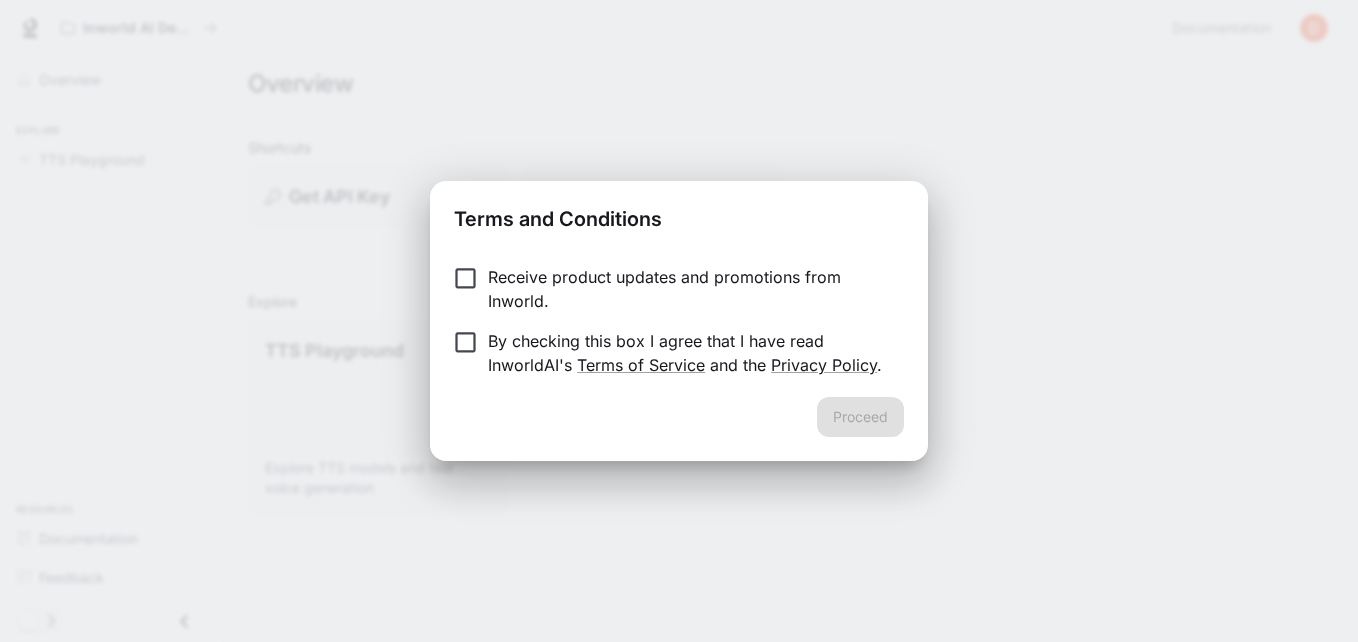 scroll, scrollTop: 0, scrollLeft: 0, axis: both 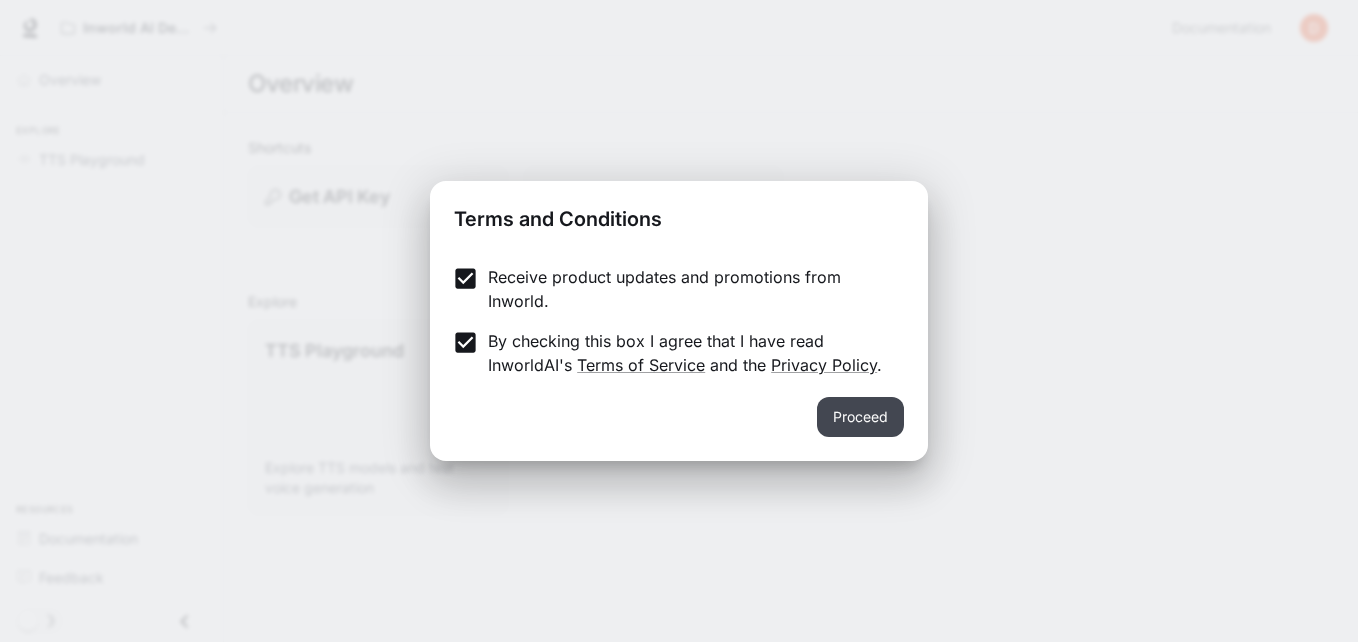 click on "Proceed" at bounding box center [860, 417] 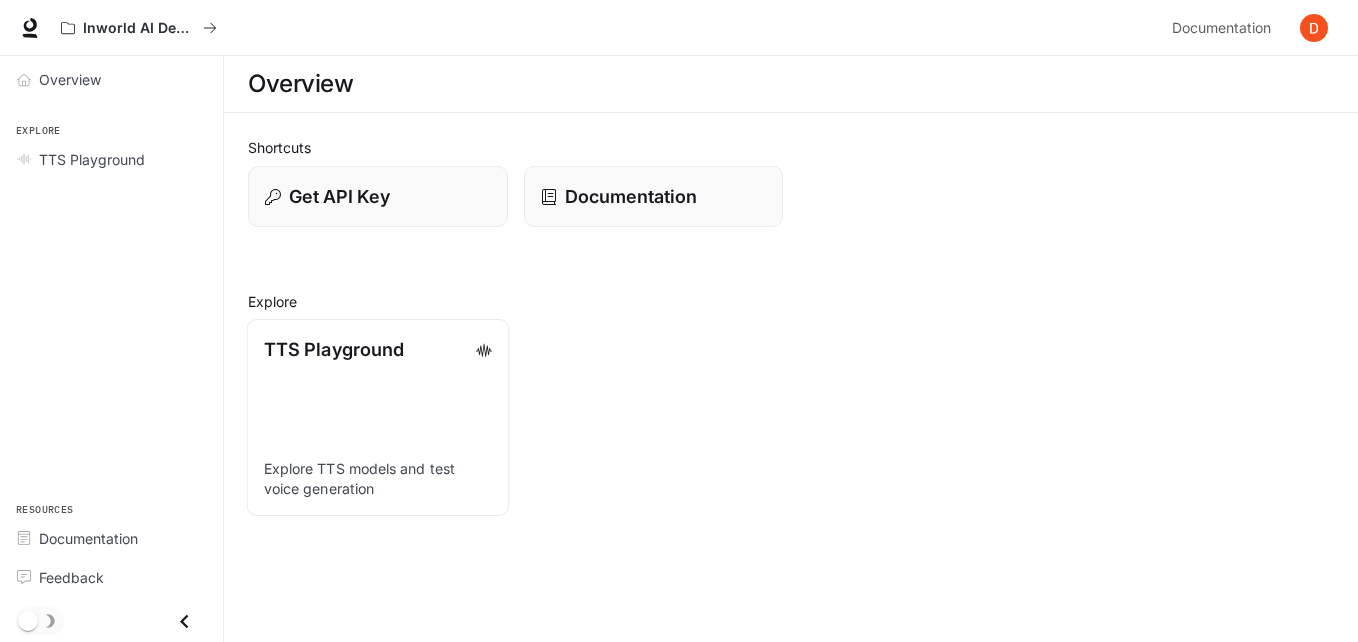 click on "TTS Playground Explore TTS models and test voice generation" at bounding box center (378, 417) 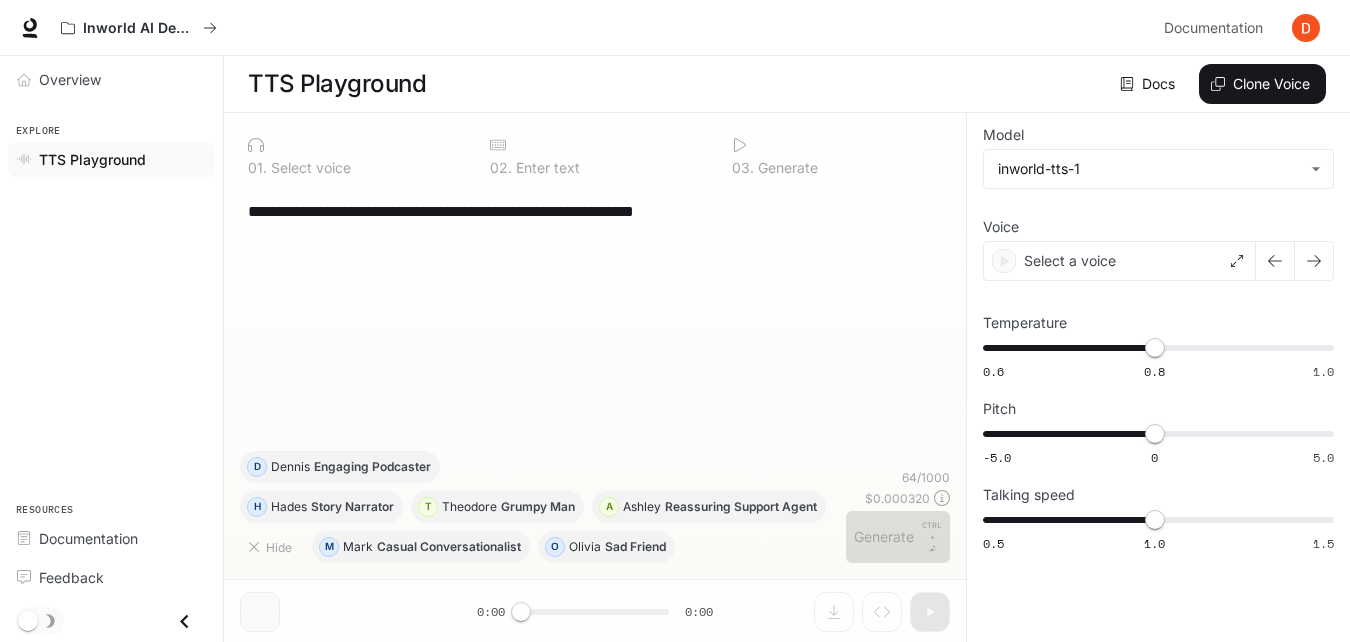 drag, startPoint x: 758, startPoint y: 217, endPoint x: 187, endPoint y: 276, distance: 574.04004 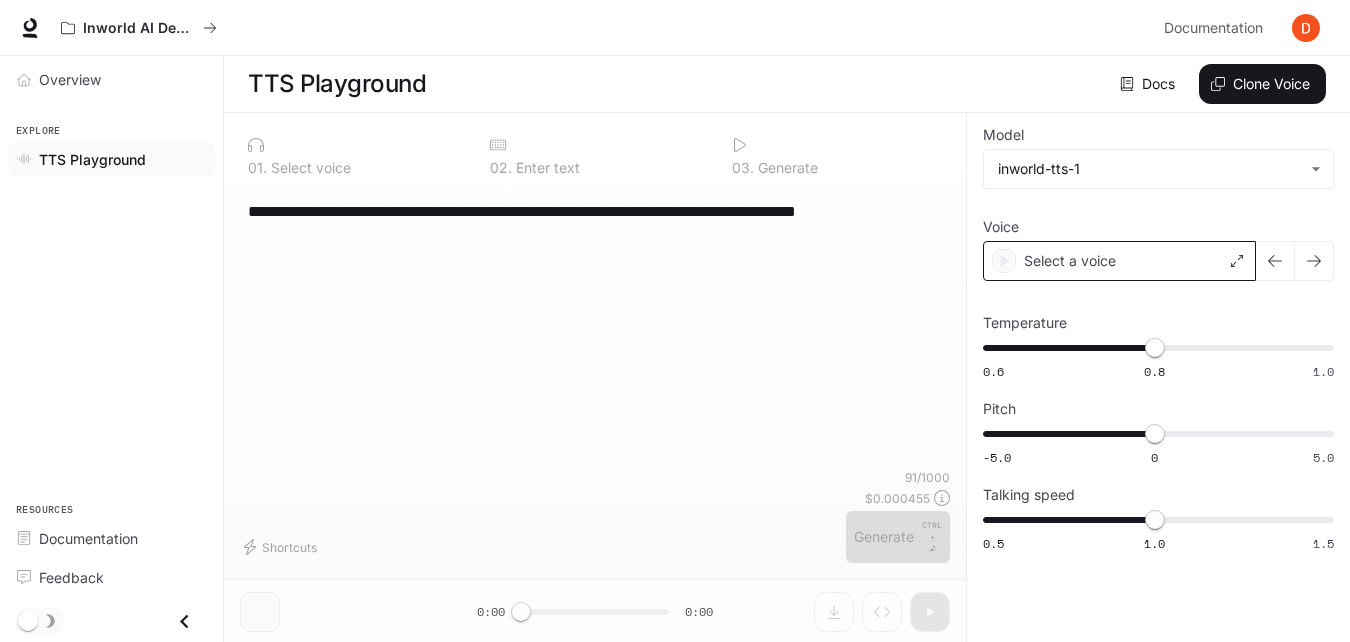 type on "**********" 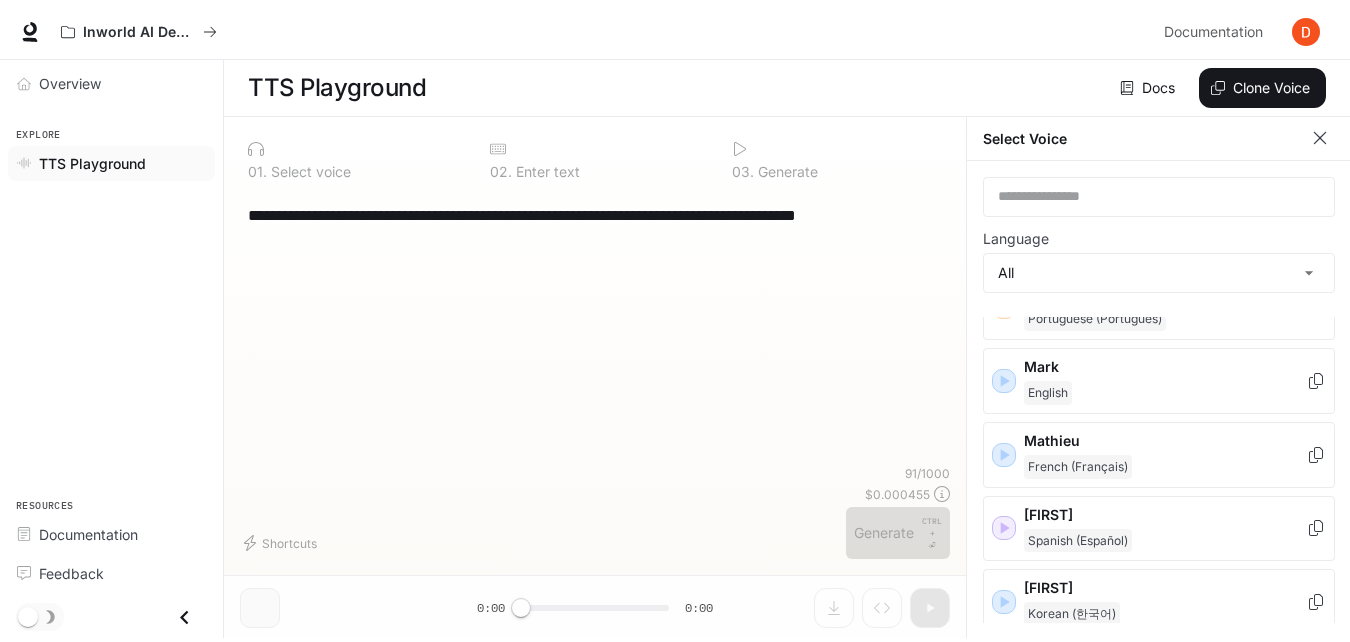 scroll, scrollTop: 1990, scrollLeft: 0, axis: vertical 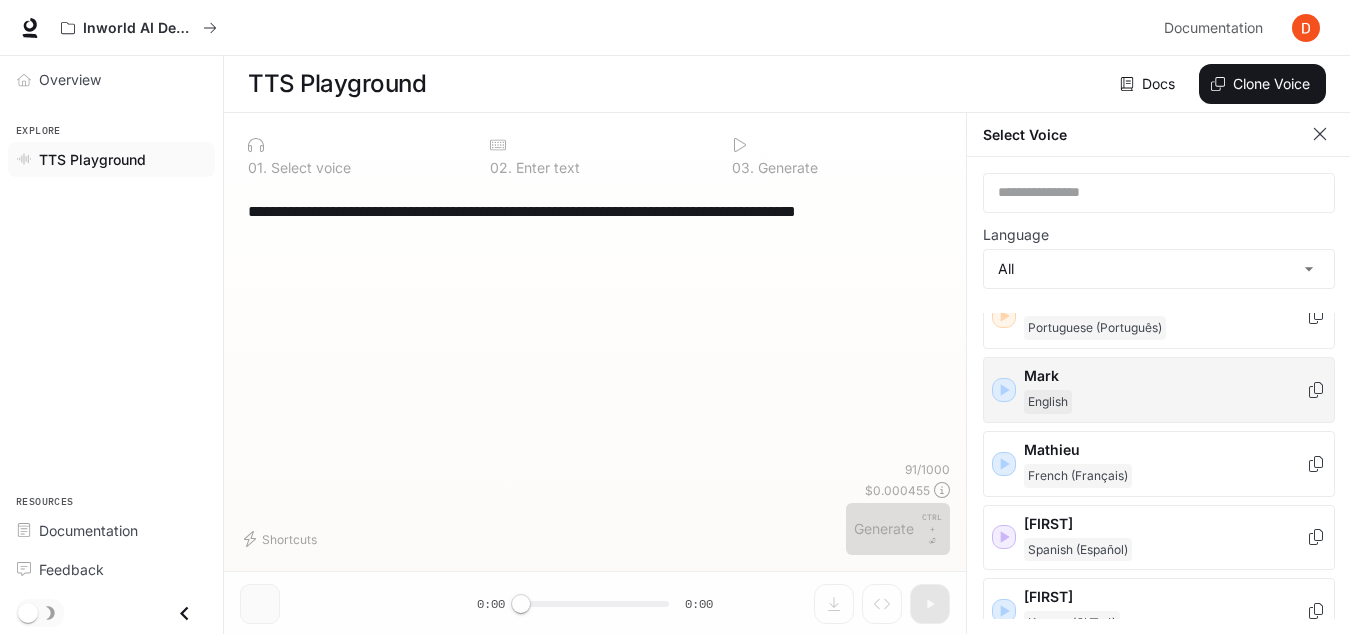 click on "[FIRST] [LAST]" at bounding box center [1165, 390] 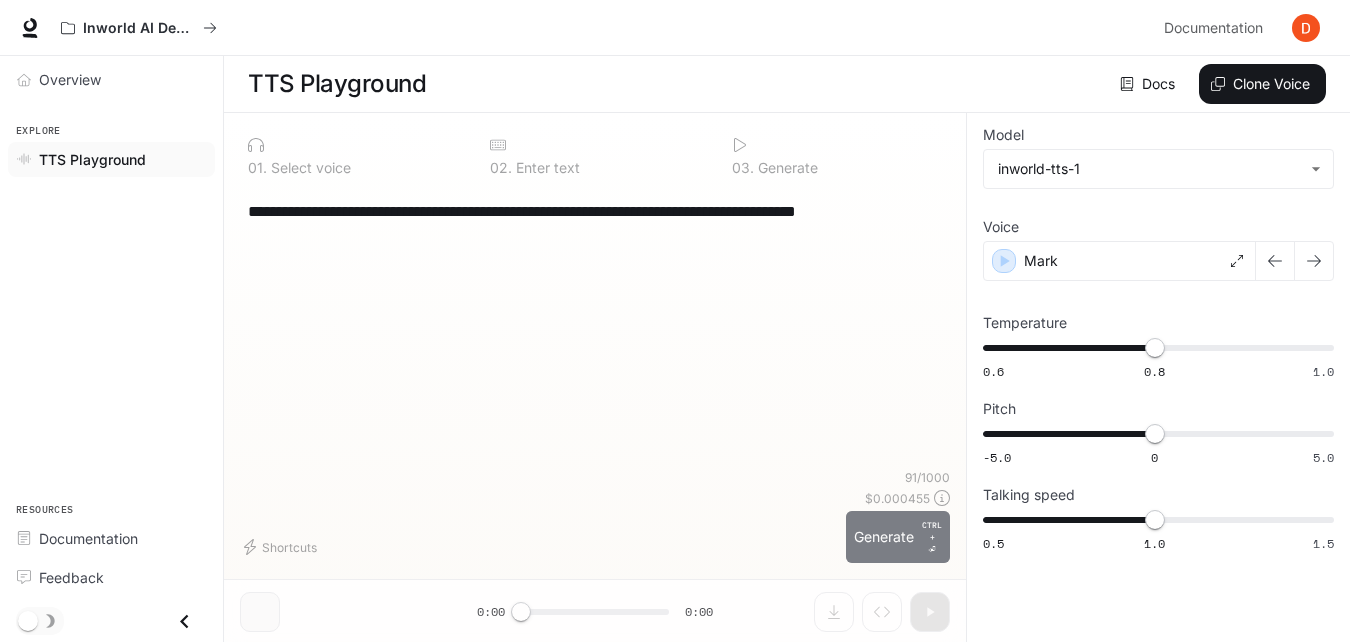 click on "Generate CTRL +  ⏎" at bounding box center (898, 537) 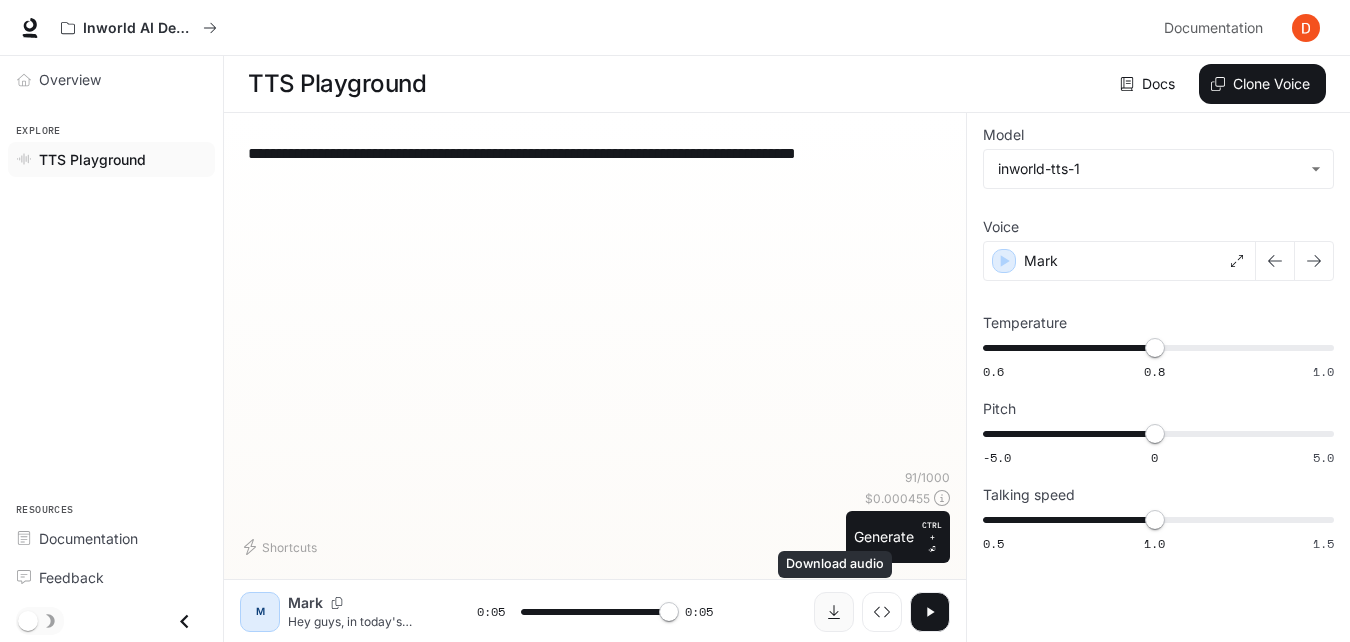 type on "*" 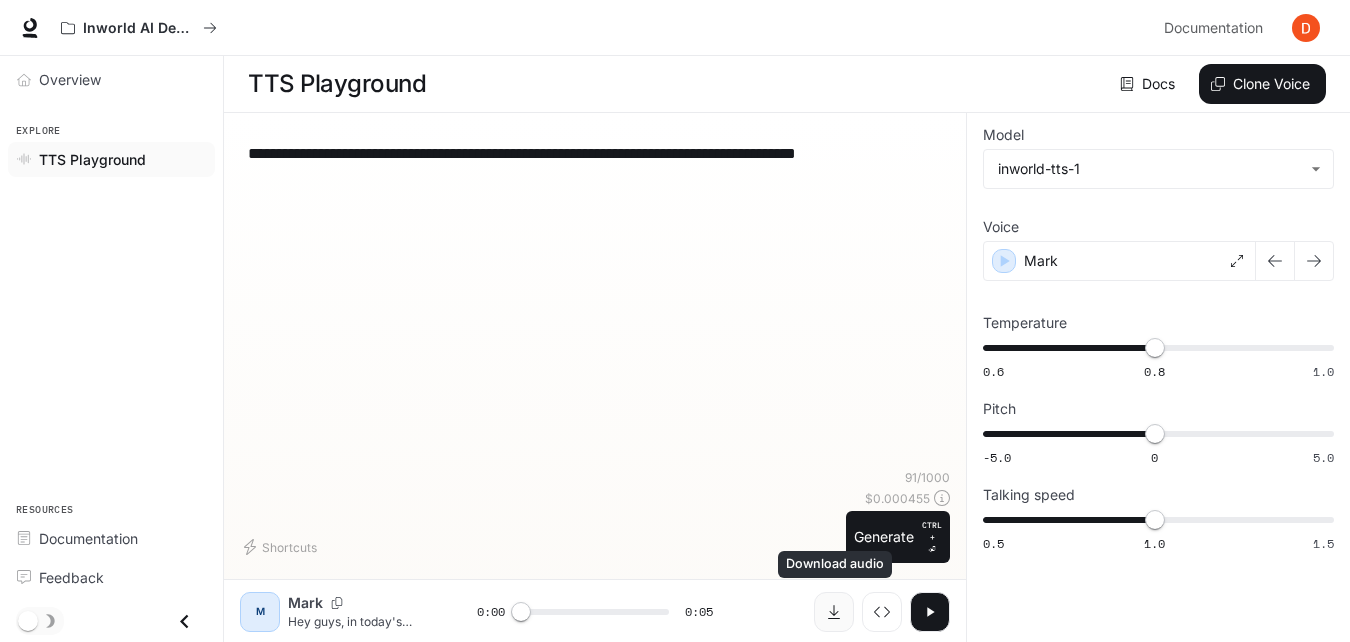 click 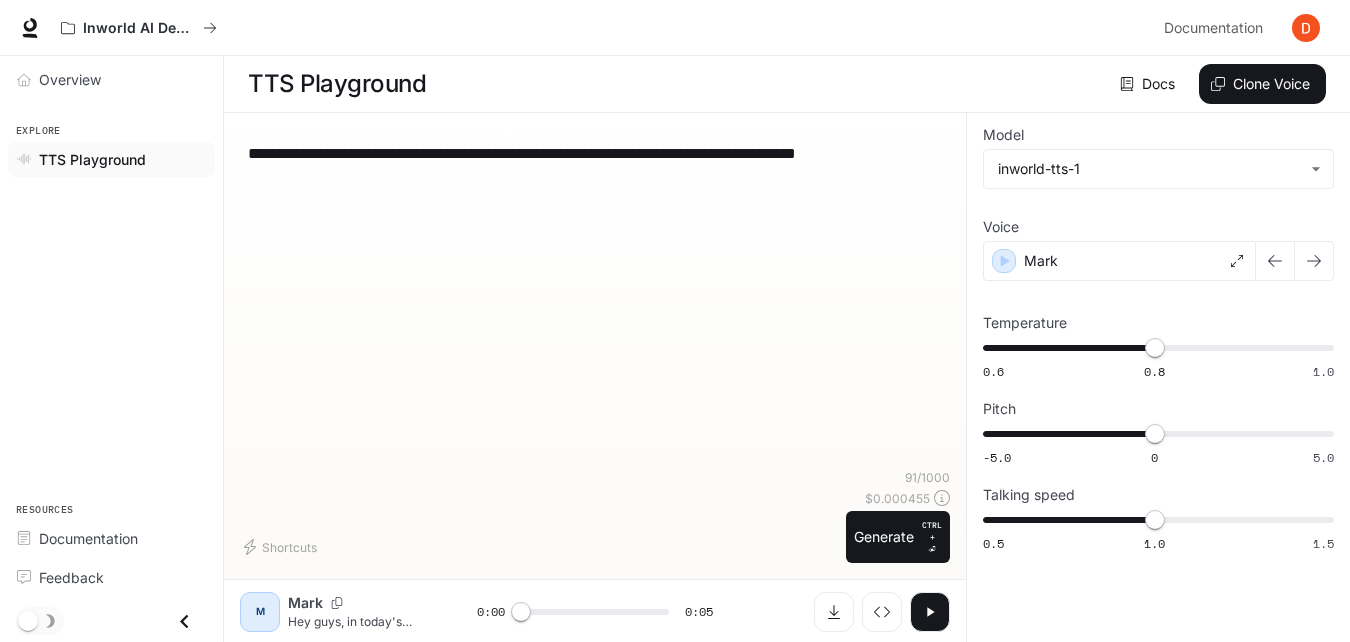 click on "**********" at bounding box center (595, 153) 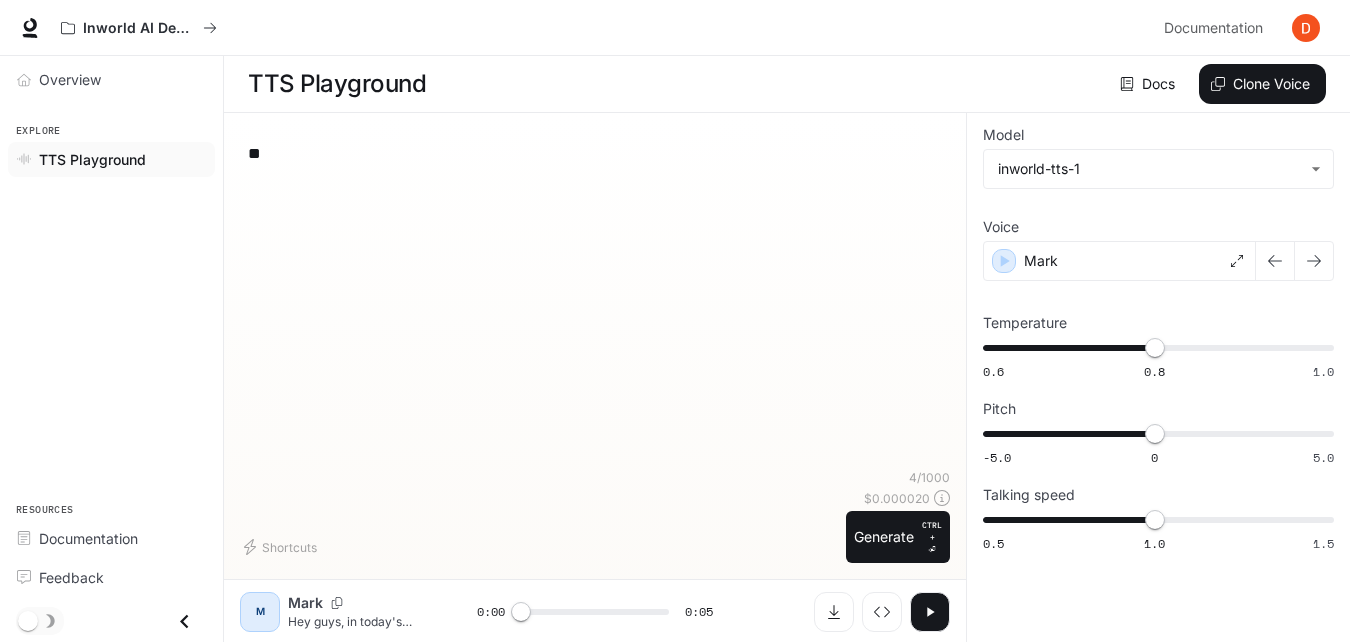 type on "*" 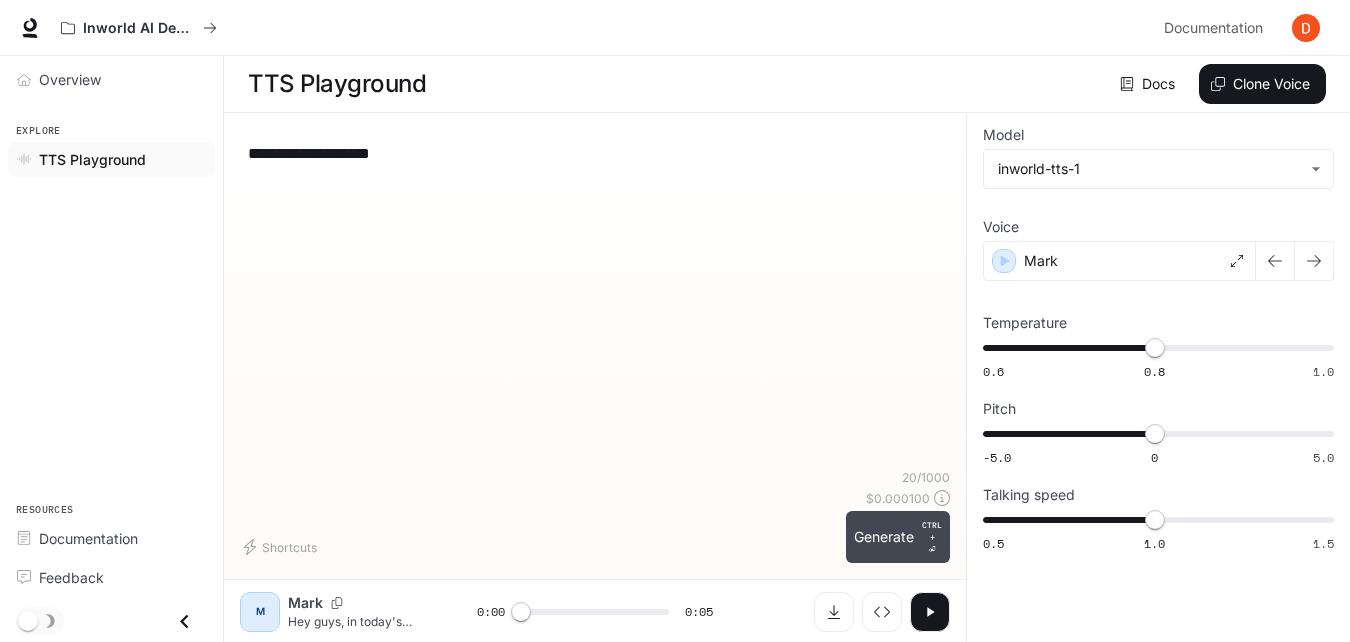 type on "**********" 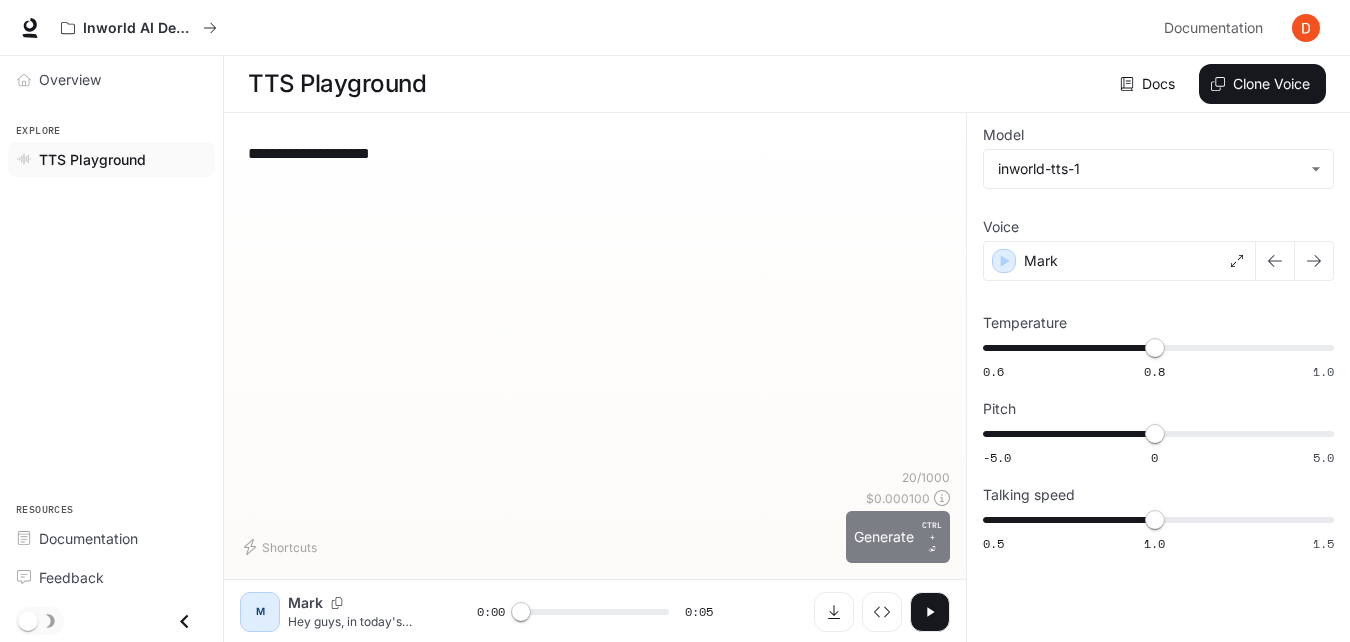 click on "Generate CTRL +  ⏎" at bounding box center (898, 537) 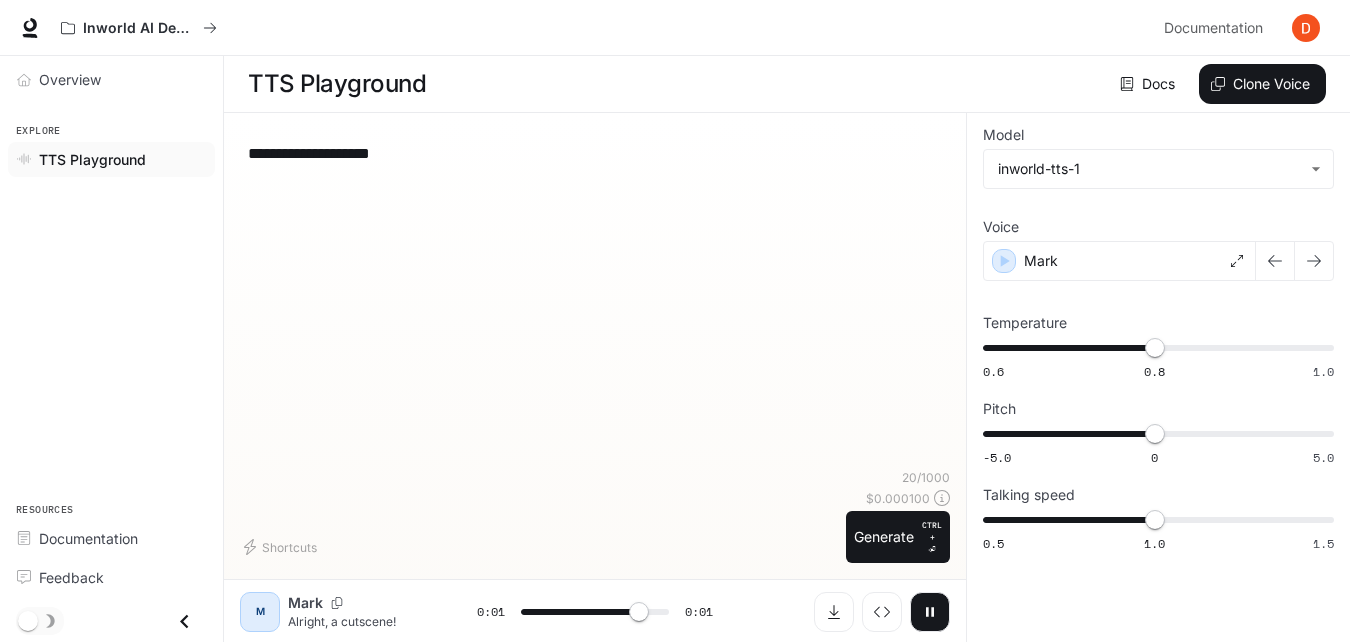 type on "*" 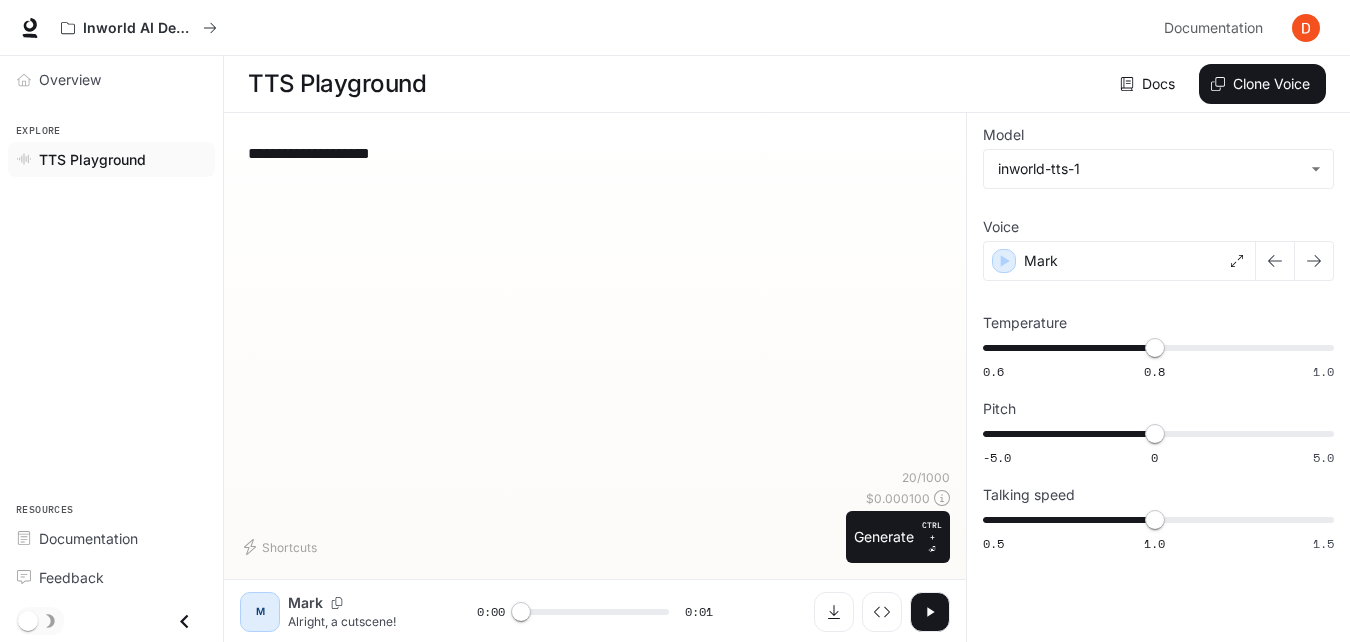 click on "**********" at bounding box center (595, 153) 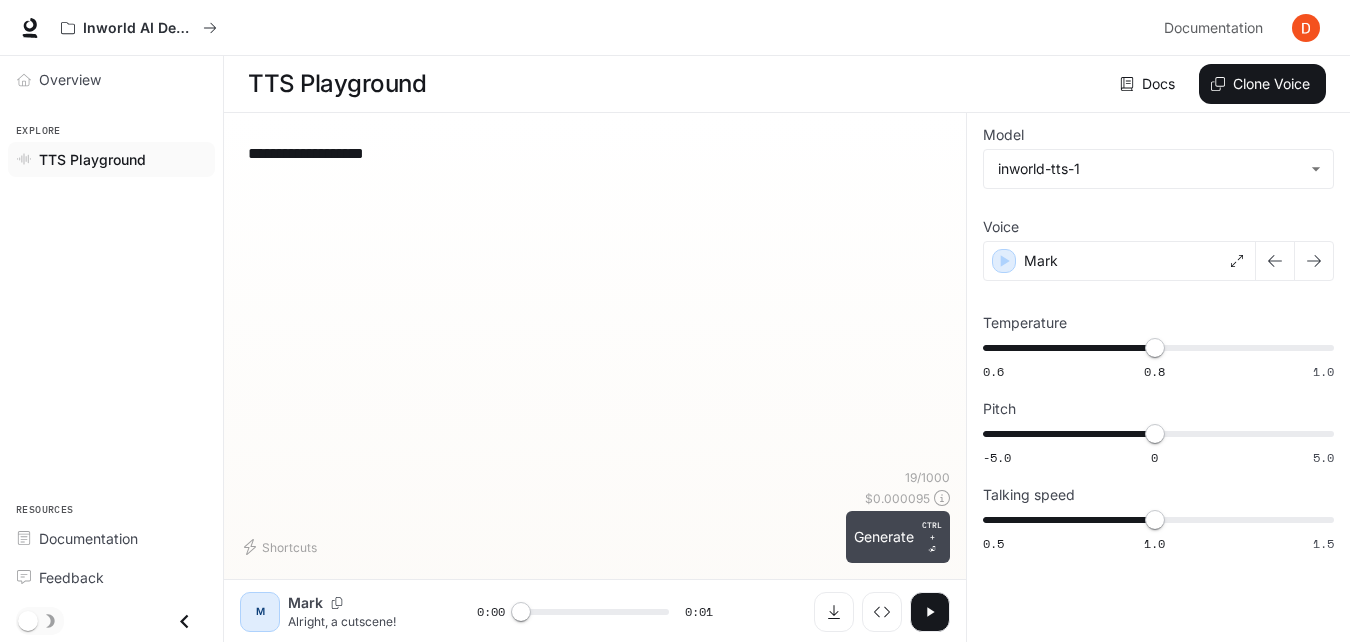 type on "**********" 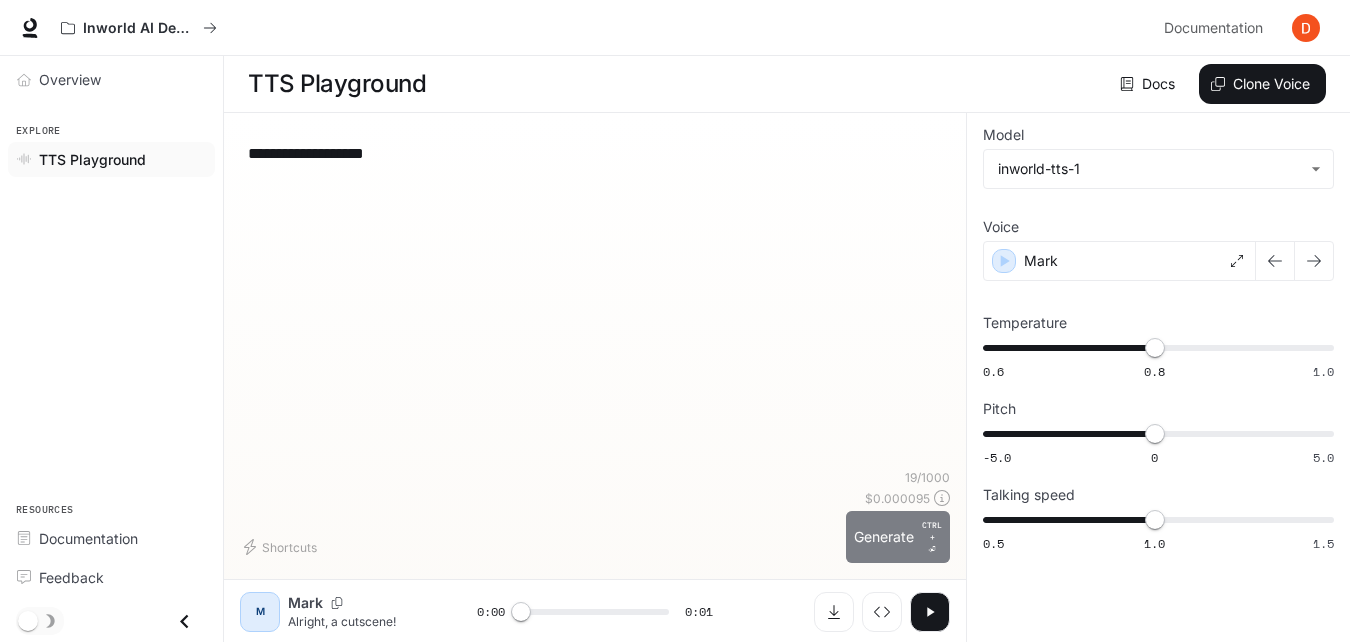 click on "Generate CTRL +  ⏎" at bounding box center [898, 537] 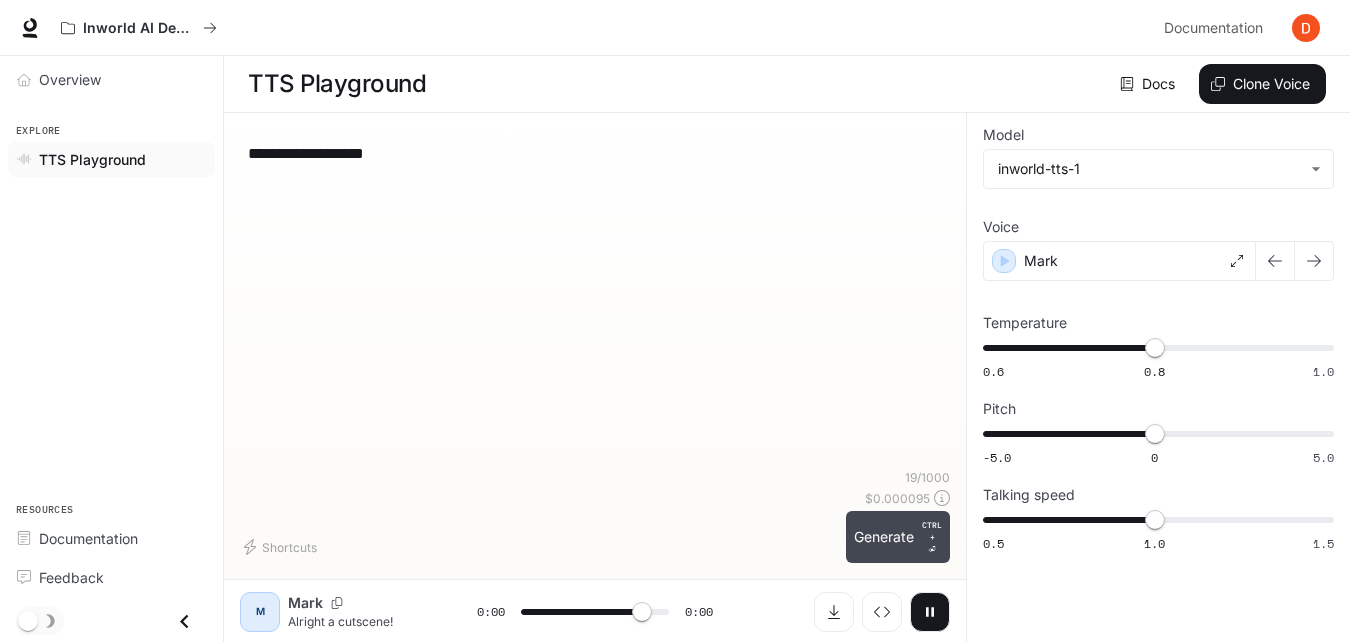 type on "*" 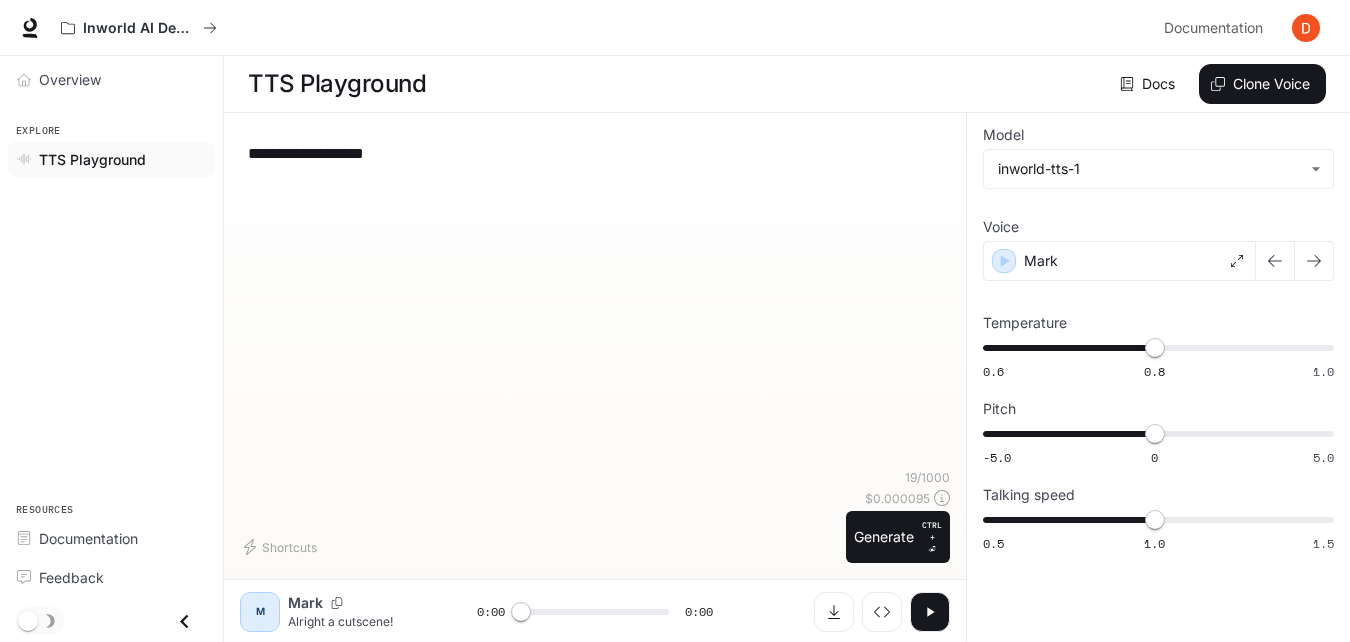 click on "**********" at bounding box center [595, 153] 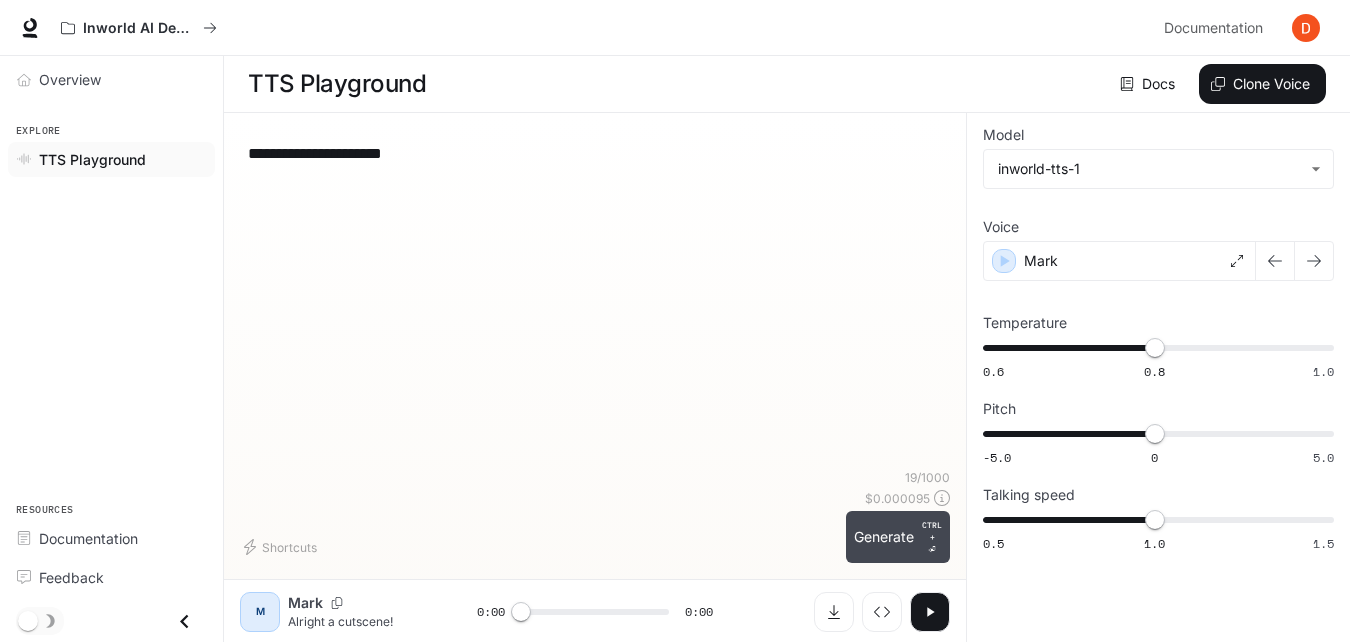 type on "**********" 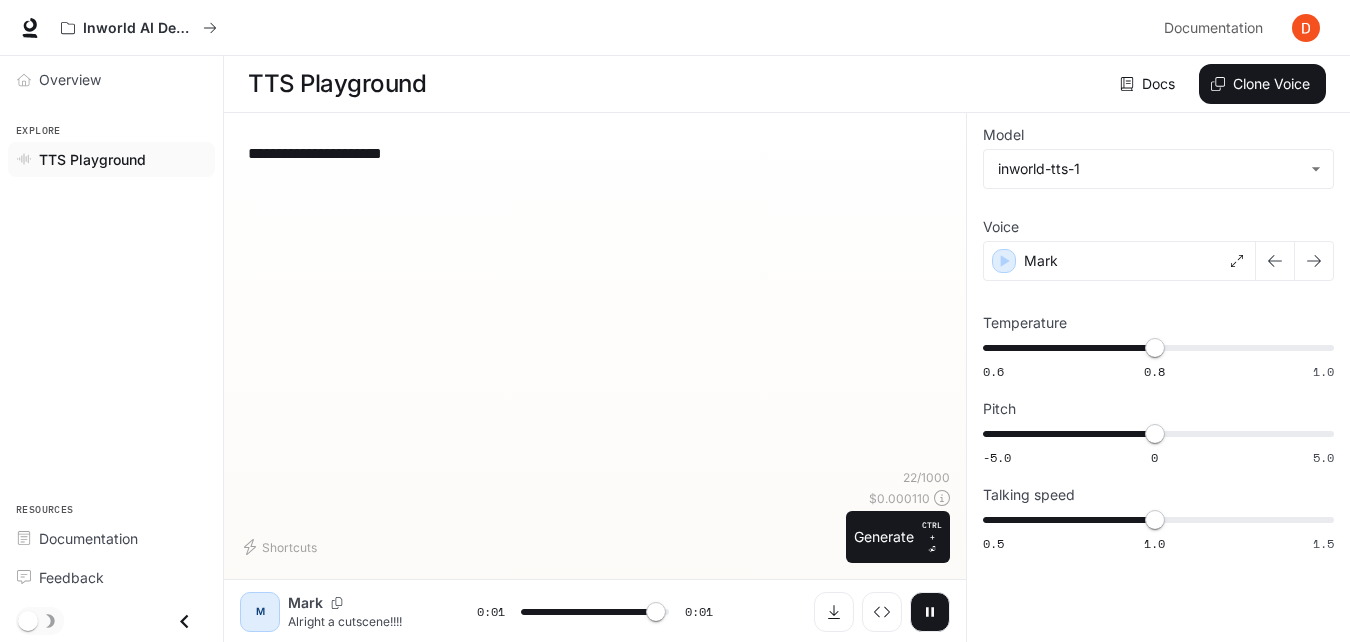 type on "*" 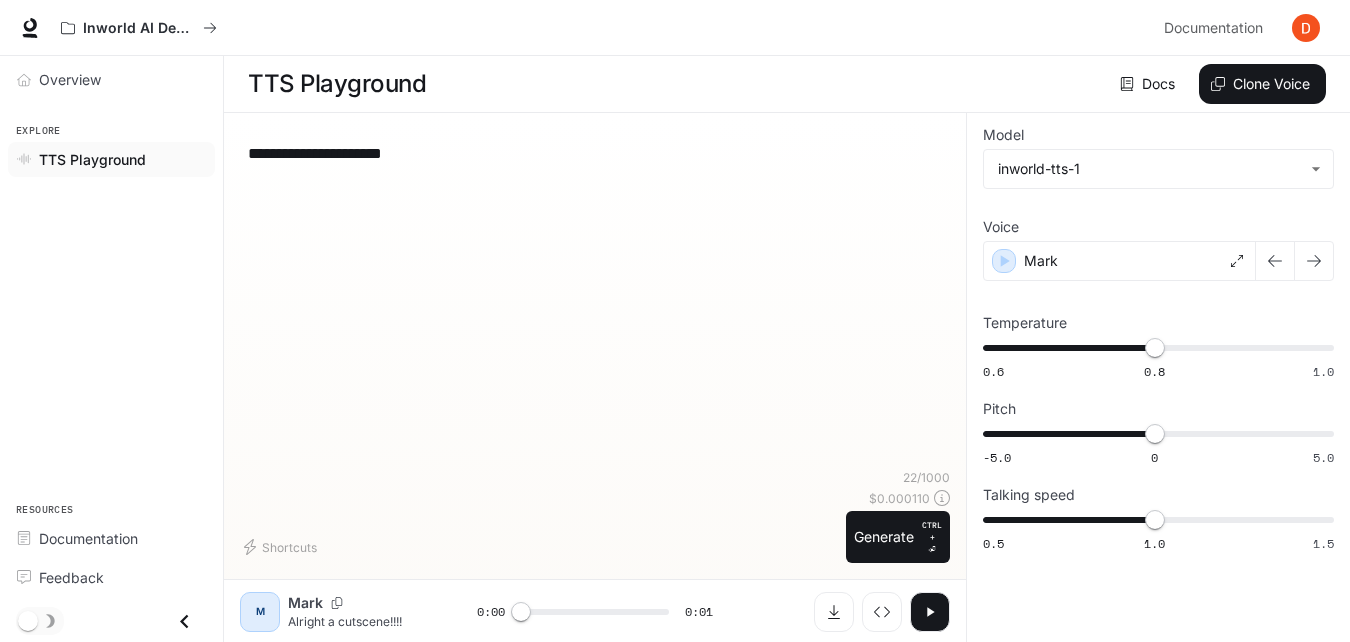 click on "**********" at bounding box center (595, 153) 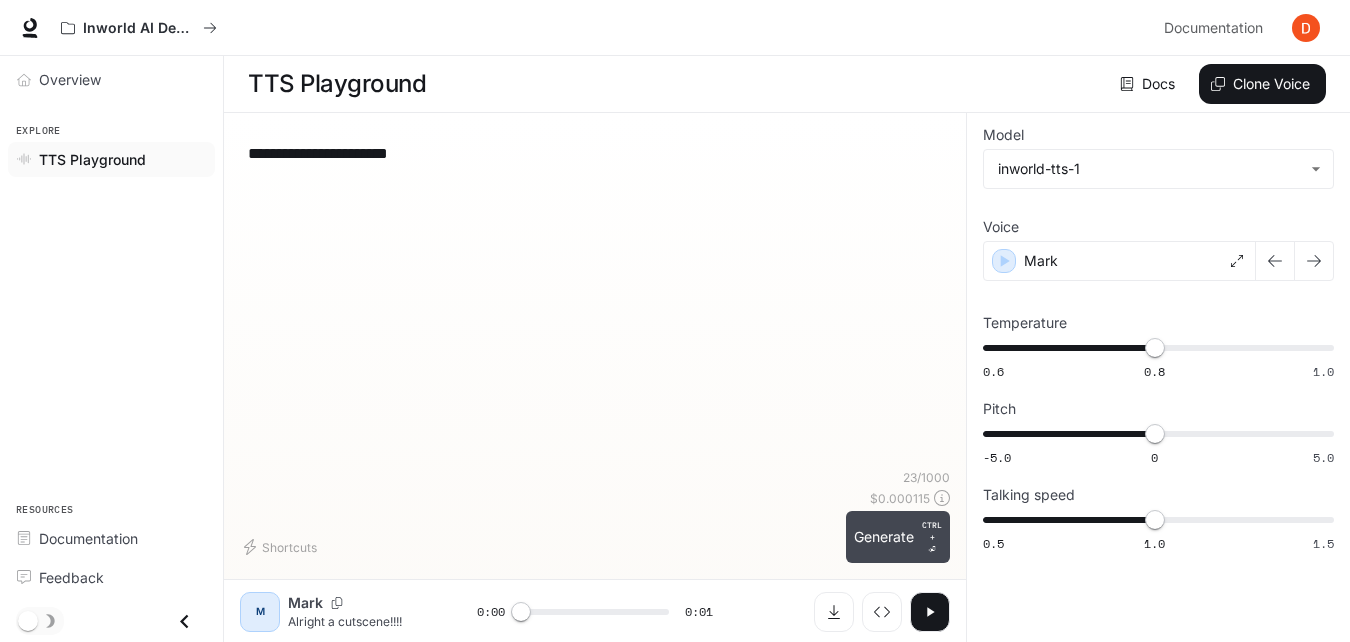 type on "**********" 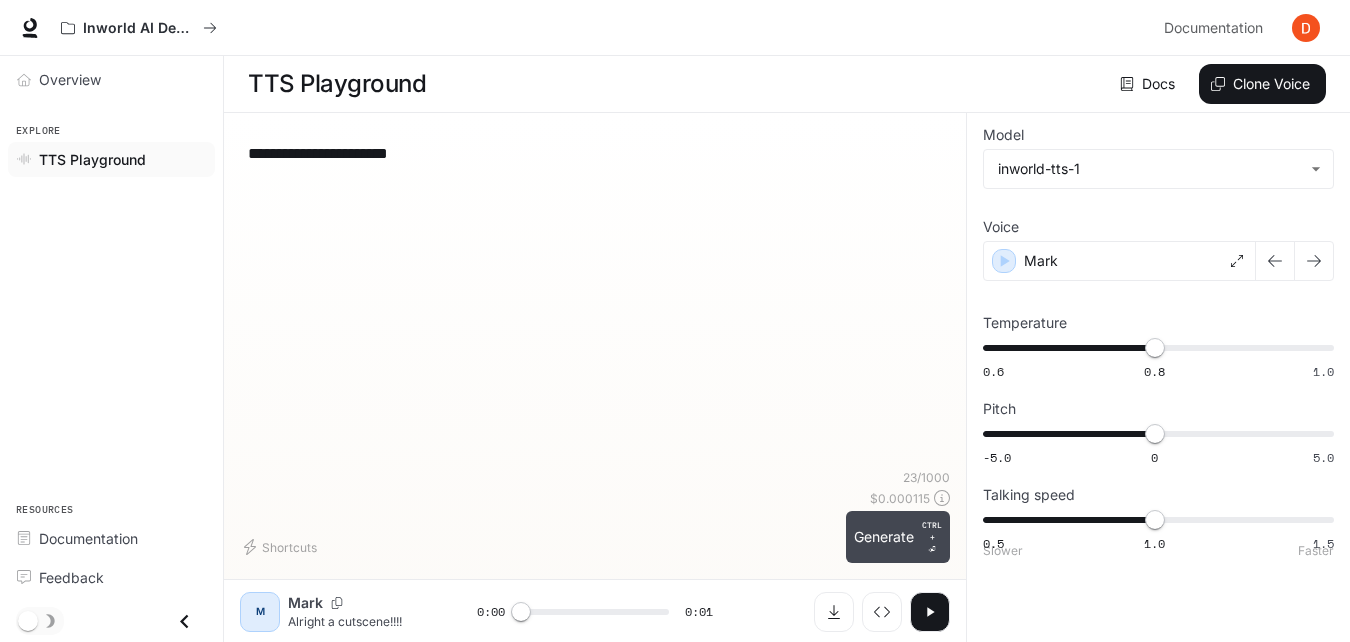 click on "Generate CTRL +  ⏎" at bounding box center [898, 537] 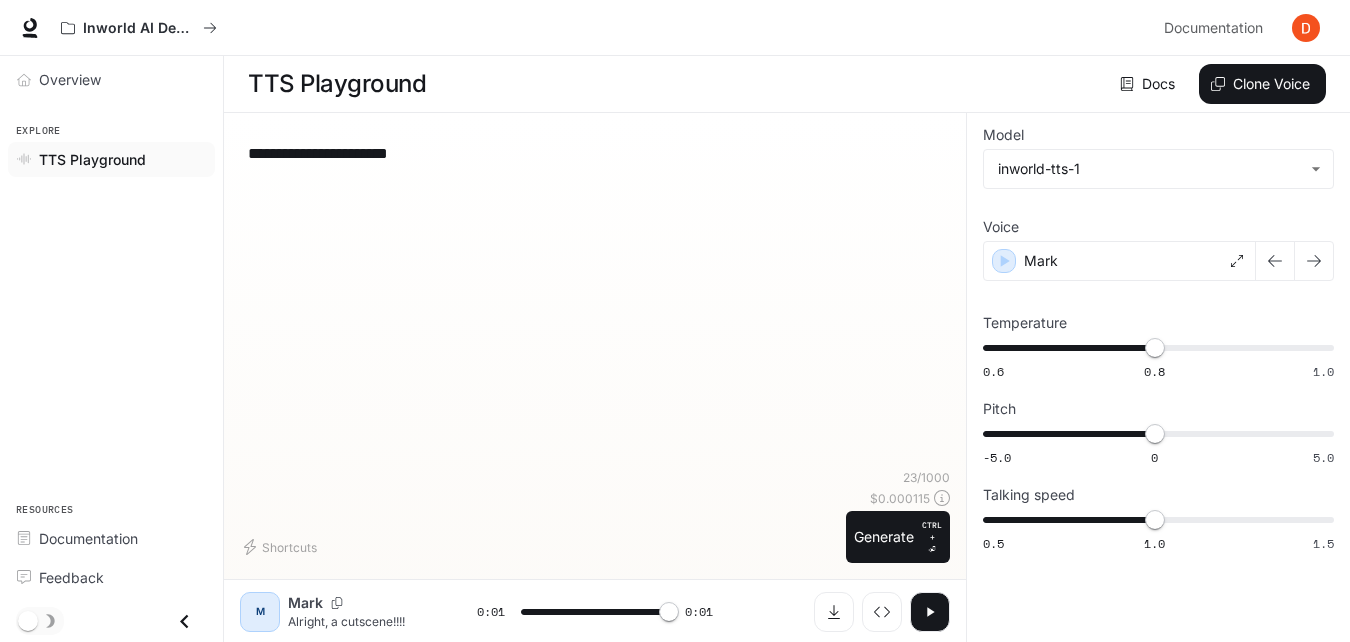 type on "*" 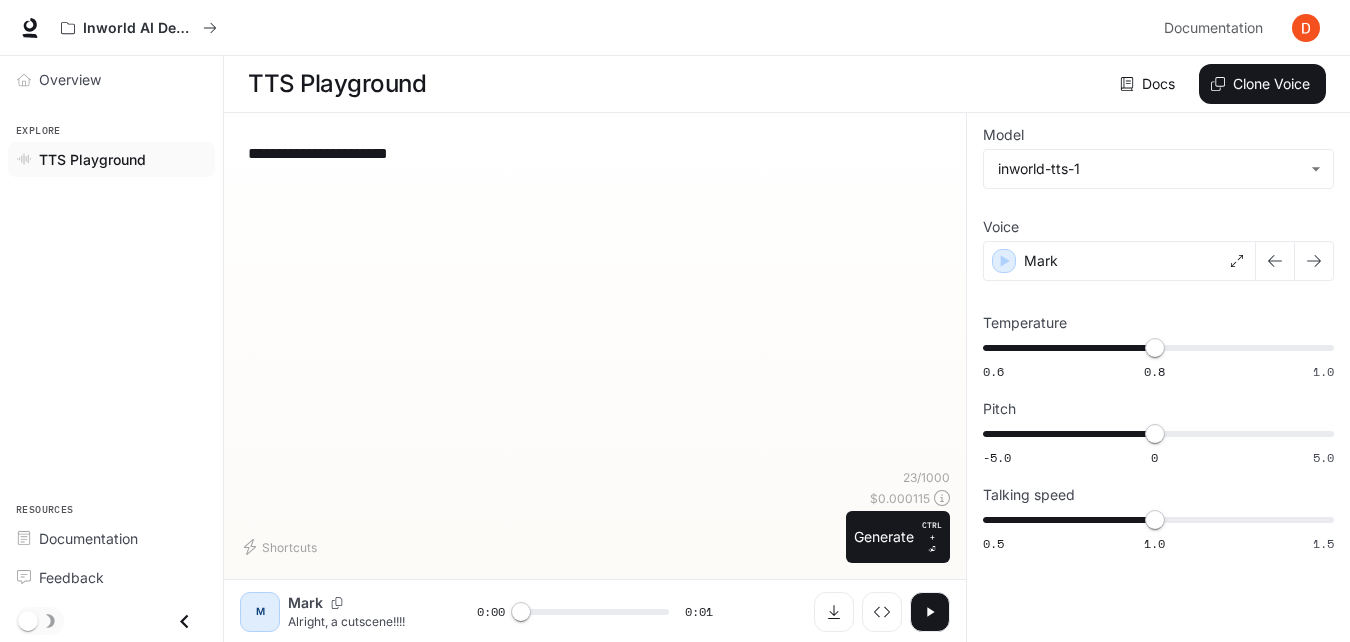 click on "**********" at bounding box center [595, 153] 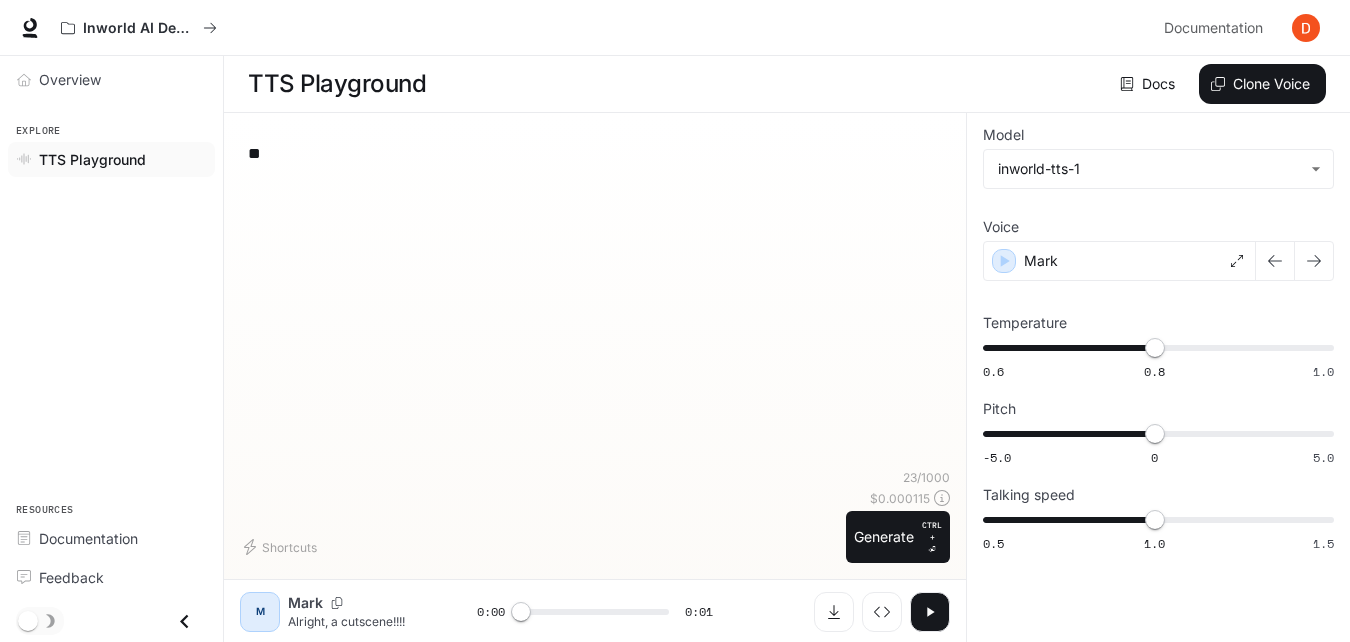 type on "*" 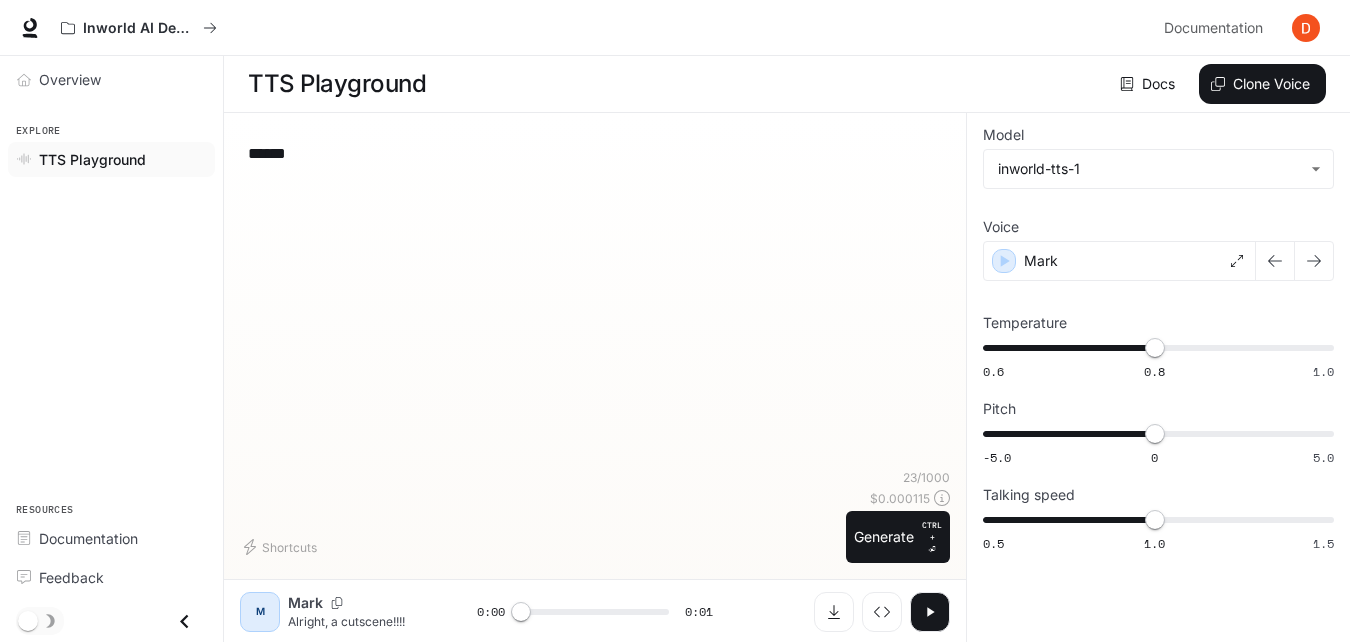 type on "*****" 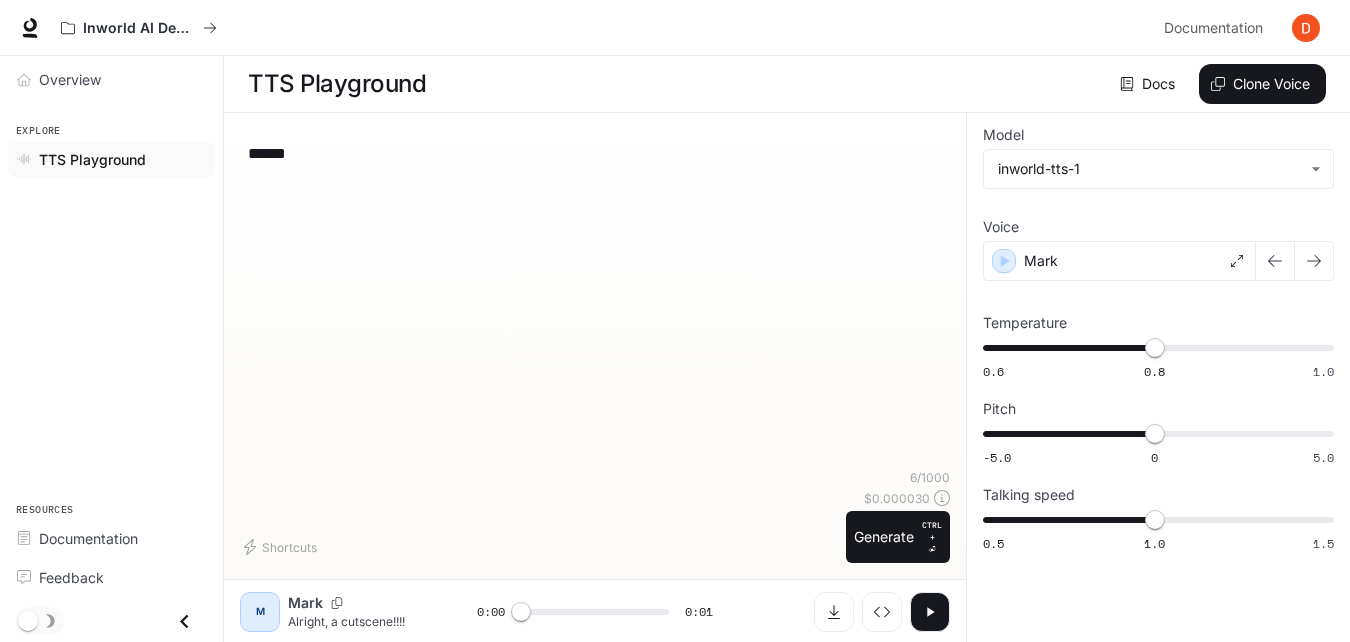 click on "*****" at bounding box center [595, 153] 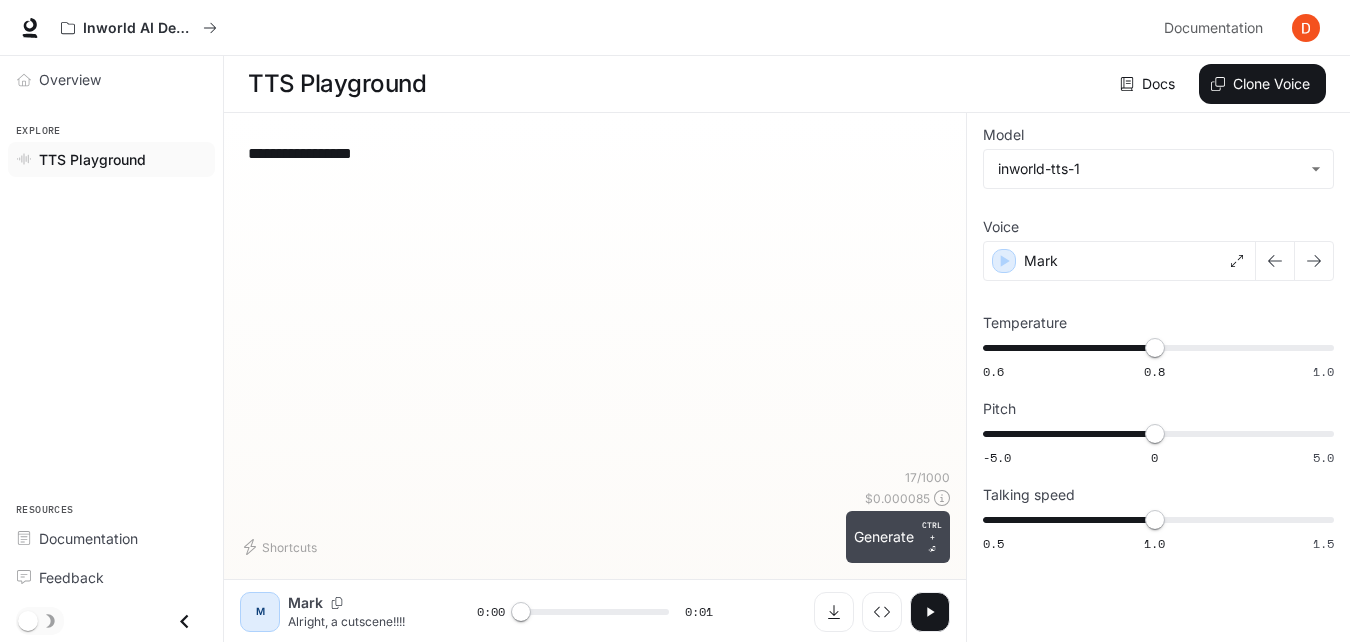 type on "**********" 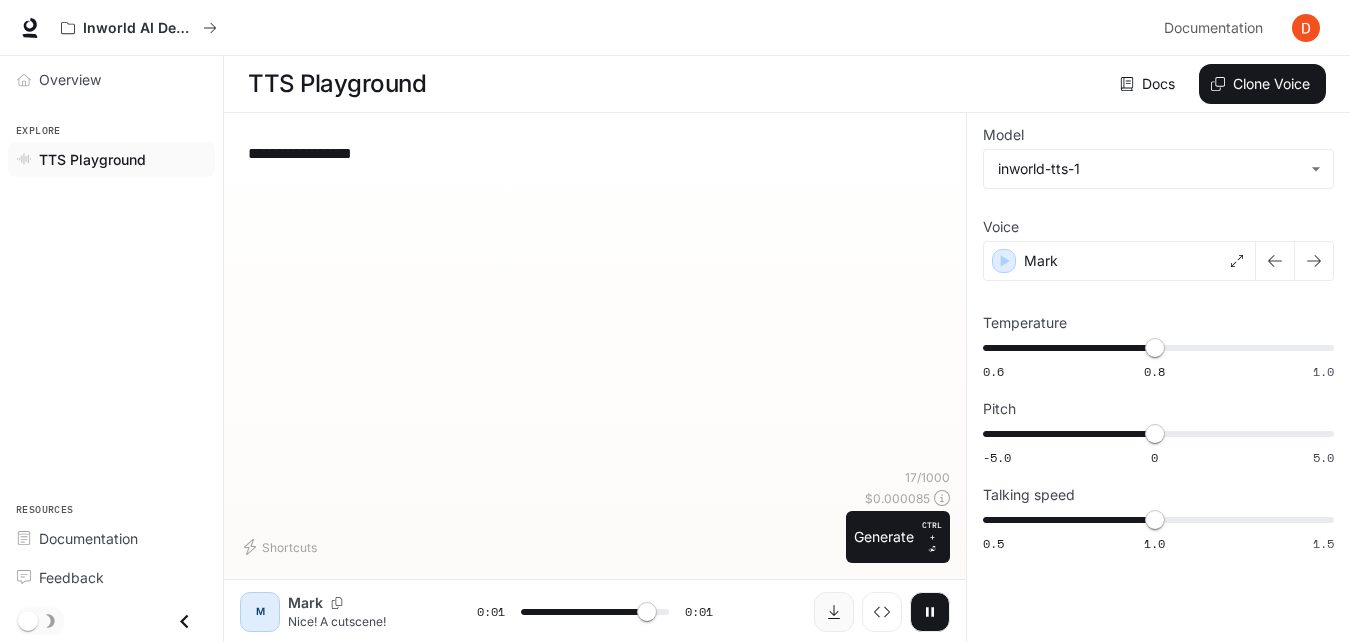 type on "*" 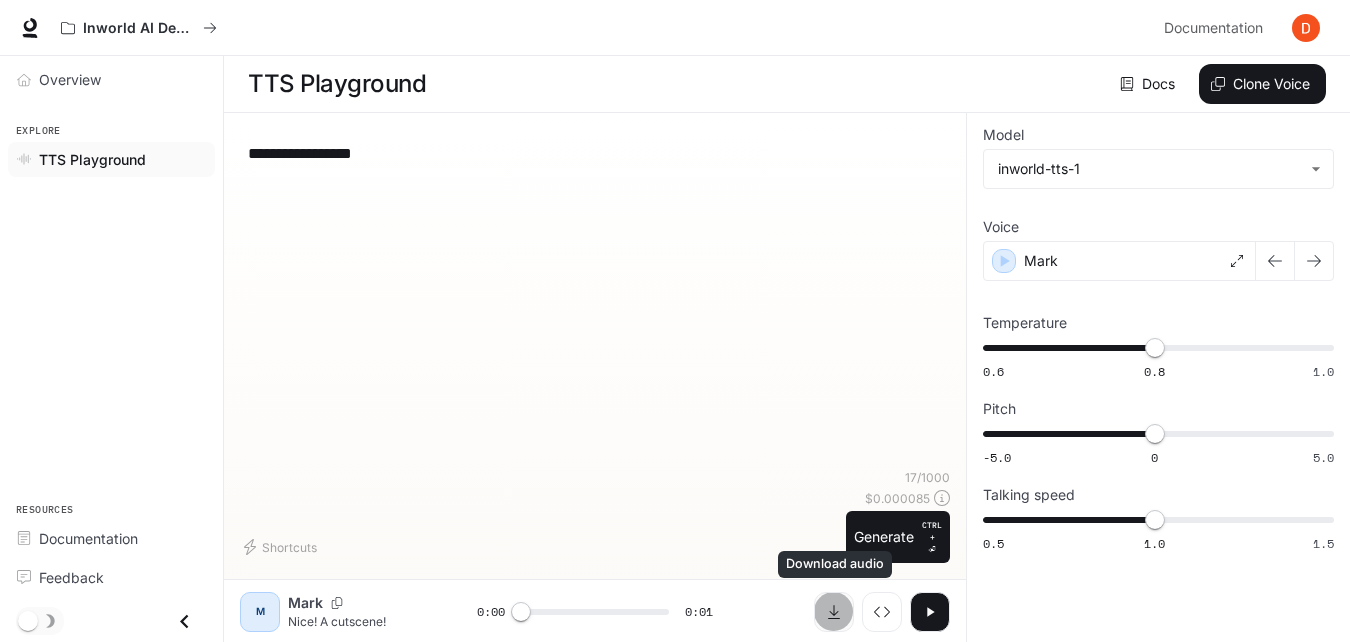 click 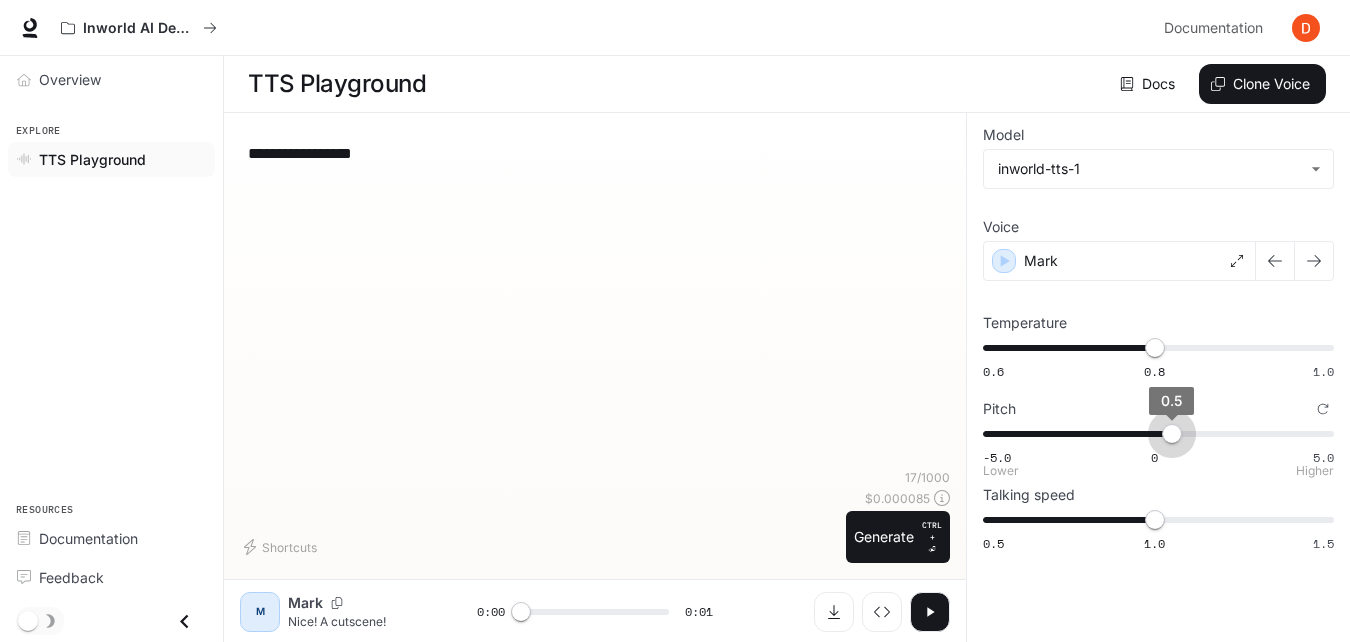 type on "***" 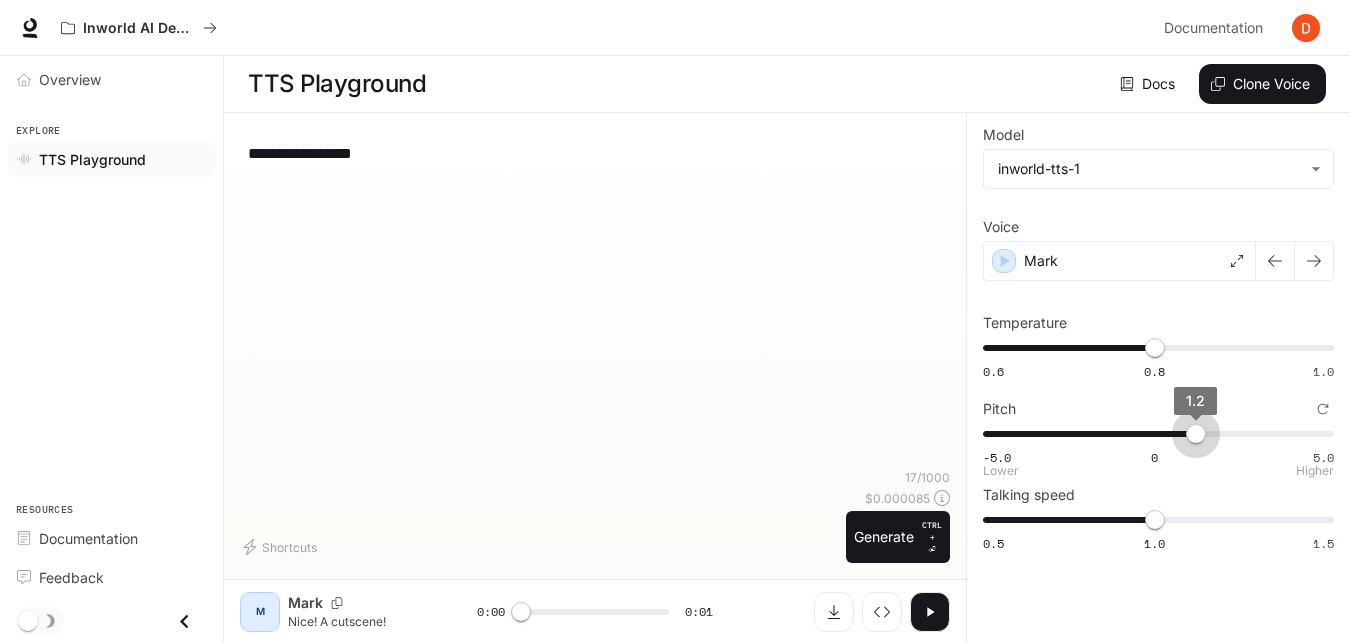 drag, startPoint x: 1149, startPoint y: 443, endPoint x: 1197, endPoint y: 455, distance: 49.47727 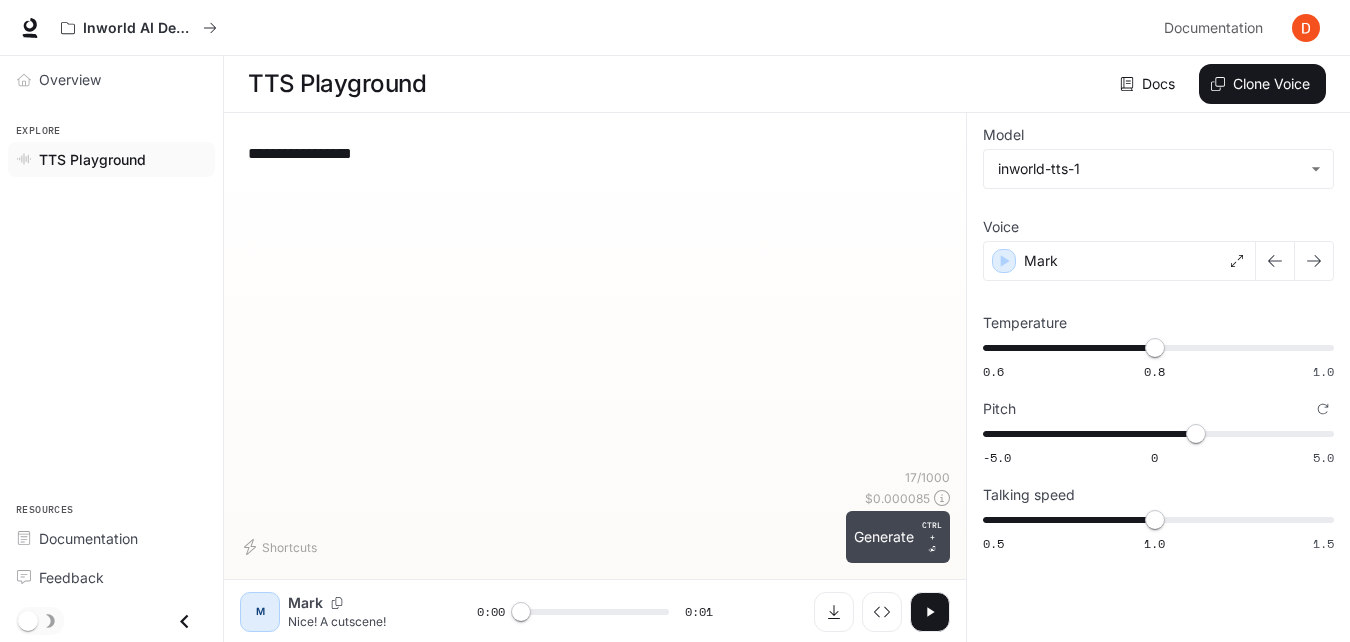 click on "Generate CTRL +  ⏎" at bounding box center (898, 537) 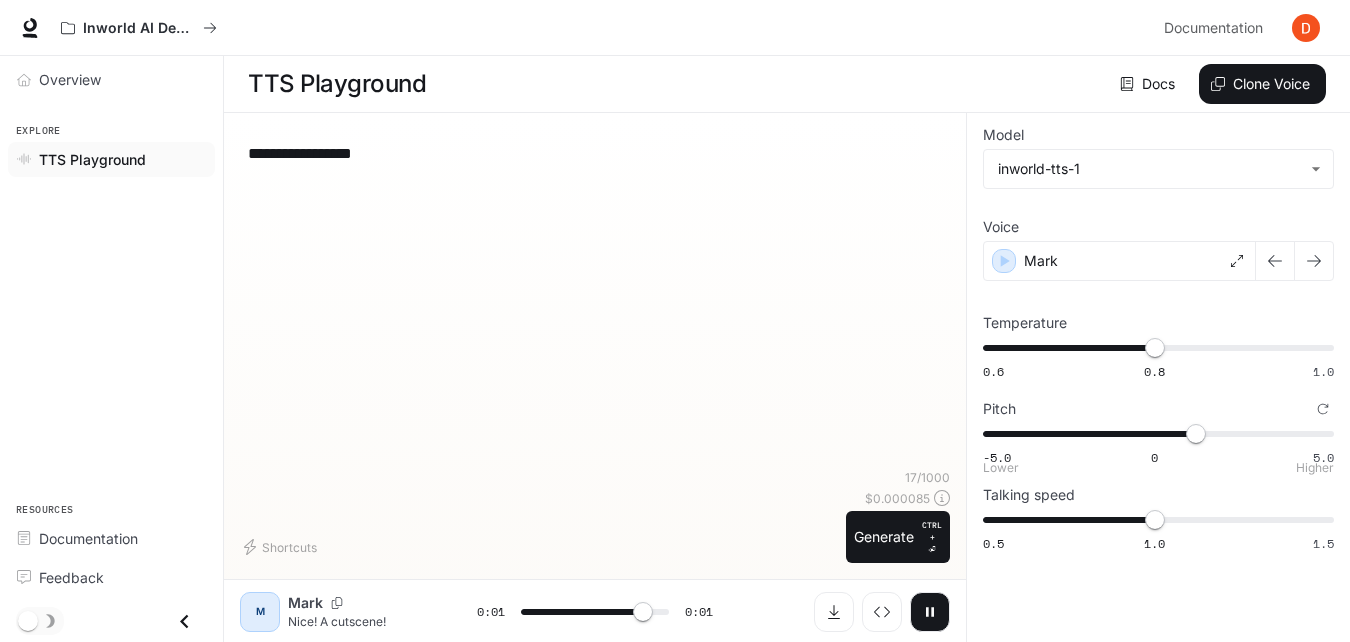 type on "*" 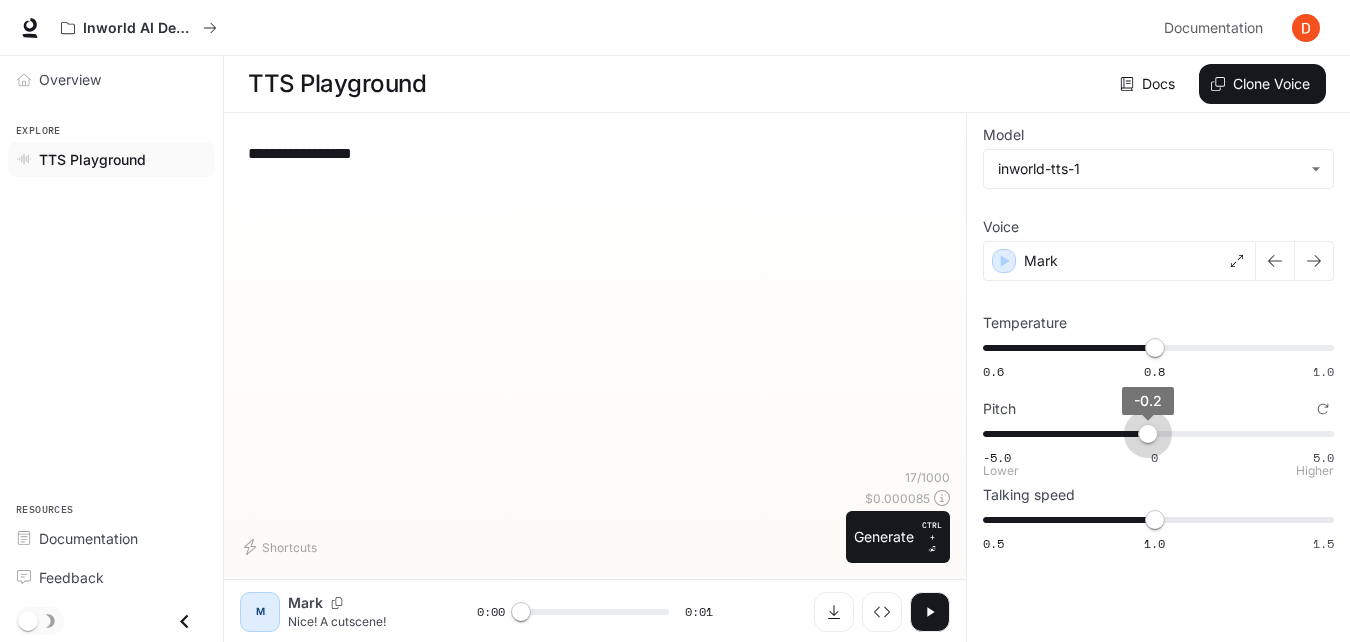 type on "*" 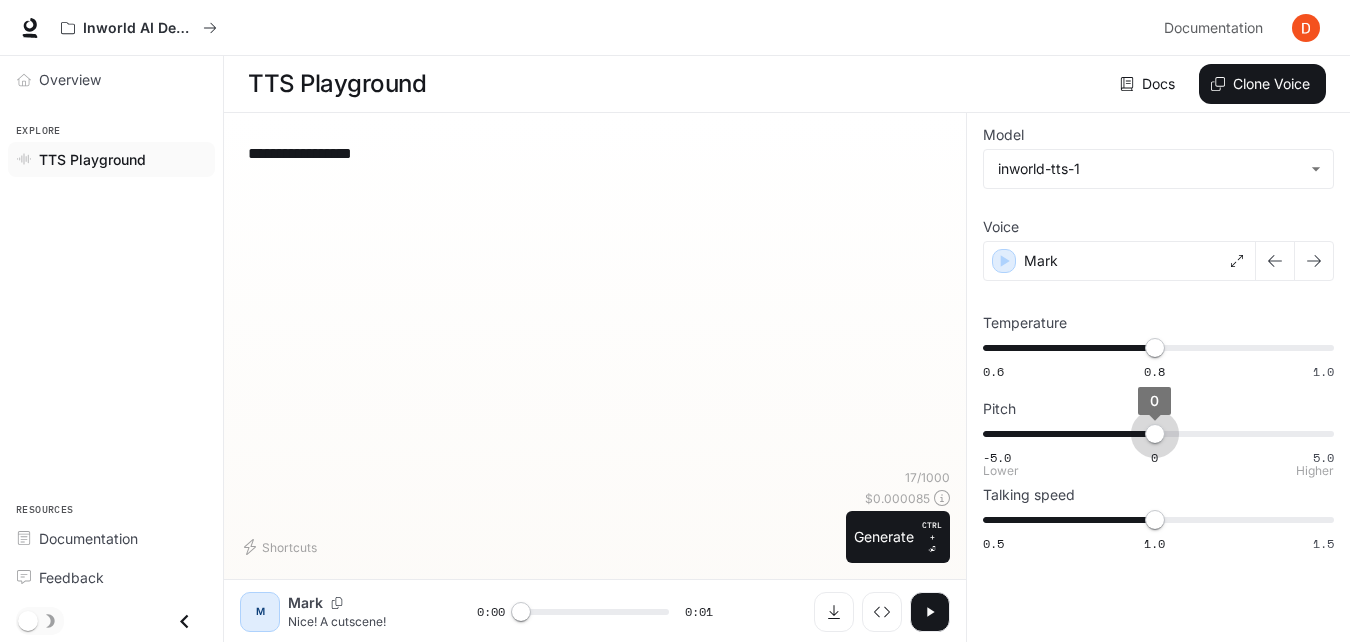 drag, startPoint x: 1190, startPoint y: 423, endPoint x: 1153, endPoint y: 440, distance: 40.718548 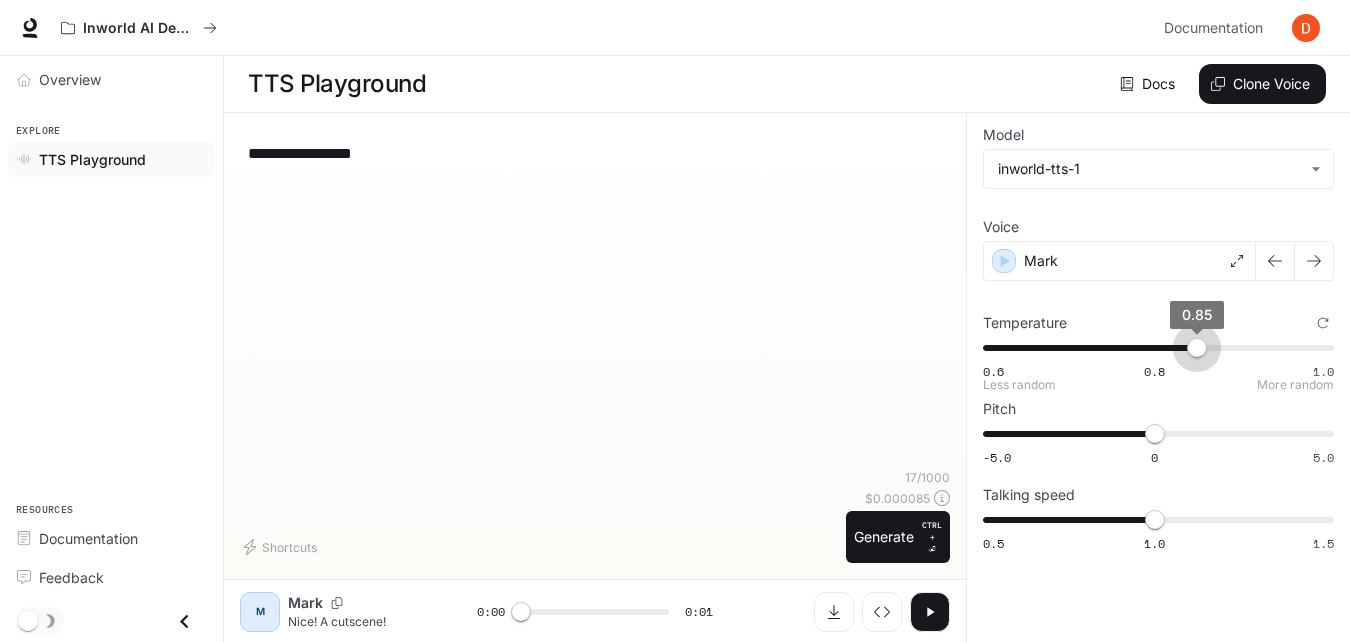 type on "****" 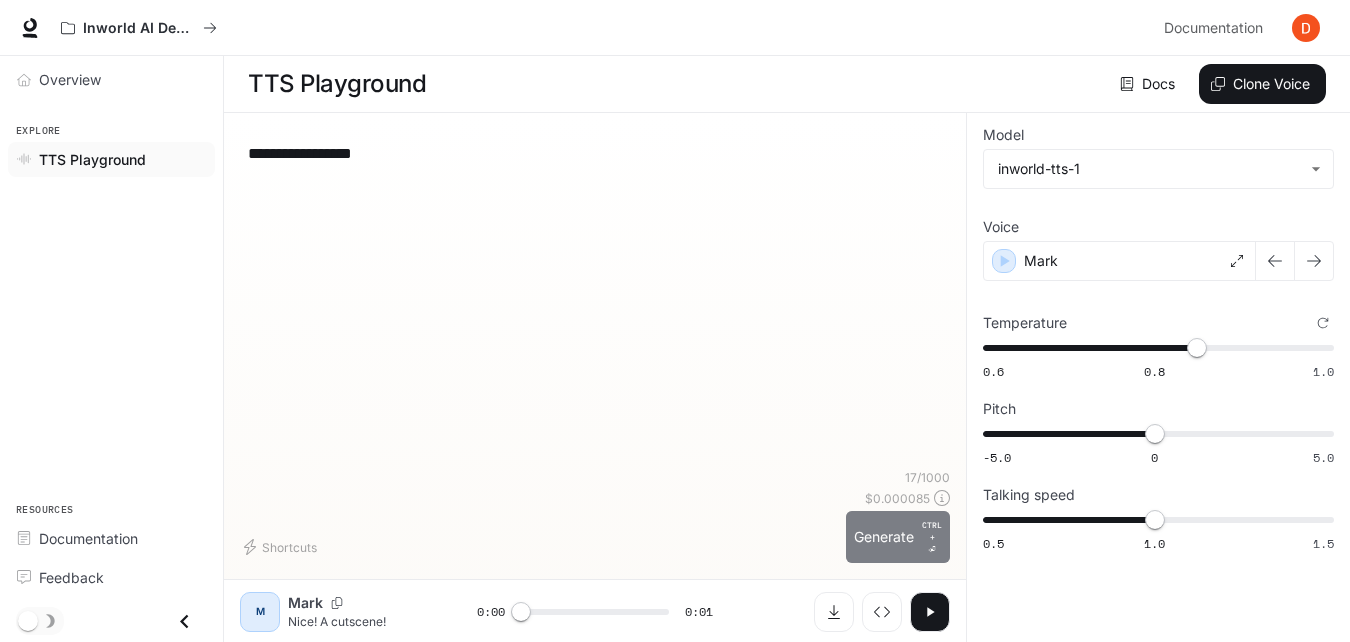 click on "Generate CTRL +  ⏎" at bounding box center [898, 537] 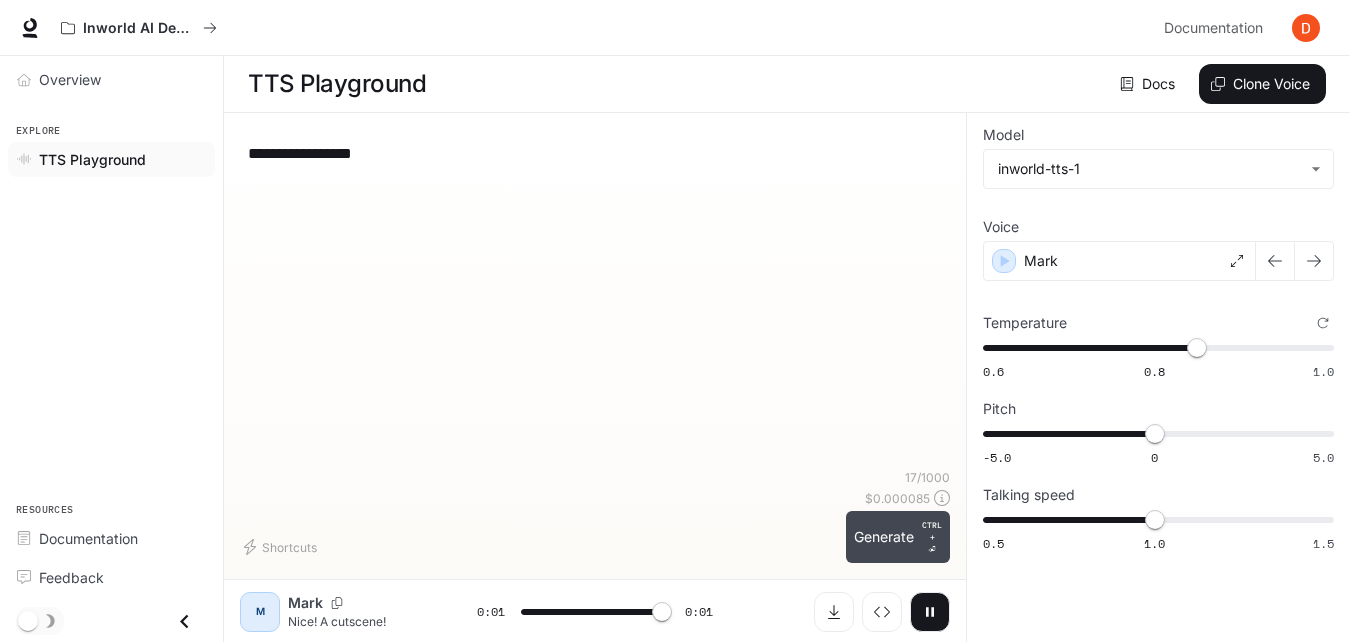 type on "*" 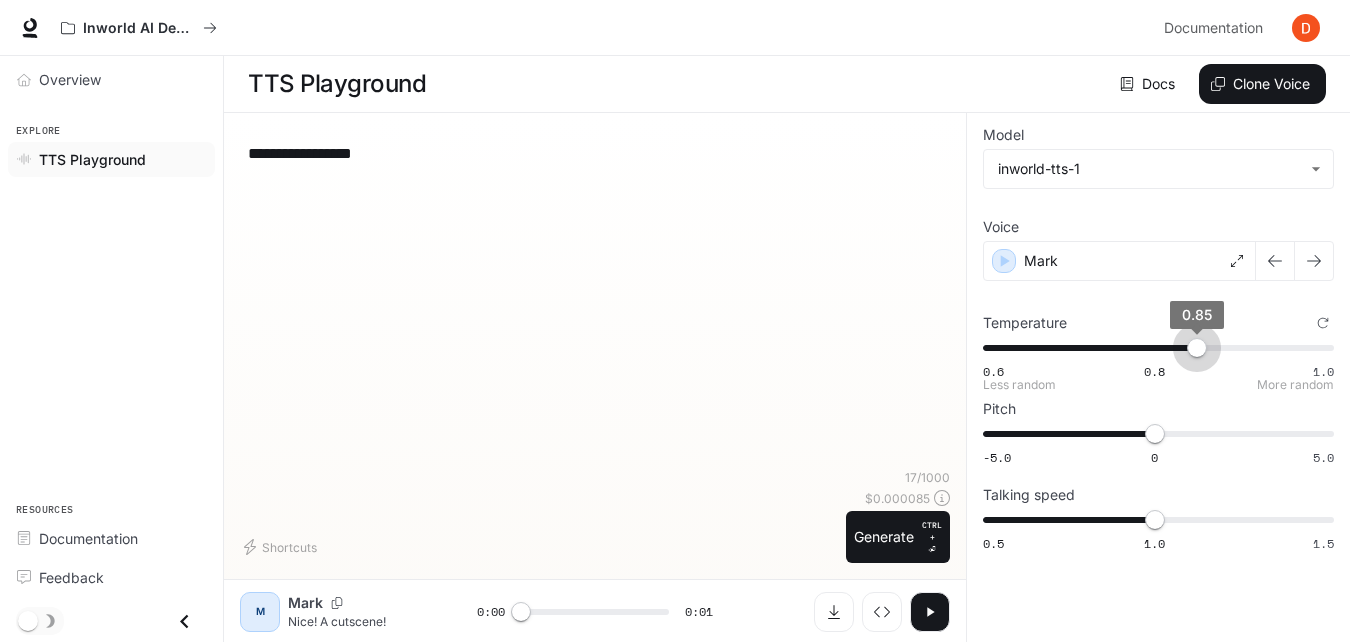 type on "***" 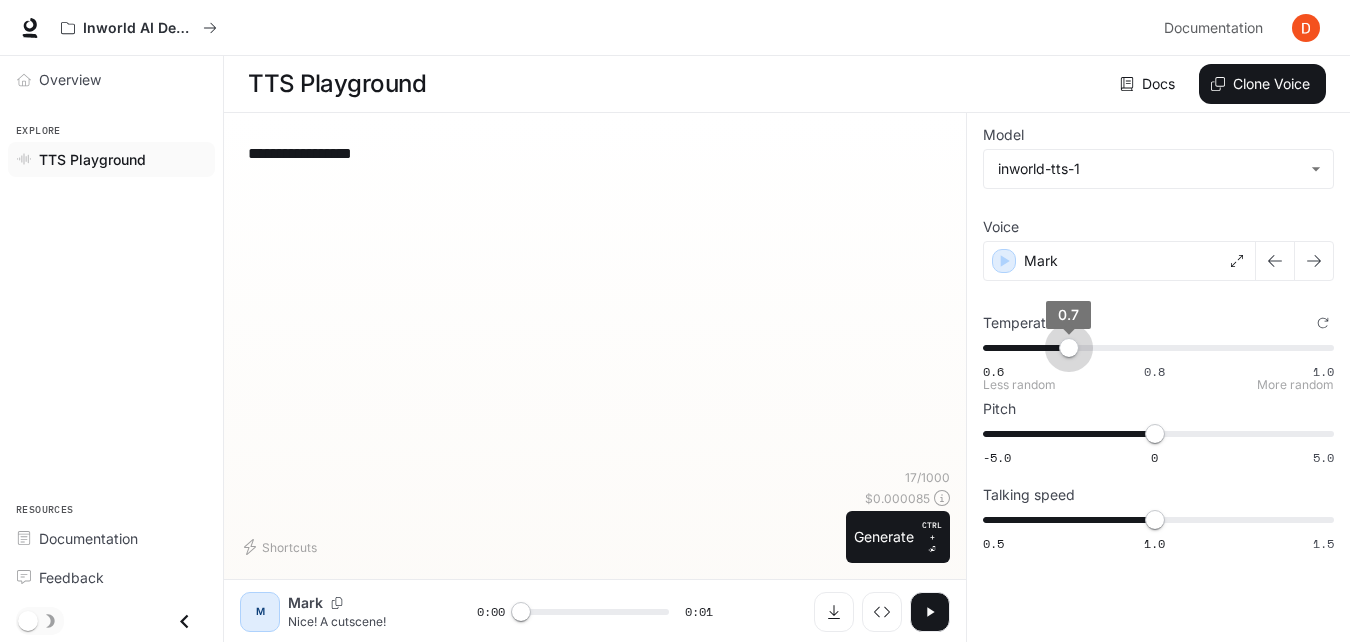 drag, startPoint x: 1204, startPoint y: 350, endPoint x: 1071, endPoint y: 358, distance: 133.24039 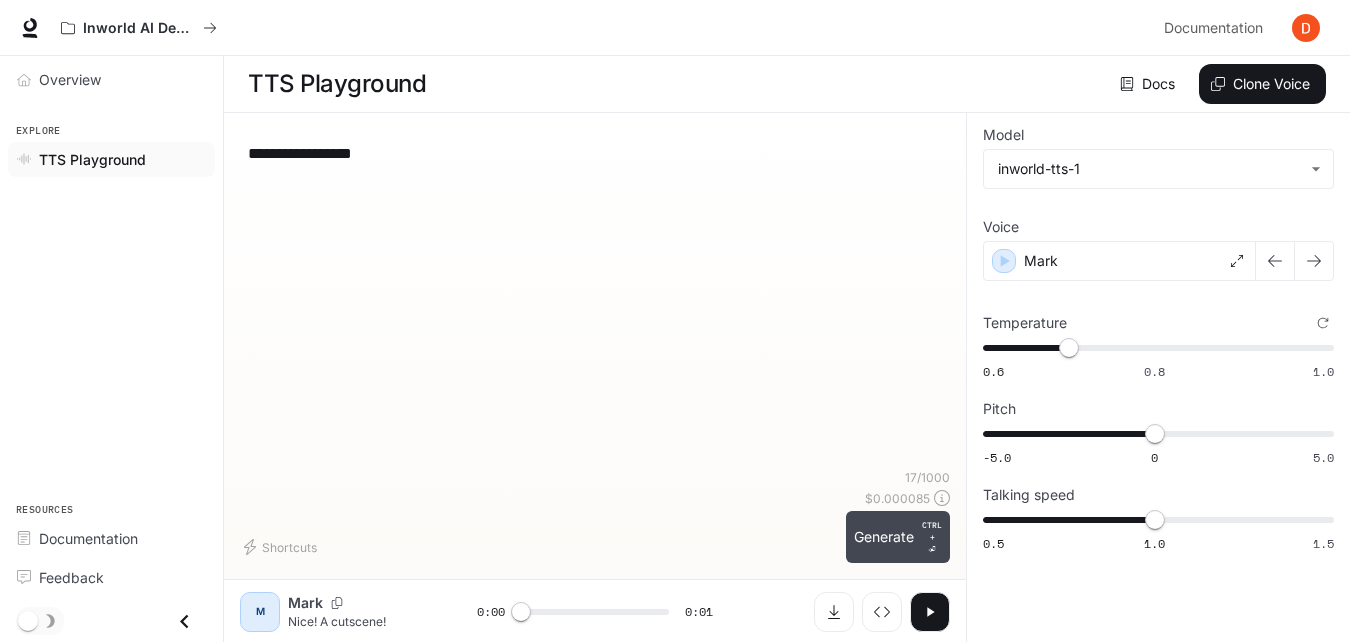 click on "Generate CTRL +  ⏎" at bounding box center (898, 537) 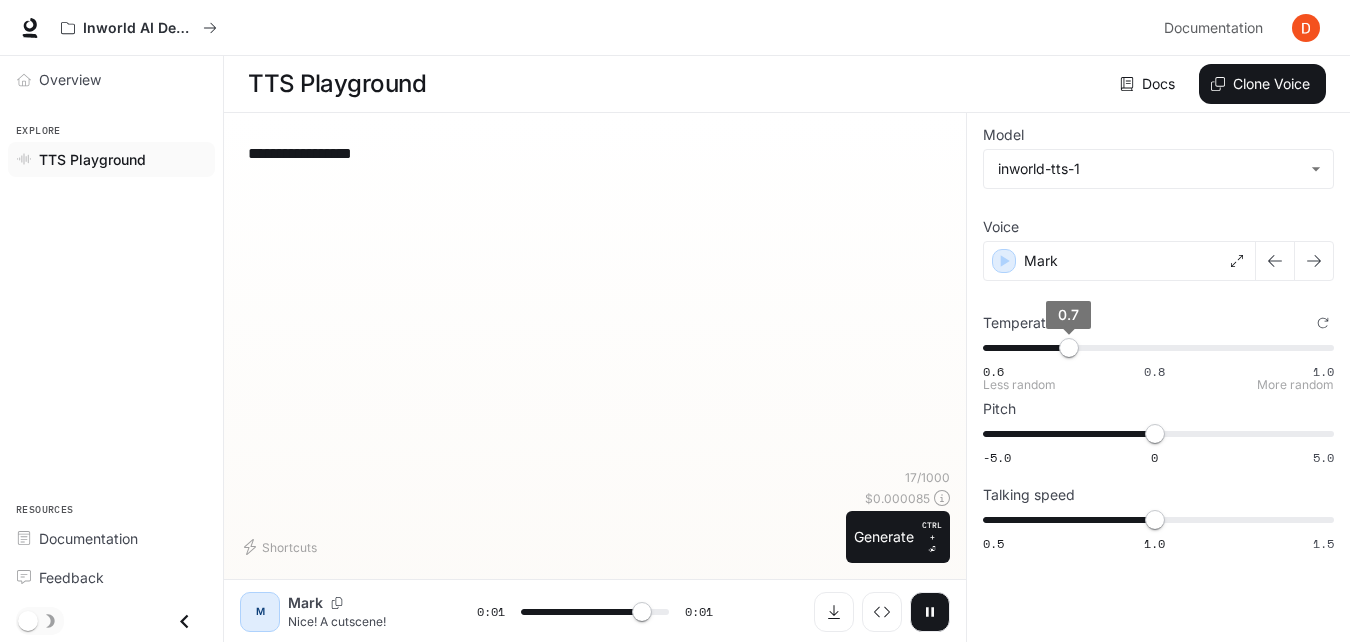 type on "***" 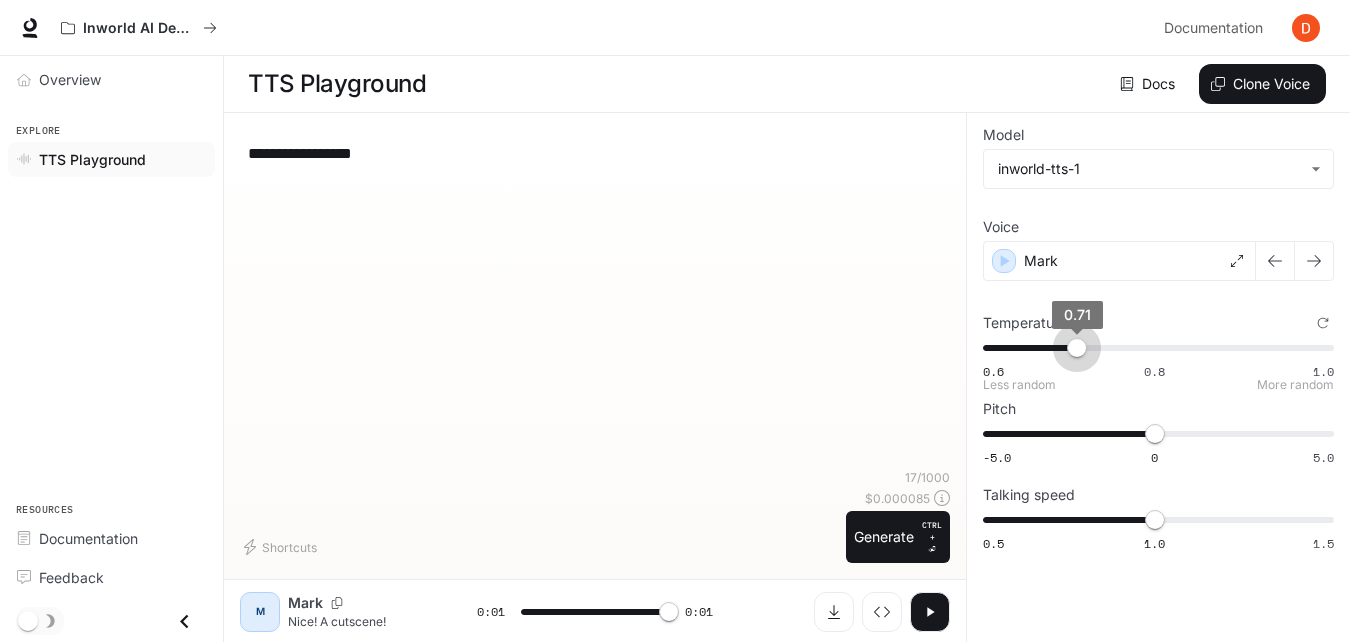 type on "*" 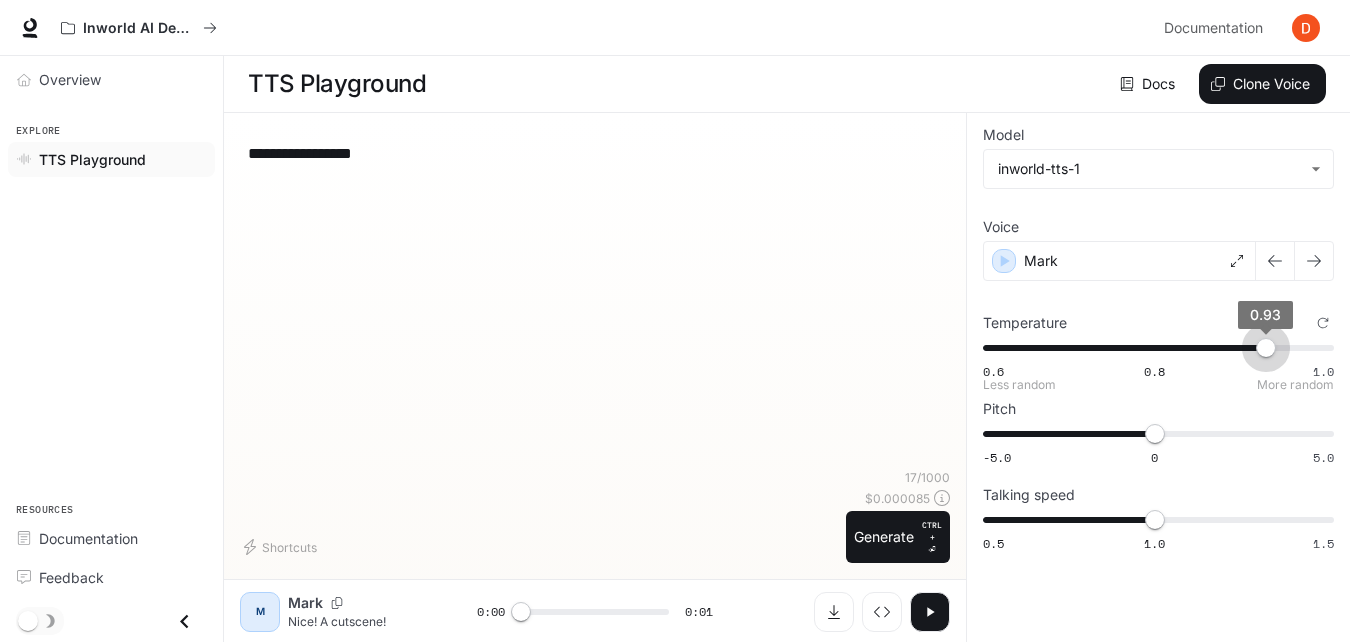 drag, startPoint x: 1076, startPoint y: 353, endPoint x: 1265, endPoint y: 357, distance: 189.04233 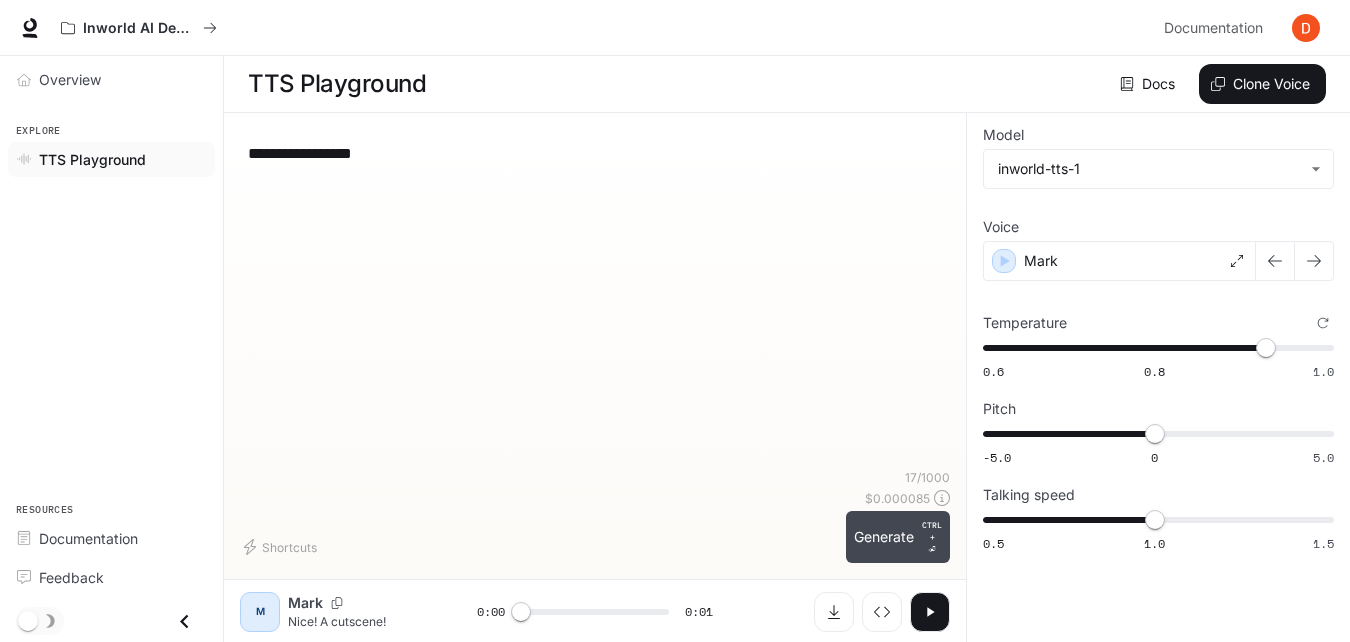 click on "Generate CTRL +  ⏎" at bounding box center [898, 537] 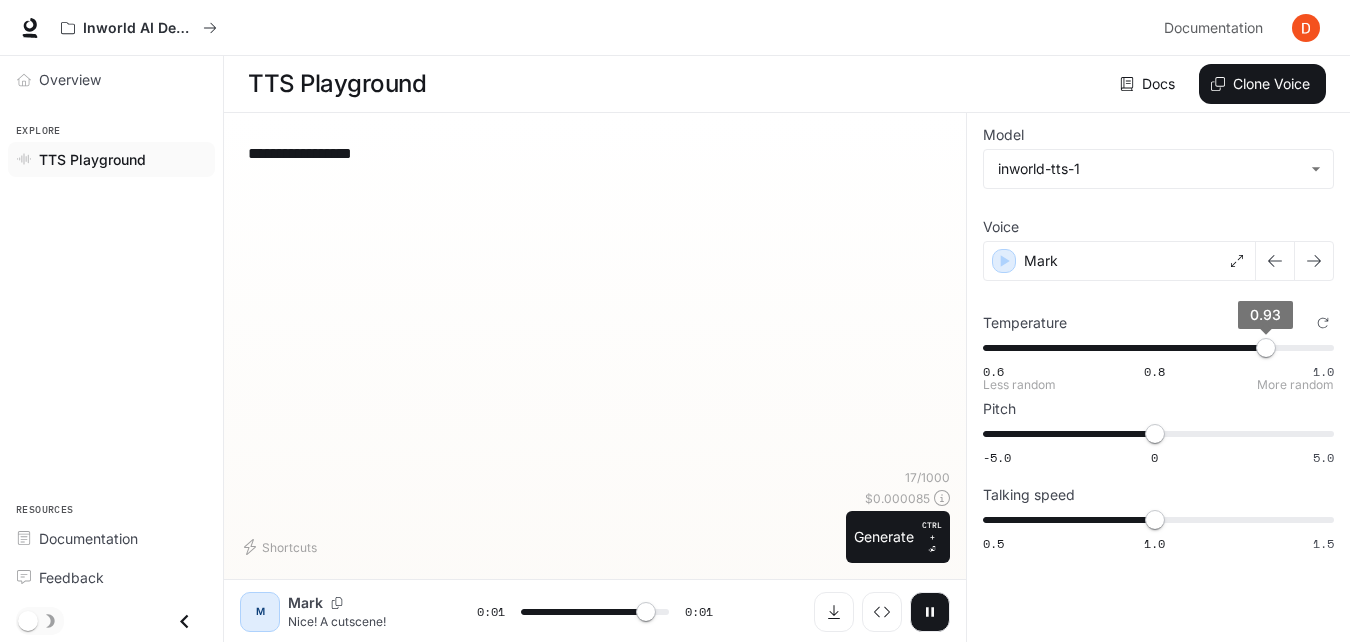 type on "*" 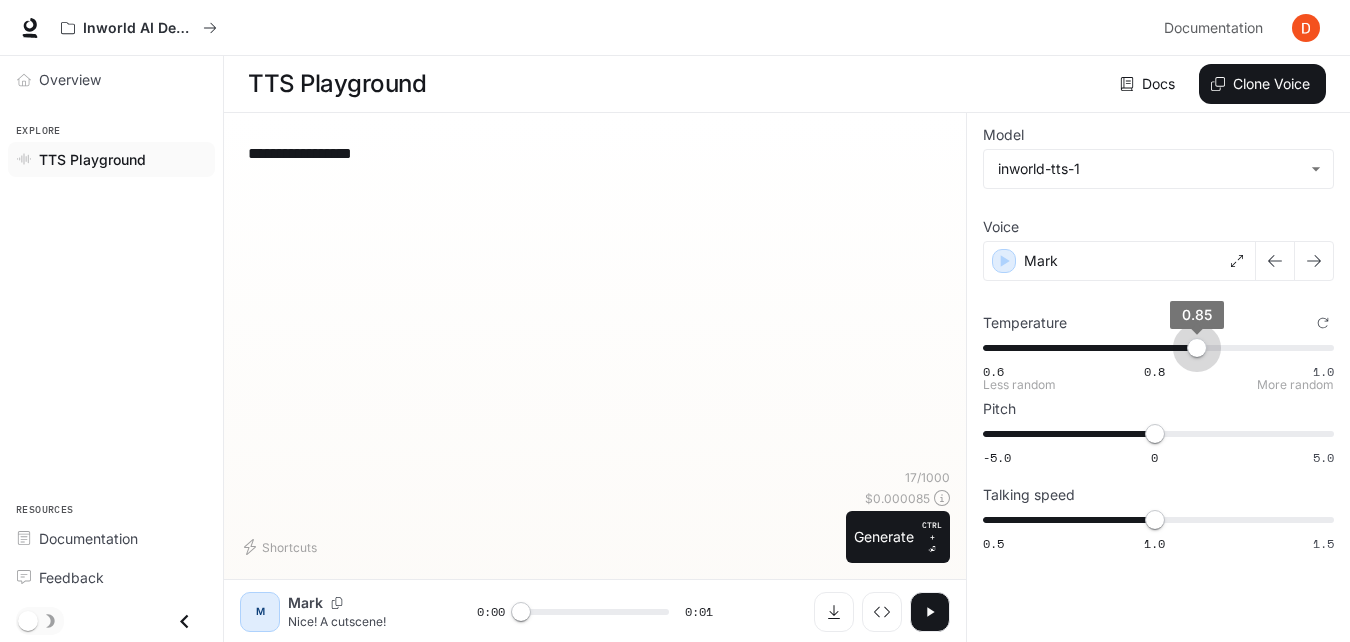 type on "****" 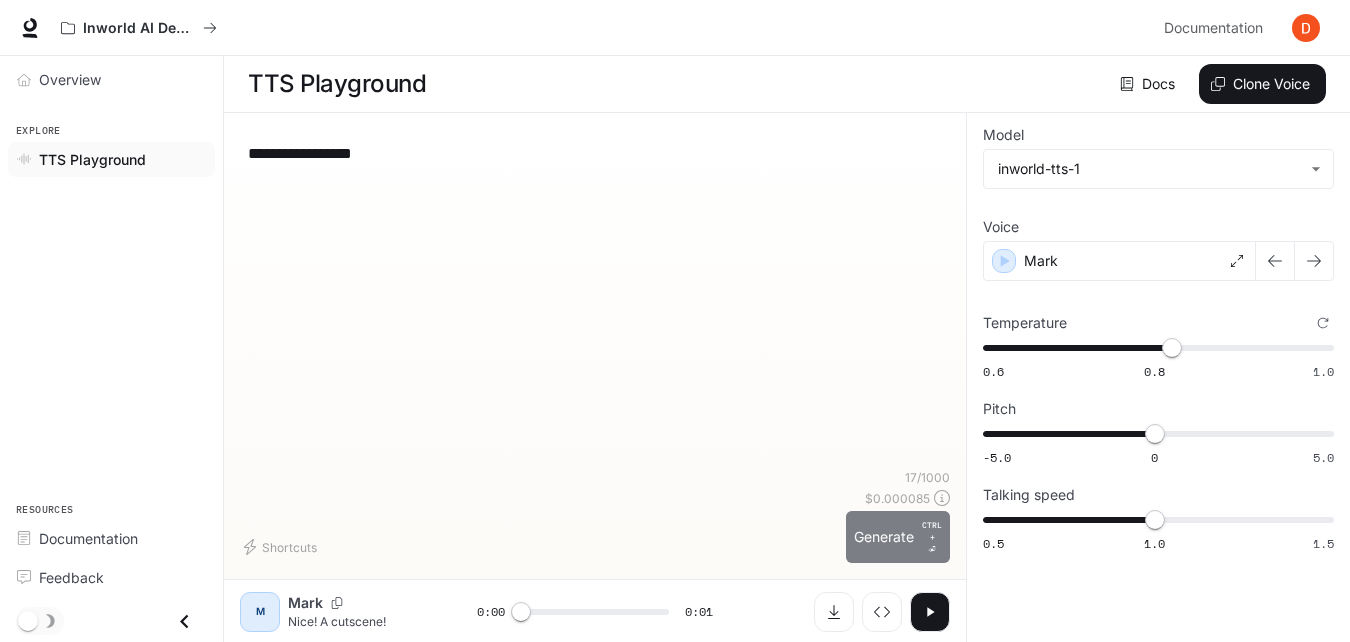 click on "Generate CTRL +  ⏎" at bounding box center (898, 537) 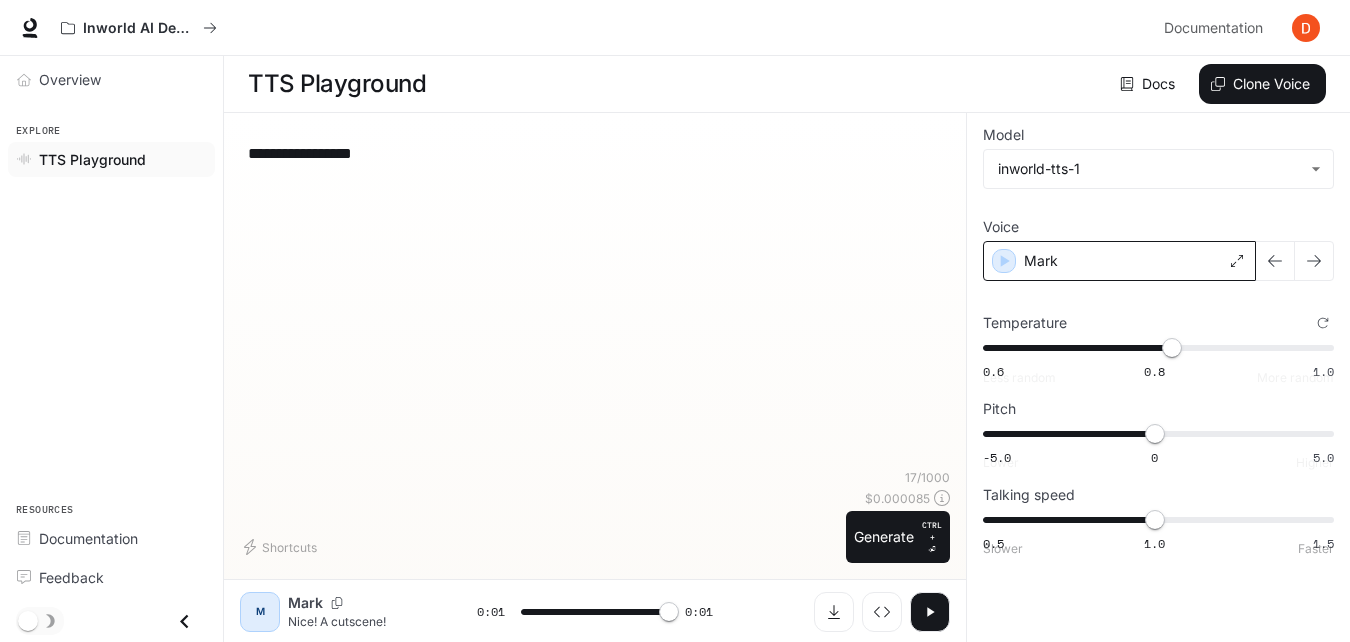 type on "*" 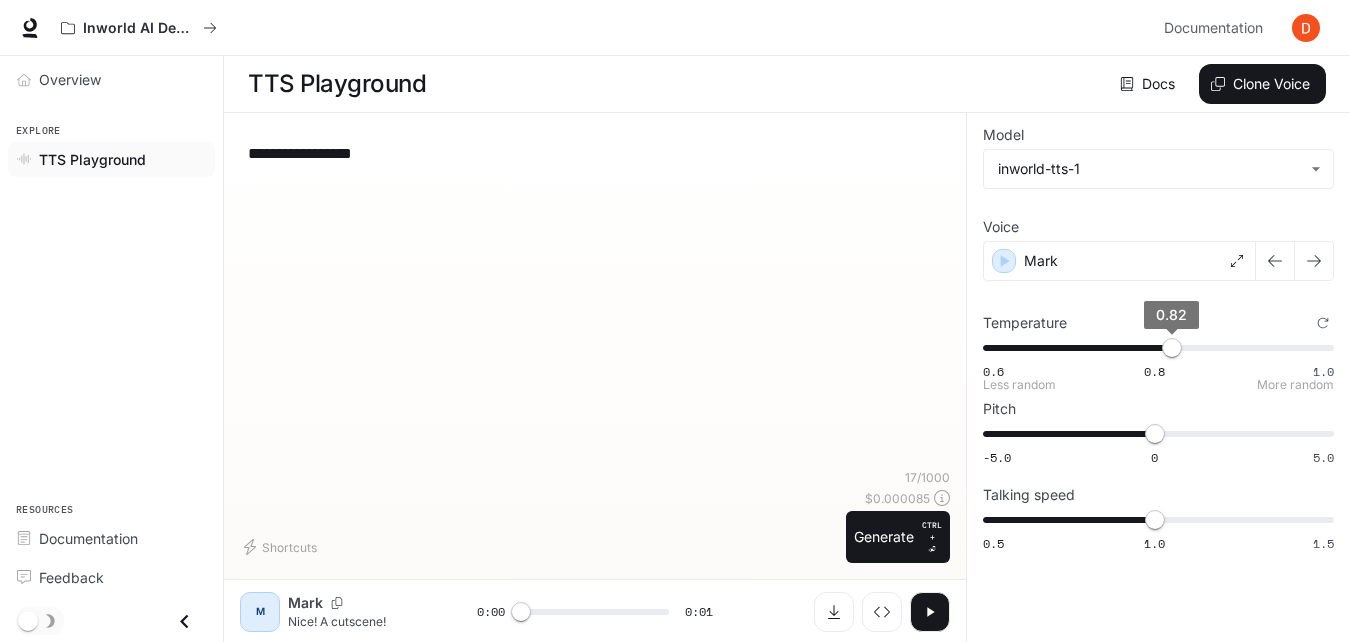 type on "****" 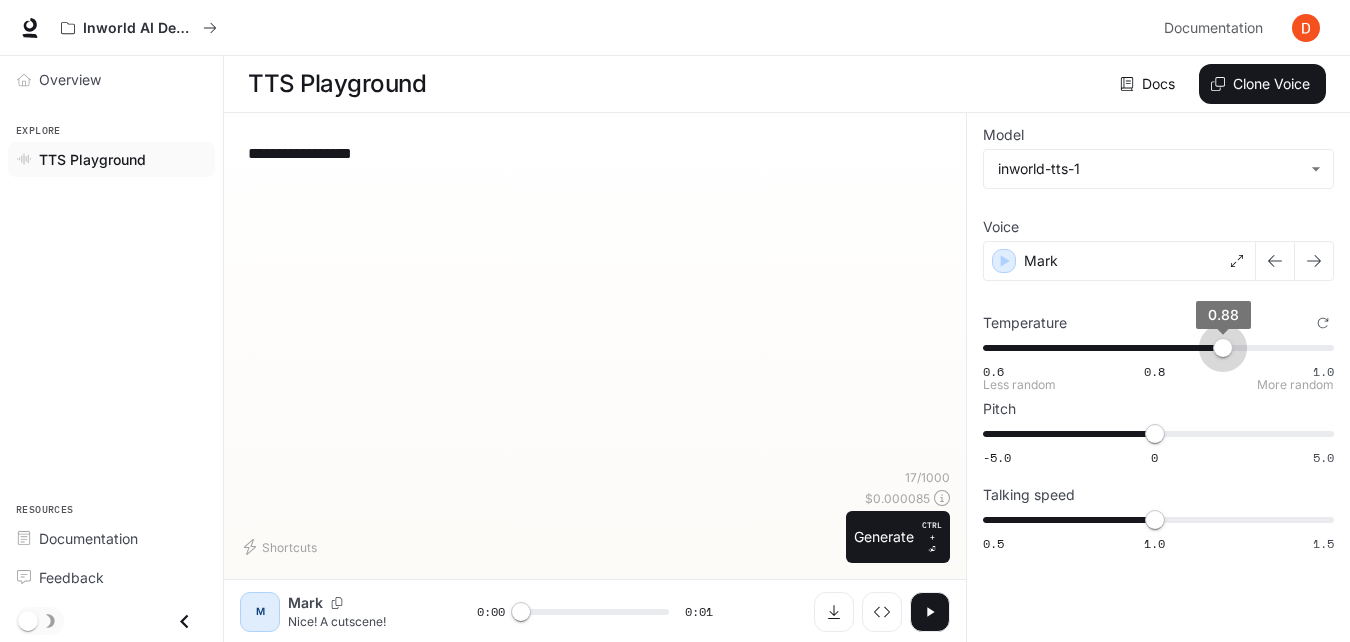 drag, startPoint x: 1176, startPoint y: 343, endPoint x: 1221, endPoint y: 348, distance: 45.276924 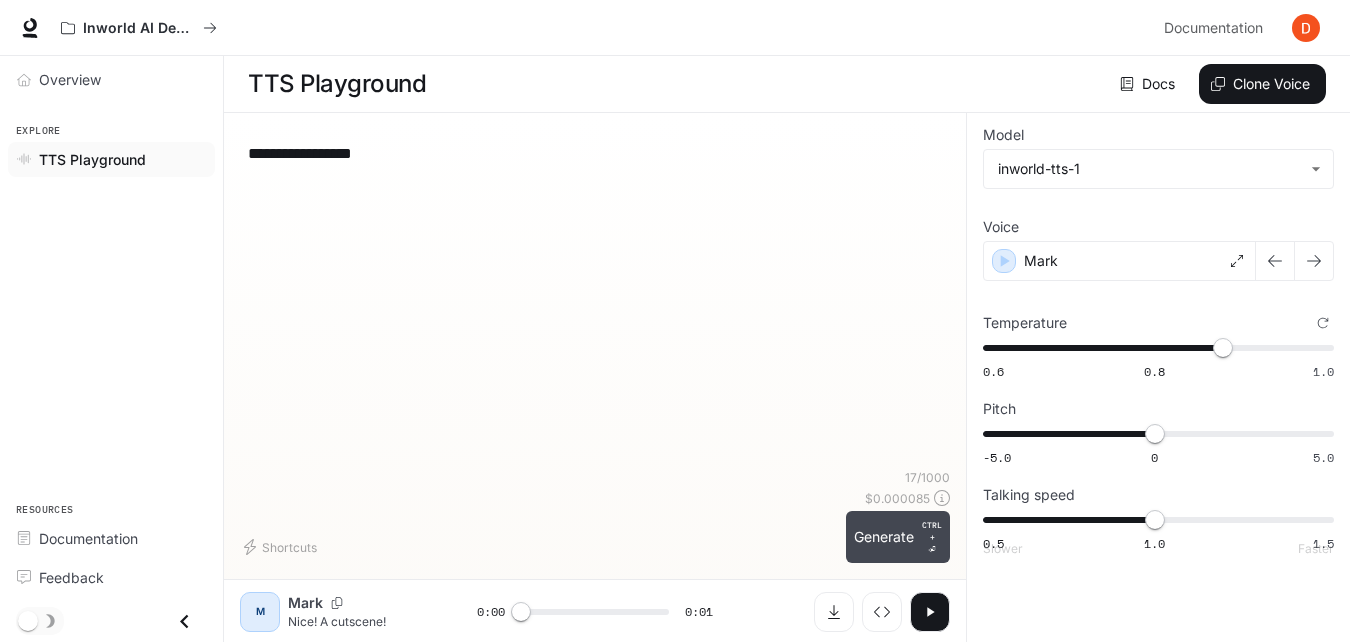 click on "Generate CTRL +  ⏎" at bounding box center (898, 537) 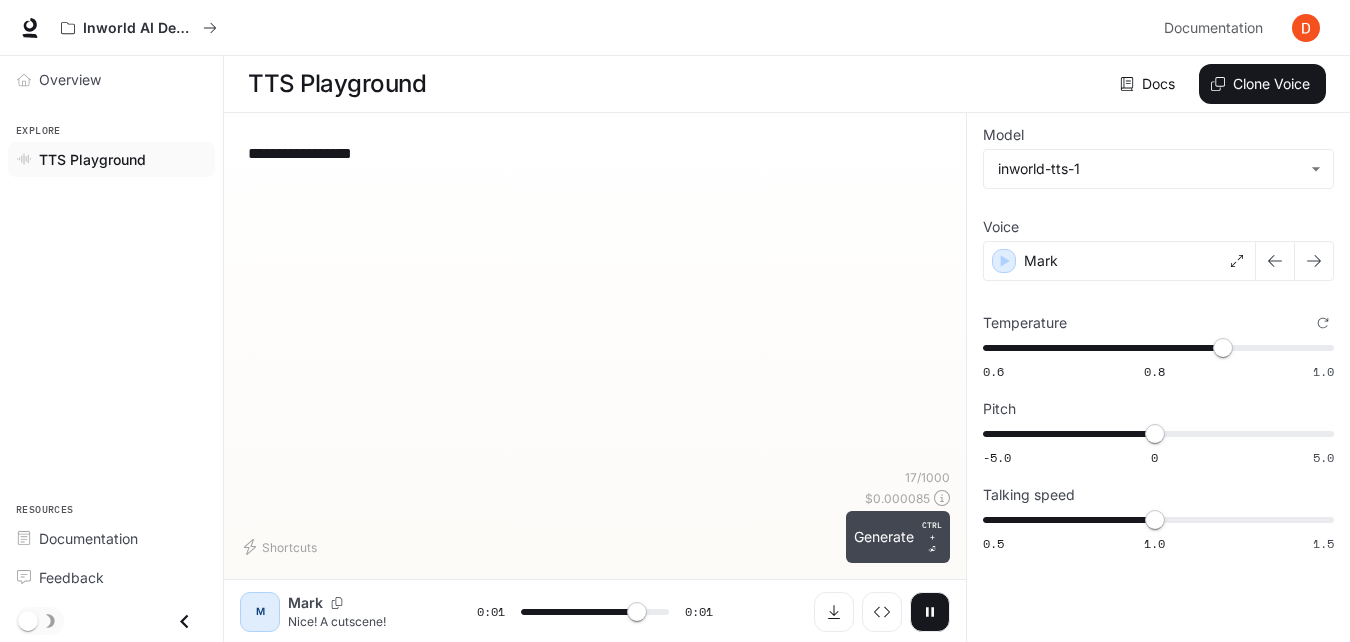 type on "*" 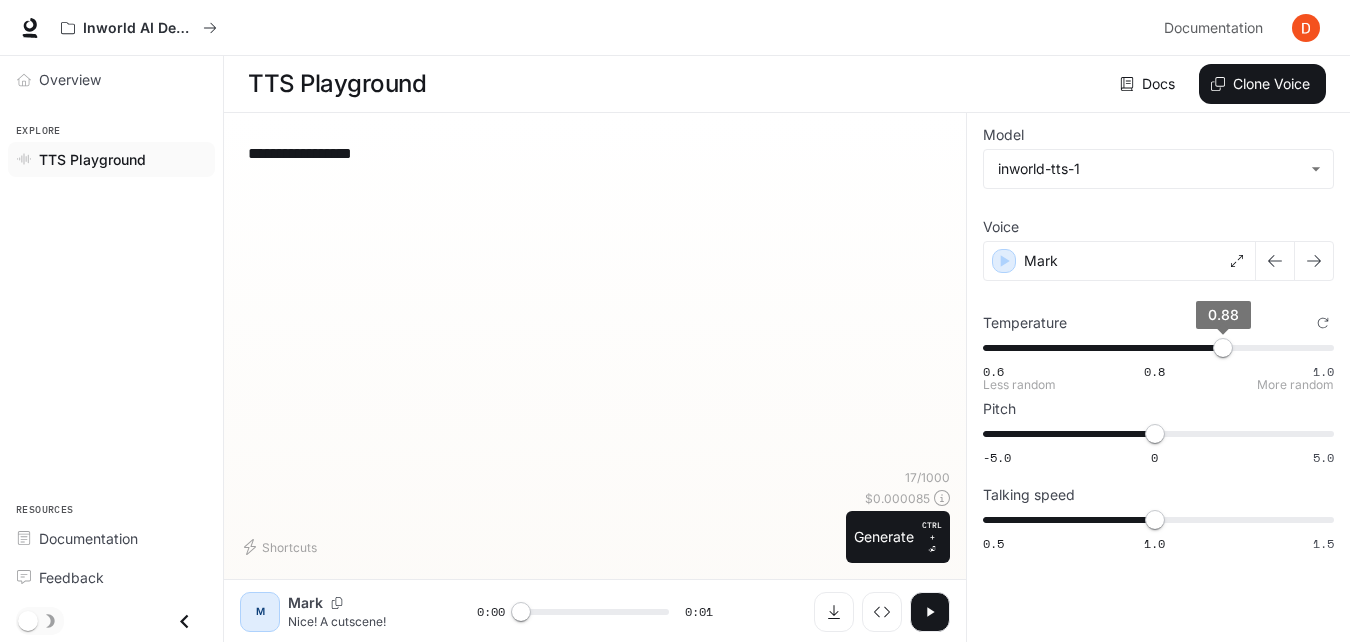 click on "0.88" at bounding box center (1223, 348) 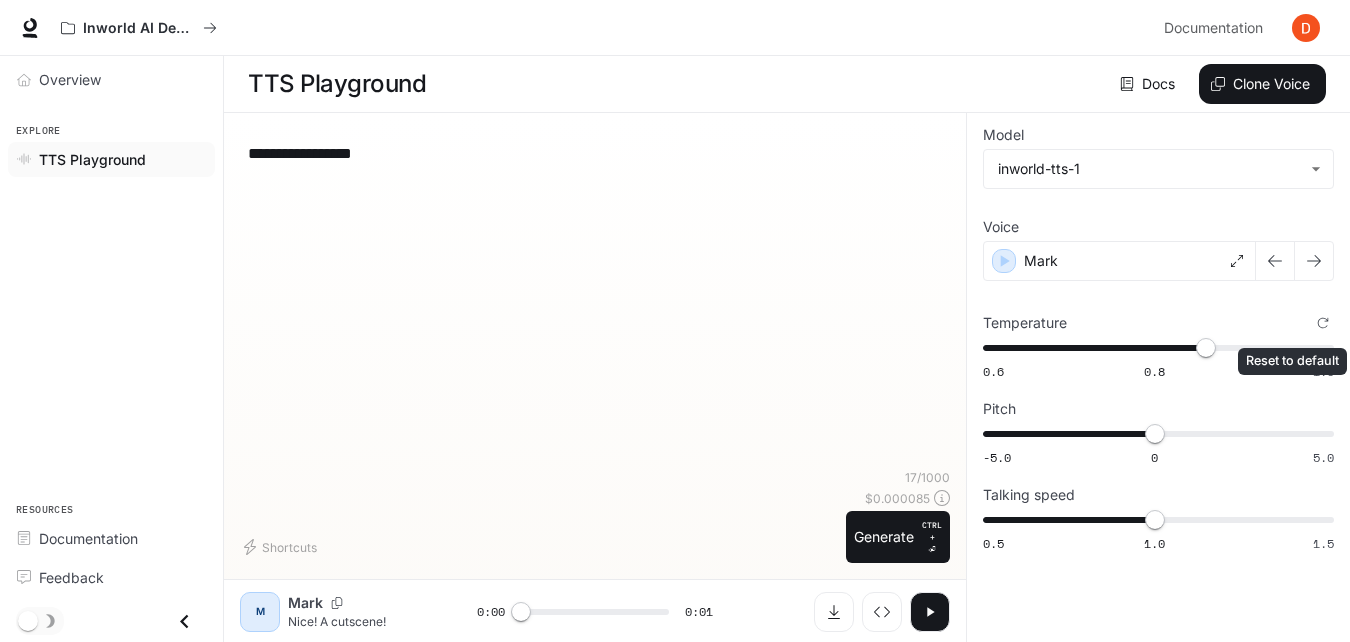 click on "Temperature" at bounding box center [1323, 323] 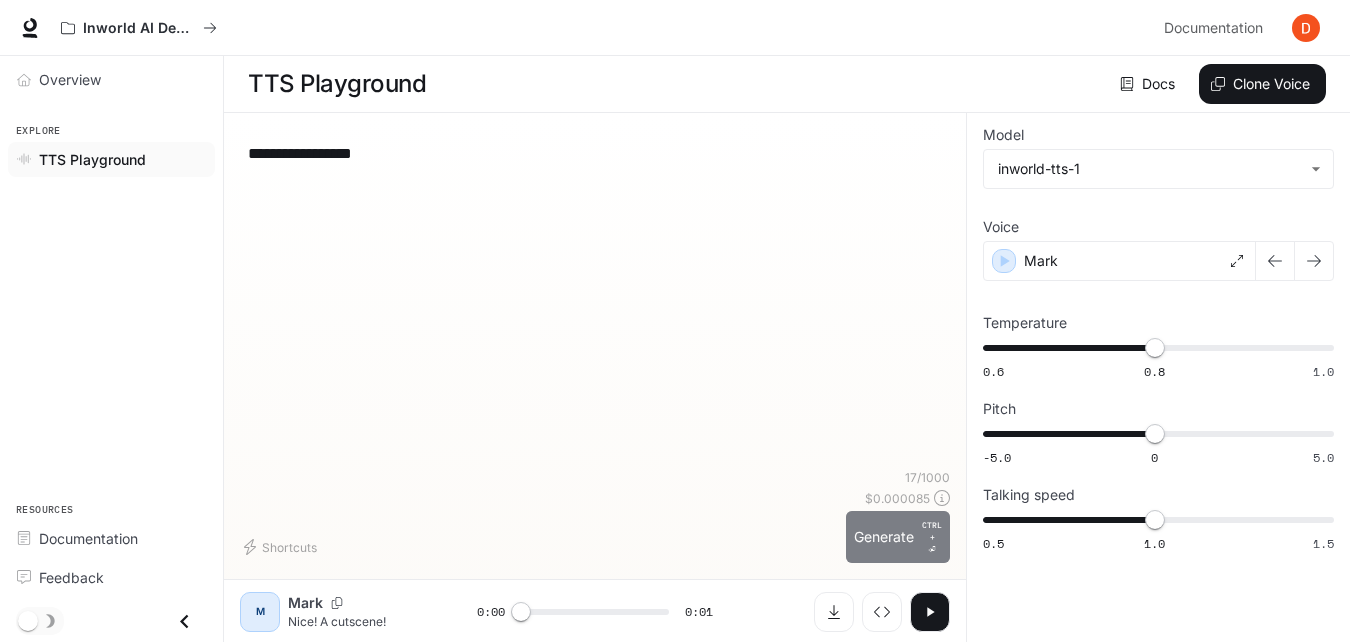 click on "Generate CTRL +  ⏎" at bounding box center (898, 537) 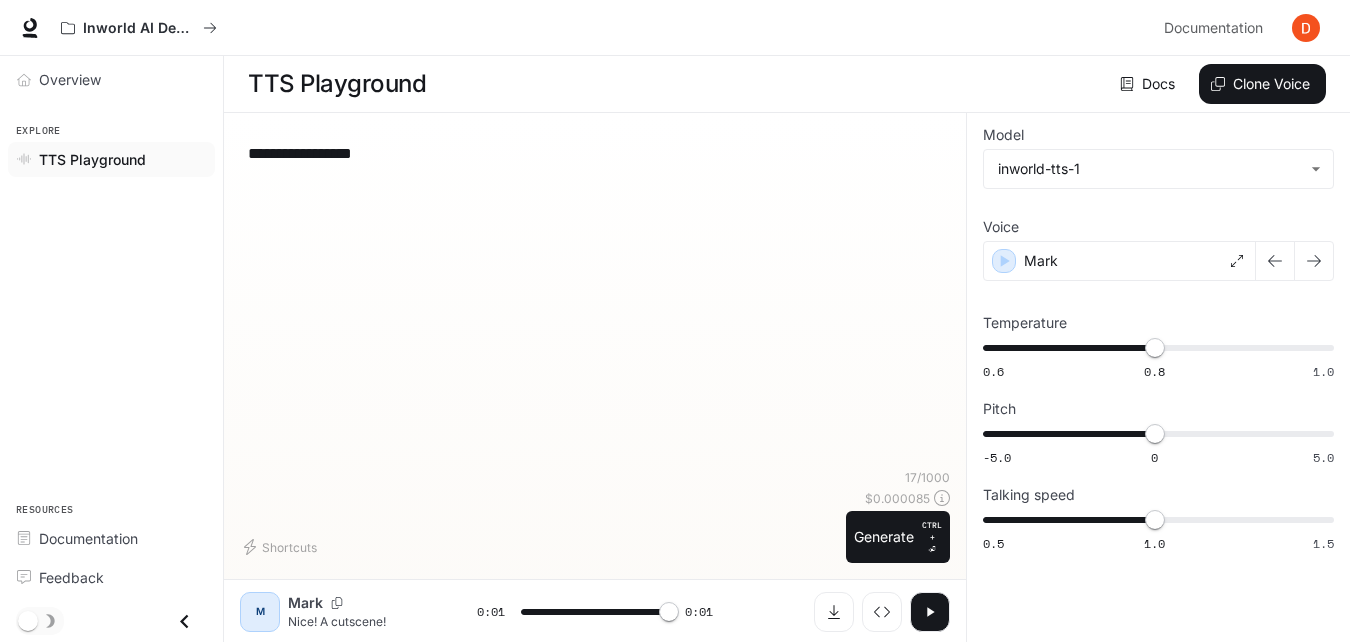 type on "*" 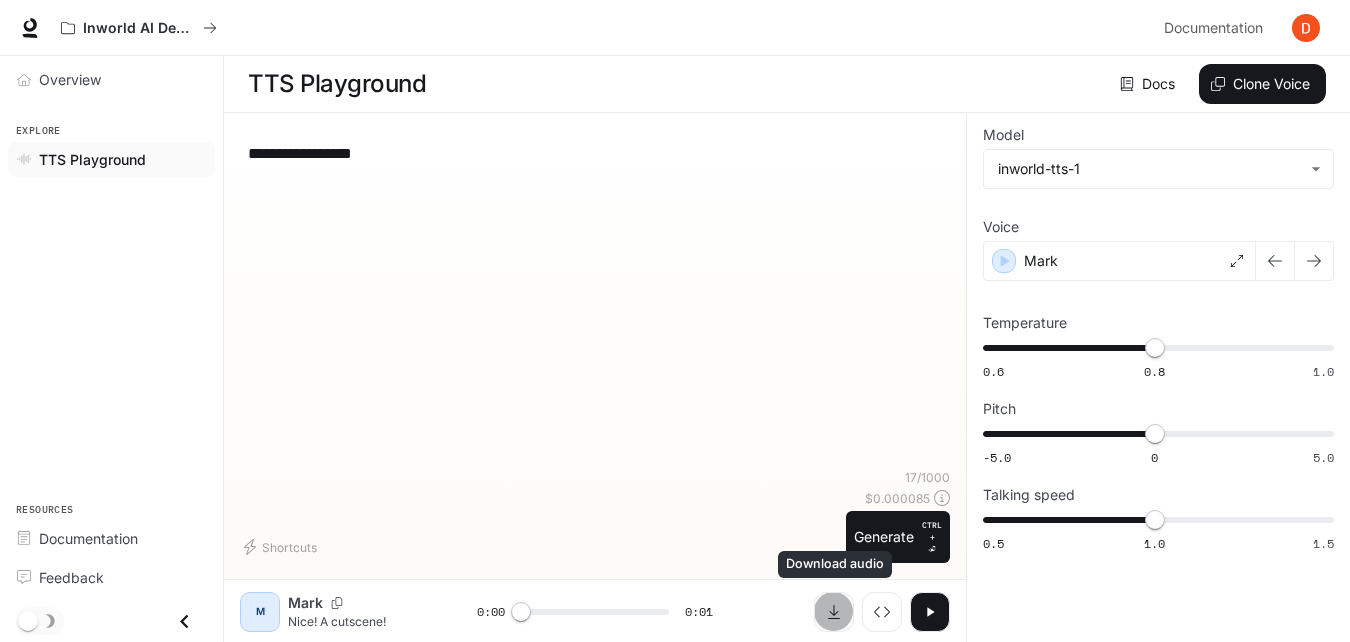 click at bounding box center [834, 612] 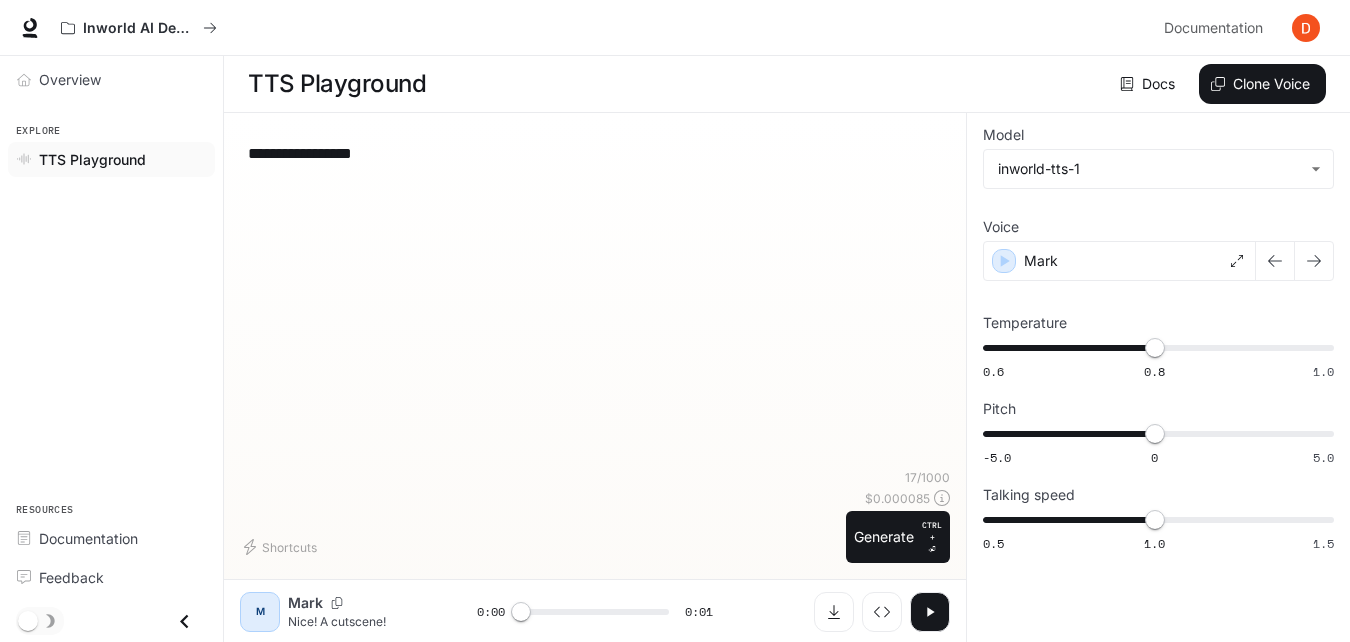 click on "**********" at bounding box center [595, 153] 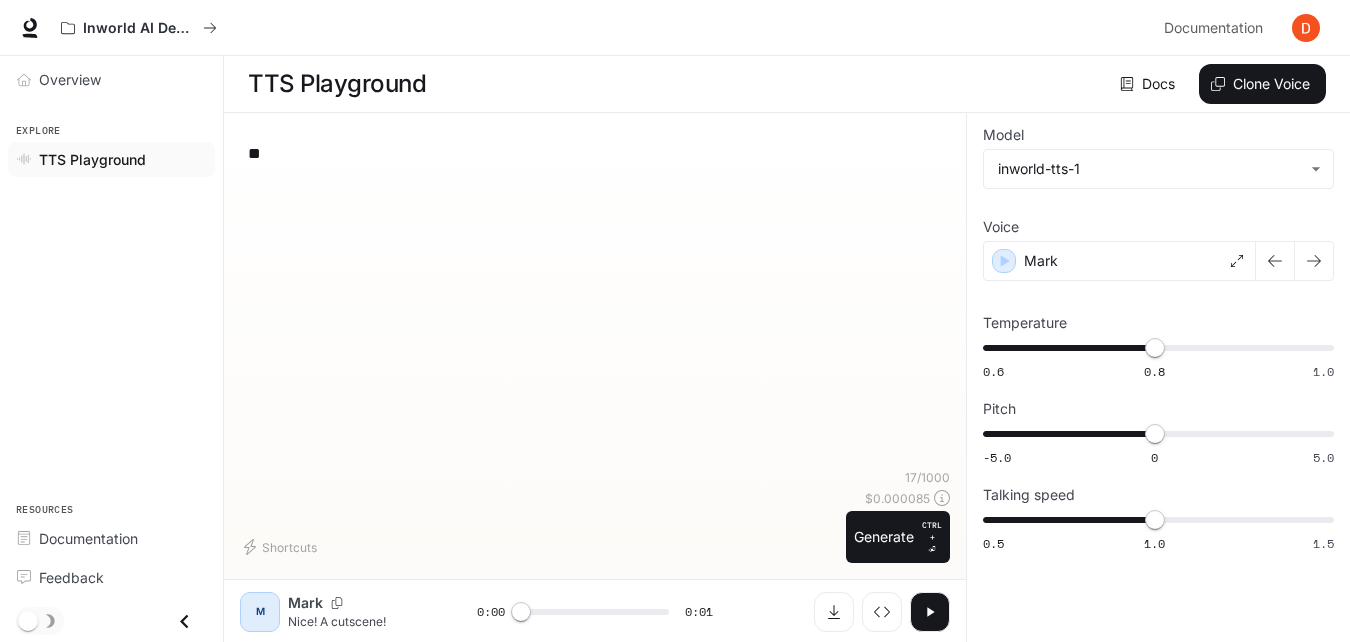type on "*" 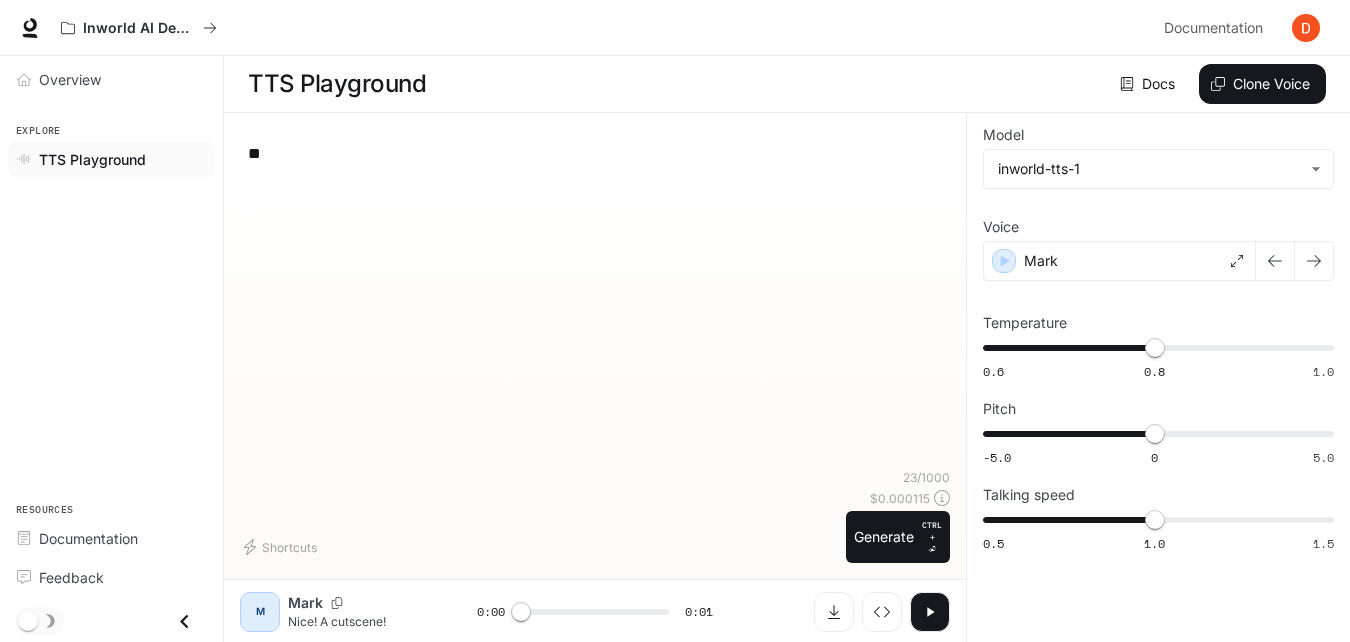 type on "*" 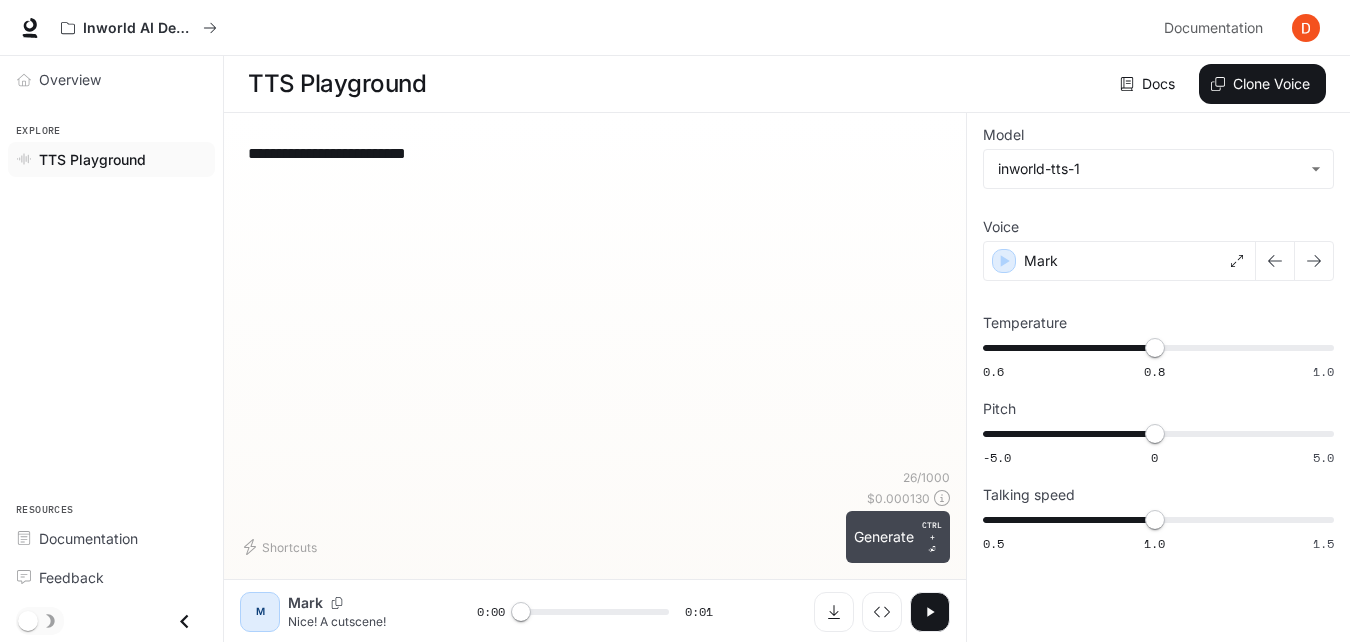 type on "**********" 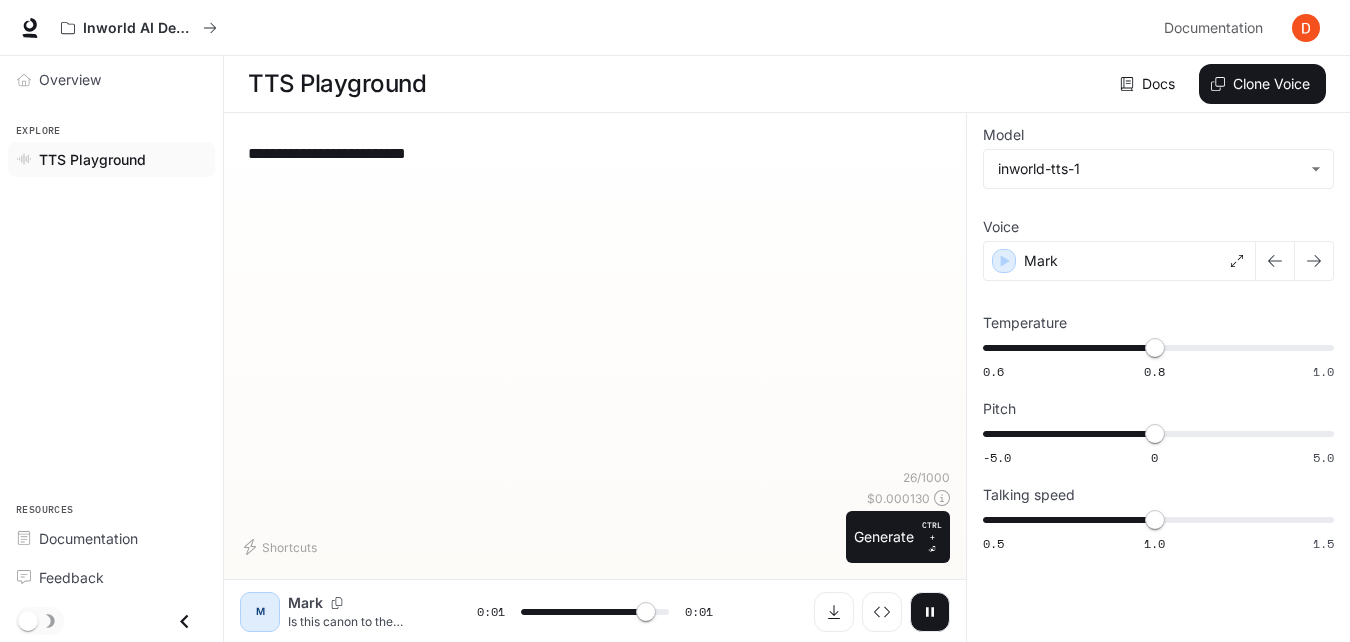 type on "*" 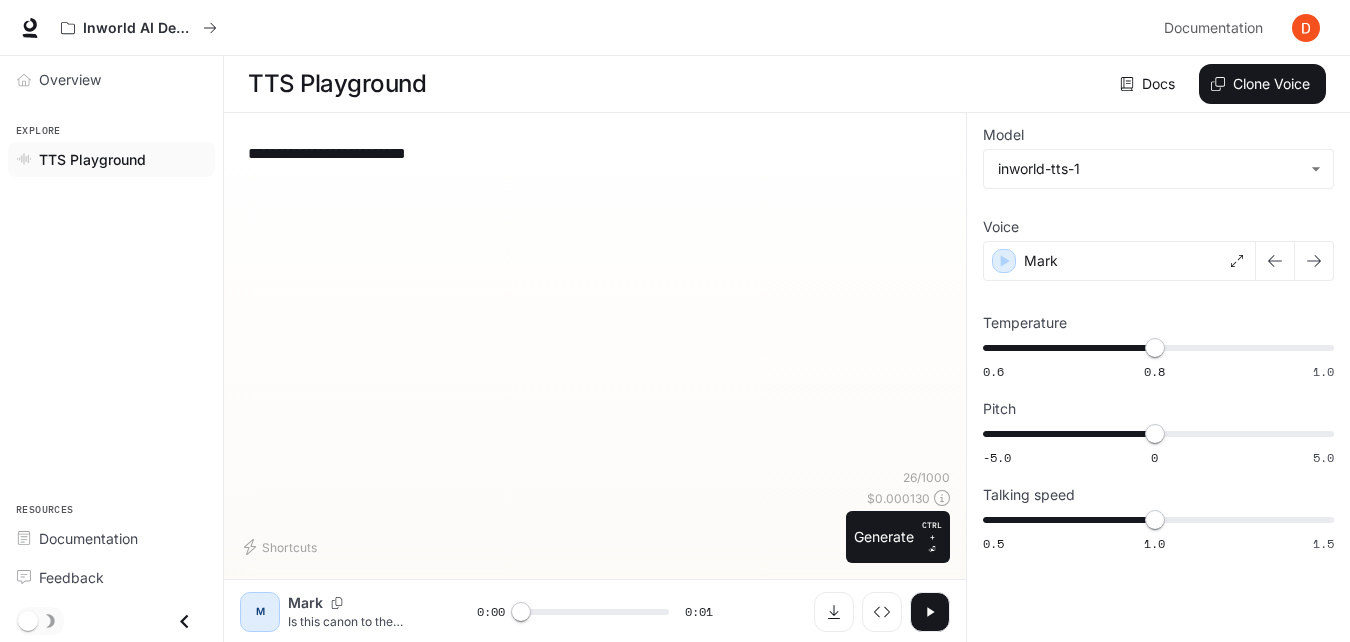 click on "**********" at bounding box center (595, 153) 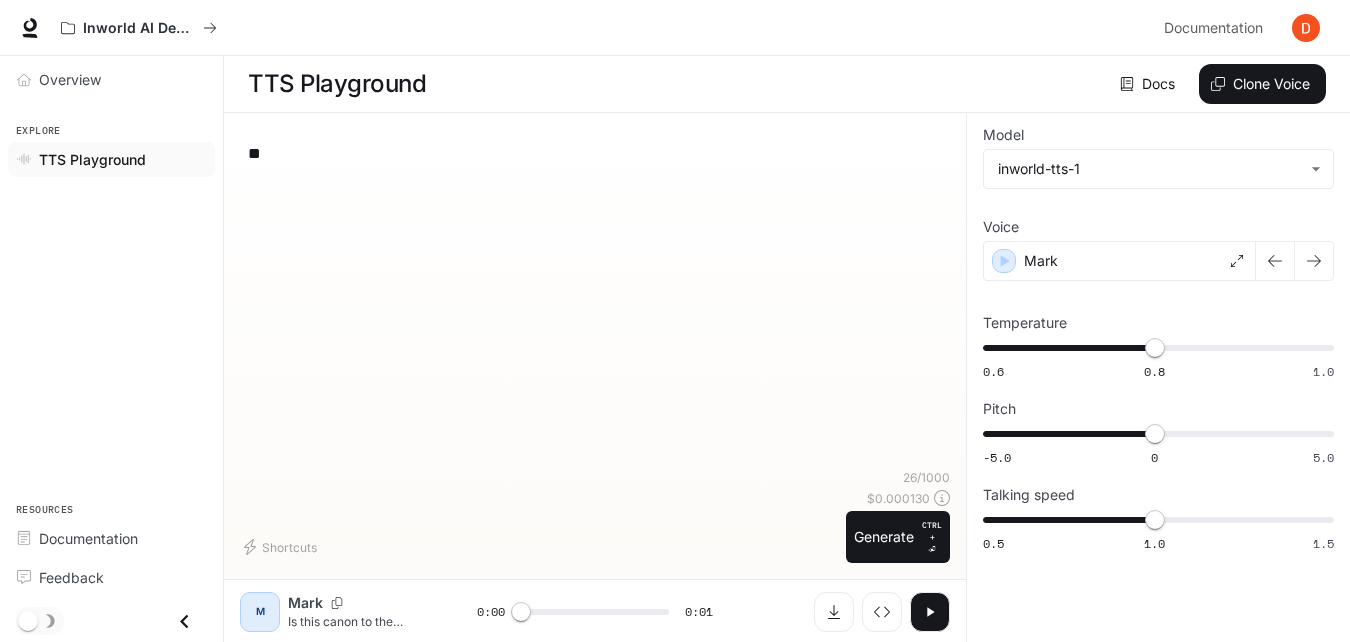 type on "*" 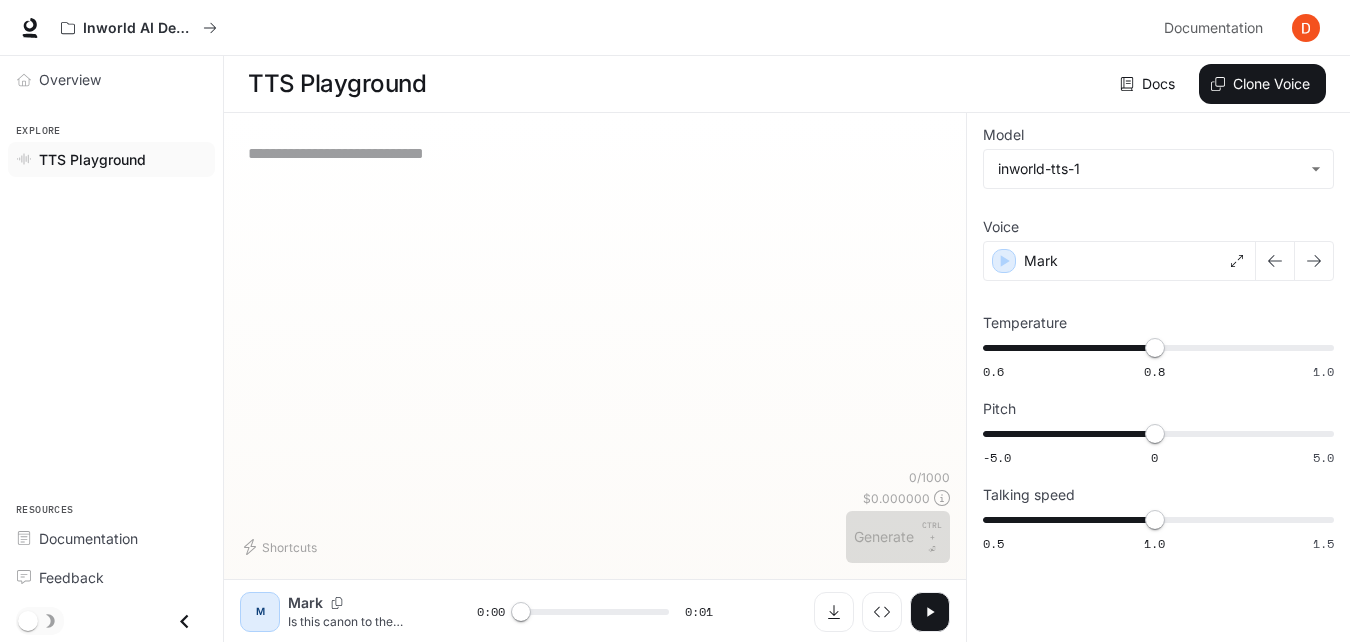 click on "* ​" at bounding box center (595, 299) 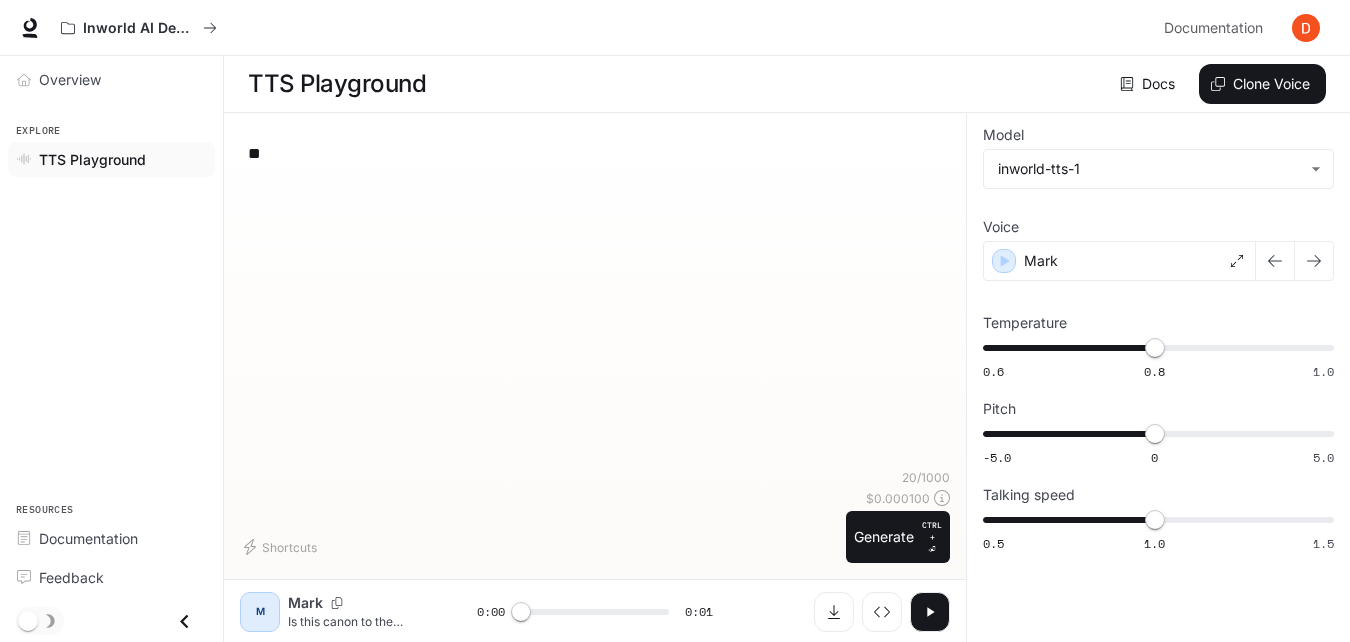 type on "*" 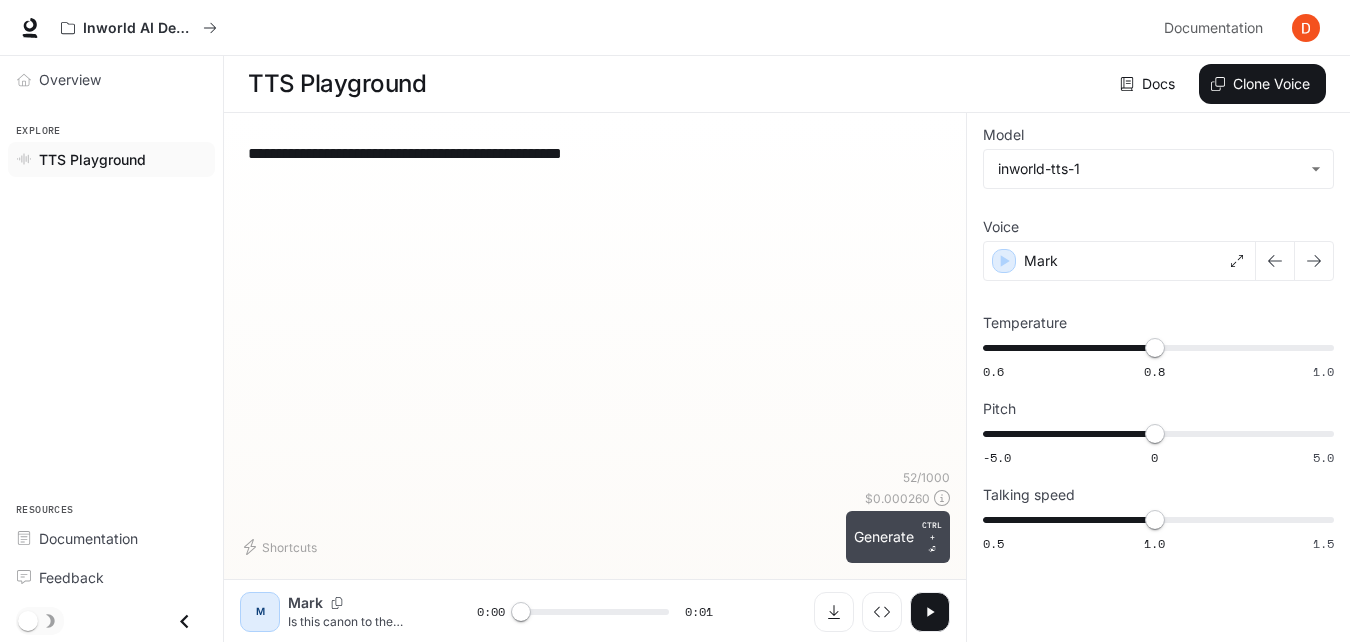 type on "**********" 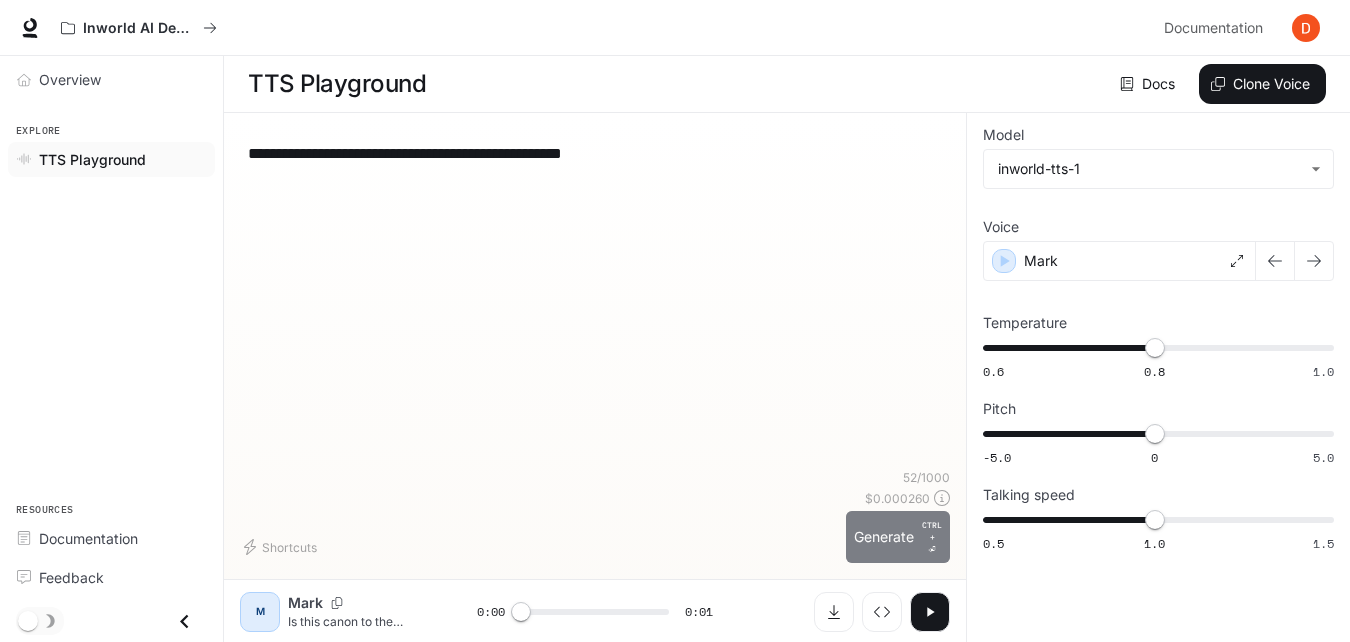 click on "Generate CTRL +  ⏎" at bounding box center [898, 537] 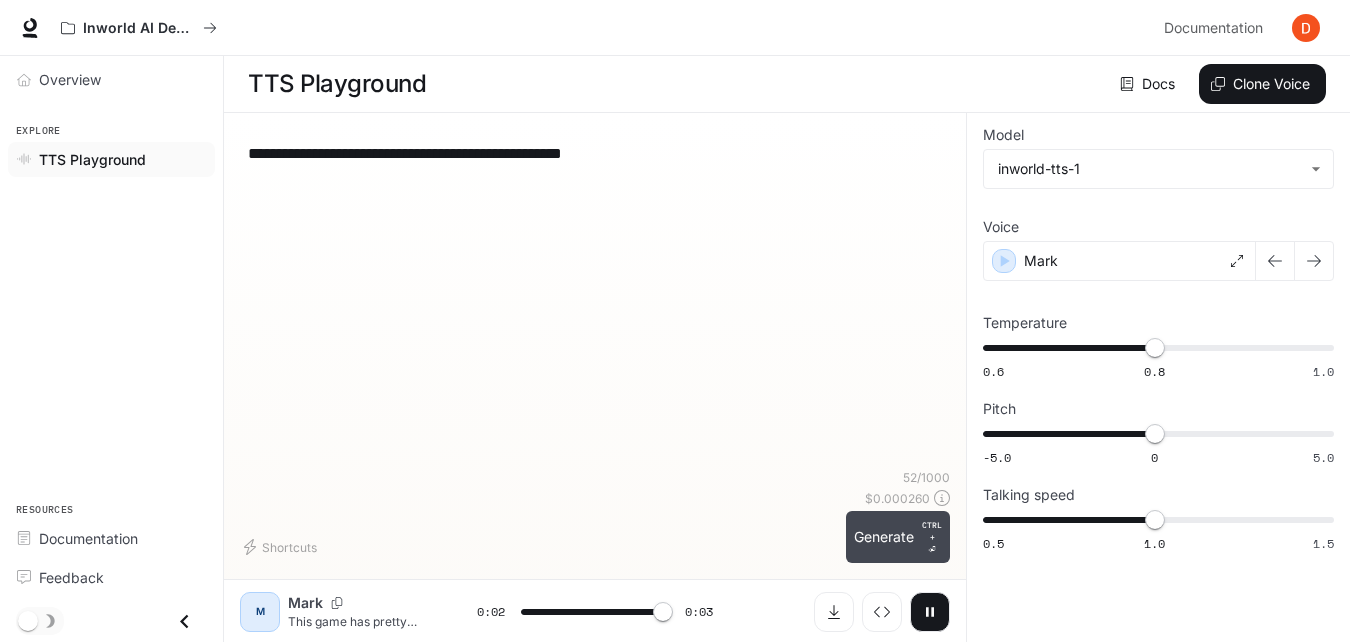 type on "*" 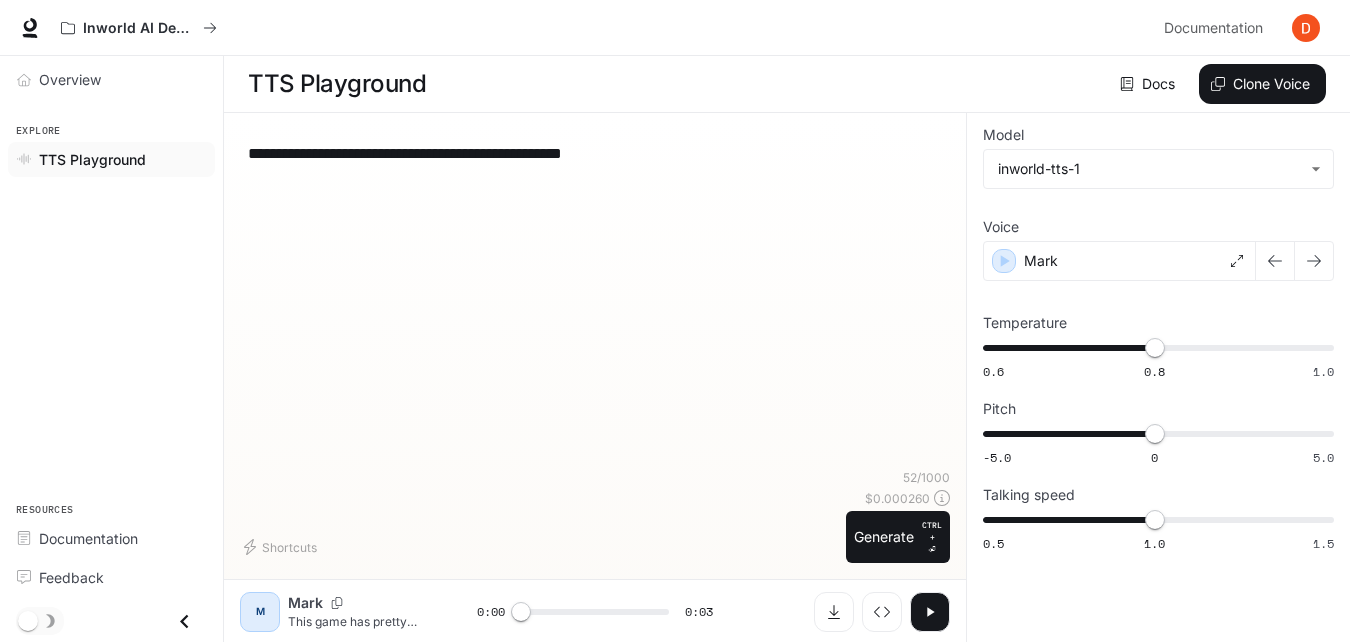 click on "**********" at bounding box center (595, 153) 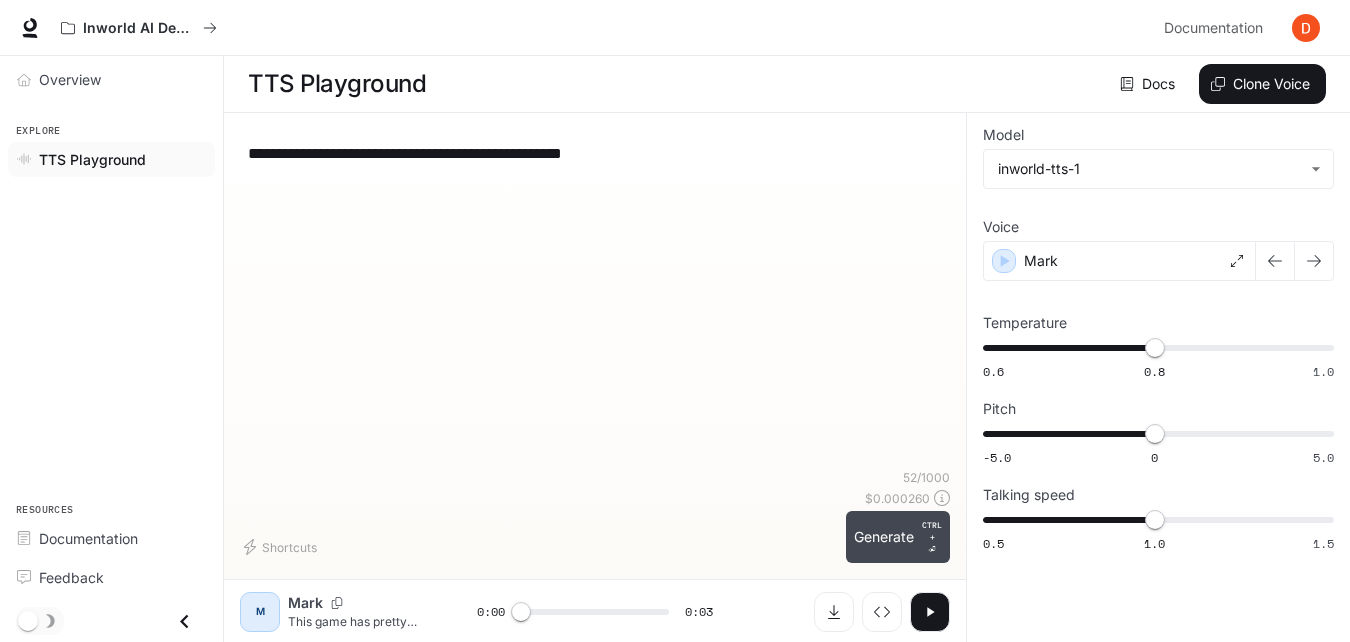 type on "**********" 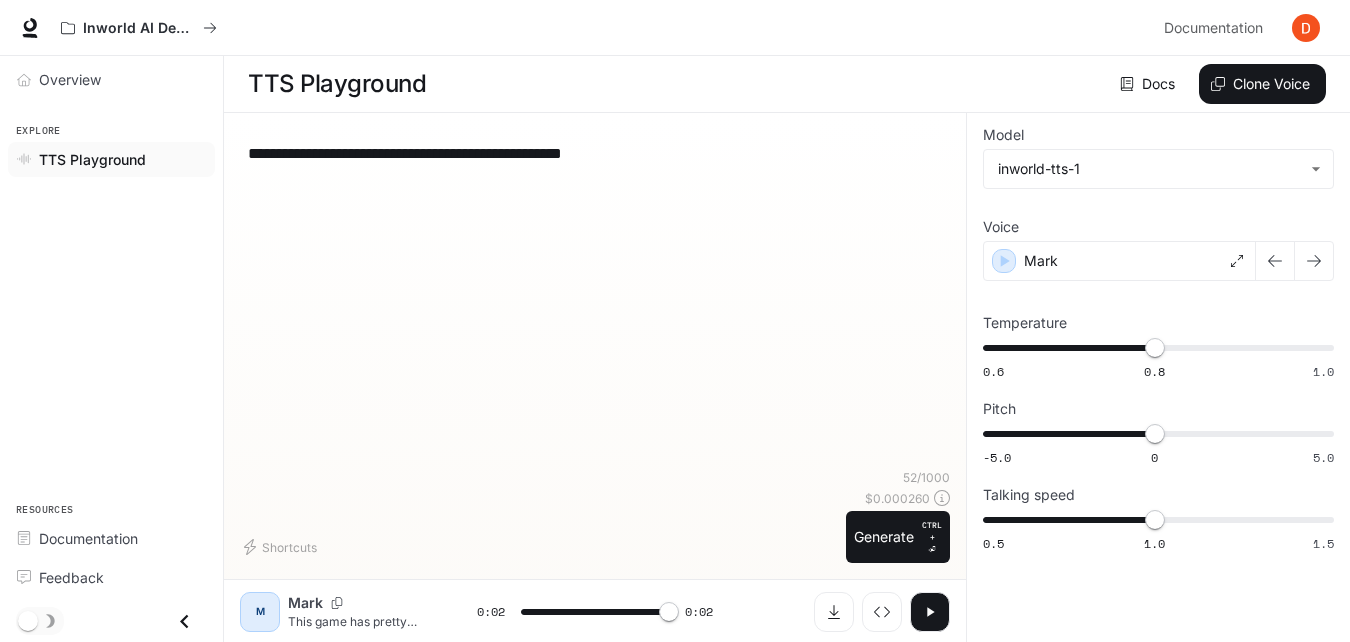 type on "*" 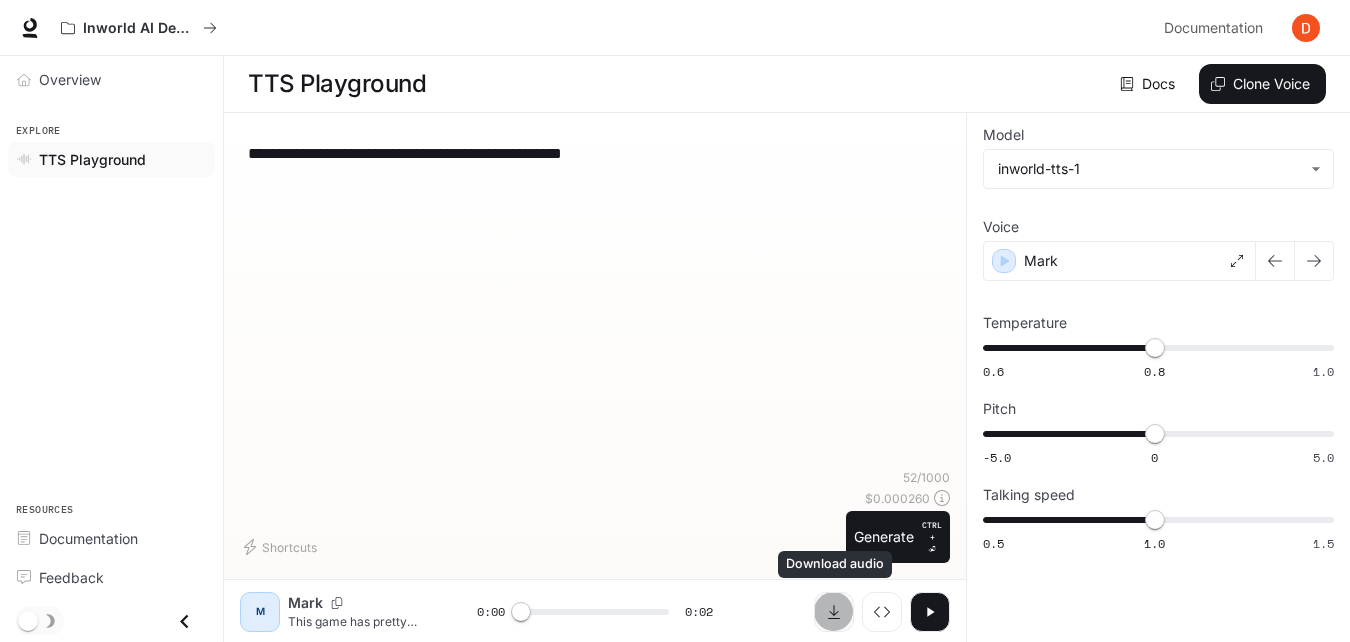 click at bounding box center (834, 612) 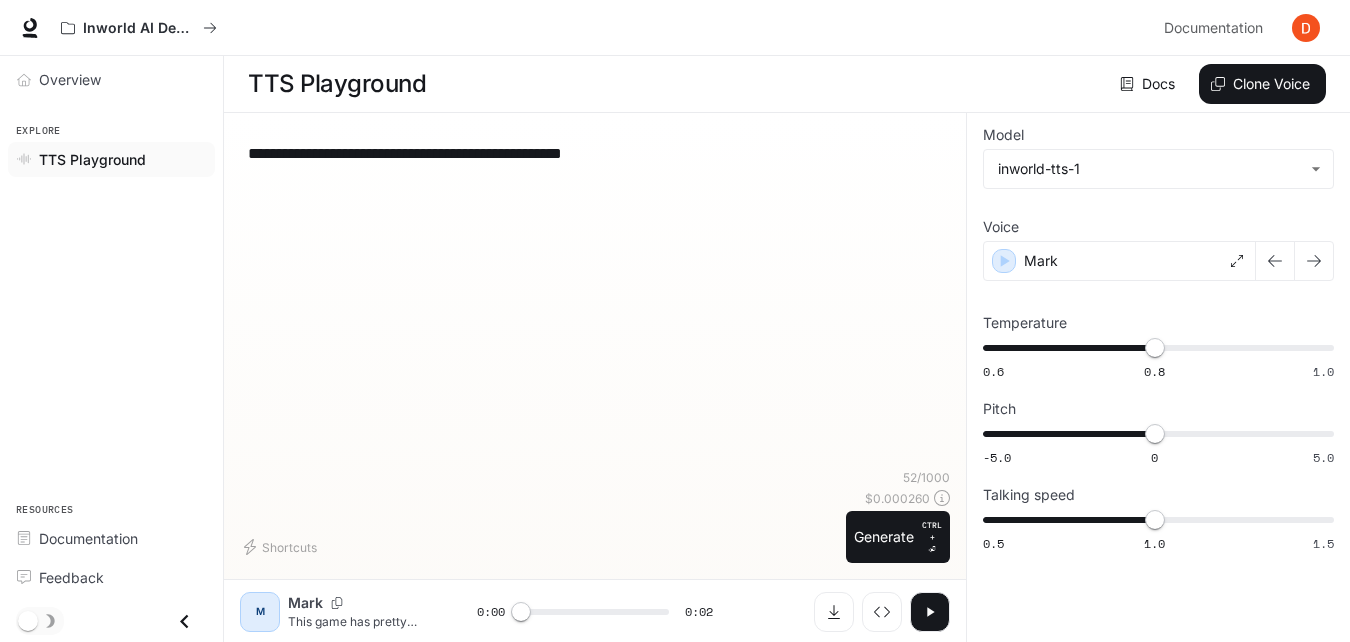 click on "**********" at bounding box center (595, 153) 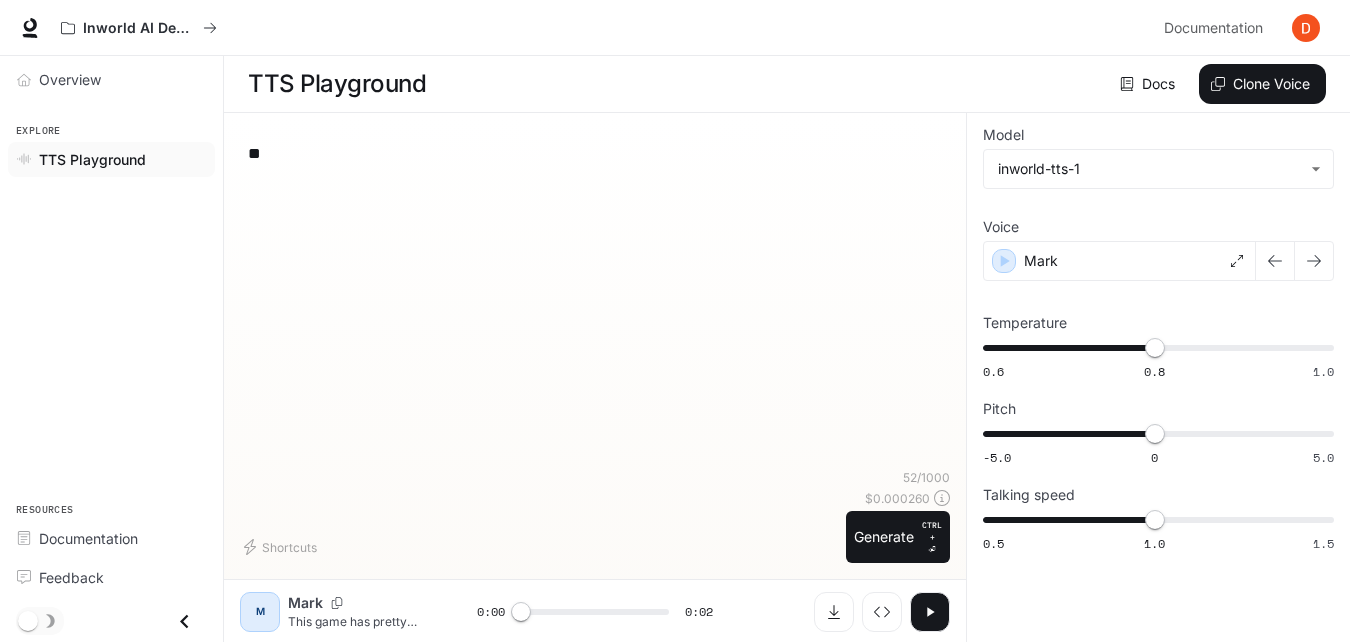 type on "*" 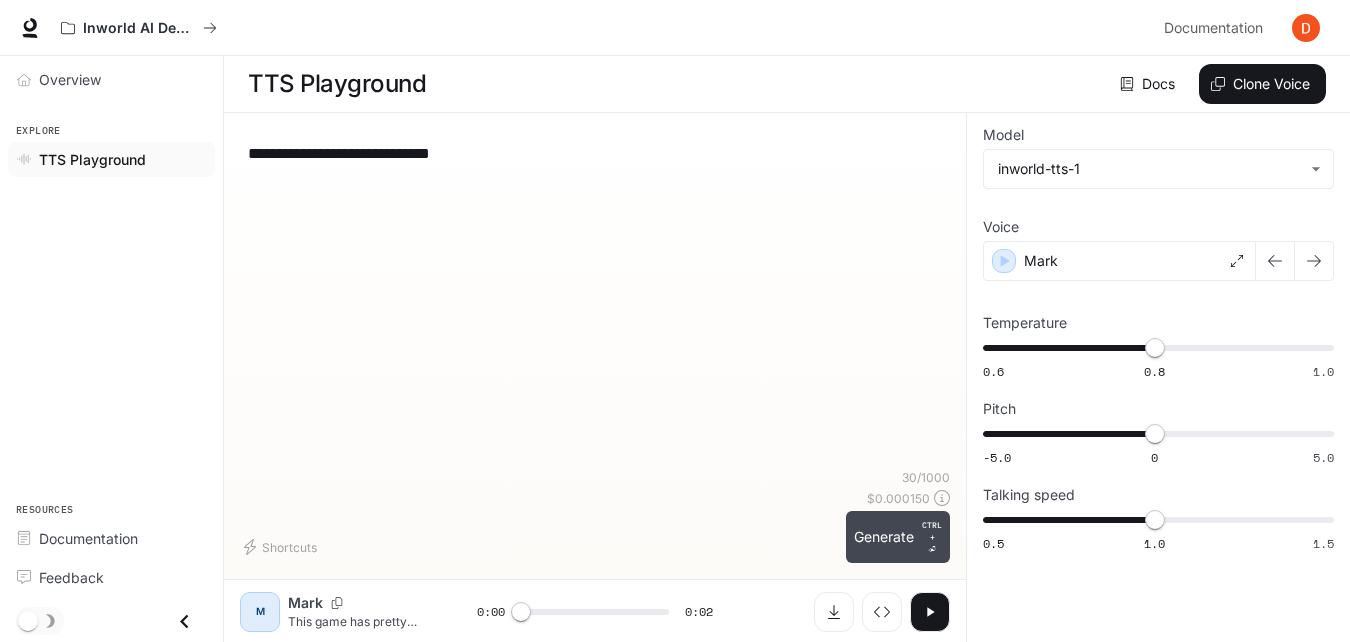 type on "**********" 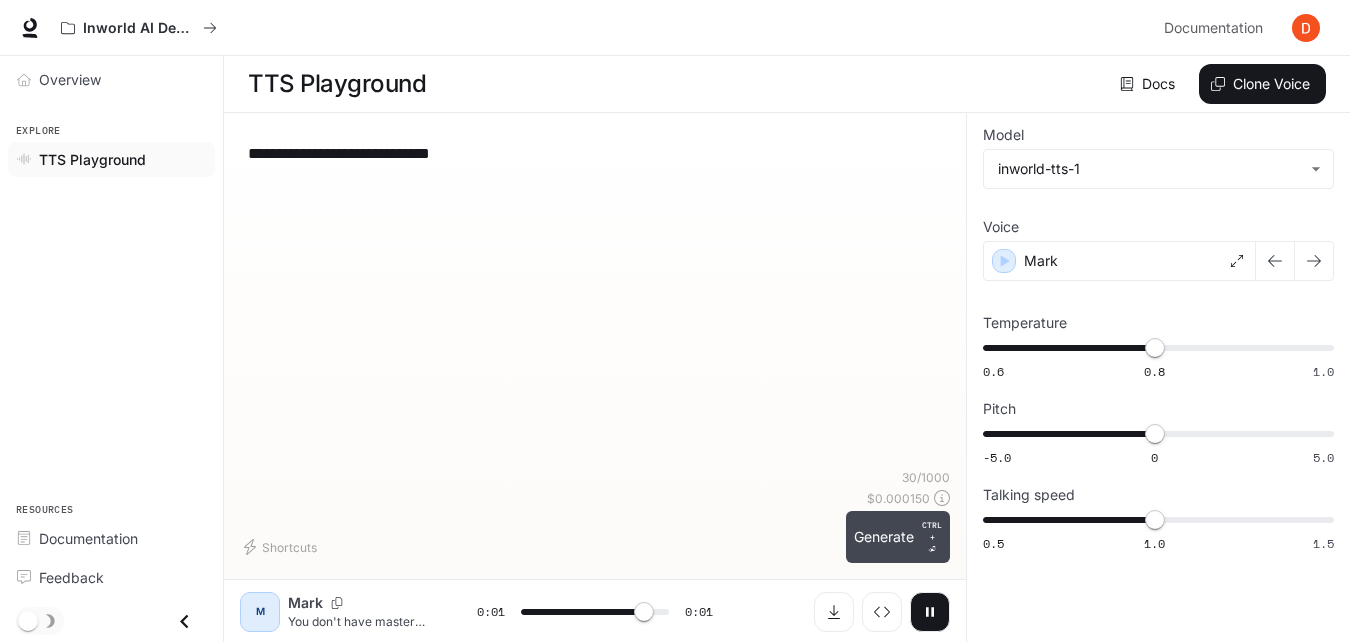 type on "*" 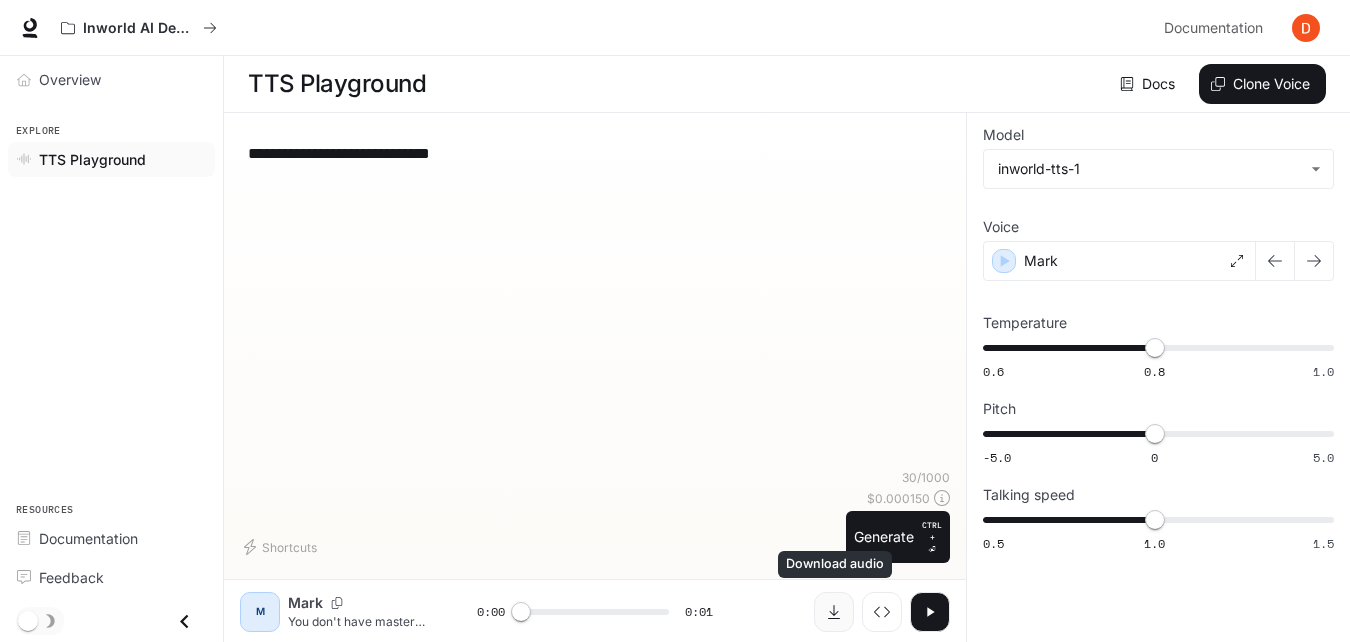 click at bounding box center [834, 612] 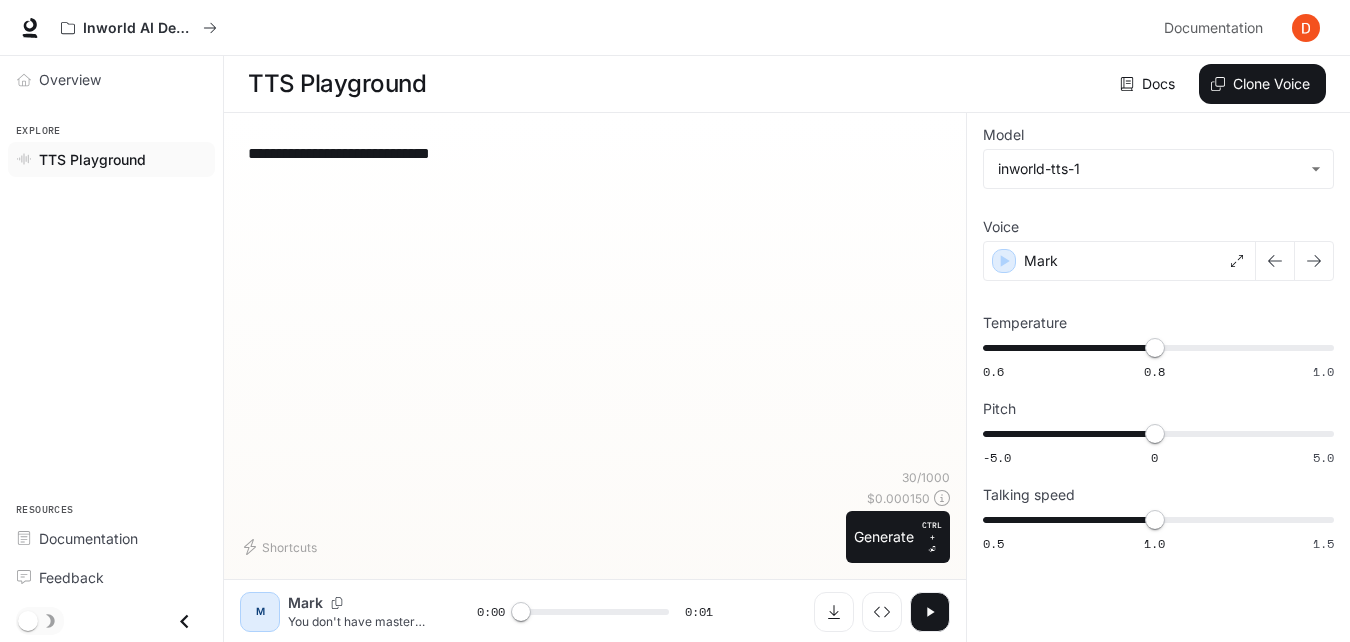 click on "**********" at bounding box center [595, 153] 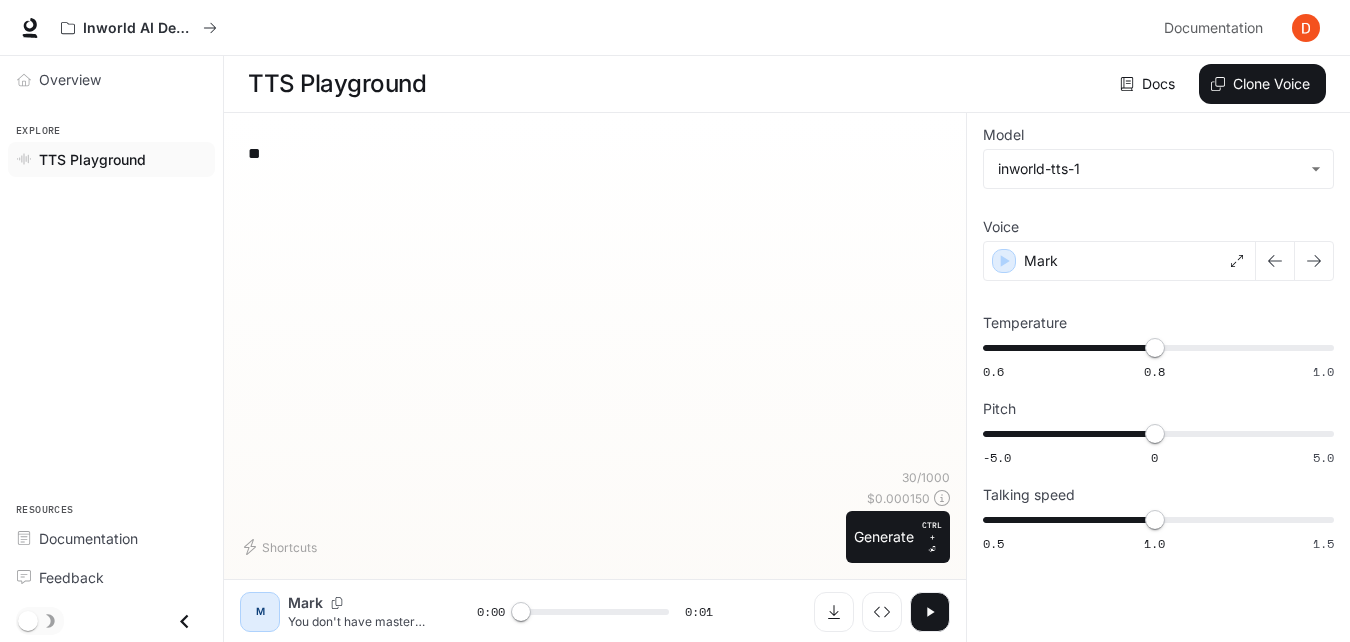 type on "*" 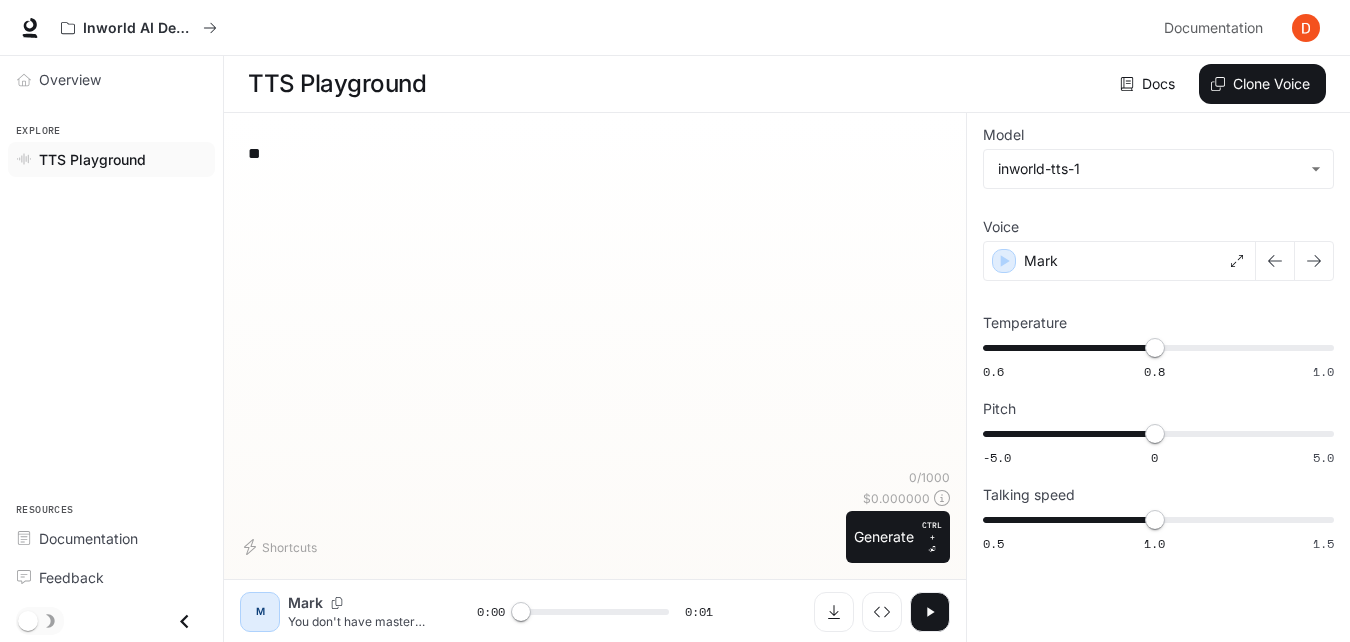 type on "*" 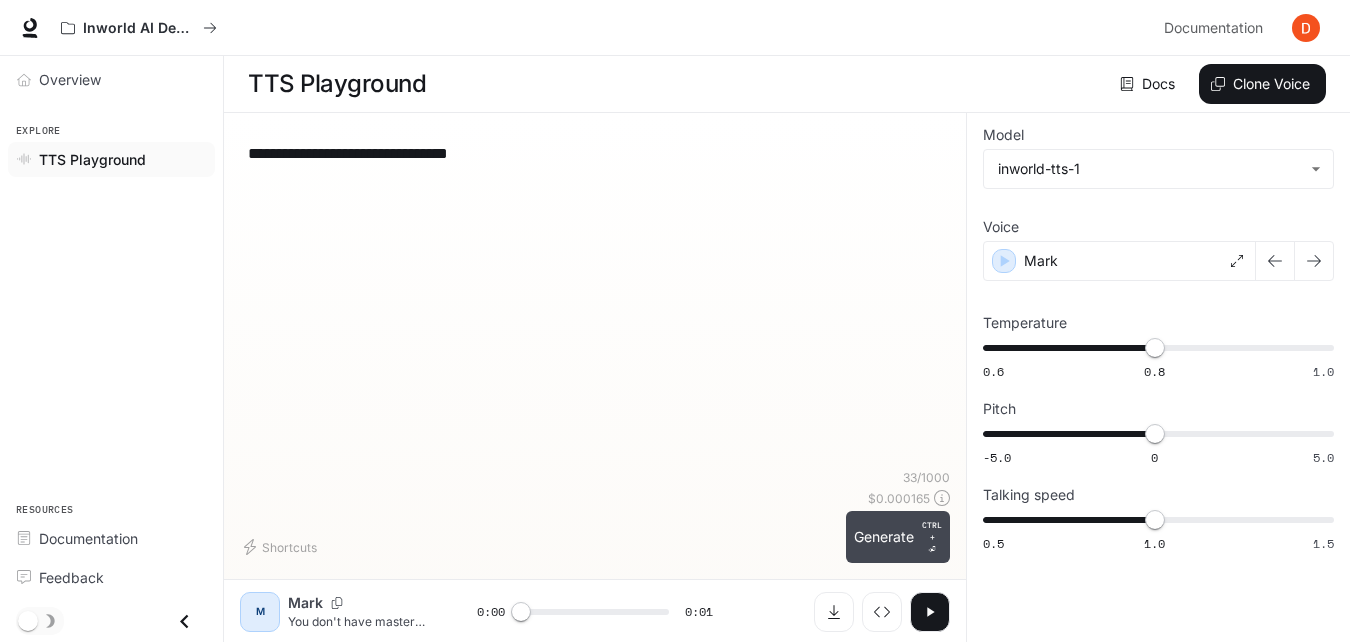 type on "**********" 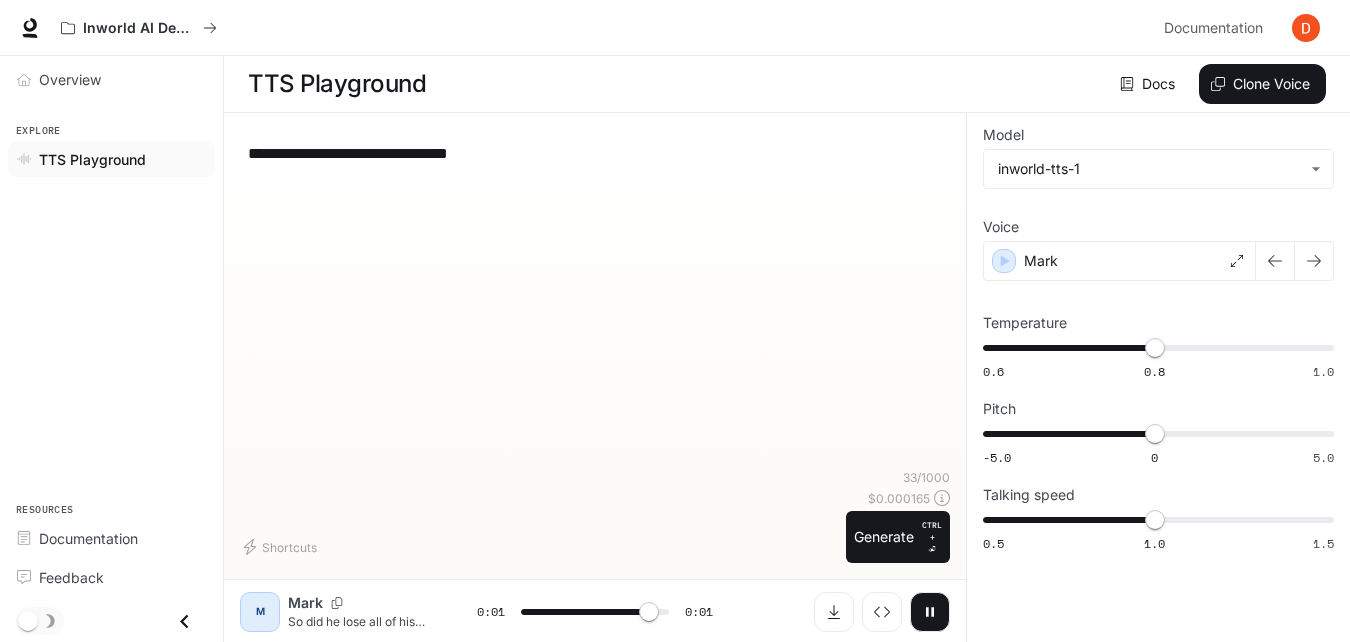 type on "*" 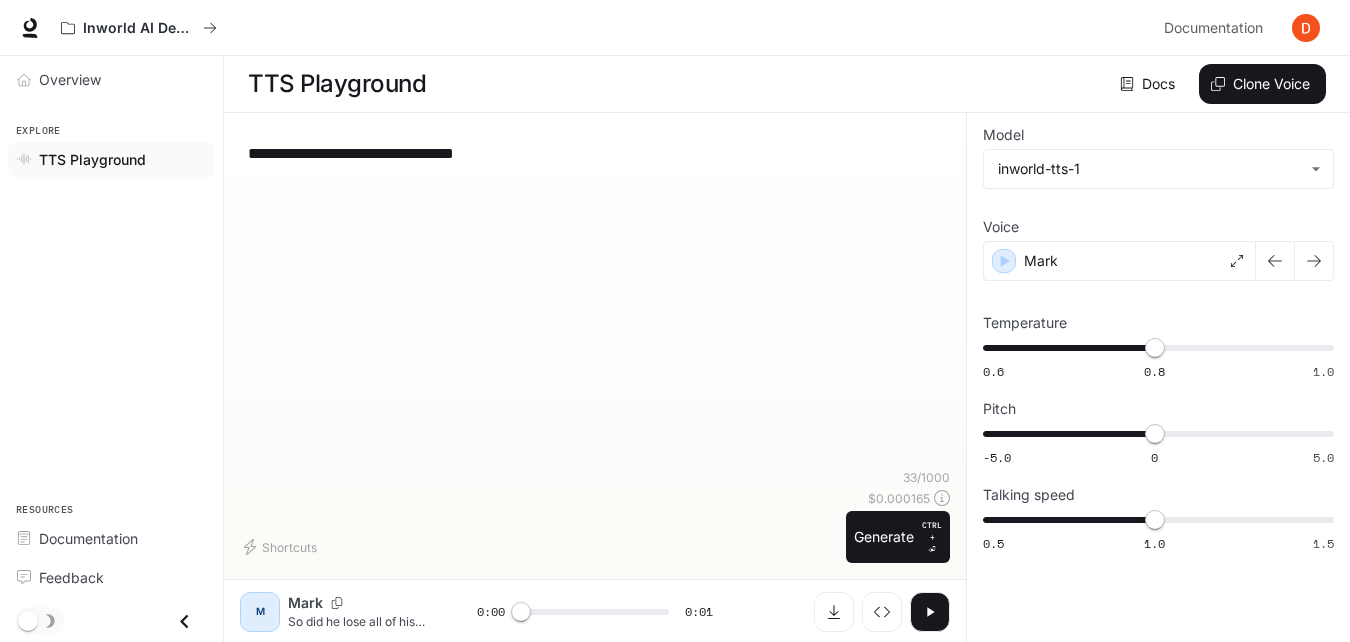 type on "**********" 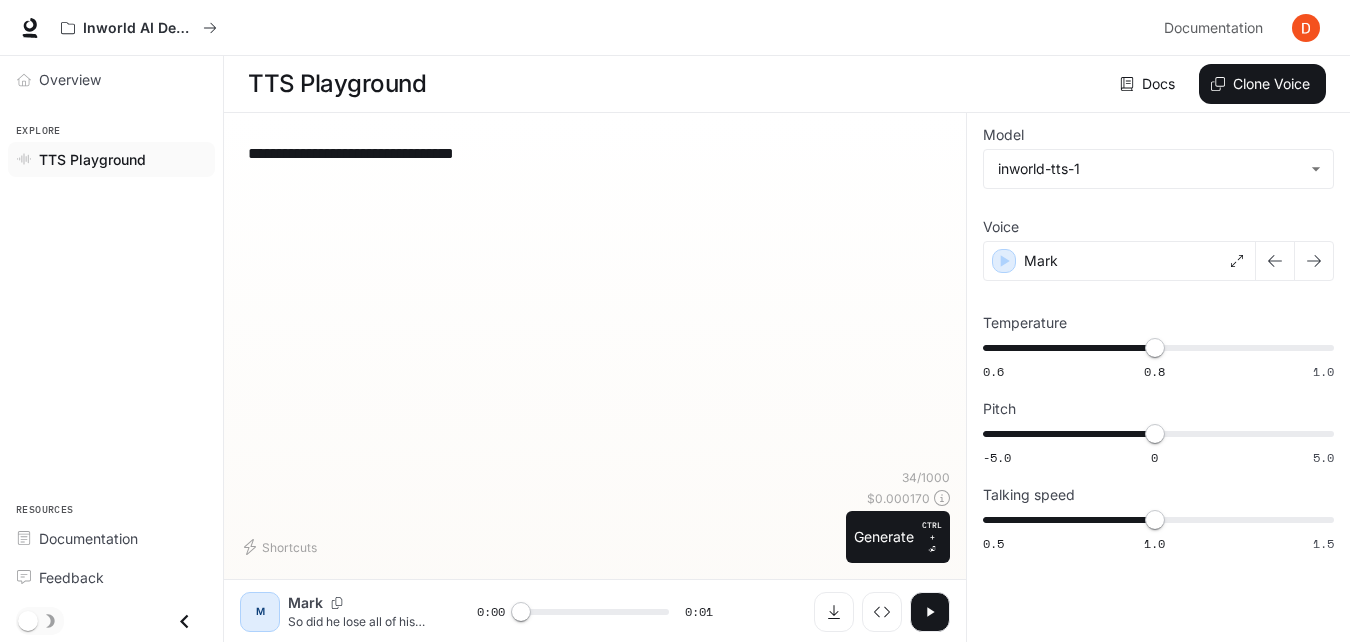click on "**********" at bounding box center (595, 378) 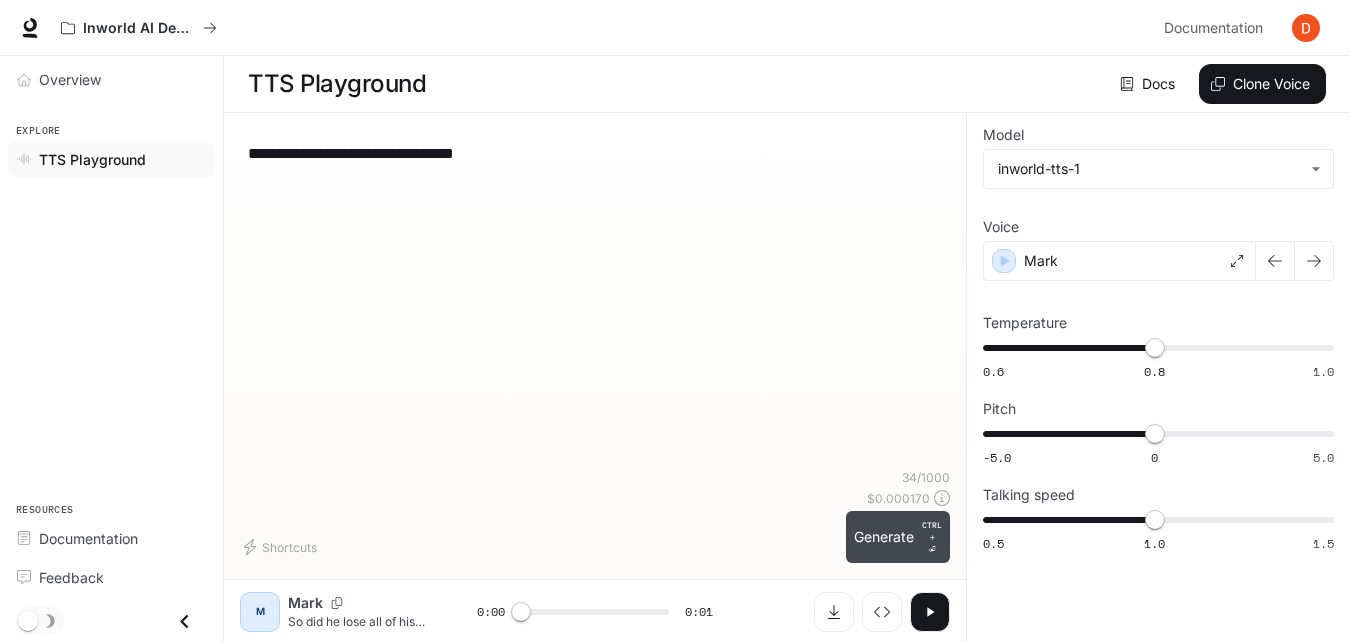 click on "CTRL +  ⏎" at bounding box center (932, 537) 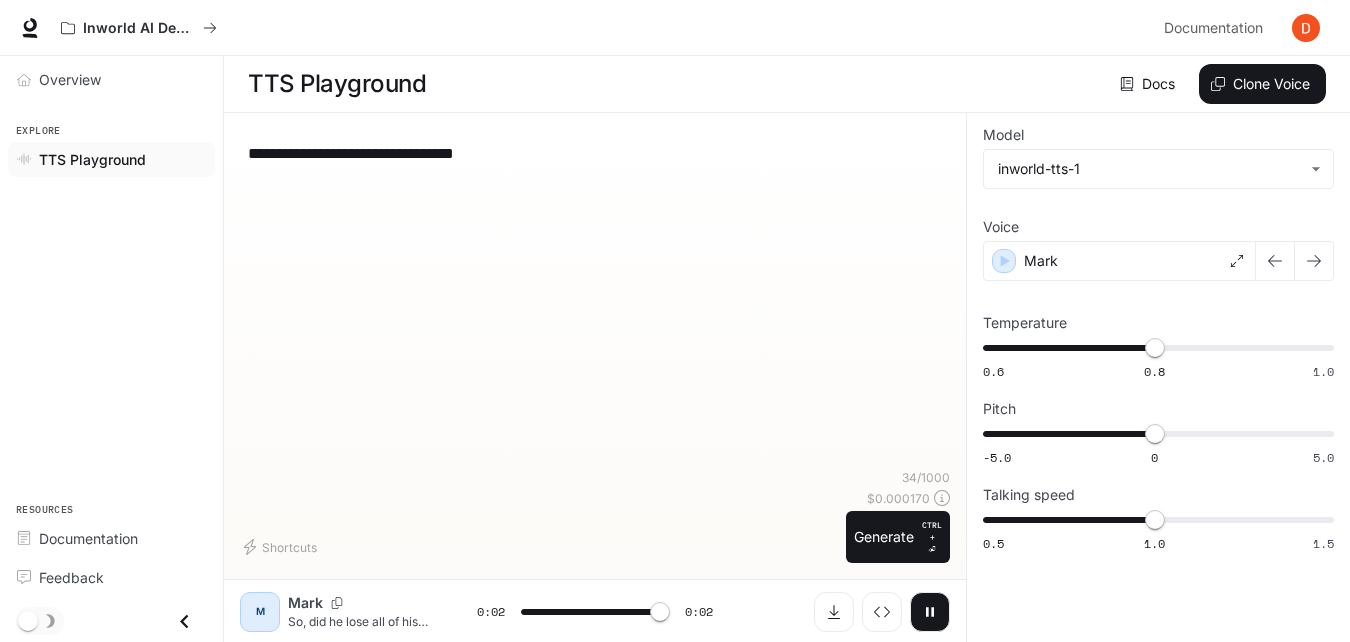 type on "*" 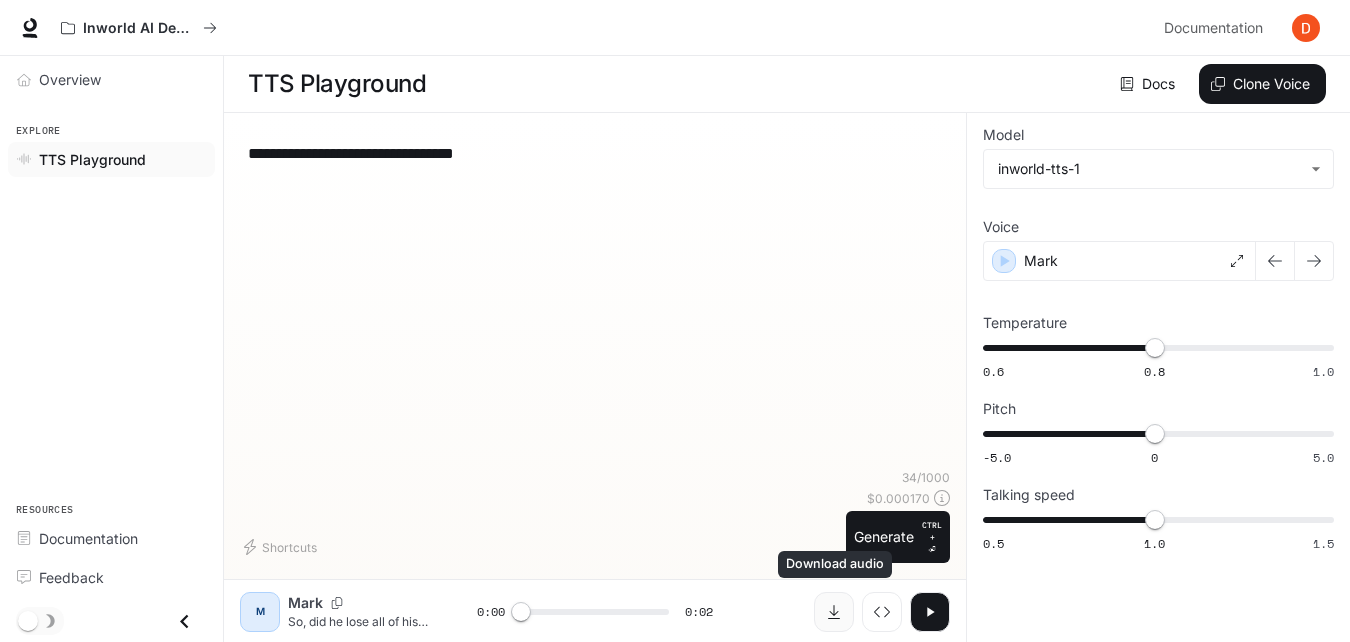 click at bounding box center (834, 612) 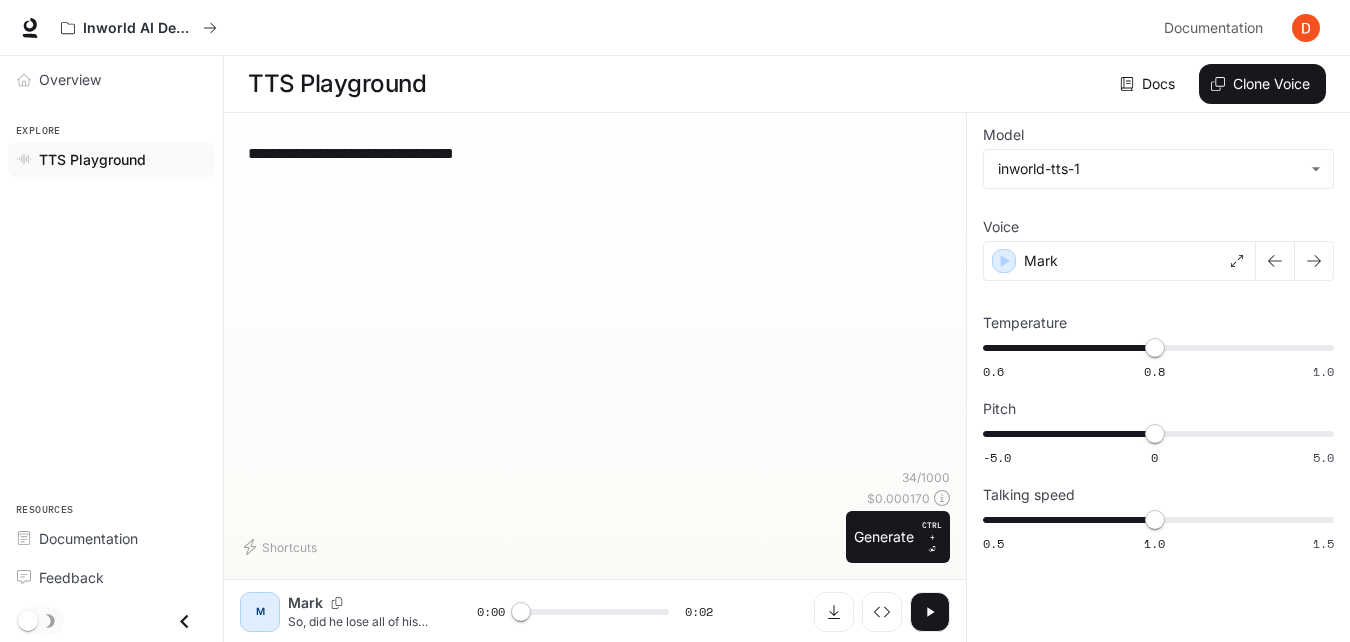 click on "**********" at bounding box center (595, 153) 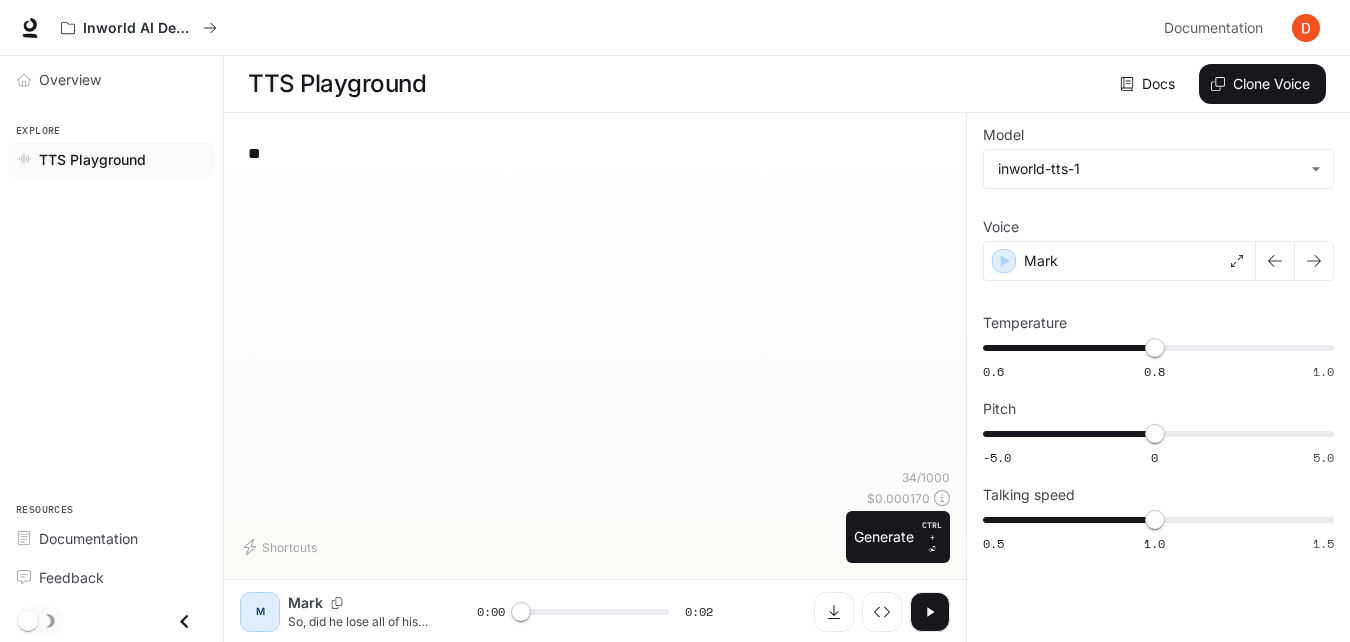 type on "*" 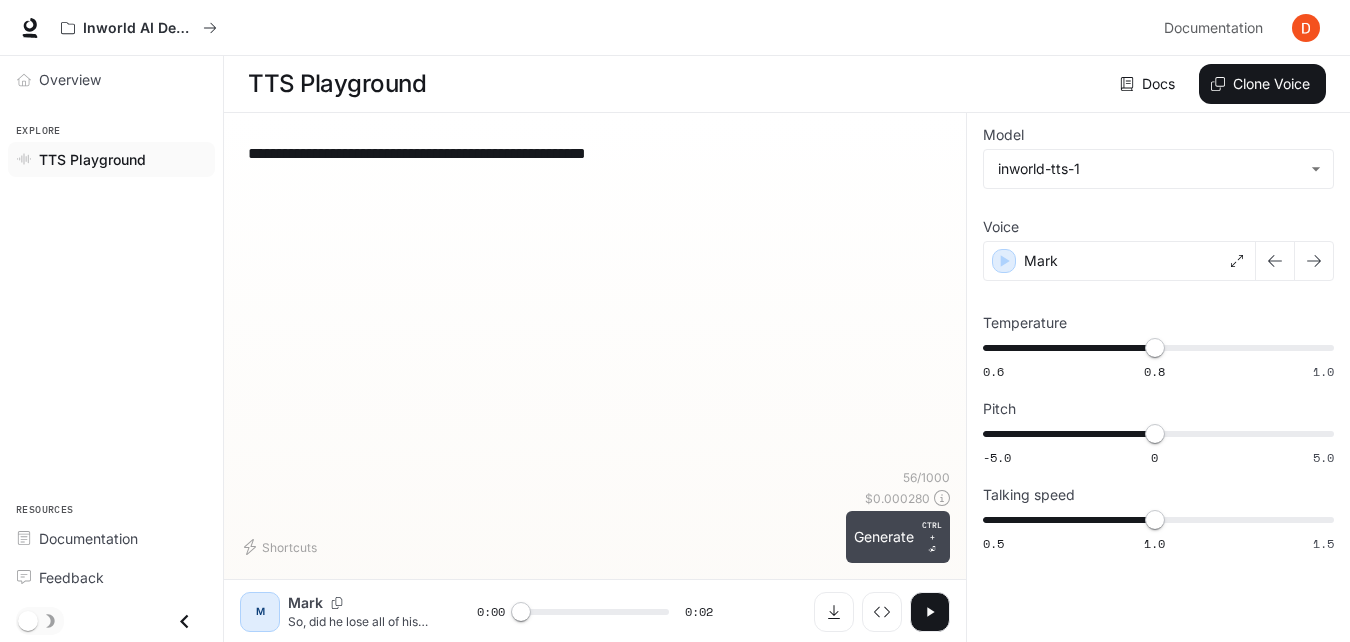 type on "**********" 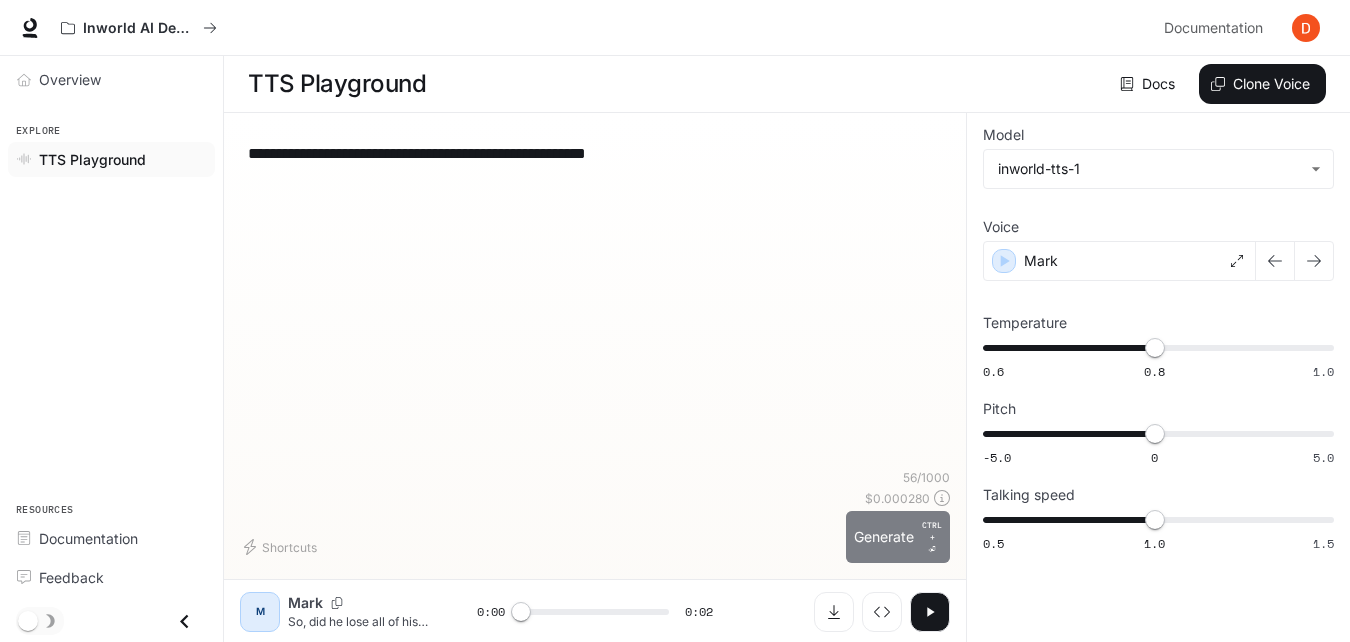 click on "Generate CTRL +  ⏎" at bounding box center (898, 537) 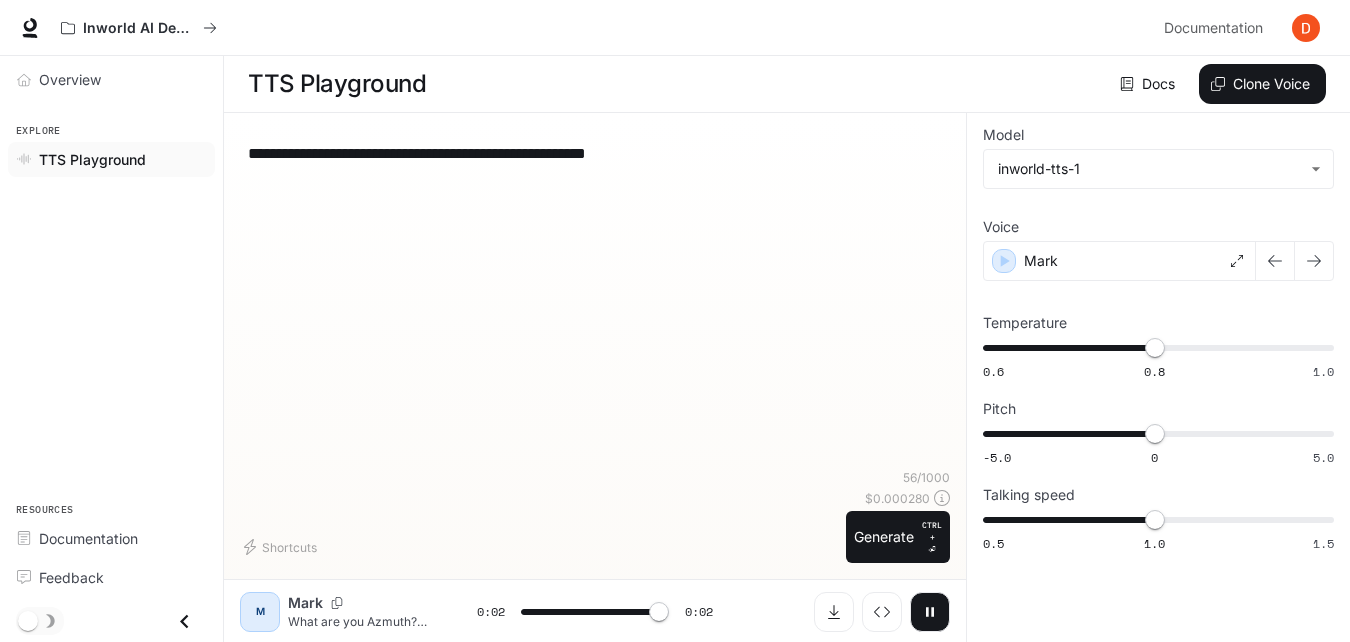 type on "*" 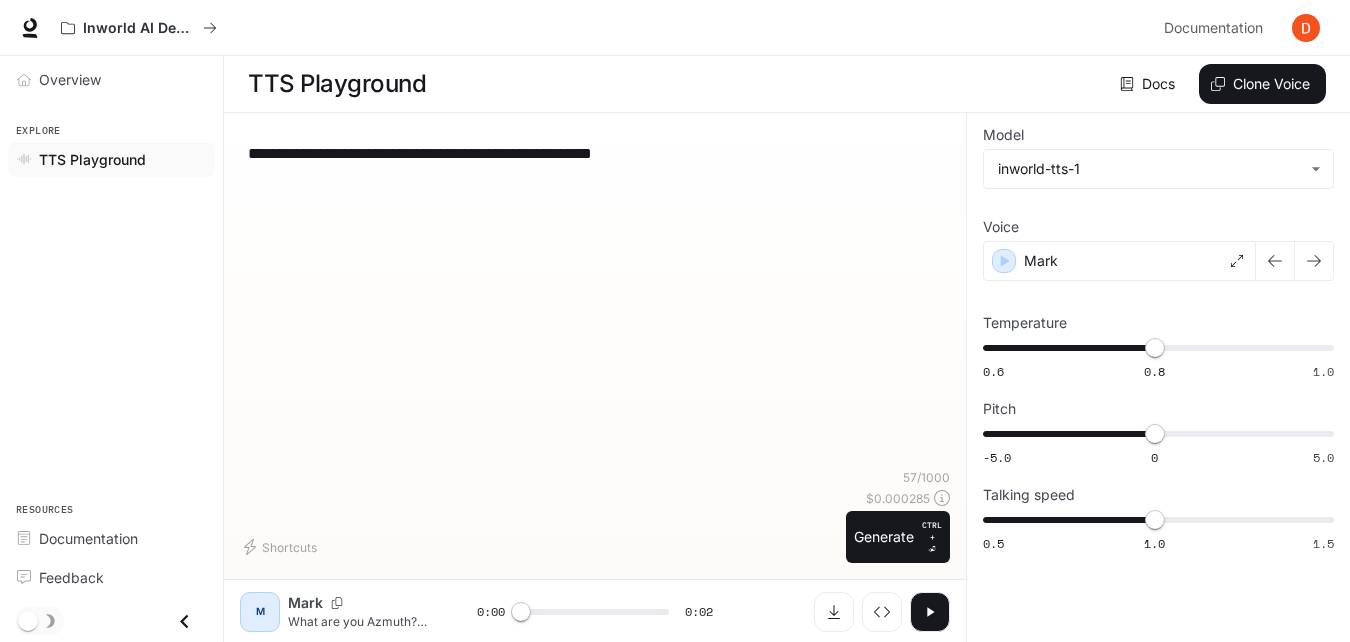 type on "**********" 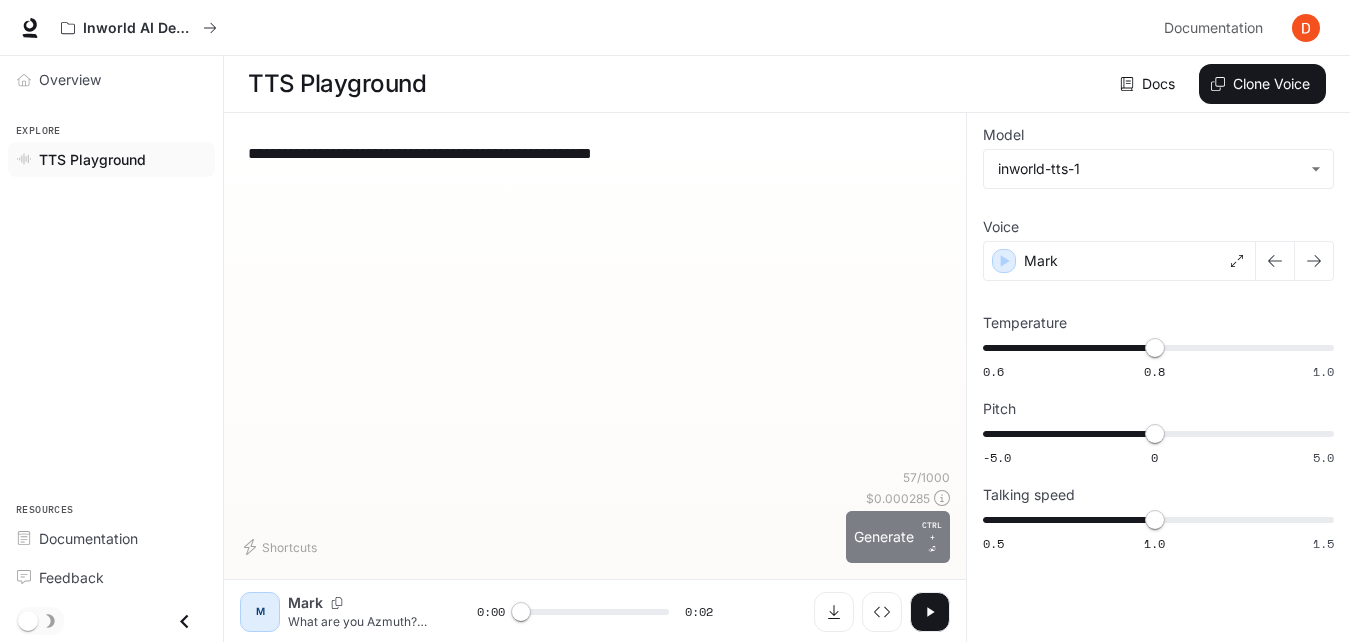 click on "Generate CTRL +  ⏎" at bounding box center (898, 537) 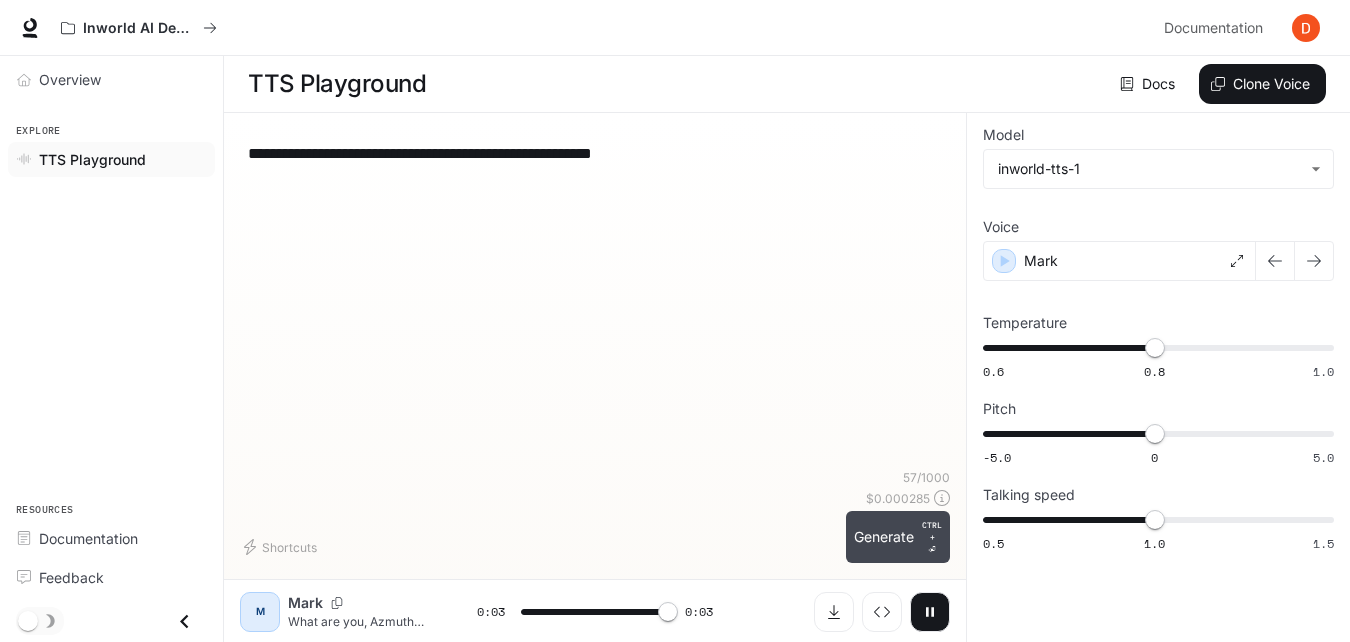 type on "*" 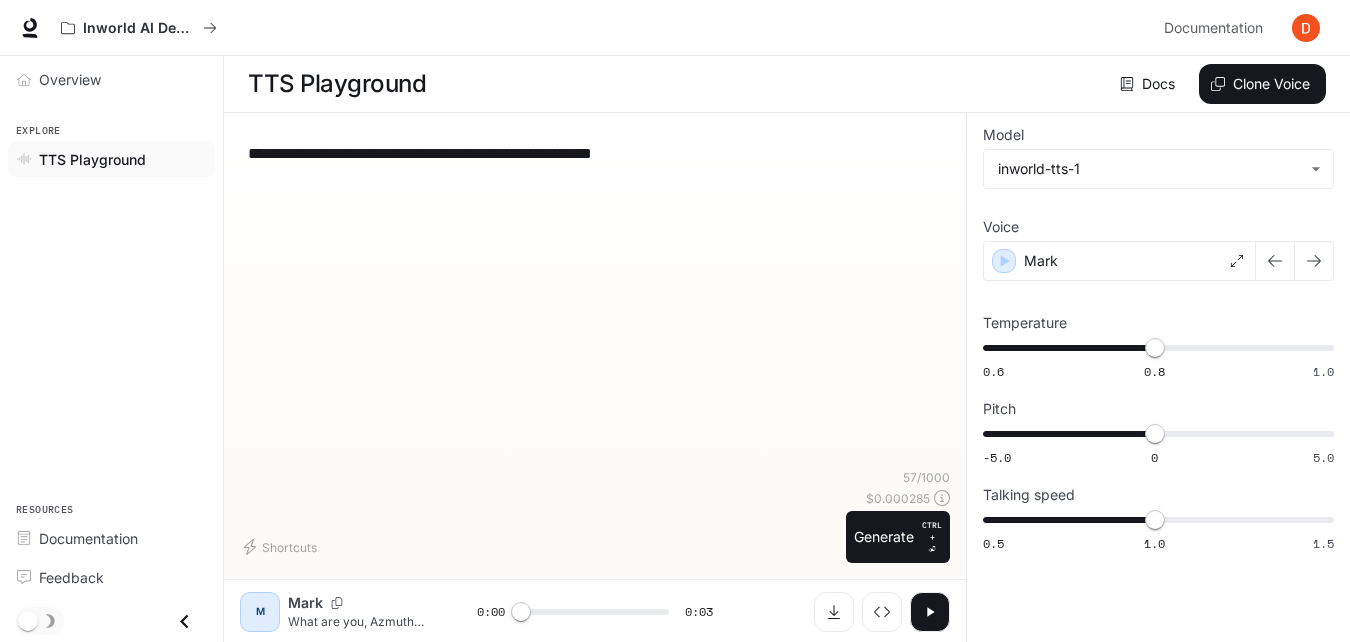 click on "**********" at bounding box center [595, 153] 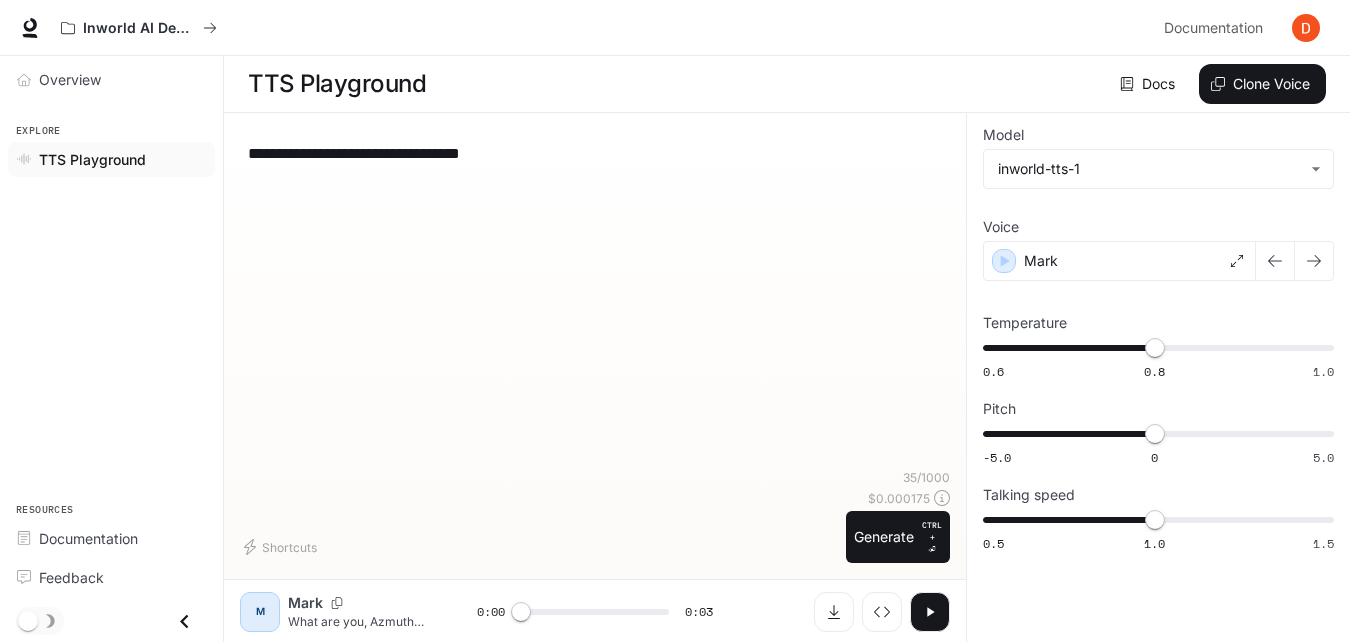 type on "**********" 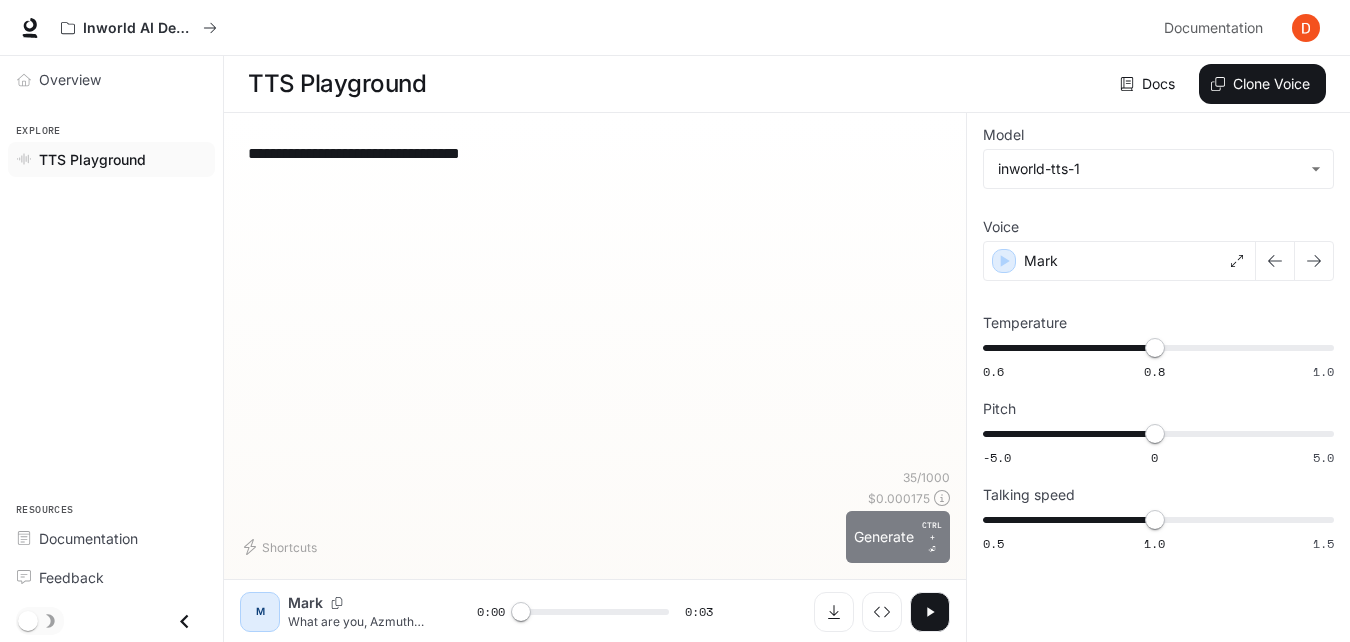 click on "Generate CTRL +  ⏎" at bounding box center (898, 537) 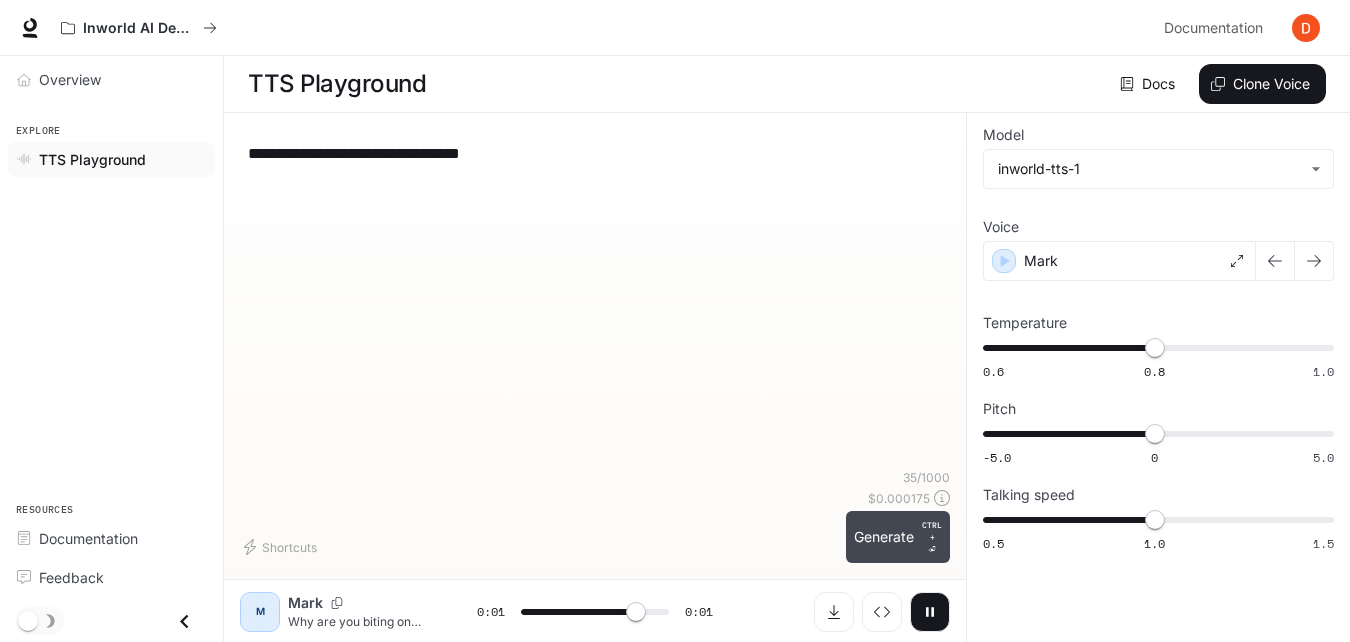 type on "*" 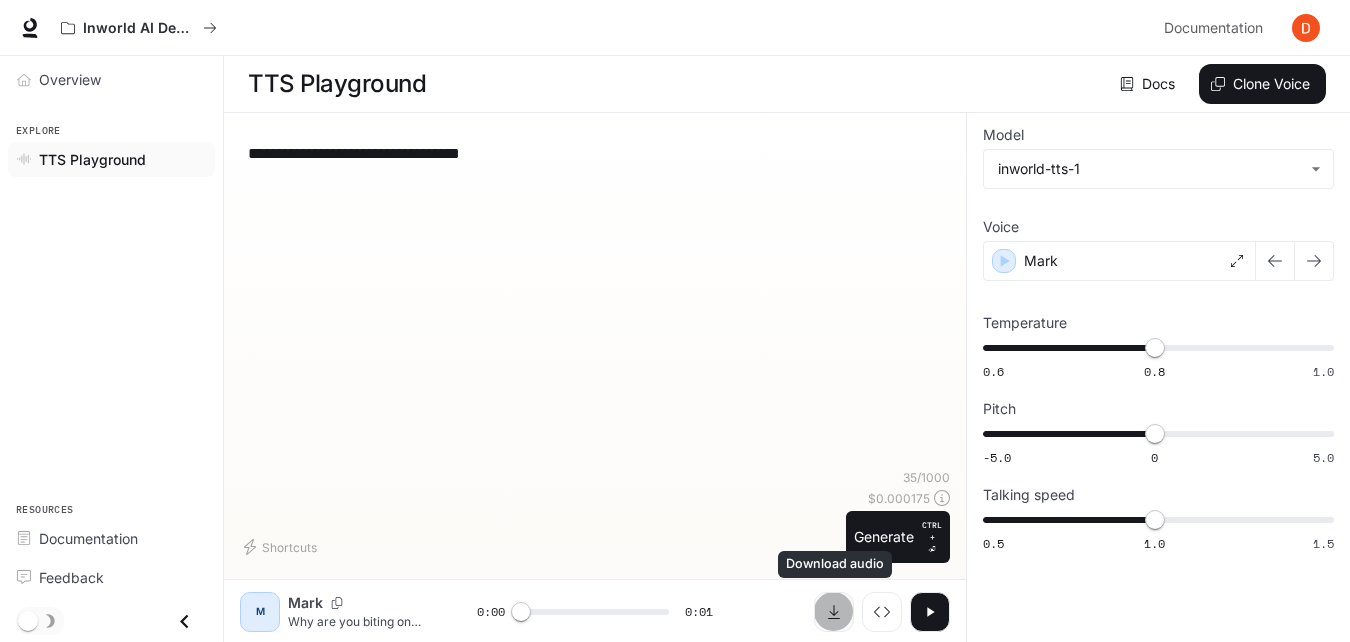 click 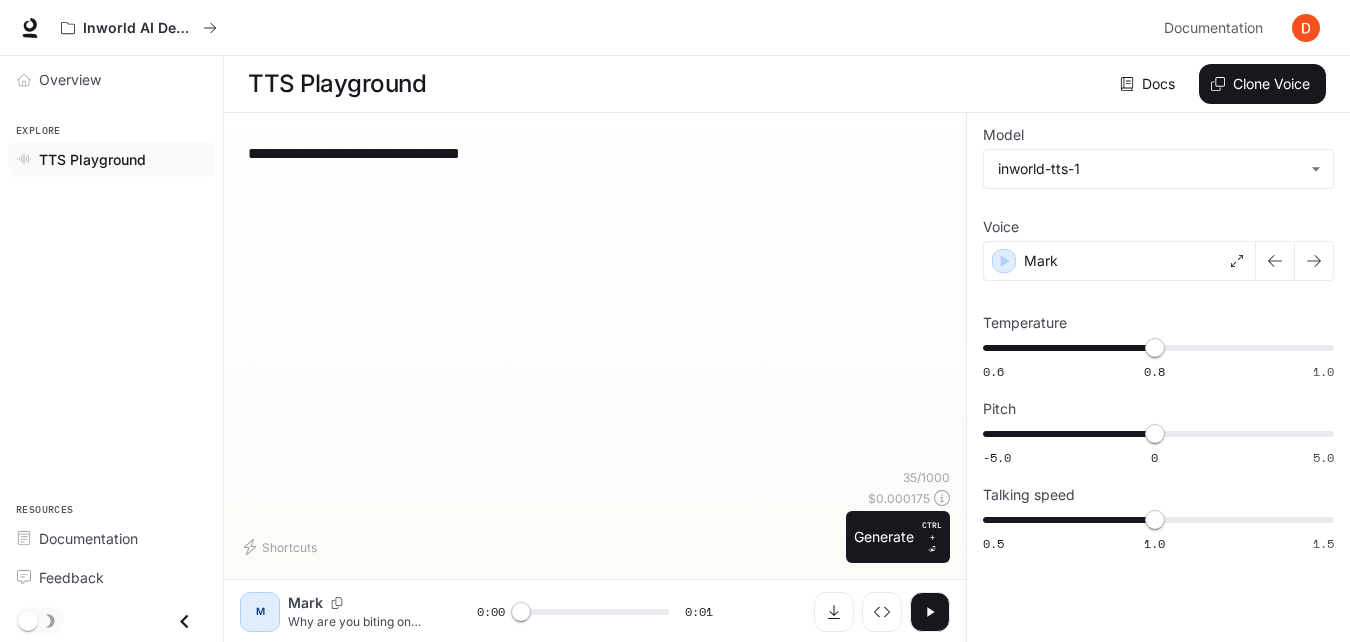 scroll, scrollTop: 1, scrollLeft: 0, axis: vertical 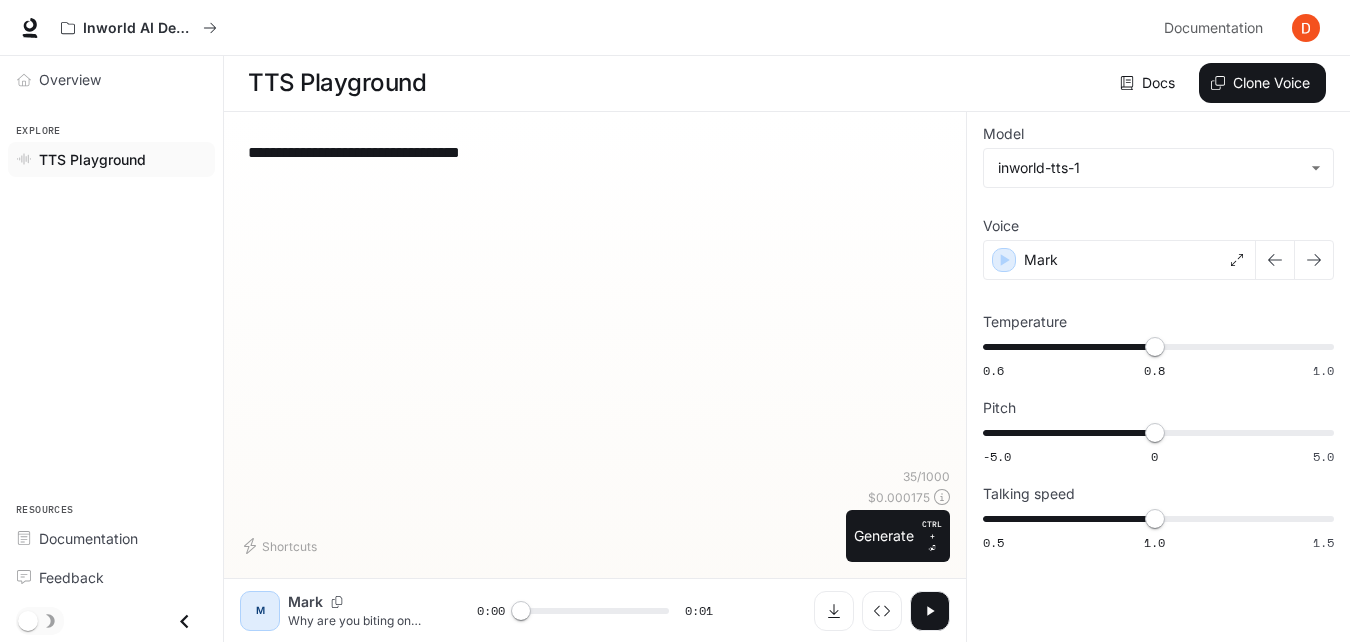 click on "**********" at bounding box center (595, 152) 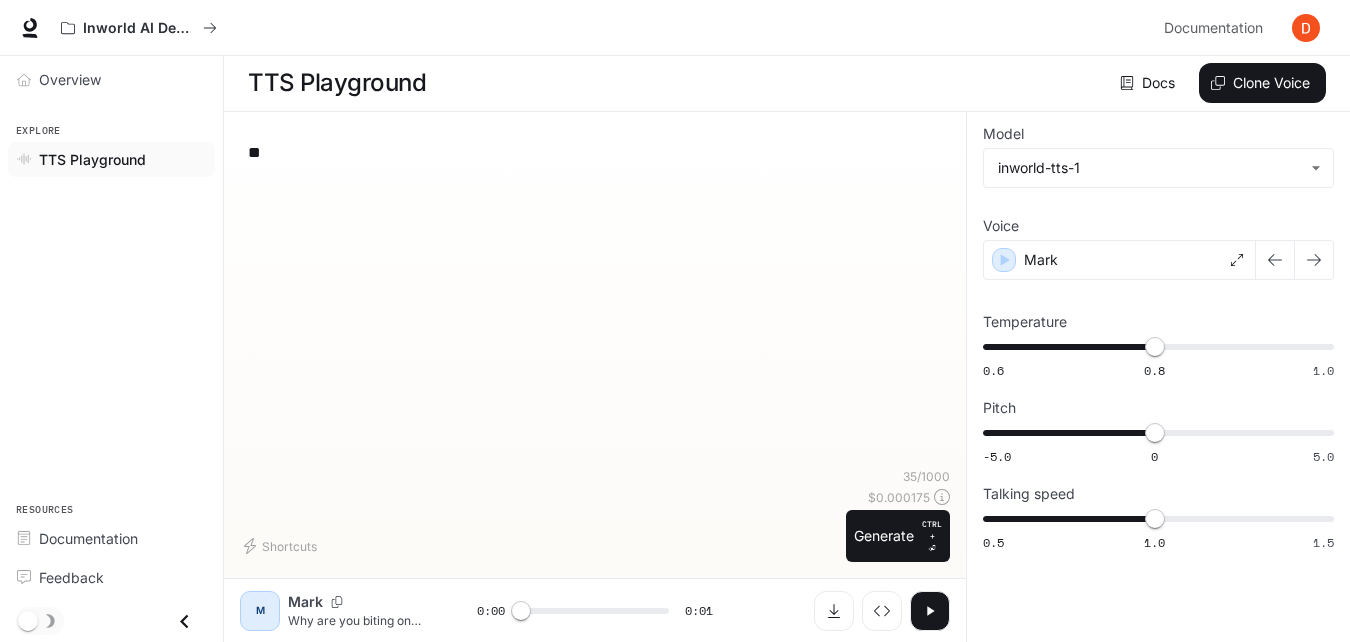 type on "*" 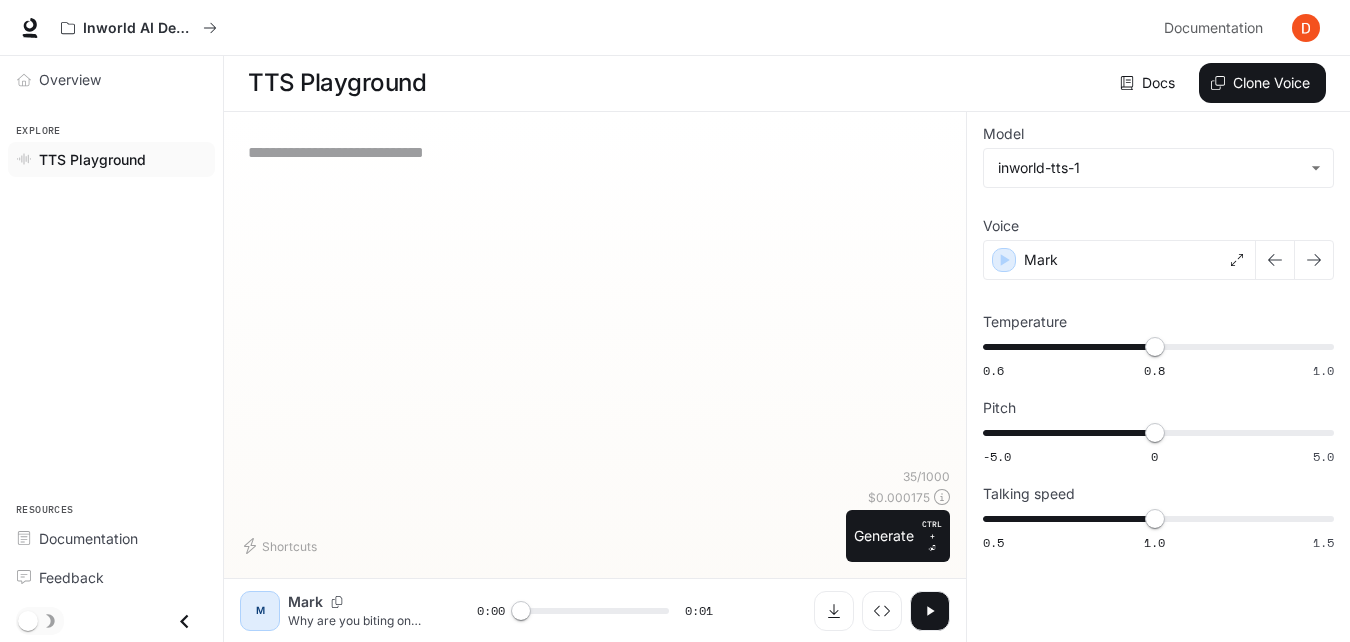 click on "**********" at bounding box center [595, 152] 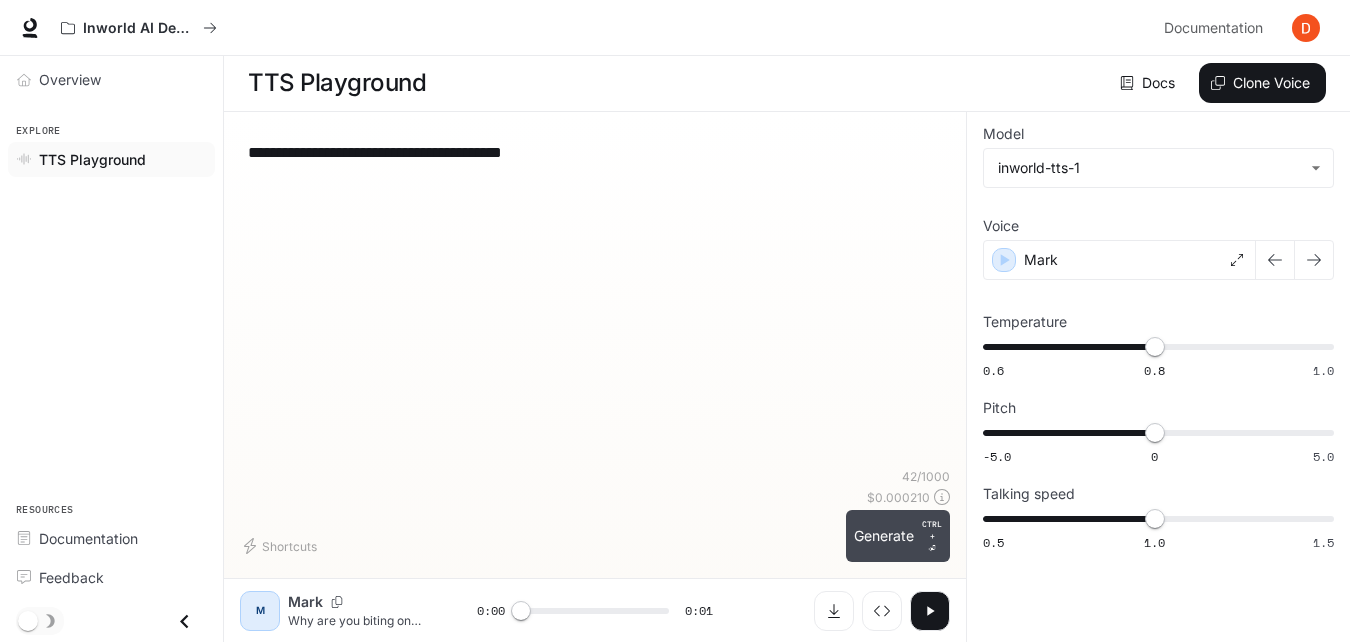 type on "**********" 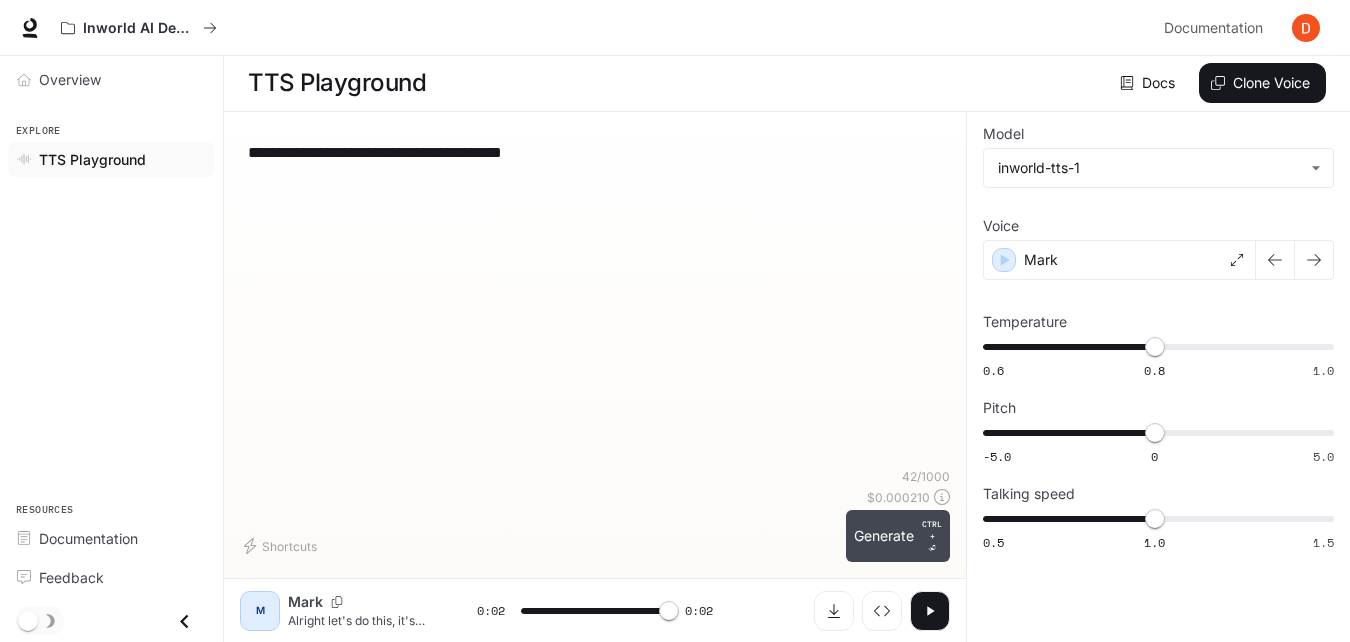 type on "*" 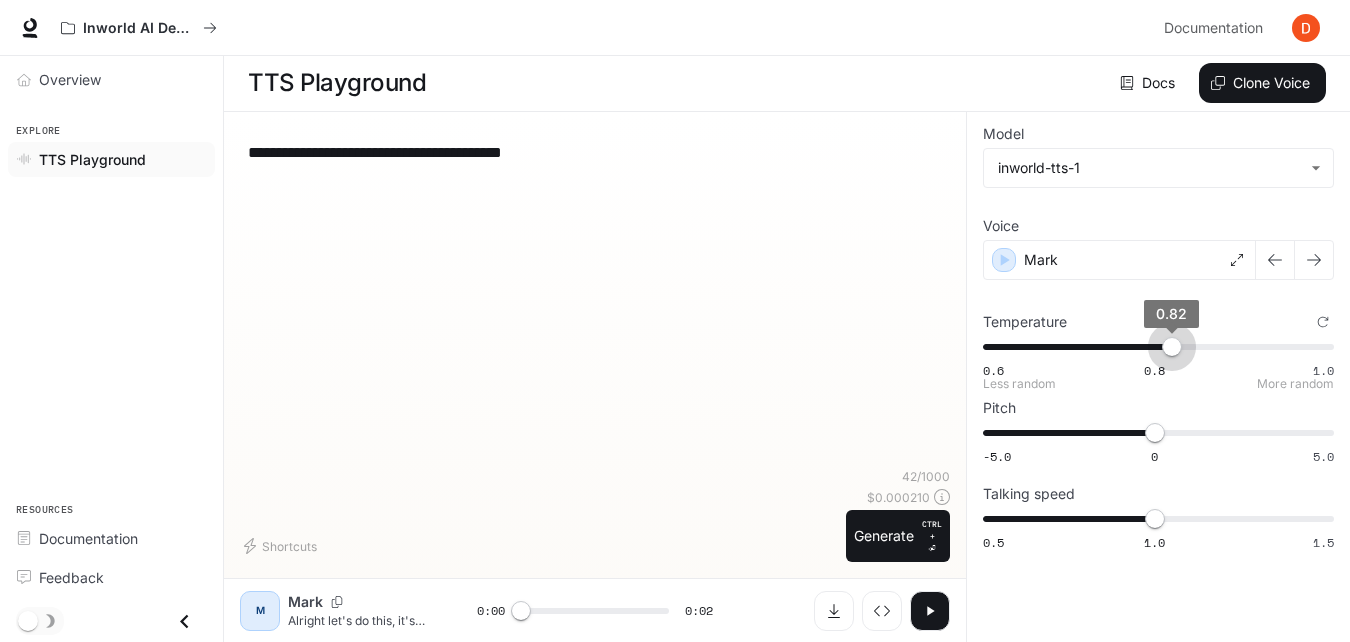 type on "****" 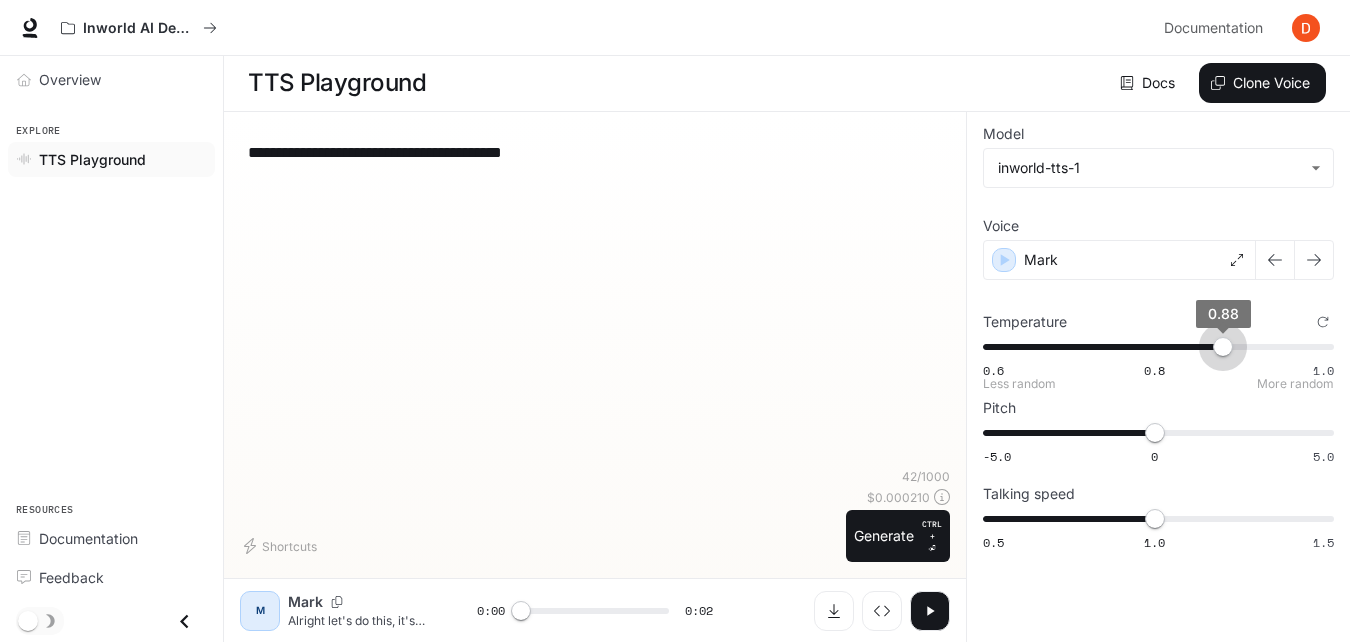 drag, startPoint x: 1147, startPoint y: 353, endPoint x: 1220, endPoint y: 373, distance: 75.690155 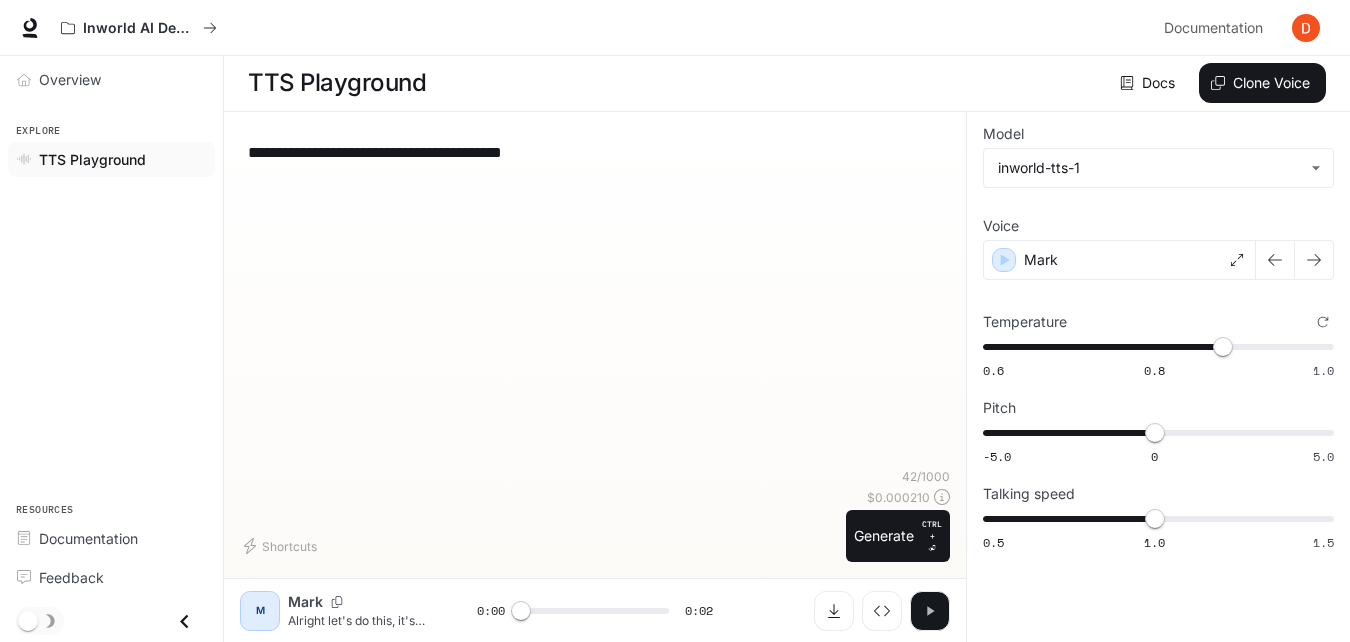 click at bounding box center [930, 611] 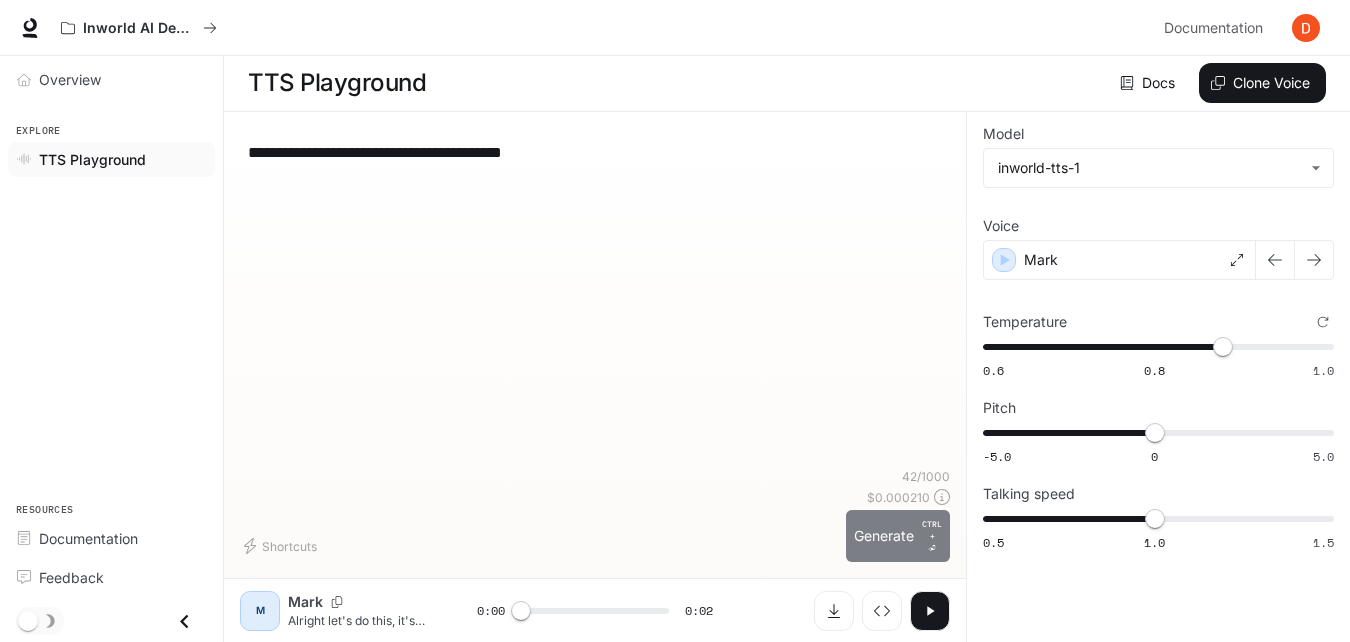 click on "Generate CTRL +  ⏎" at bounding box center [898, 536] 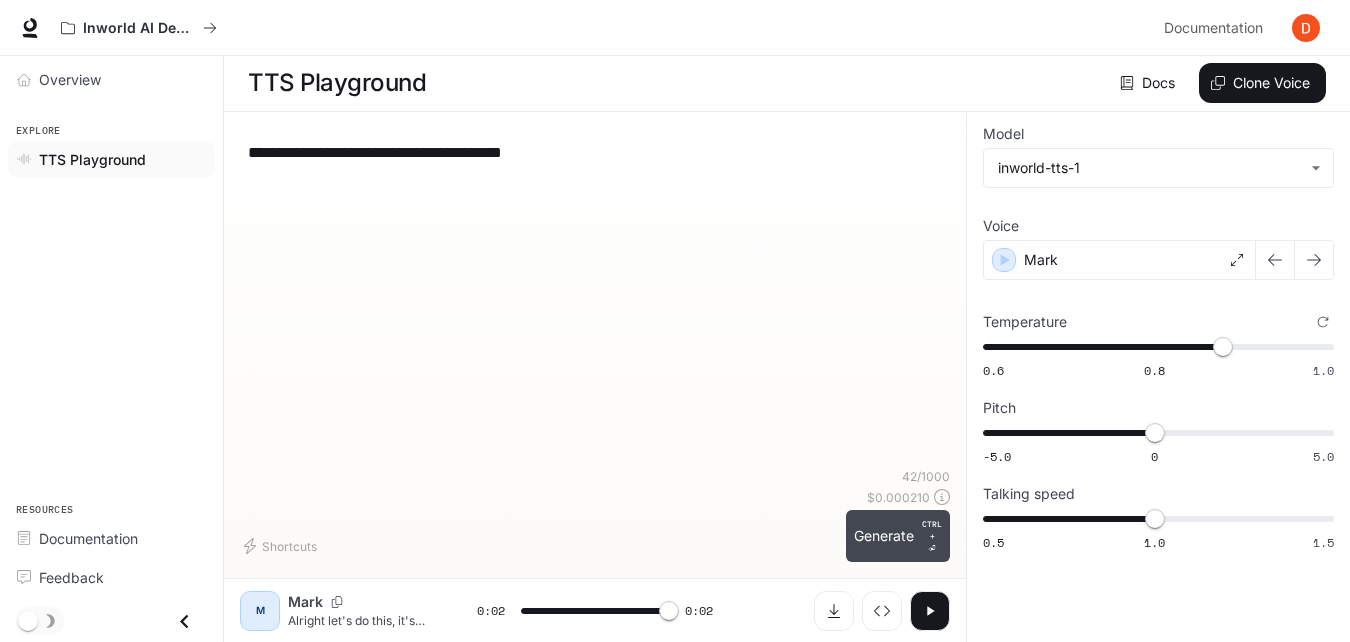 type on "*" 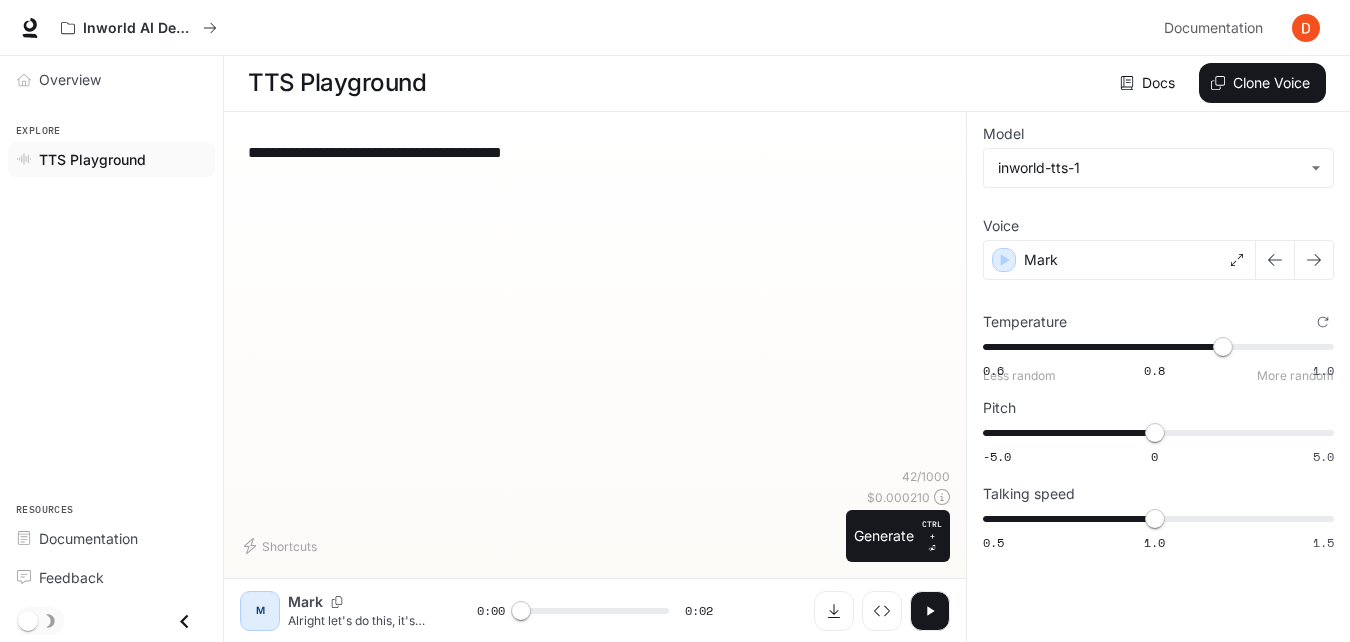 click on "Temperature" at bounding box center [1323, 322] 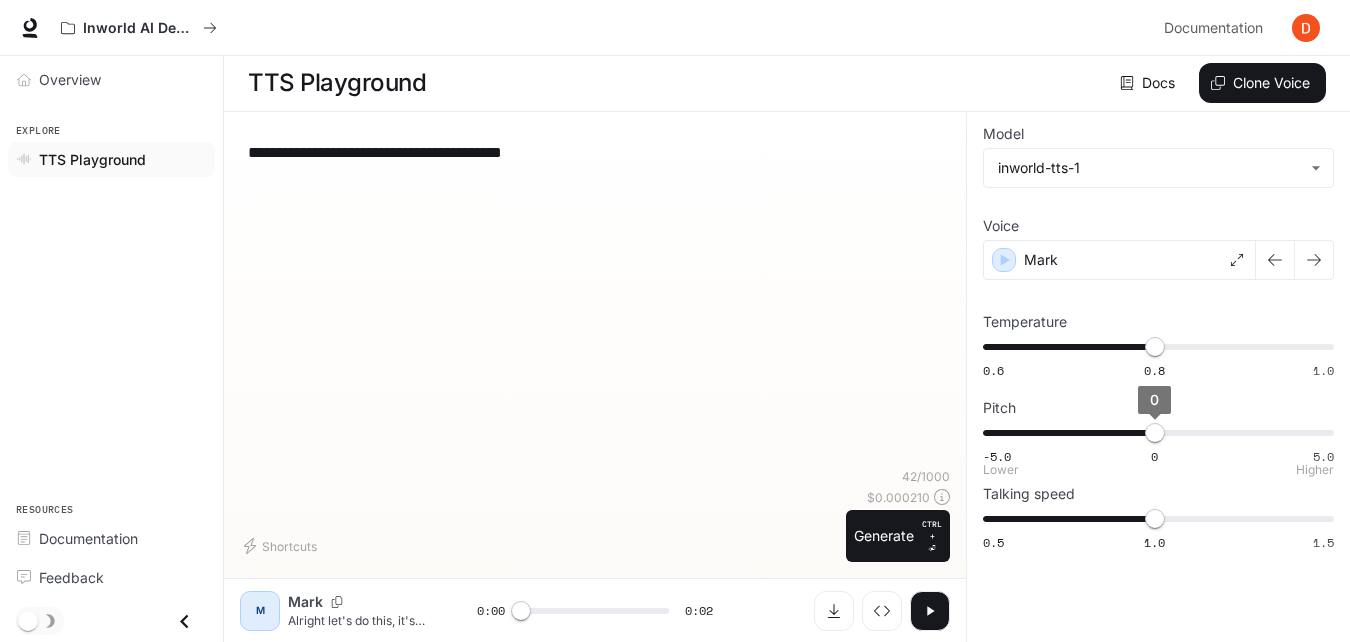 type on "***" 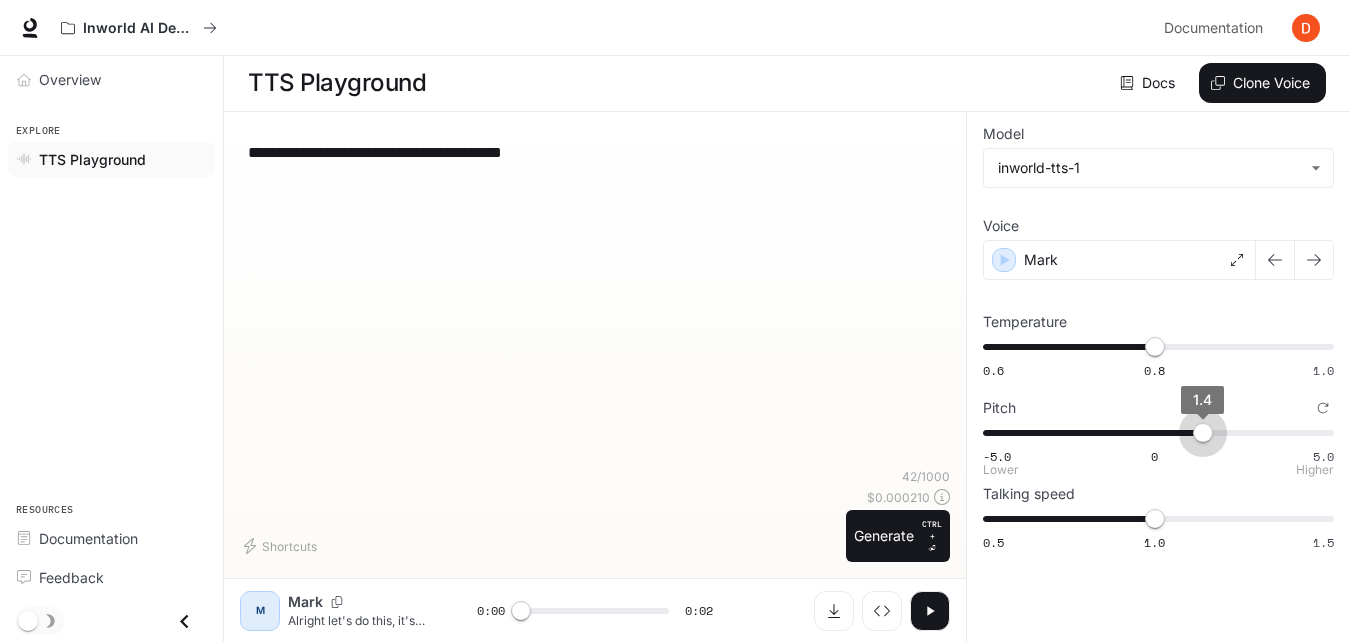 drag, startPoint x: 1160, startPoint y: 433, endPoint x: 1203, endPoint y: 441, distance: 43.737854 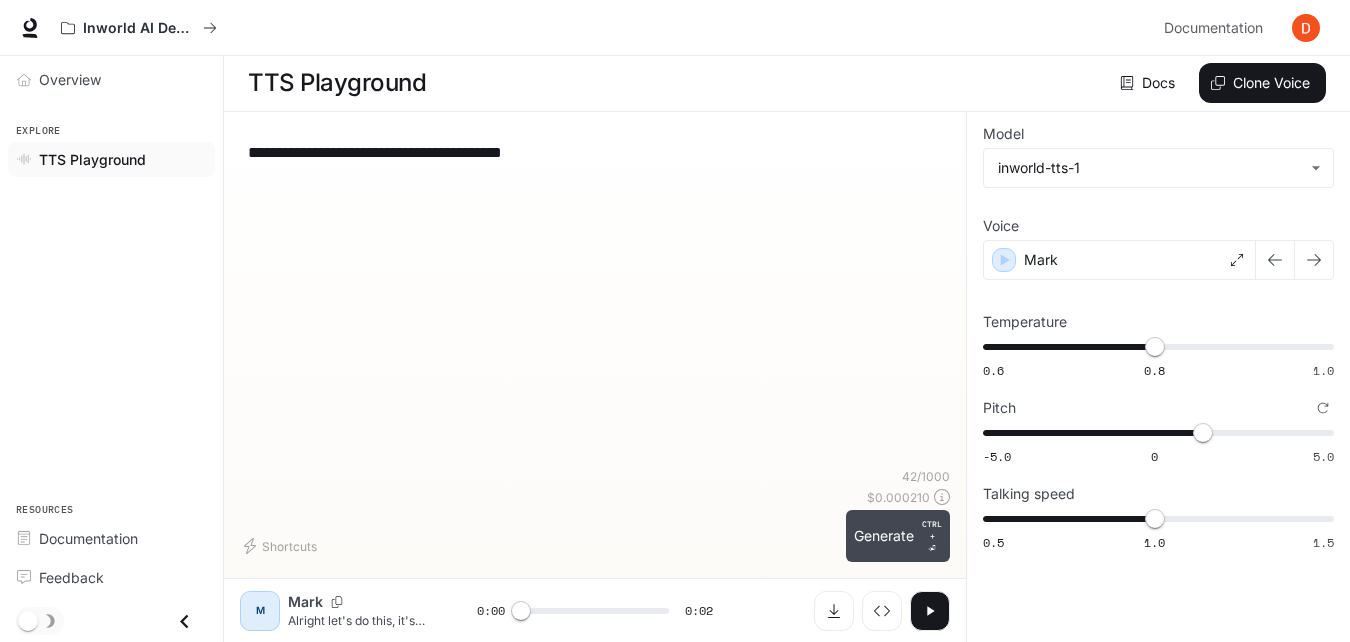 click on "Generate CTRL +  ⏎" at bounding box center [898, 536] 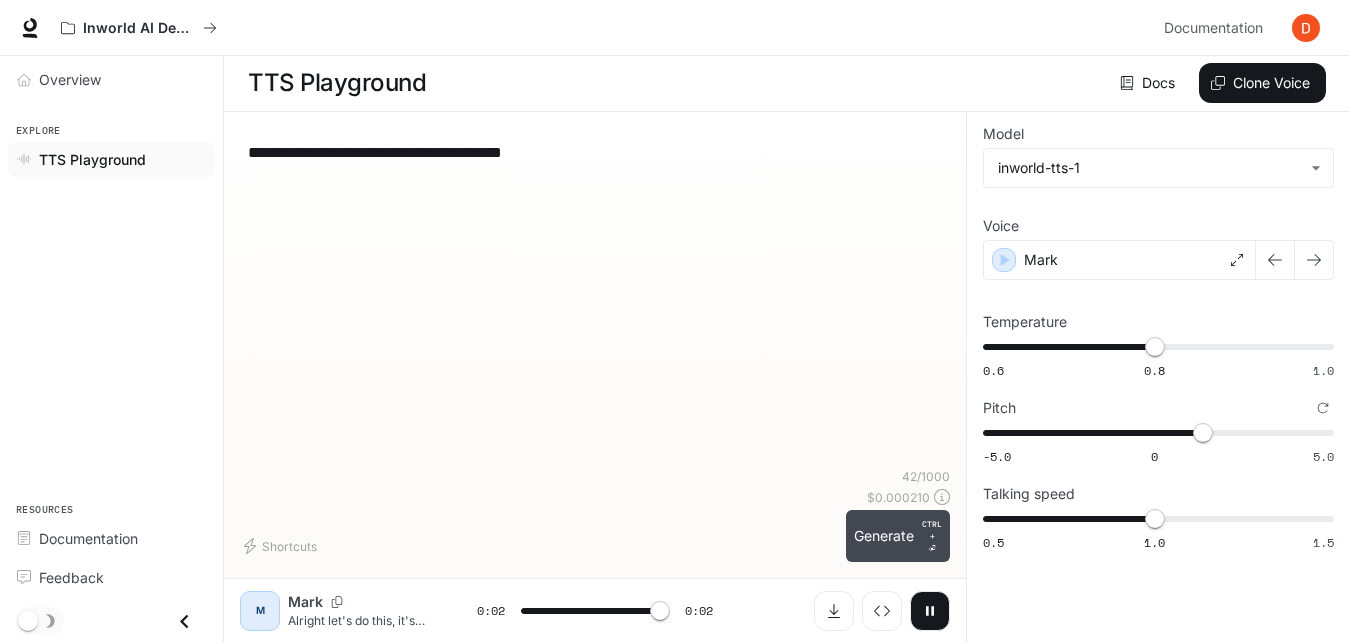 type on "*" 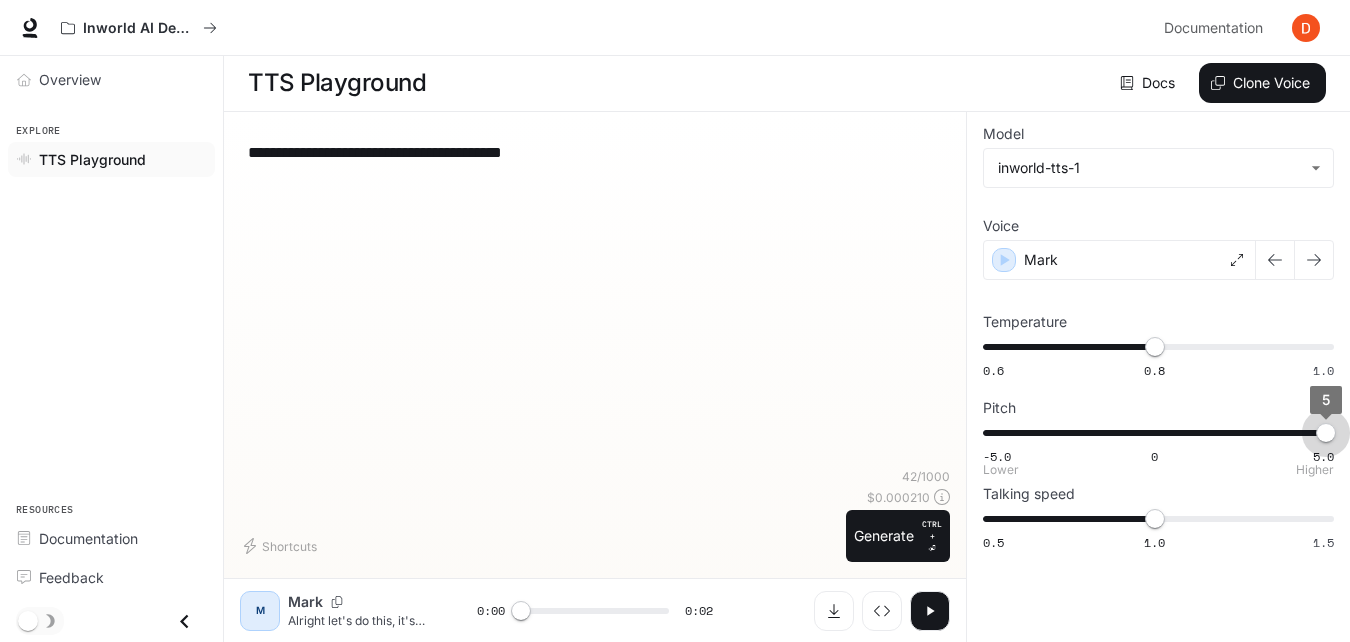 type on "*" 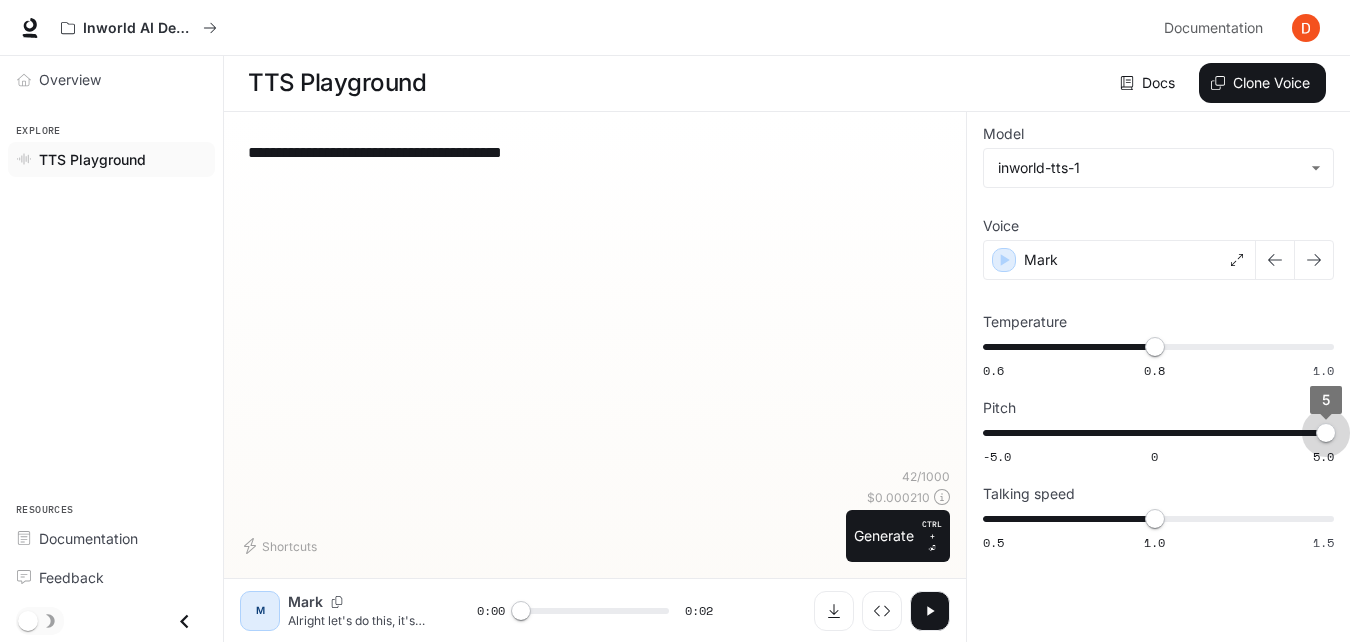 drag, startPoint x: 1214, startPoint y: 429, endPoint x: 1344, endPoint y: 452, distance: 132.01894 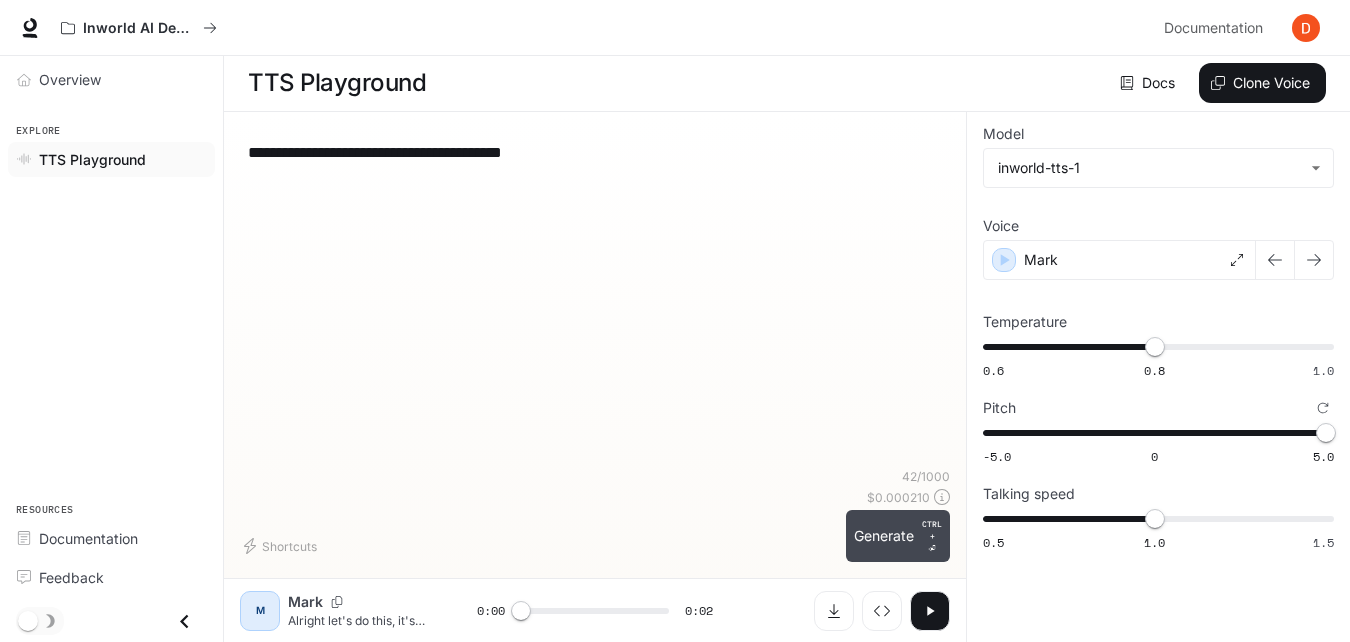 click on "Generate CTRL +  ⏎" at bounding box center [898, 536] 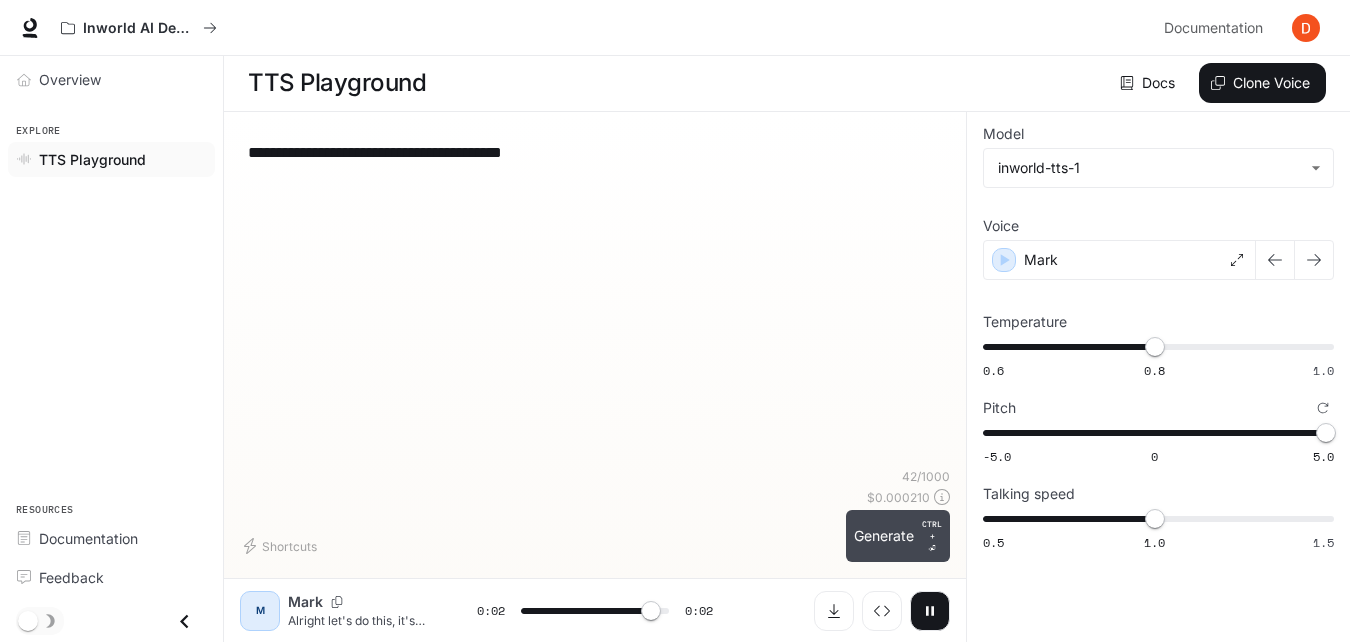 type on "*" 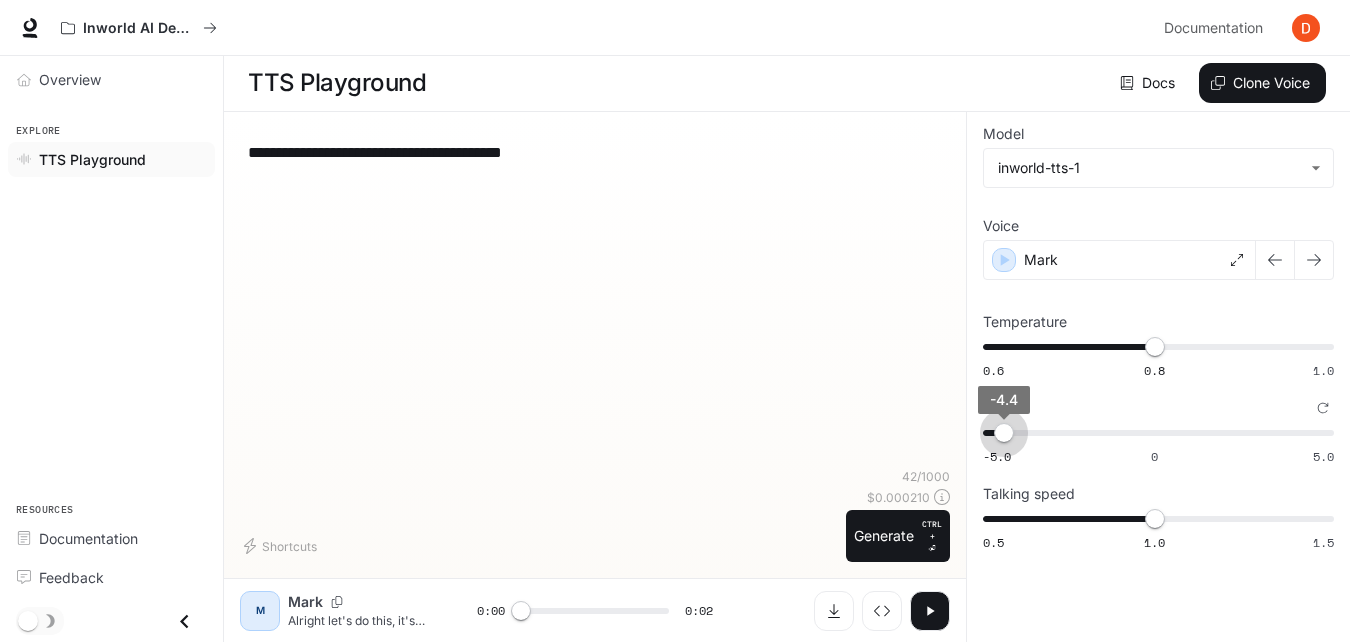 type on "**" 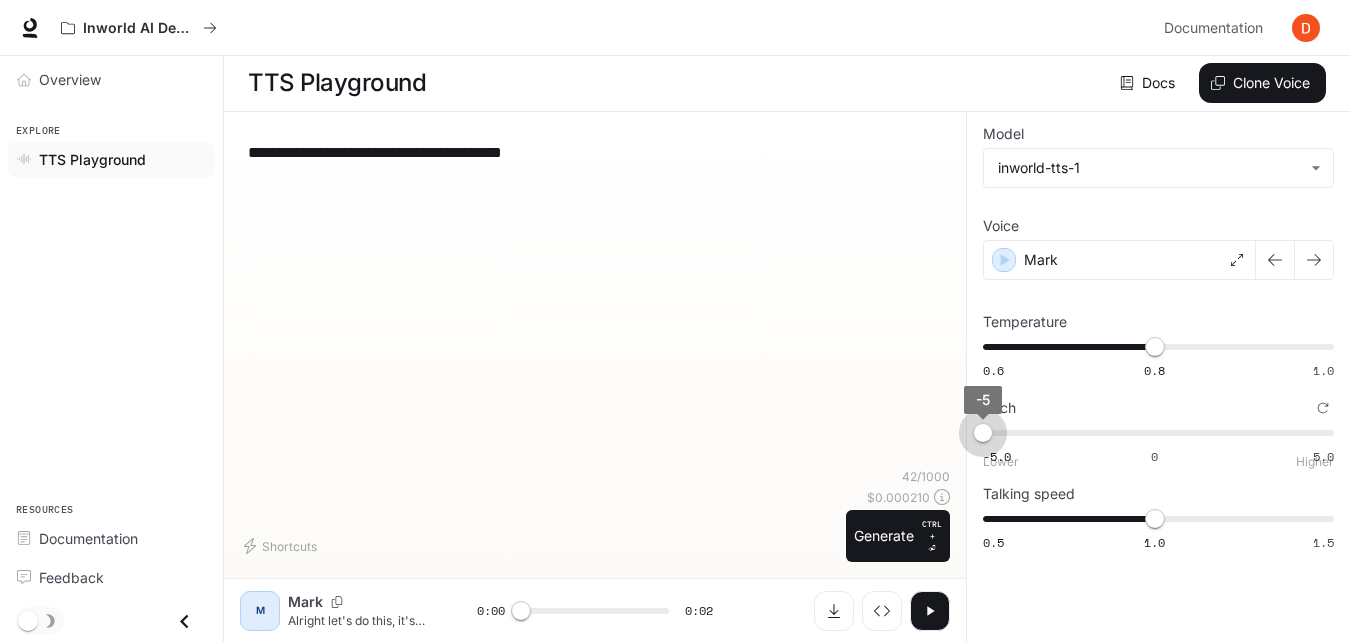 drag, startPoint x: 1322, startPoint y: 423, endPoint x: 879, endPoint y: 444, distance: 443.49747 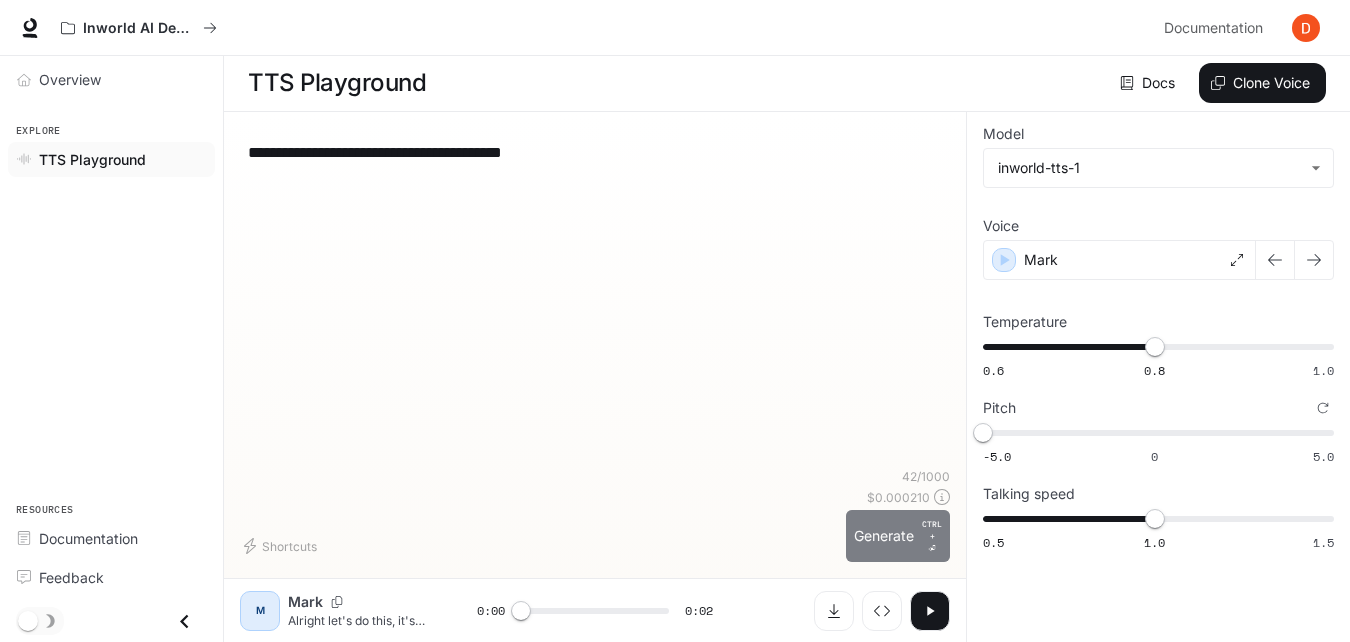 click on "Generate CTRL +  ⏎" at bounding box center (898, 536) 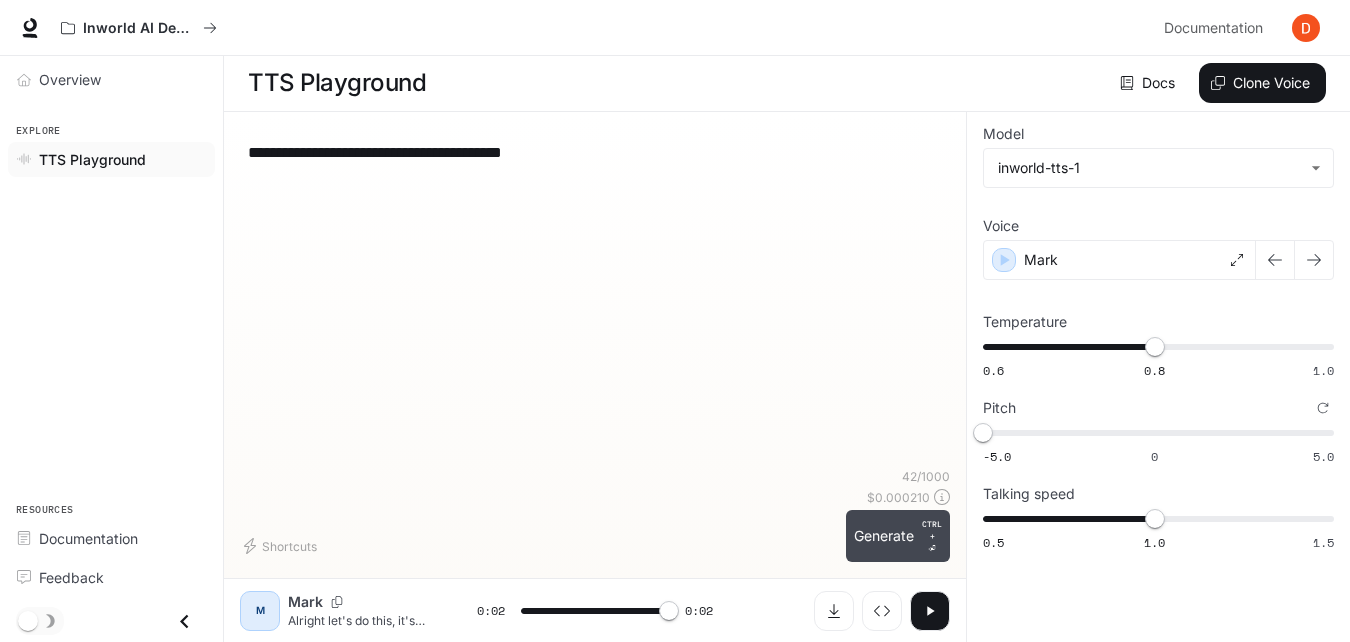 type on "*" 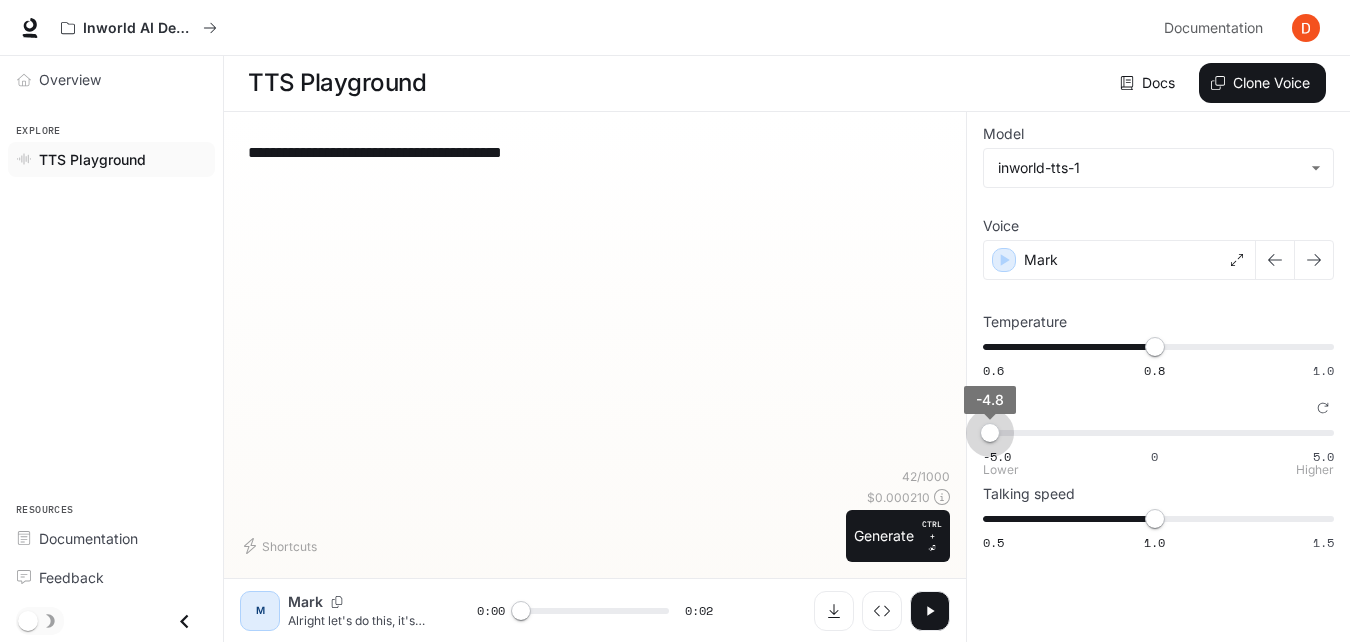 type on "****" 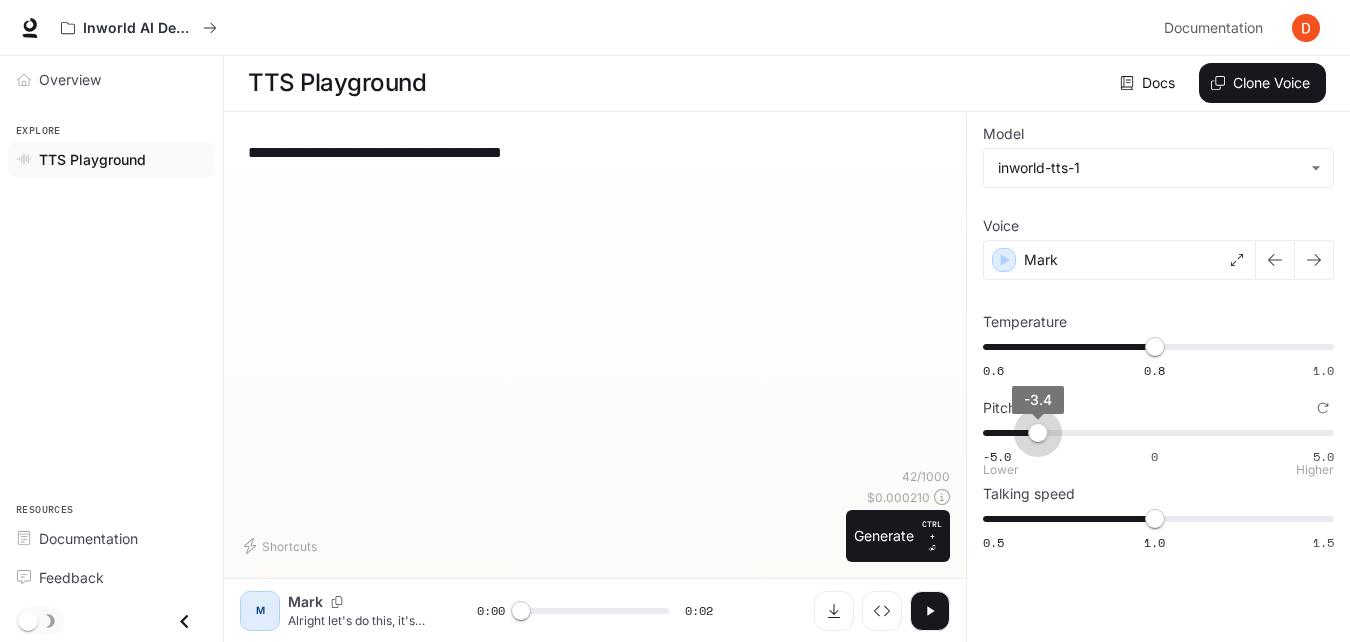 drag, startPoint x: 989, startPoint y: 433, endPoint x: 1038, endPoint y: 435, distance: 49.0408 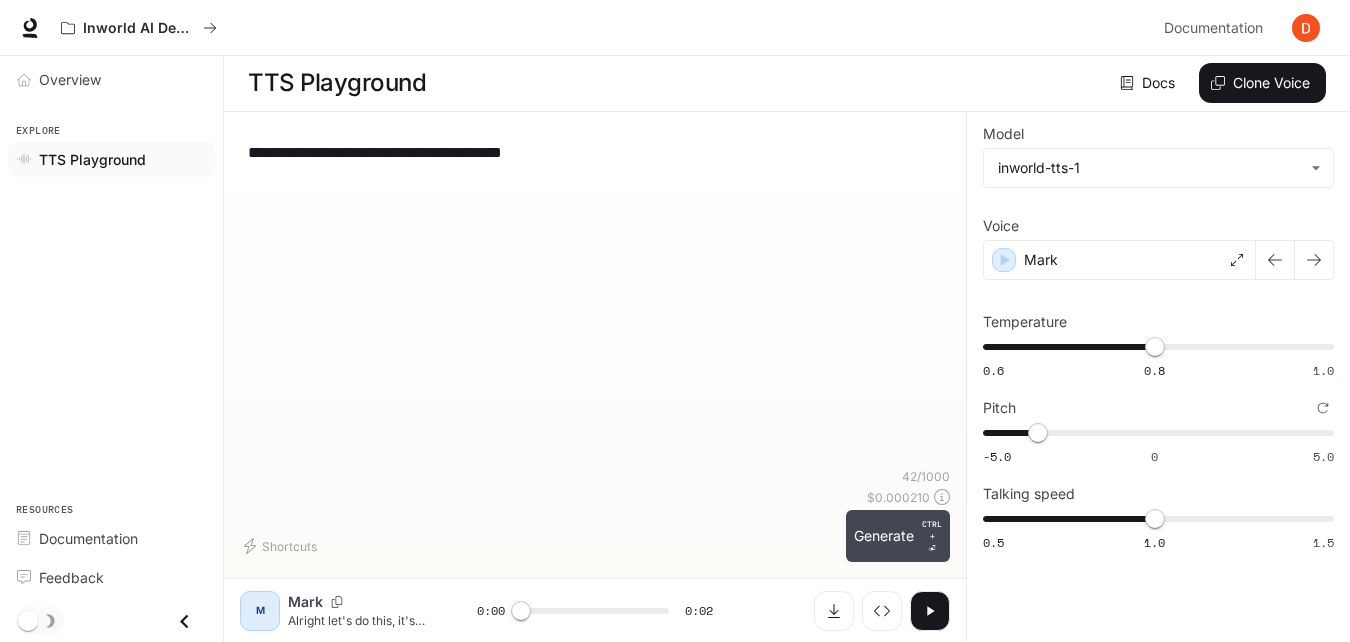 click on "Generate CTRL +  ⏎" at bounding box center [898, 536] 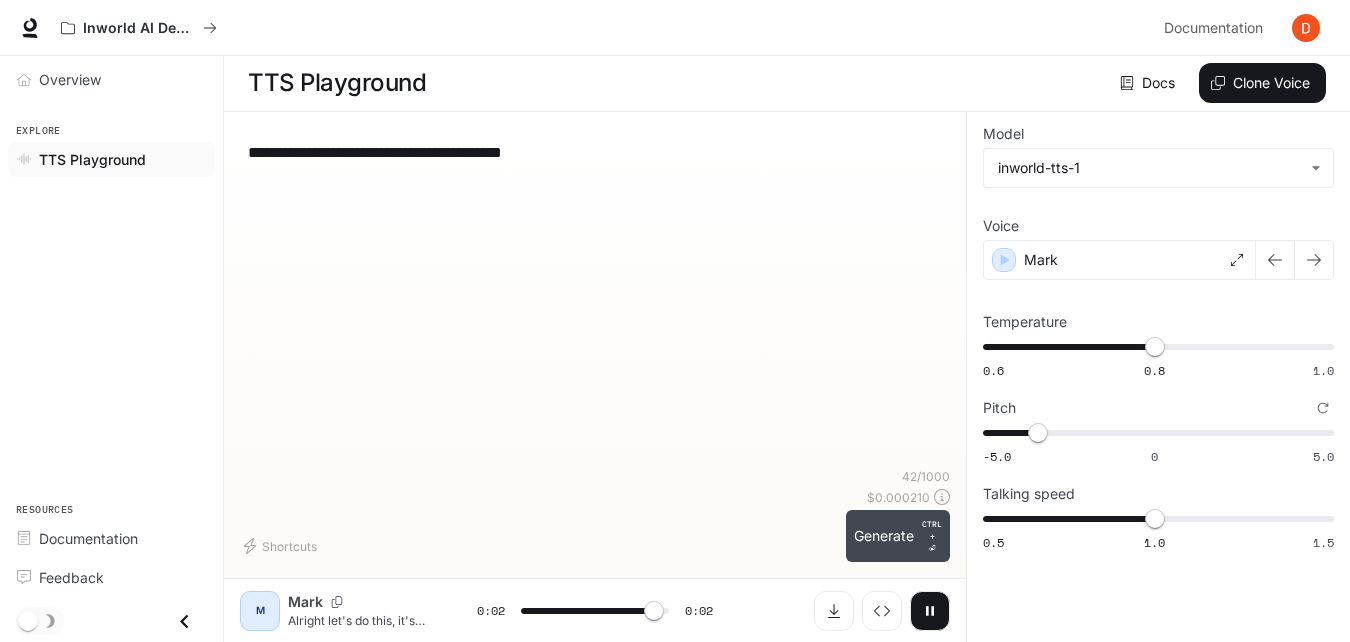 type on "*" 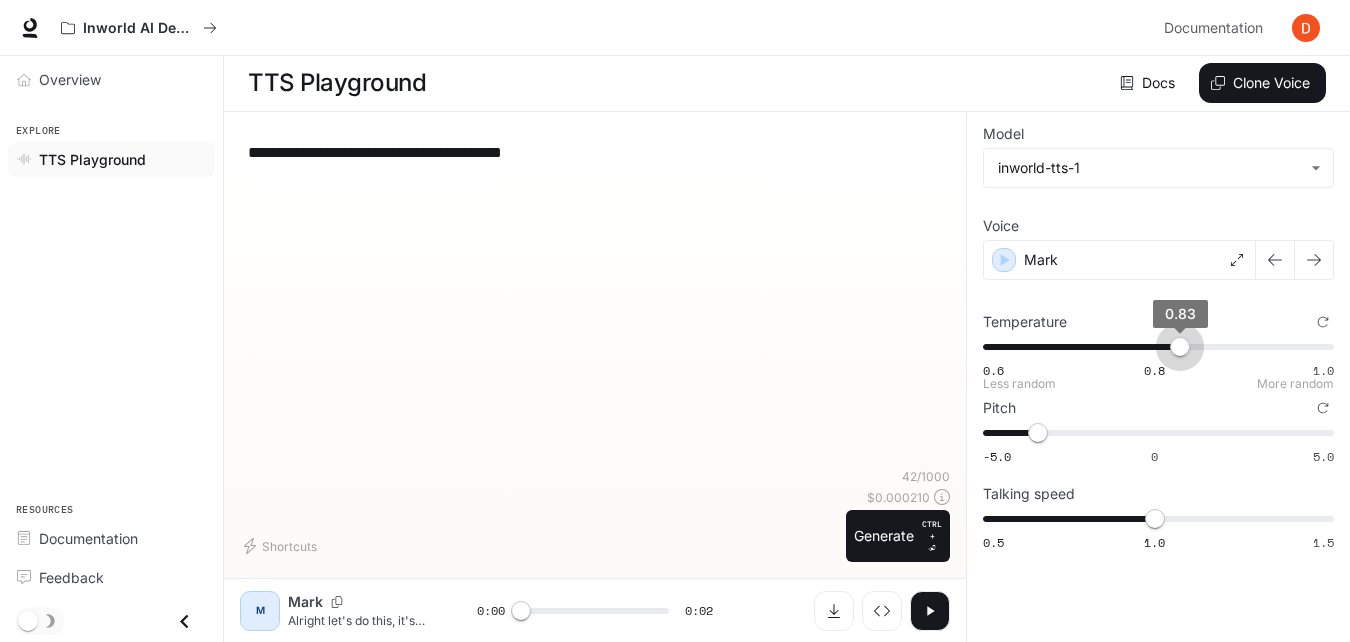drag, startPoint x: 1137, startPoint y: 349, endPoint x: 1059, endPoint y: 424, distance: 108.20813 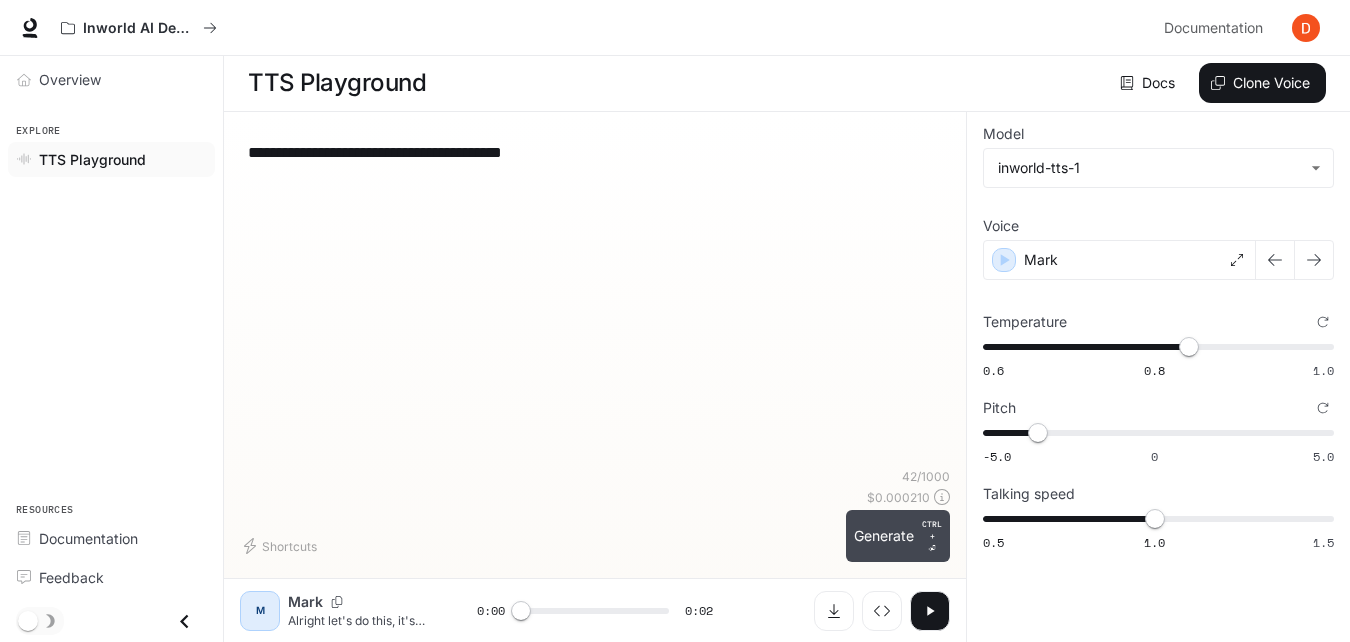 click on "Generate CTRL +  ⏎" at bounding box center (898, 536) 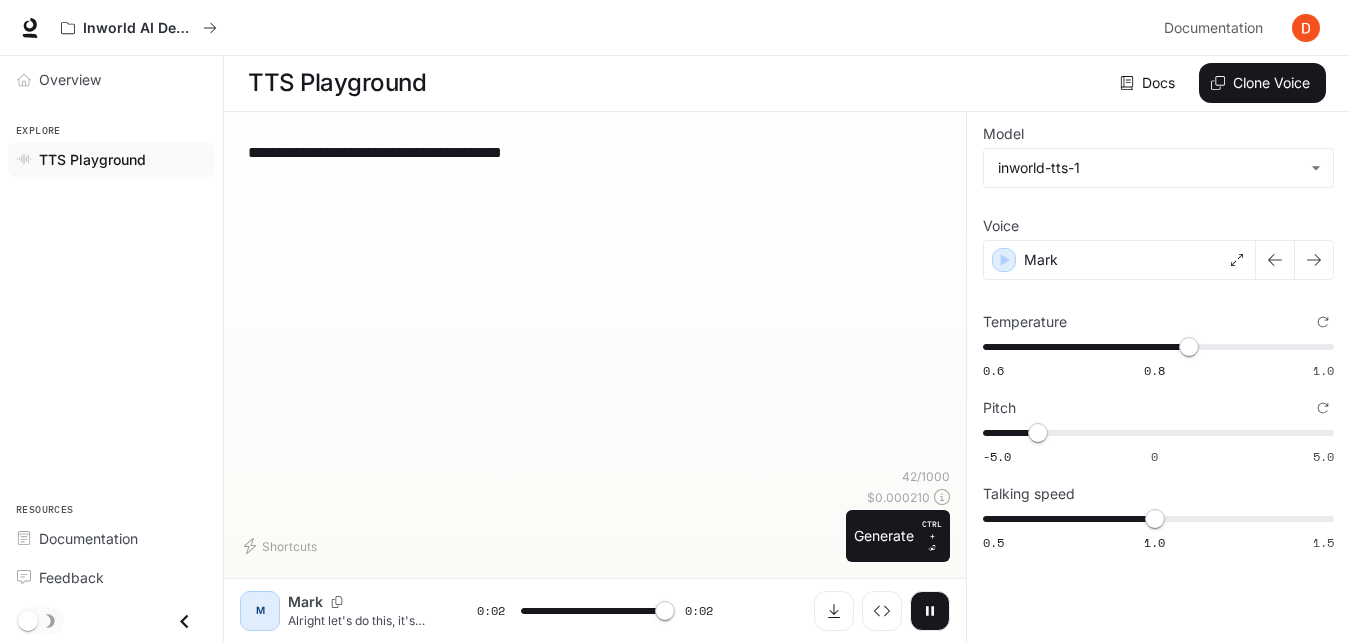 type on "*" 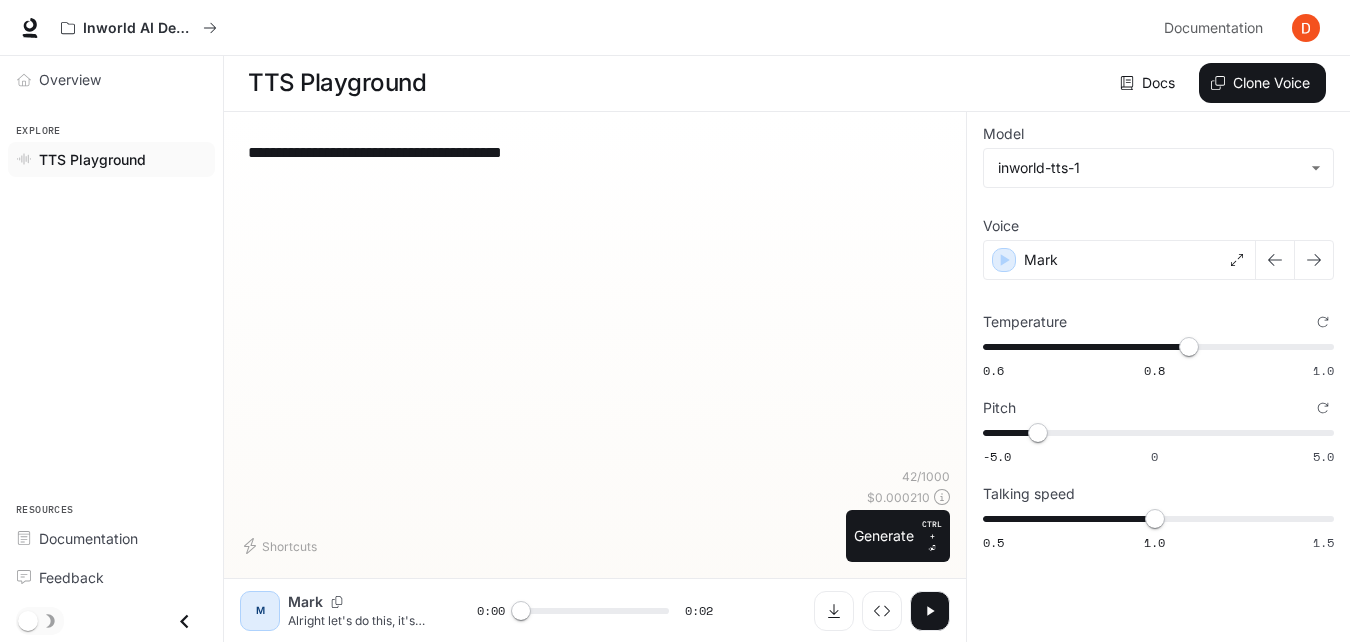 click 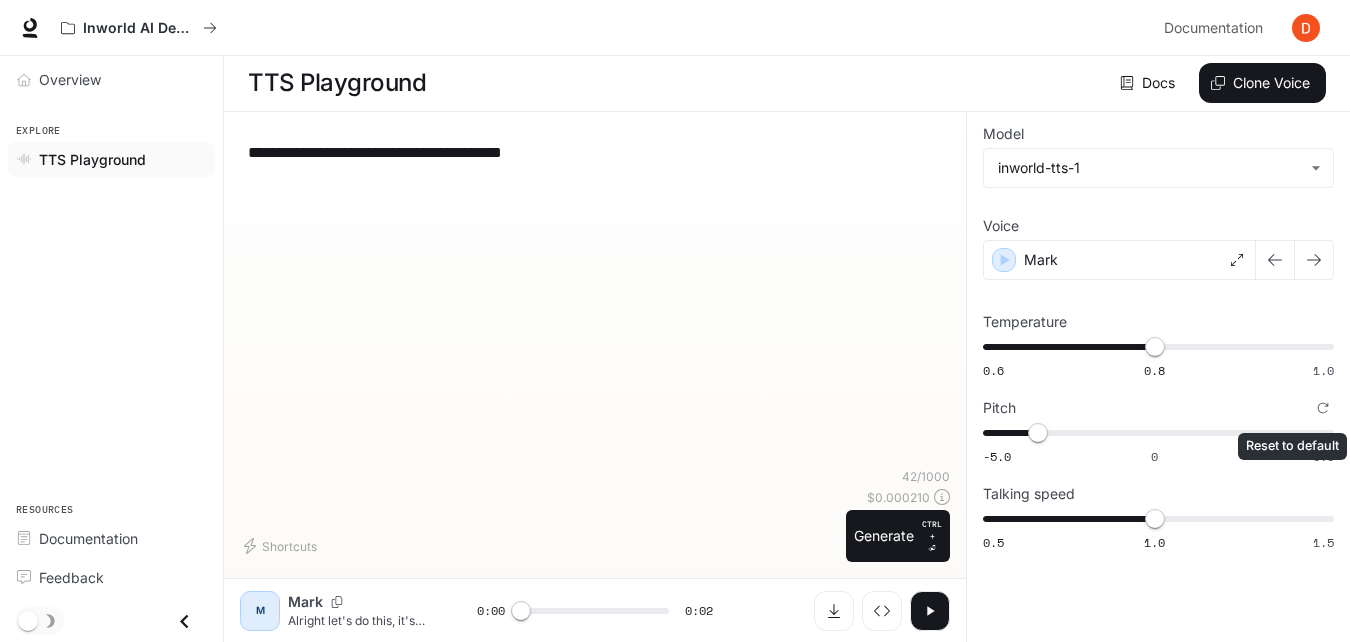 click on "Pitch" at bounding box center [1323, 408] 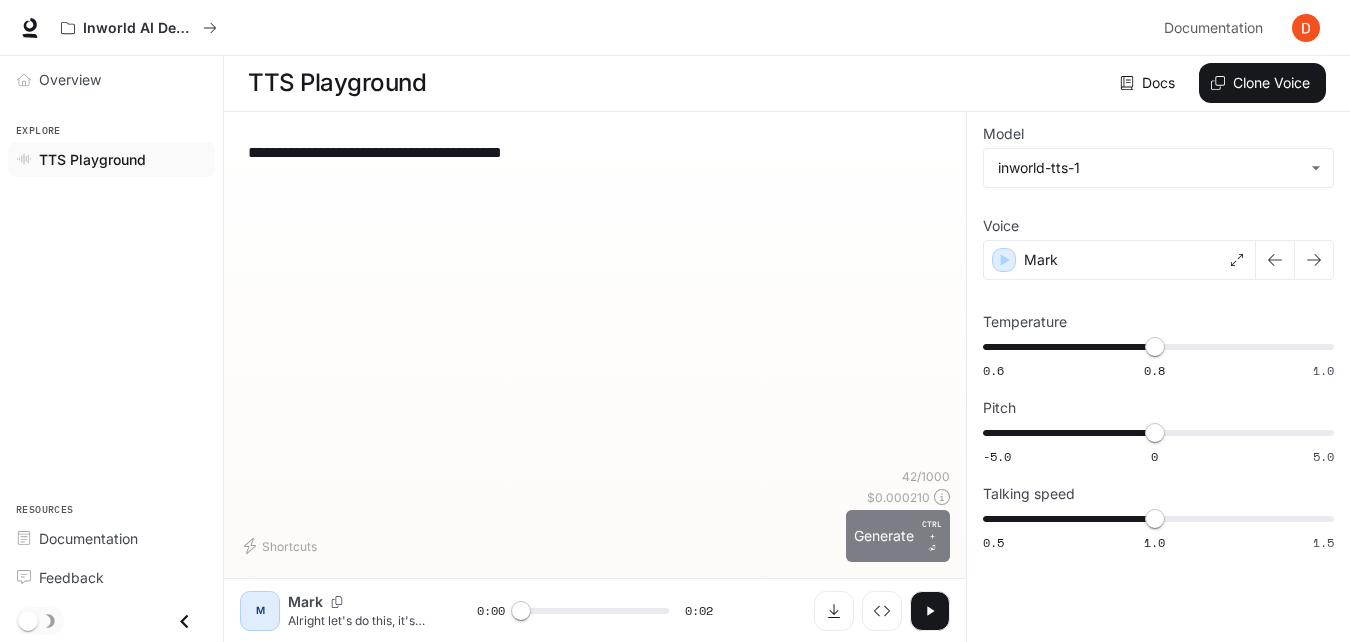 click on "Generate CTRL +  ⏎" at bounding box center (898, 536) 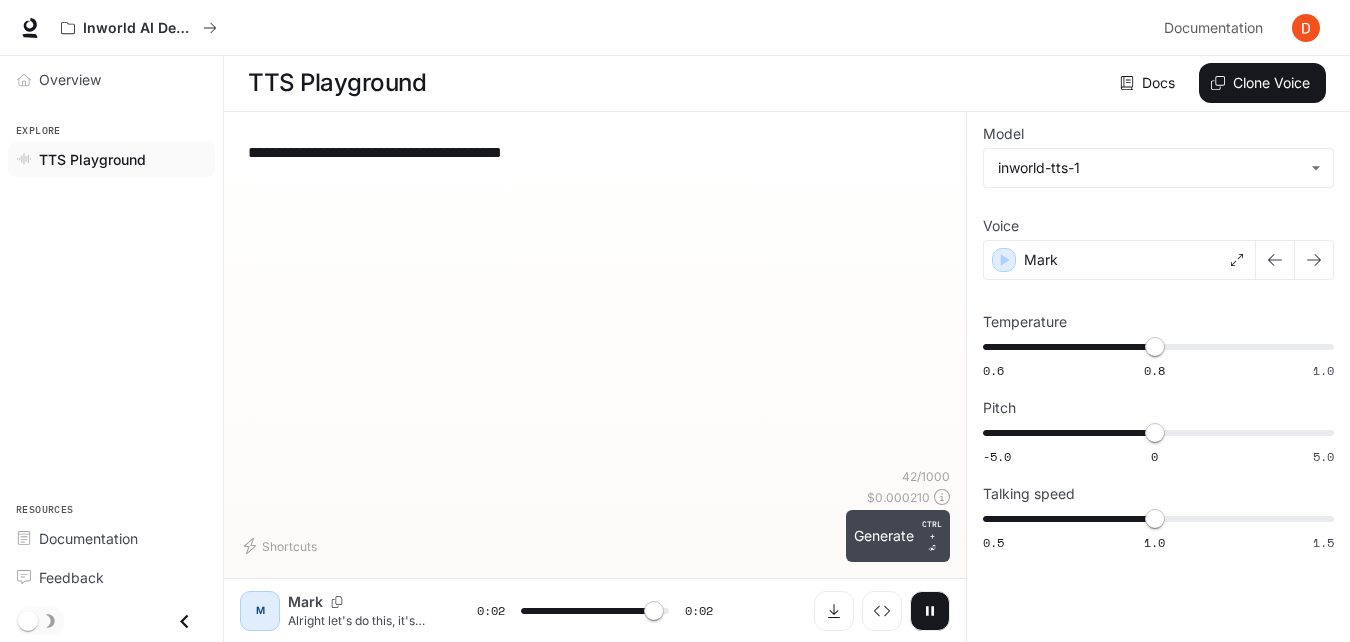 type on "*" 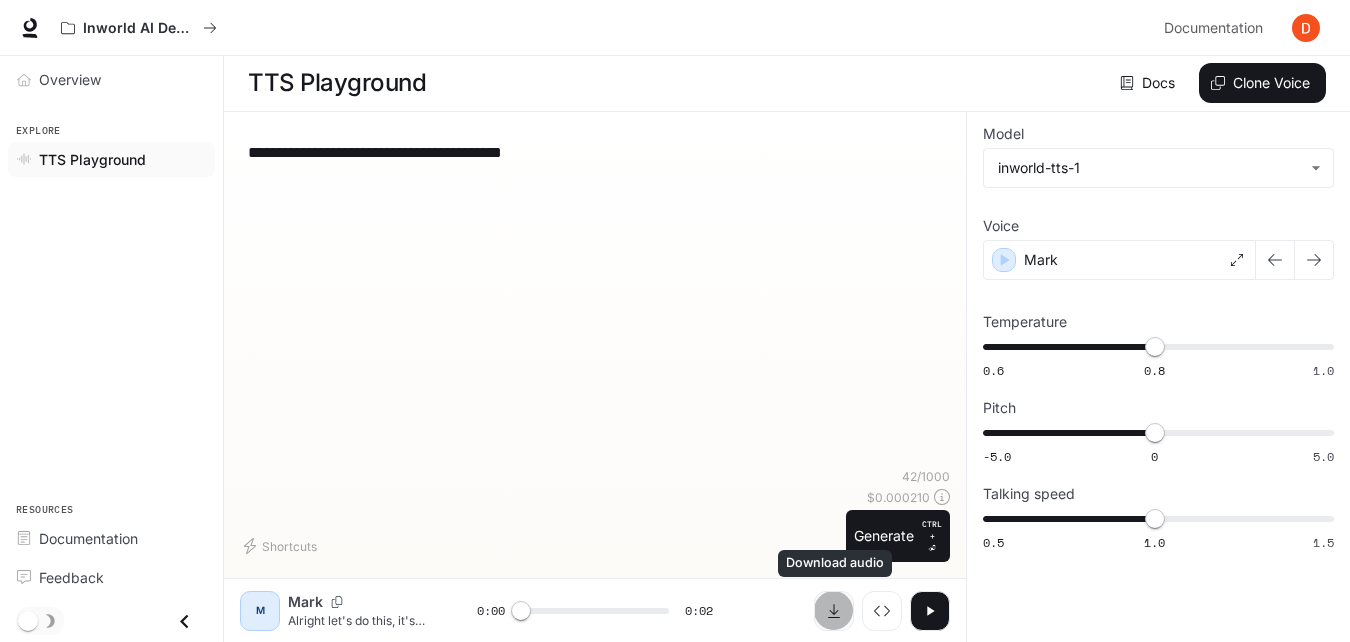 click 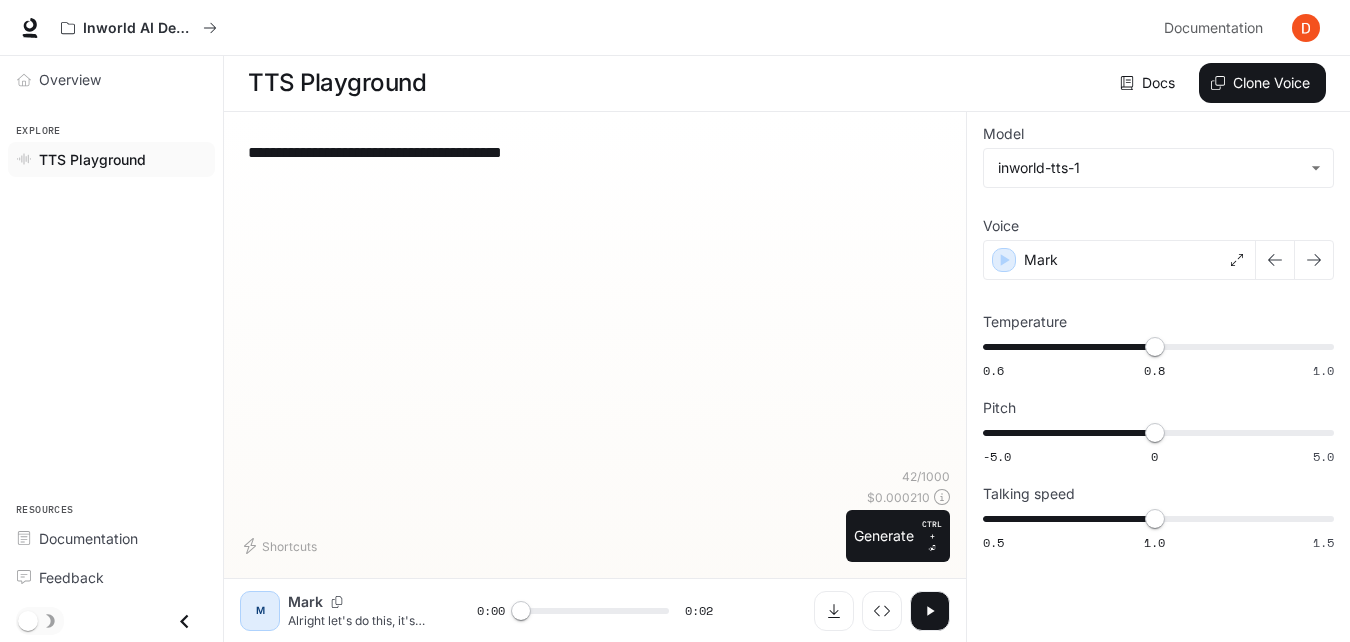 click on "**********" at bounding box center (595, 152) 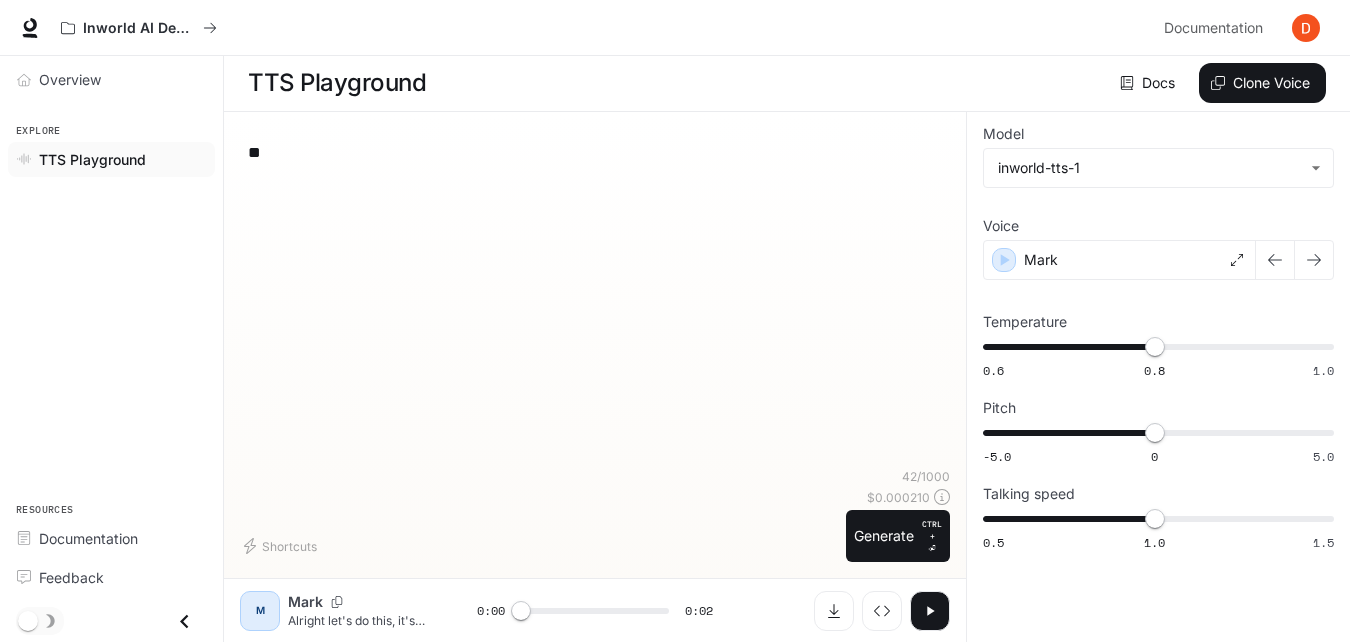 type on "*" 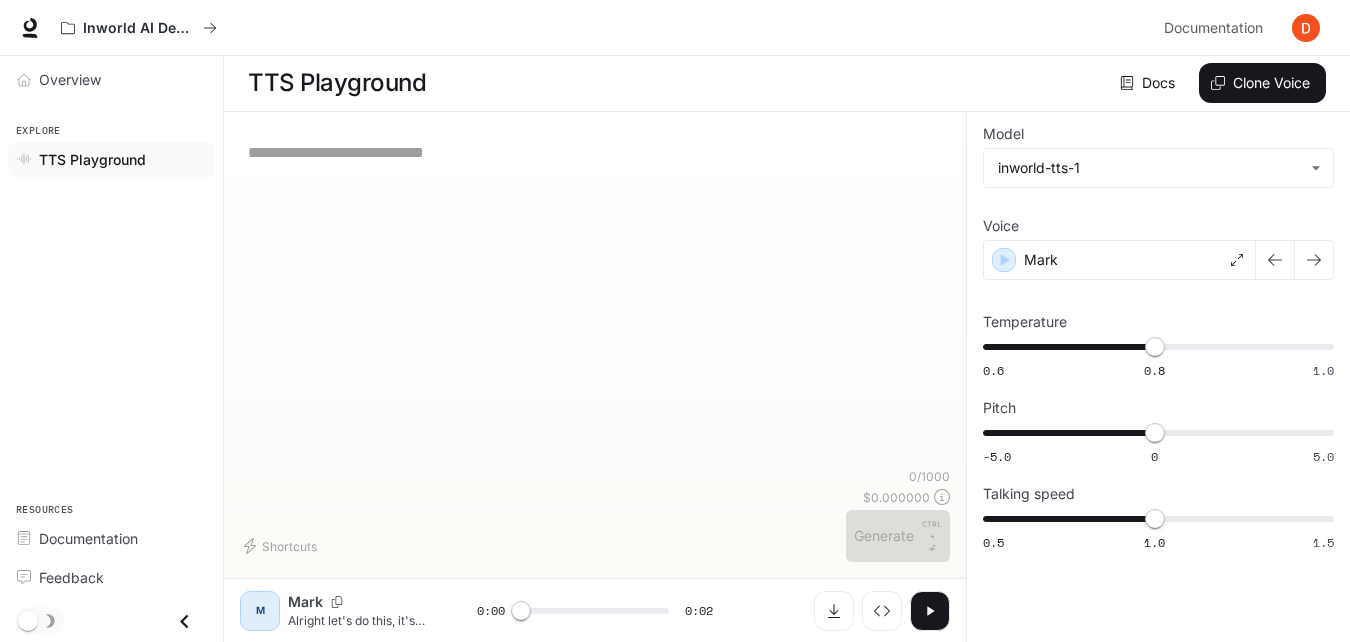 type on "*" 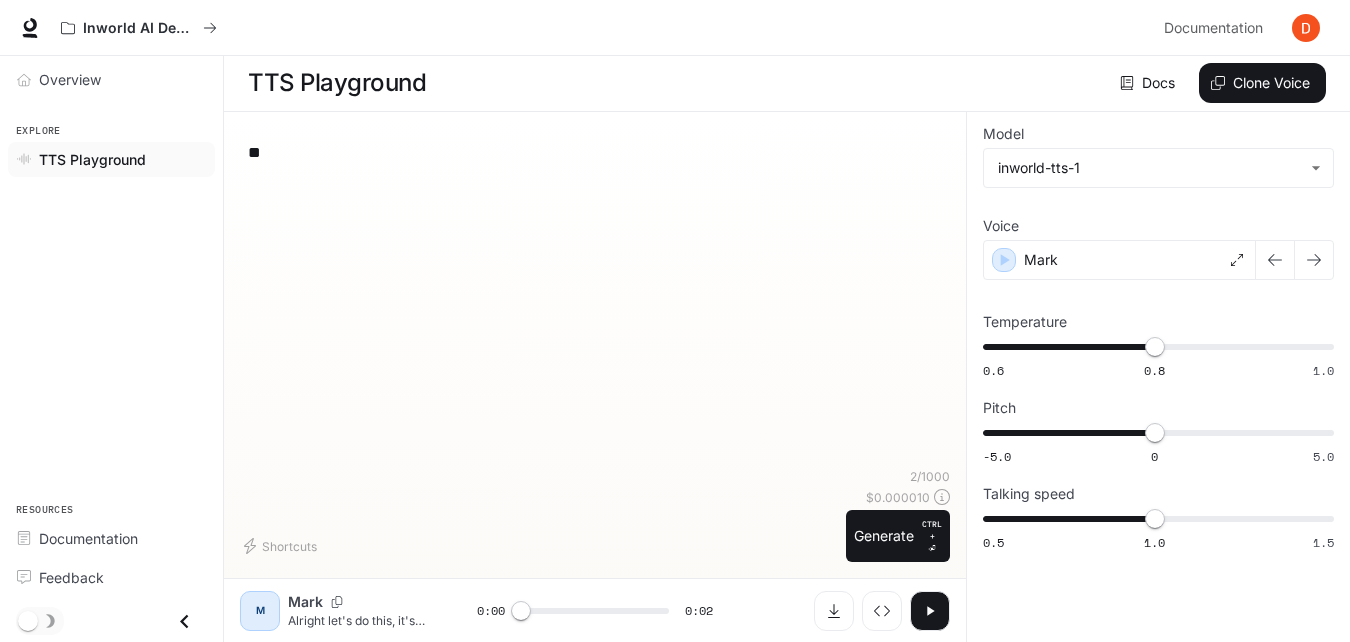 type on "*" 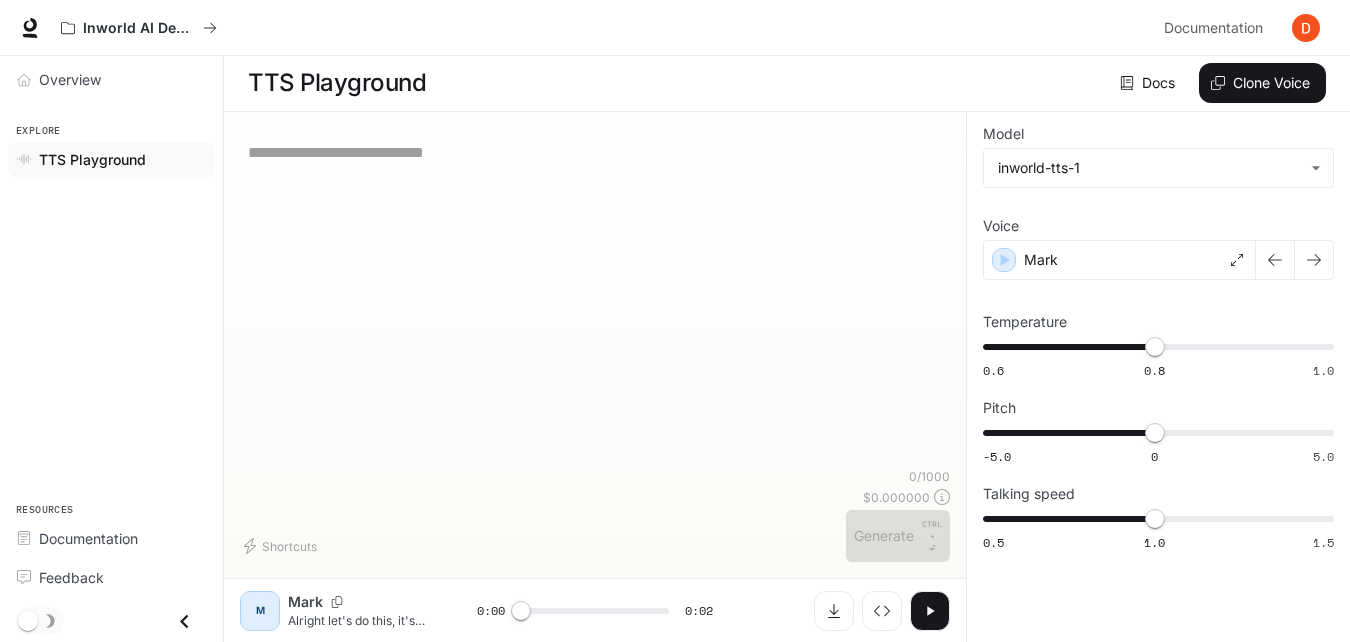 type on "*" 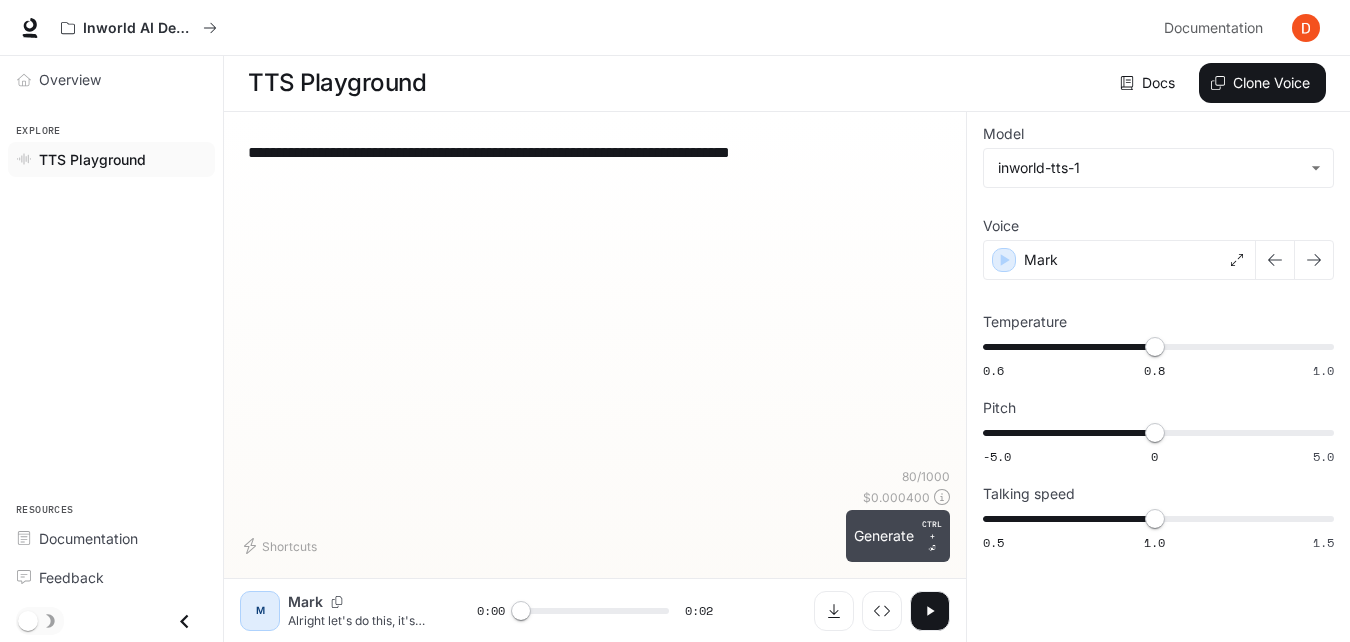type on "**********" 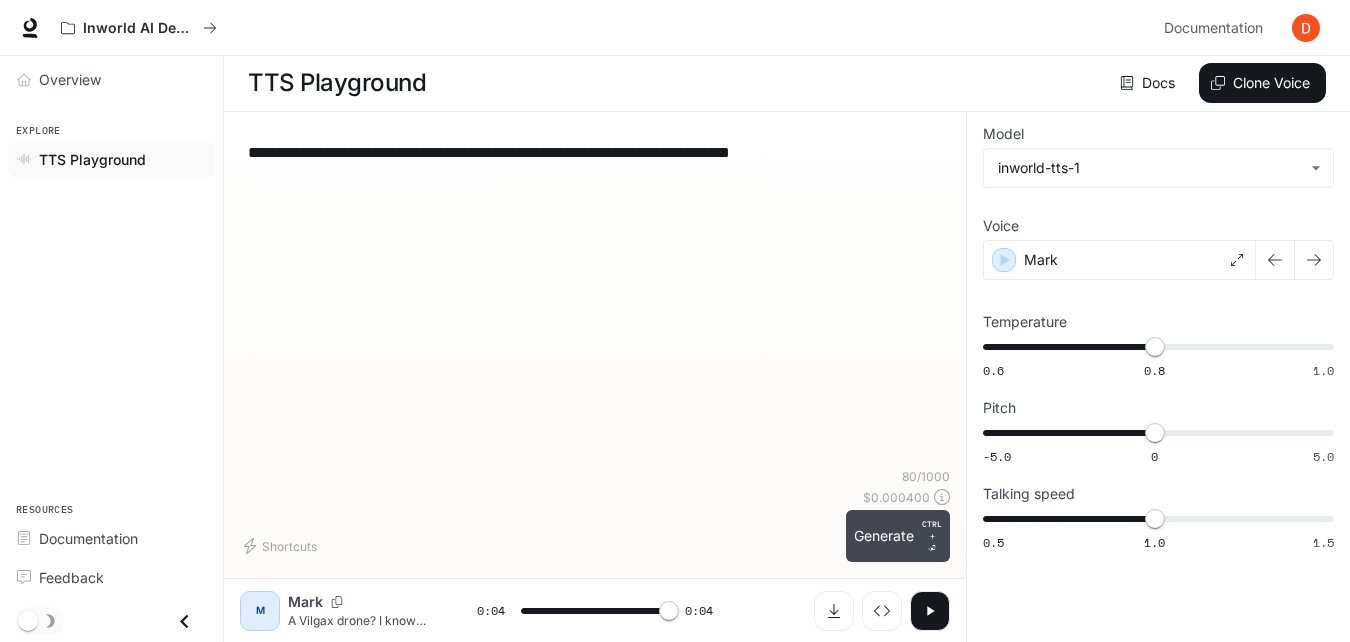 type on "*" 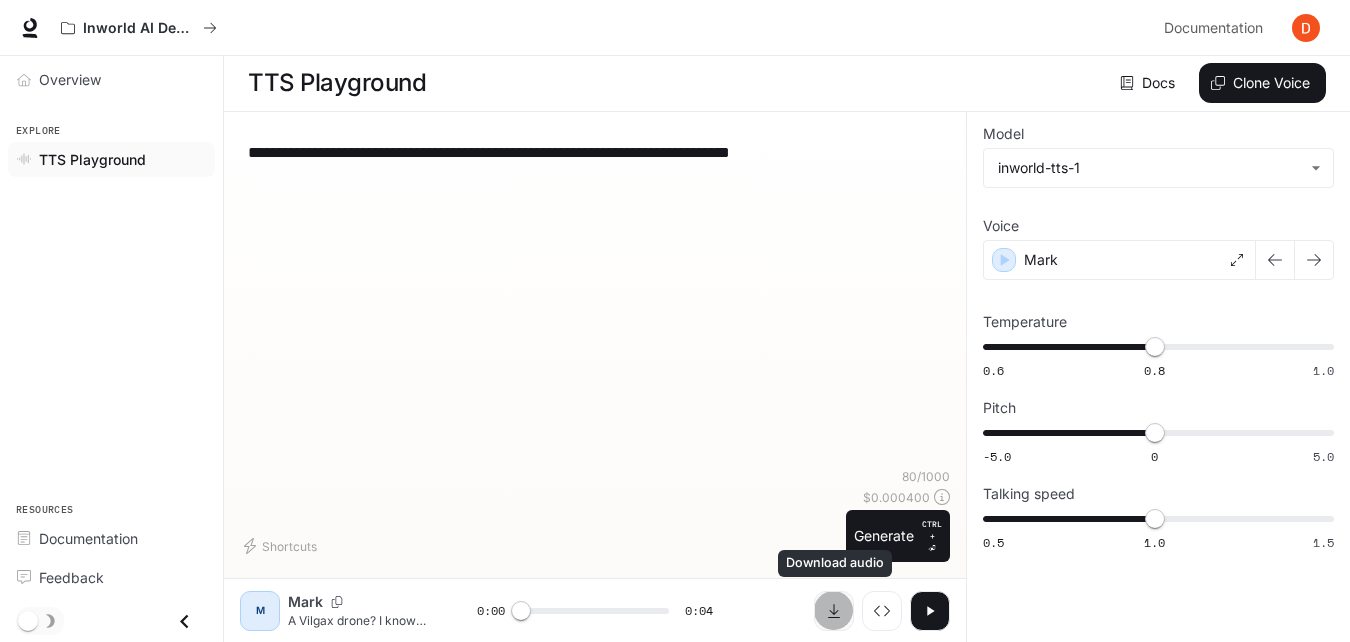 click at bounding box center [834, 611] 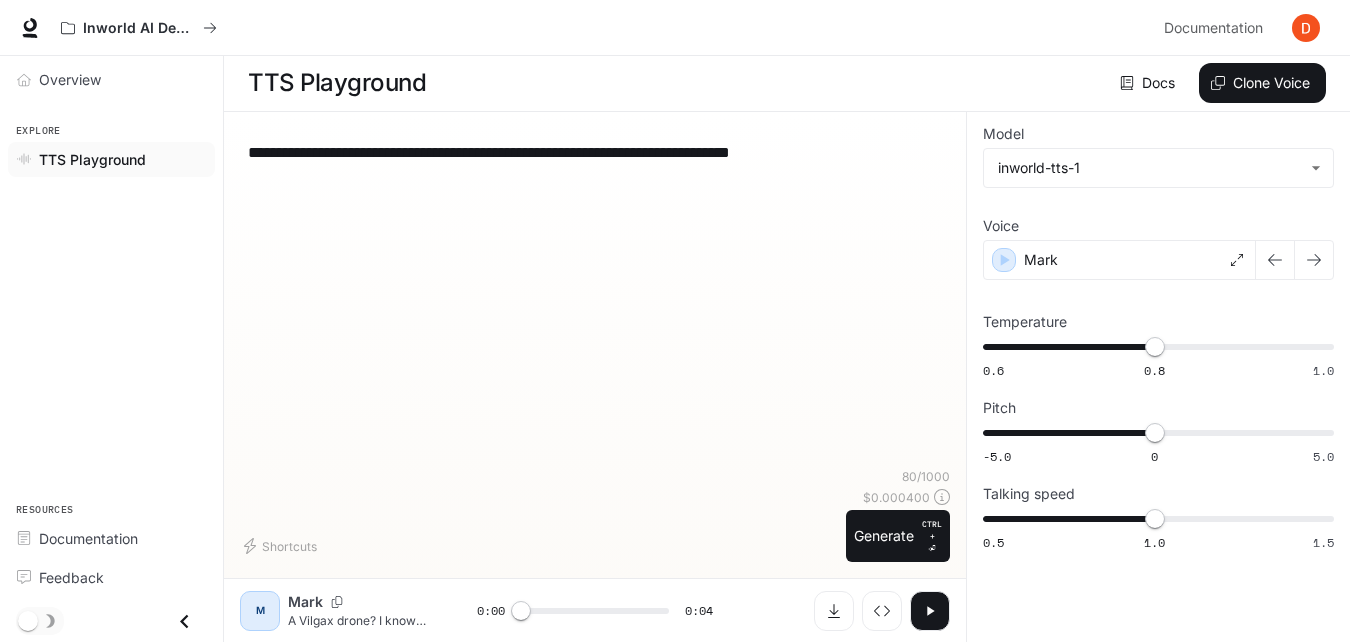 type 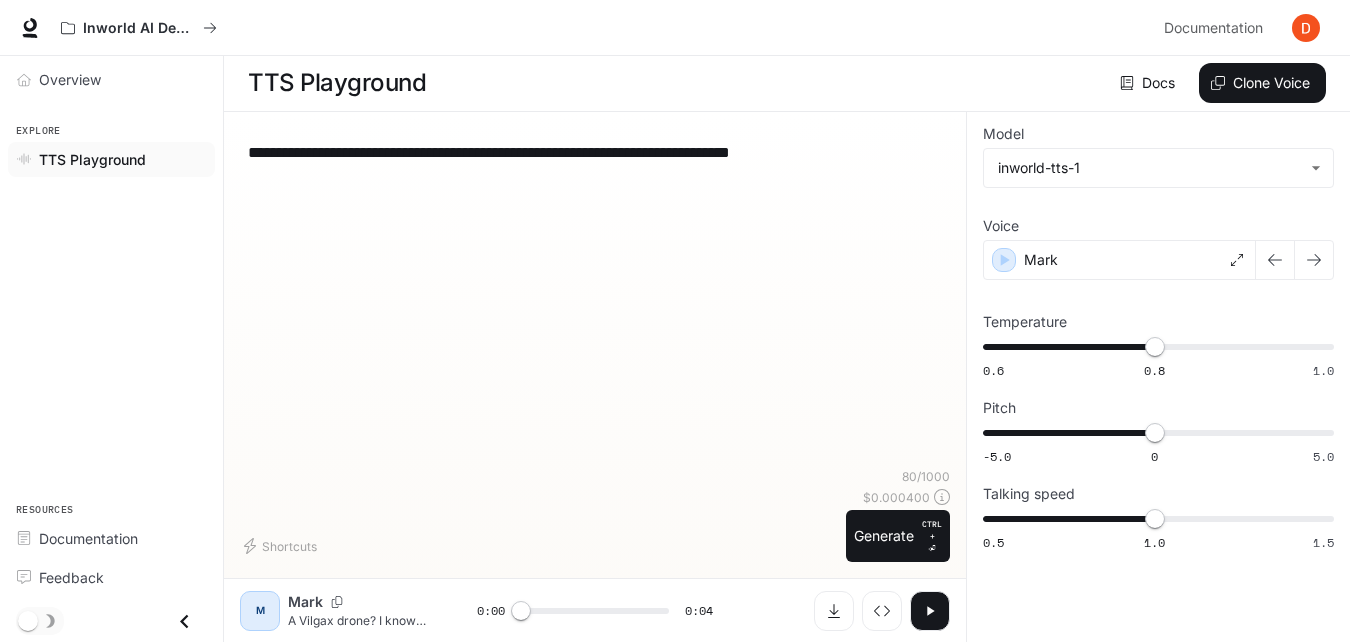 click on "**********" at bounding box center [595, 152] 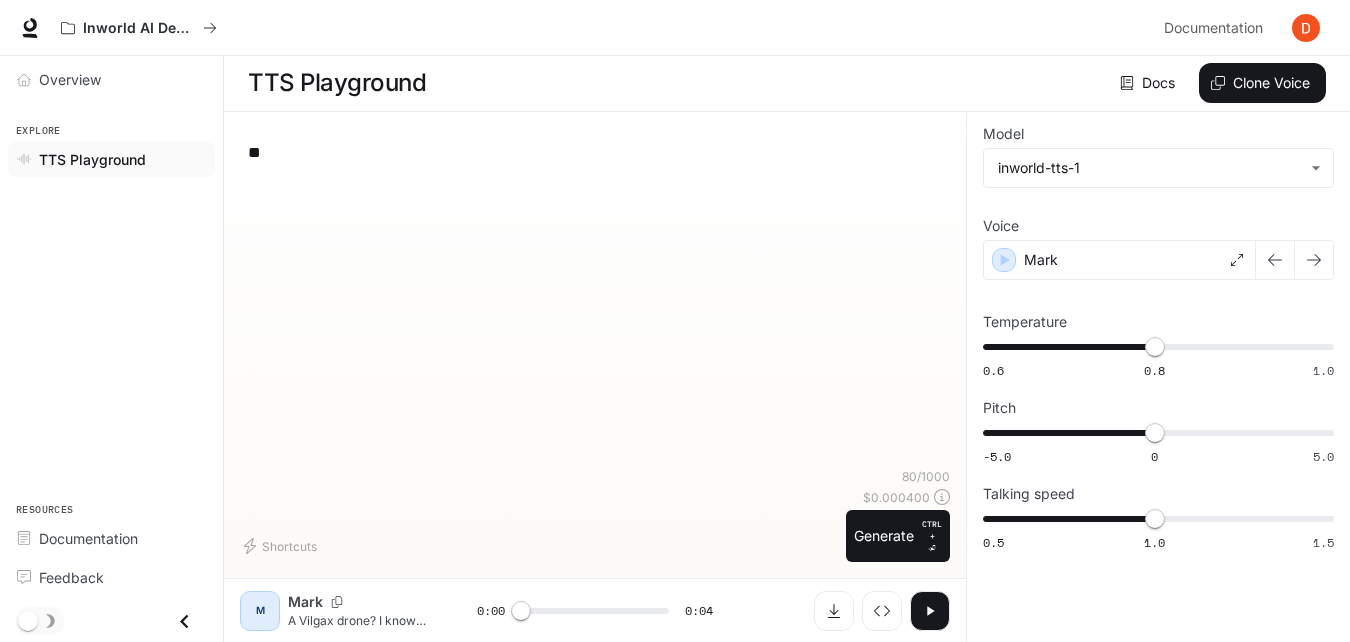 type on "*" 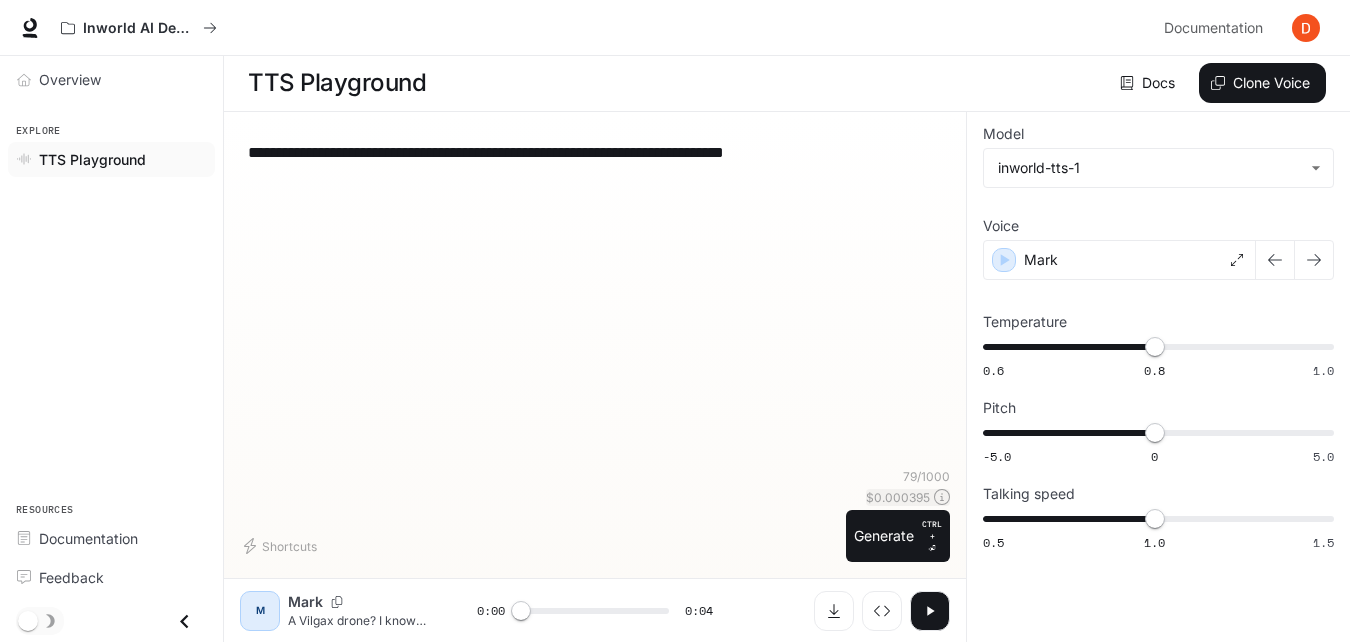 type on "**********" 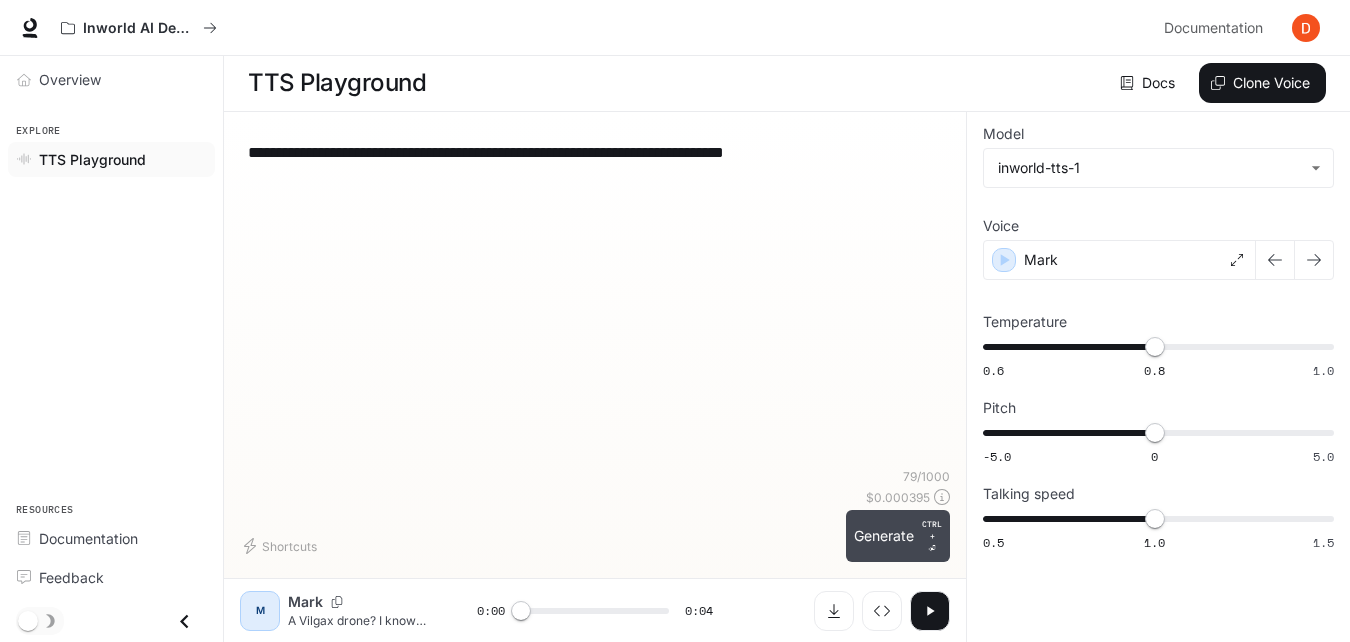 click on "Generate CTRL +  ⏎" at bounding box center [898, 536] 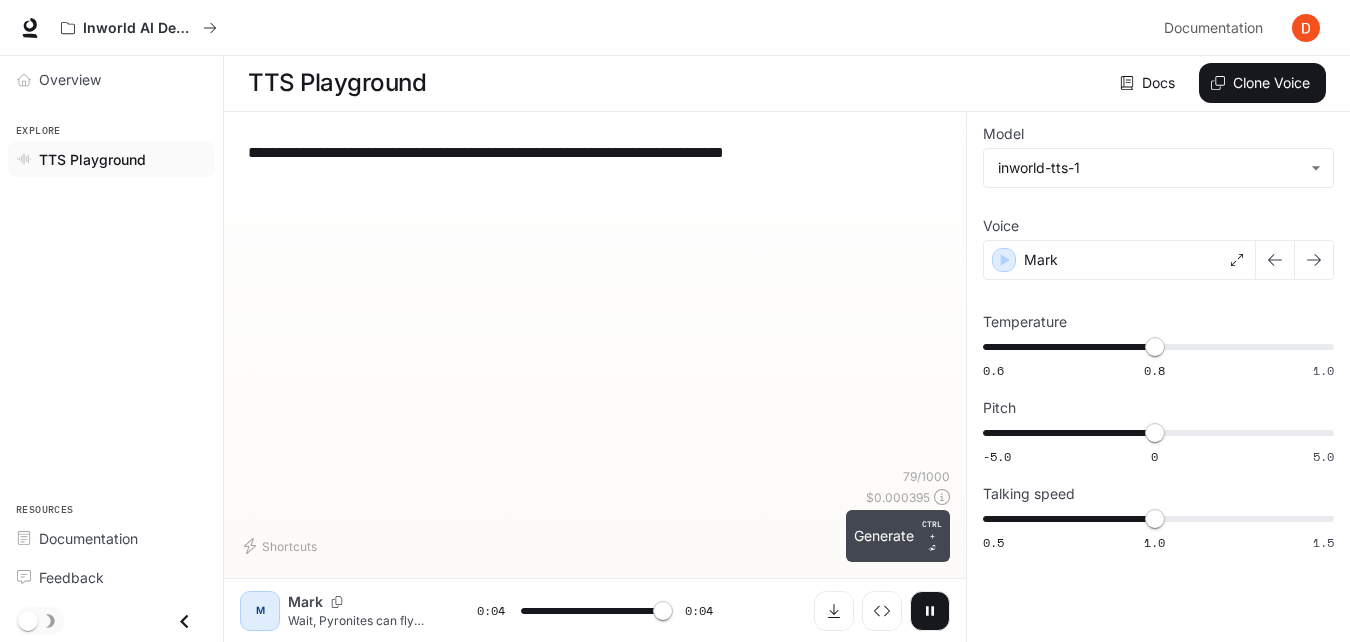 type on "*" 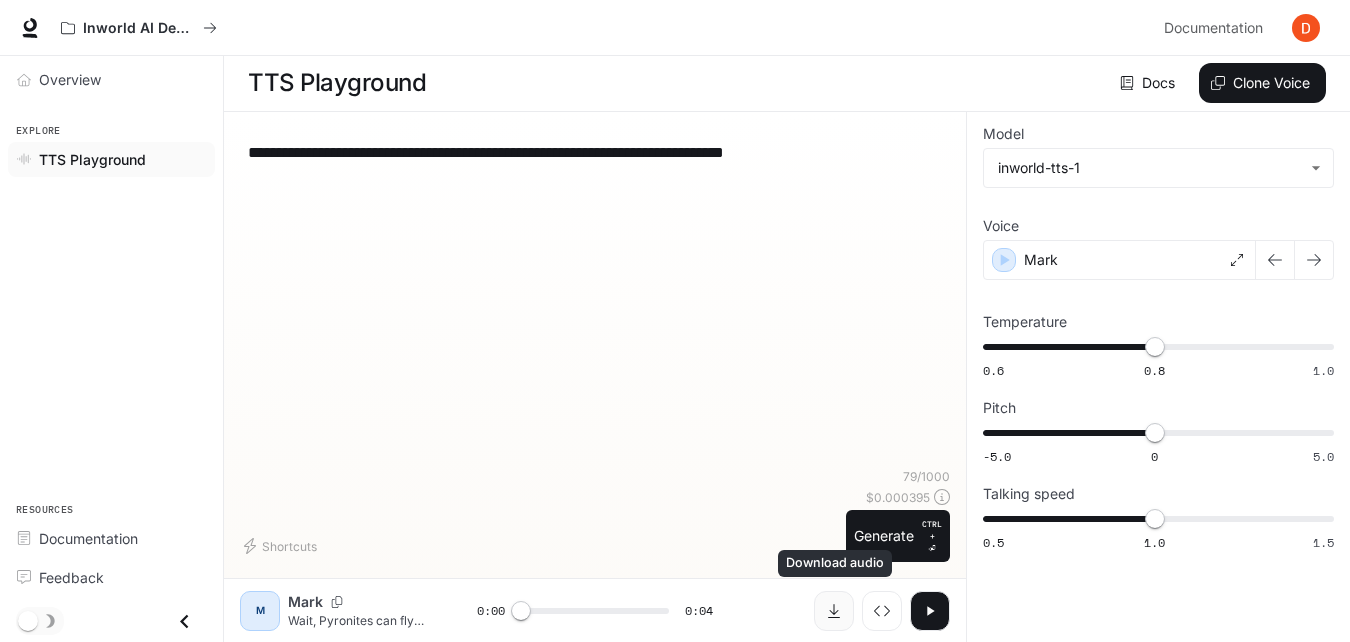 click 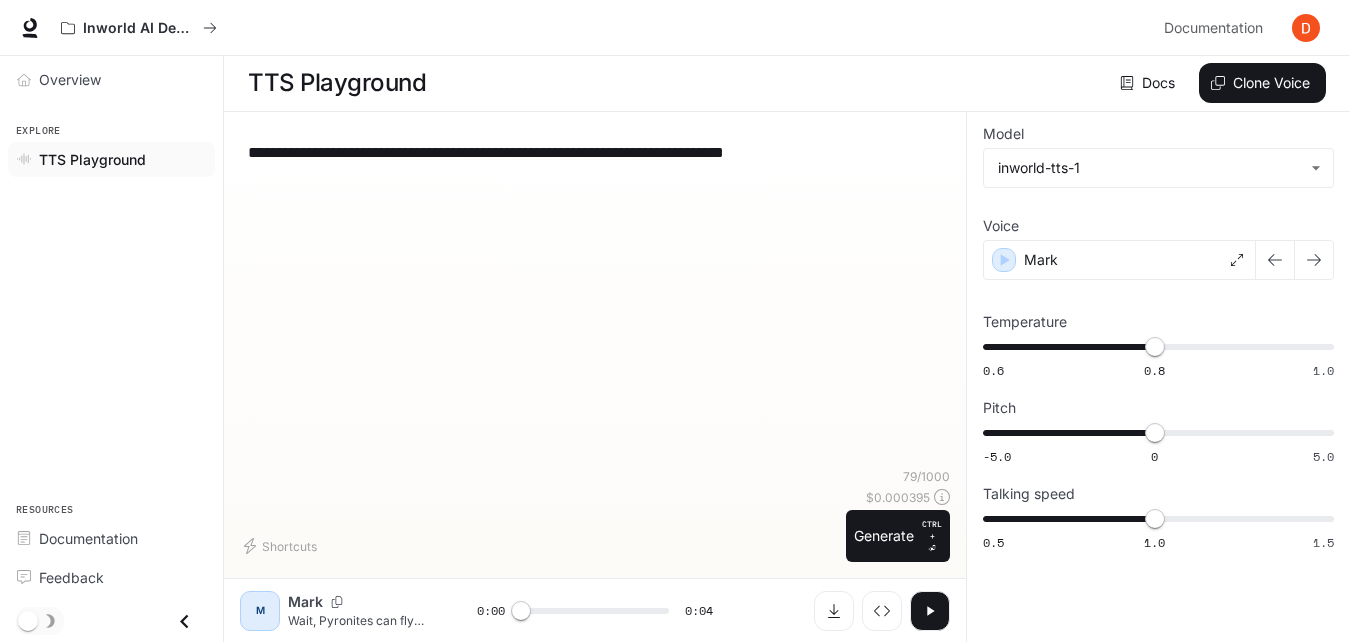 click on "**********" at bounding box center [595, 152] 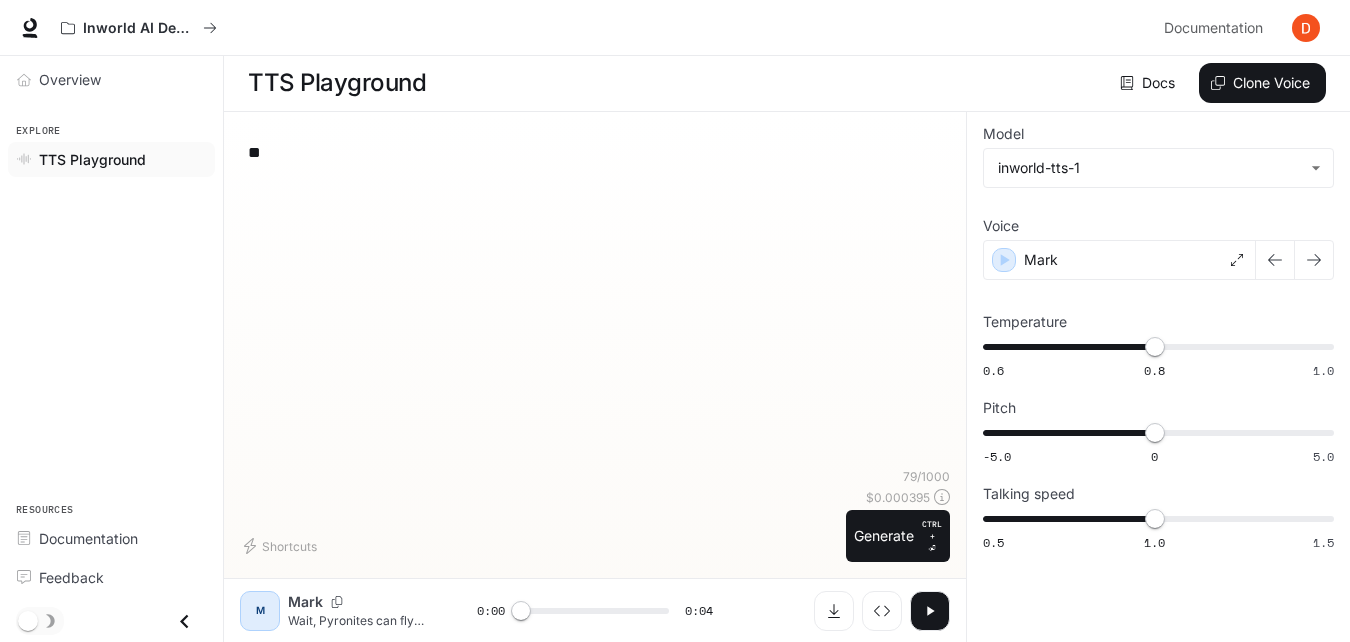 type on "*" 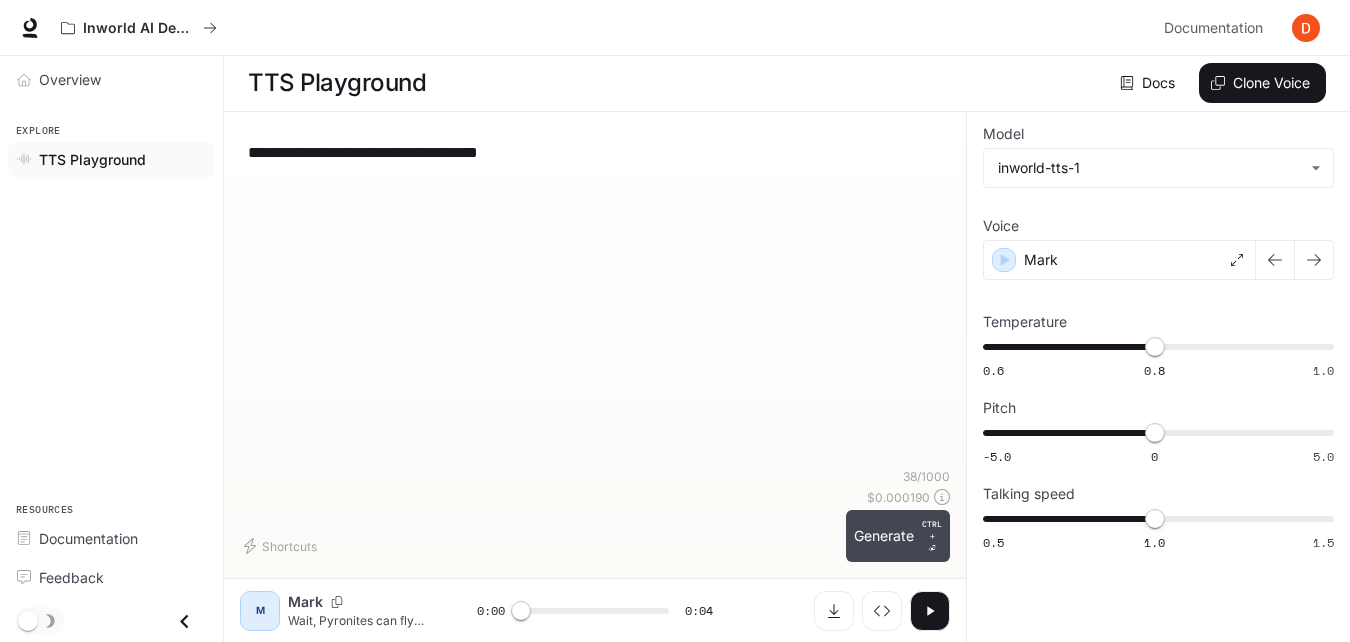 type on "**********" 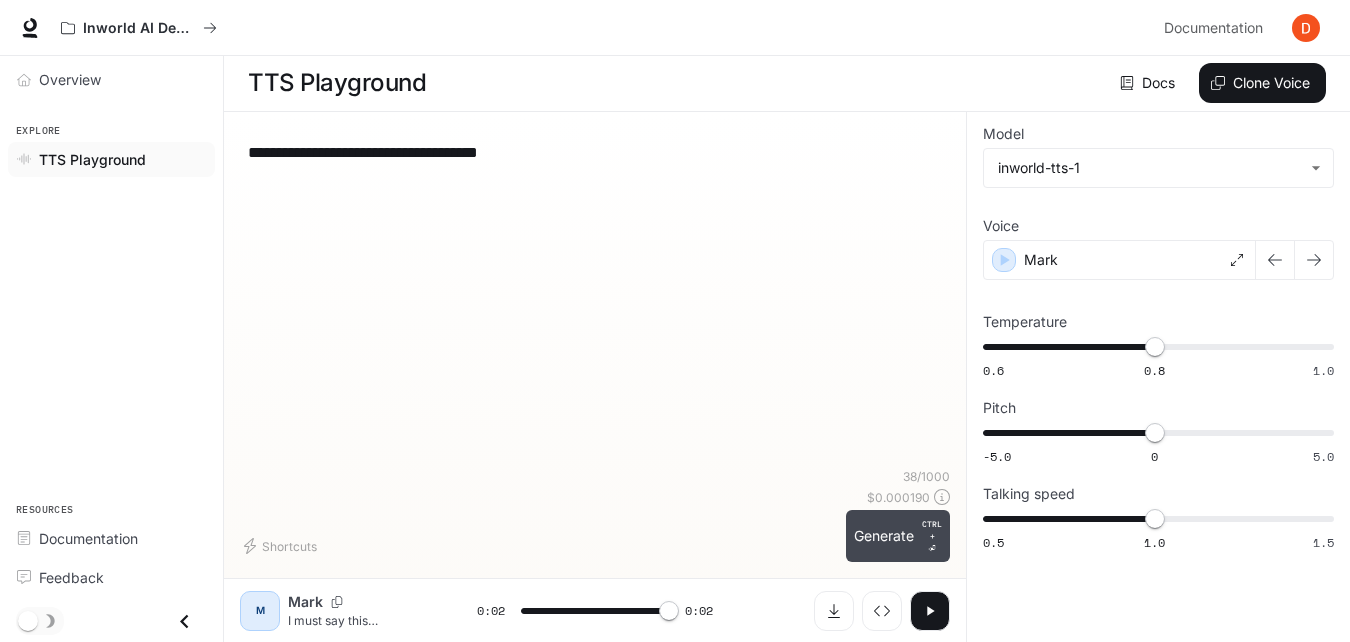 type on "*" 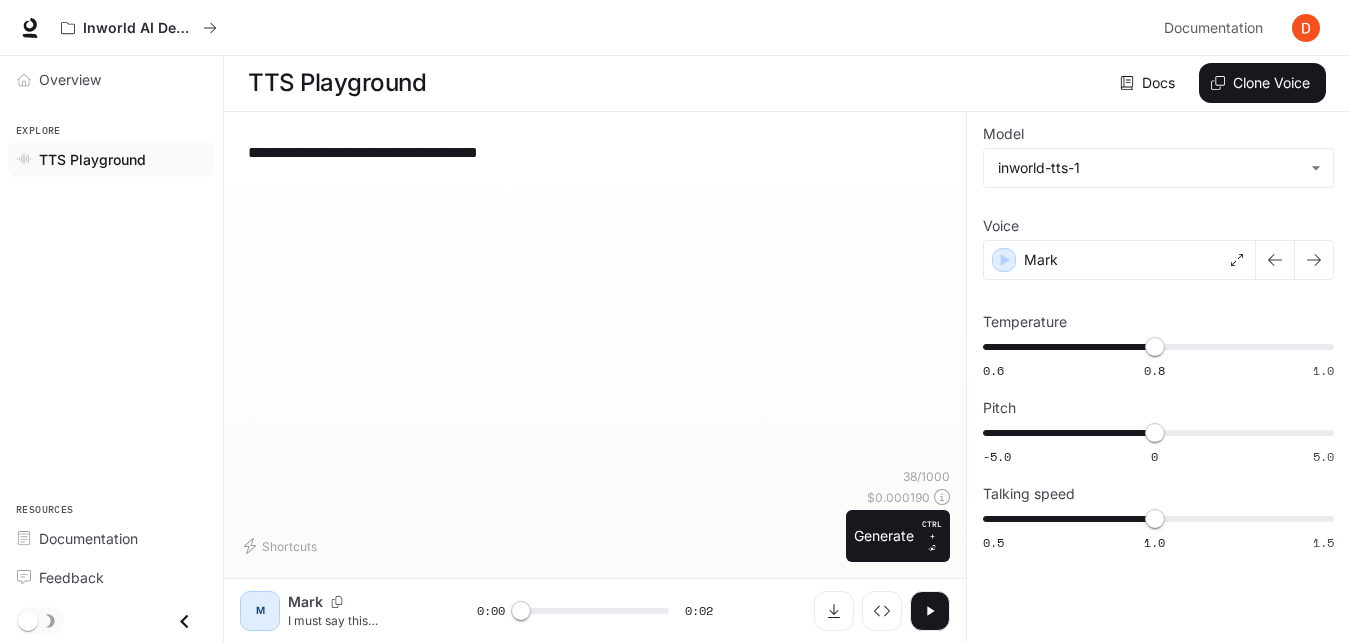 click on "**********" at bounding box center [595, 152] 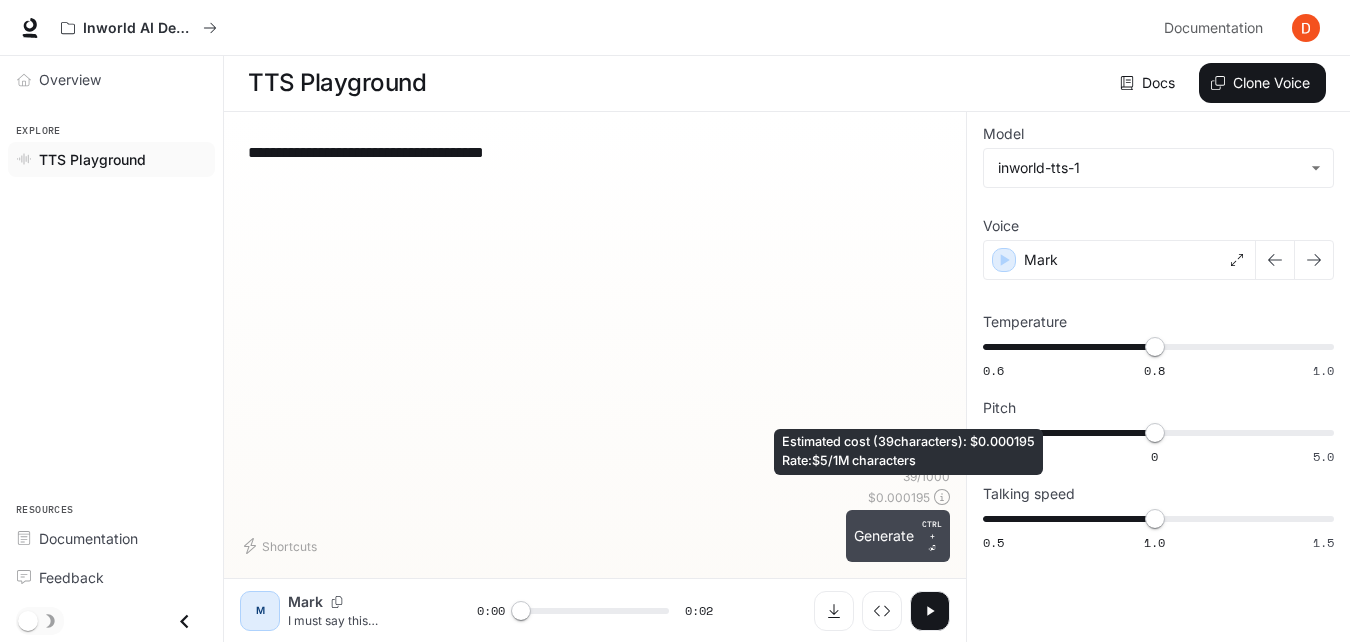 type on "**********" 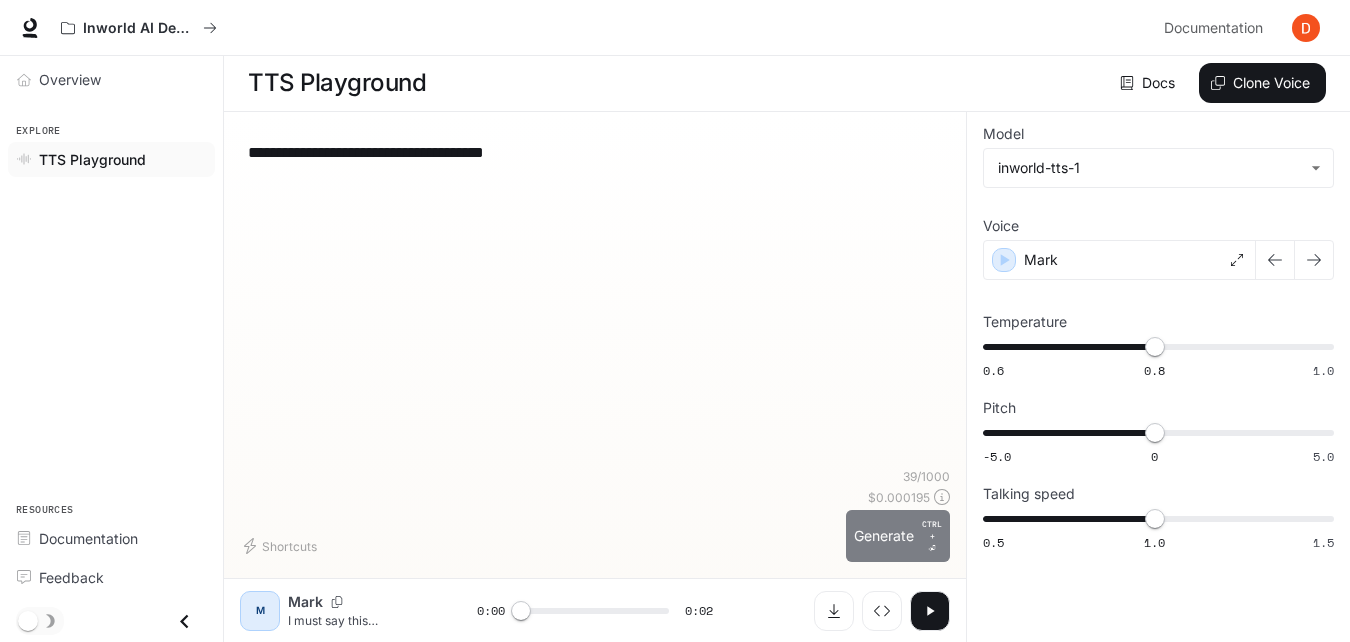 click on "Generate CTRL +  ⏎" at bounding box center [898, 536] 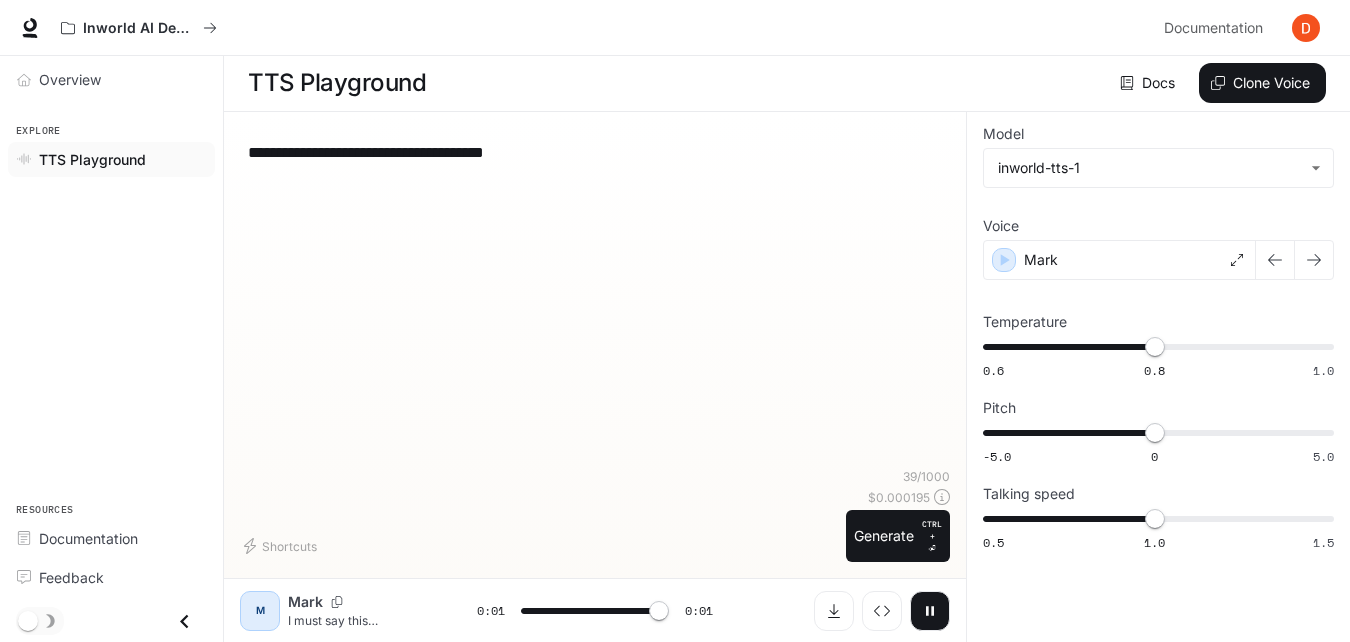 type on "*" 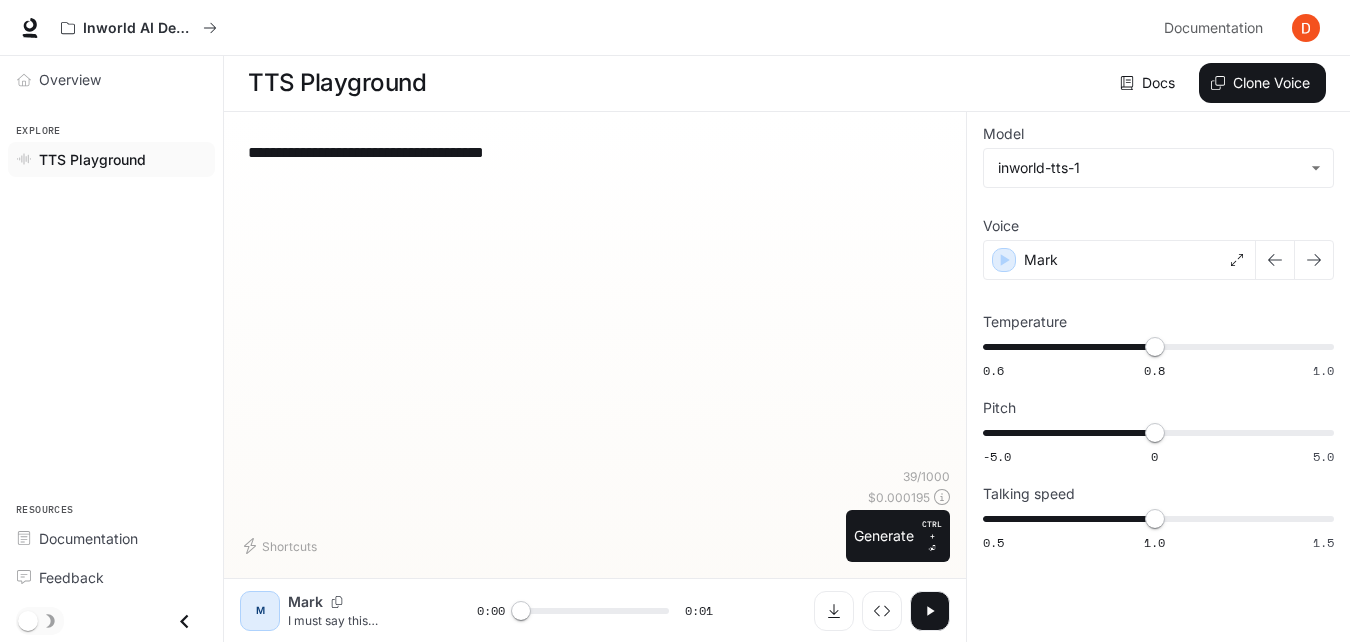 click on "**********" at bounding box center [595, 152] 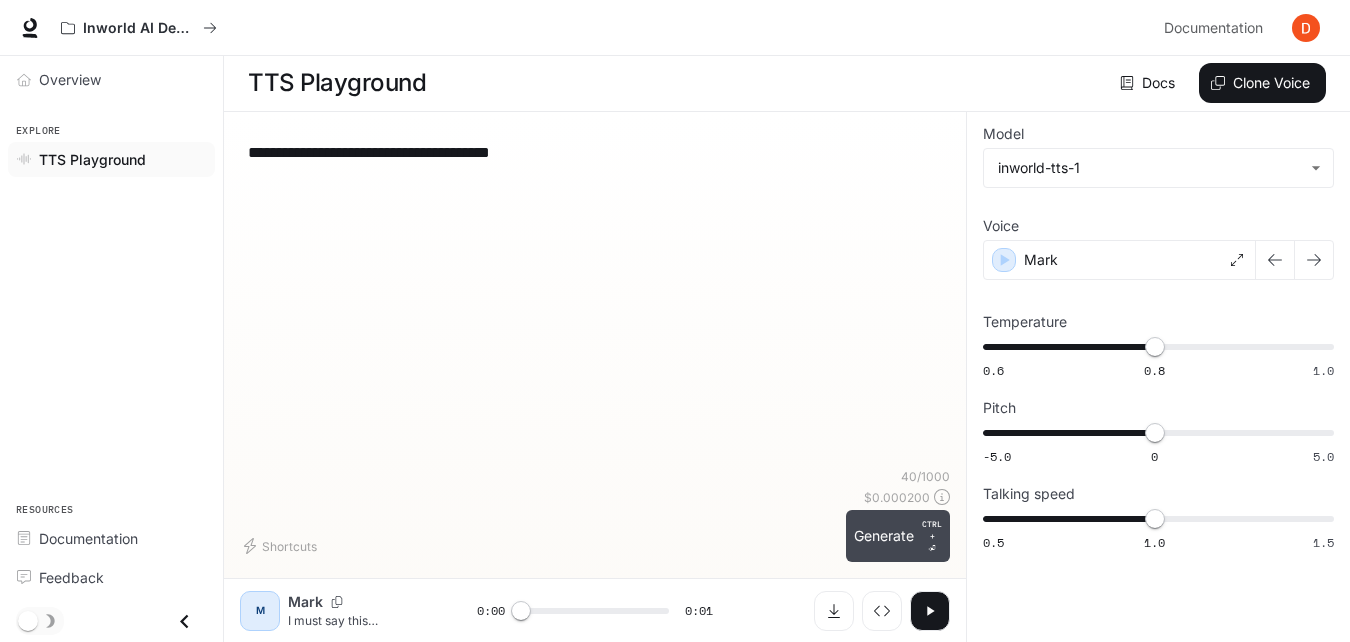 type on "**********" 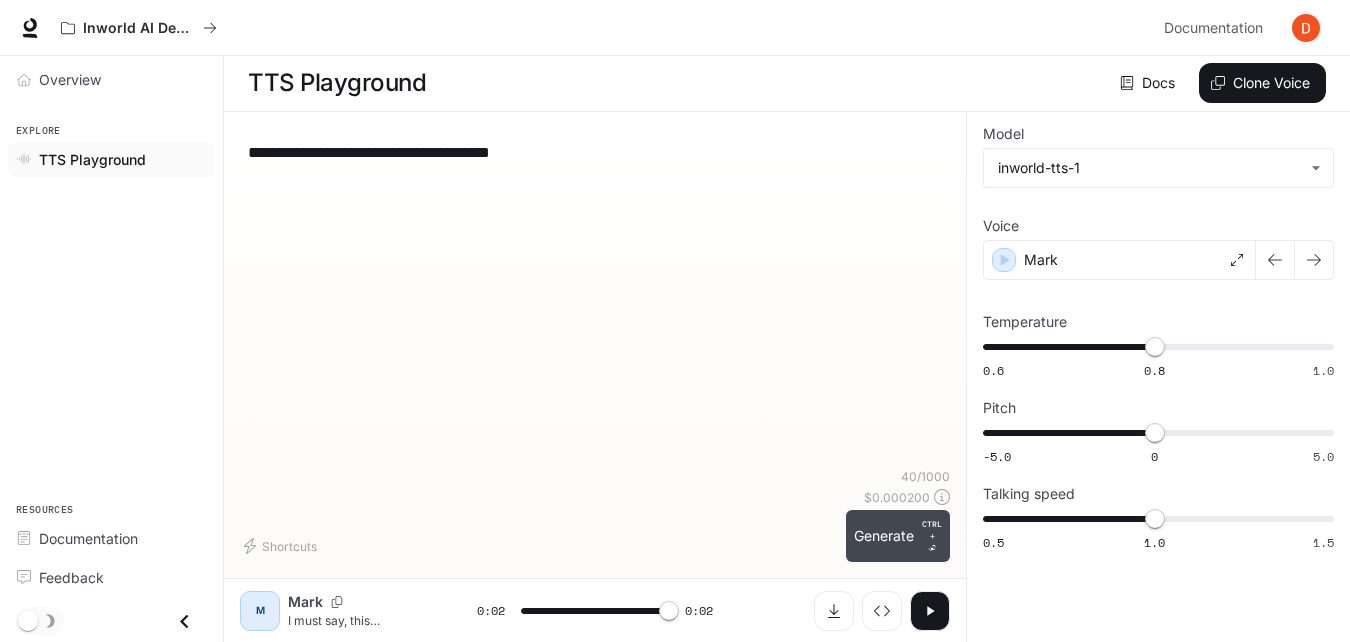 type on "*" 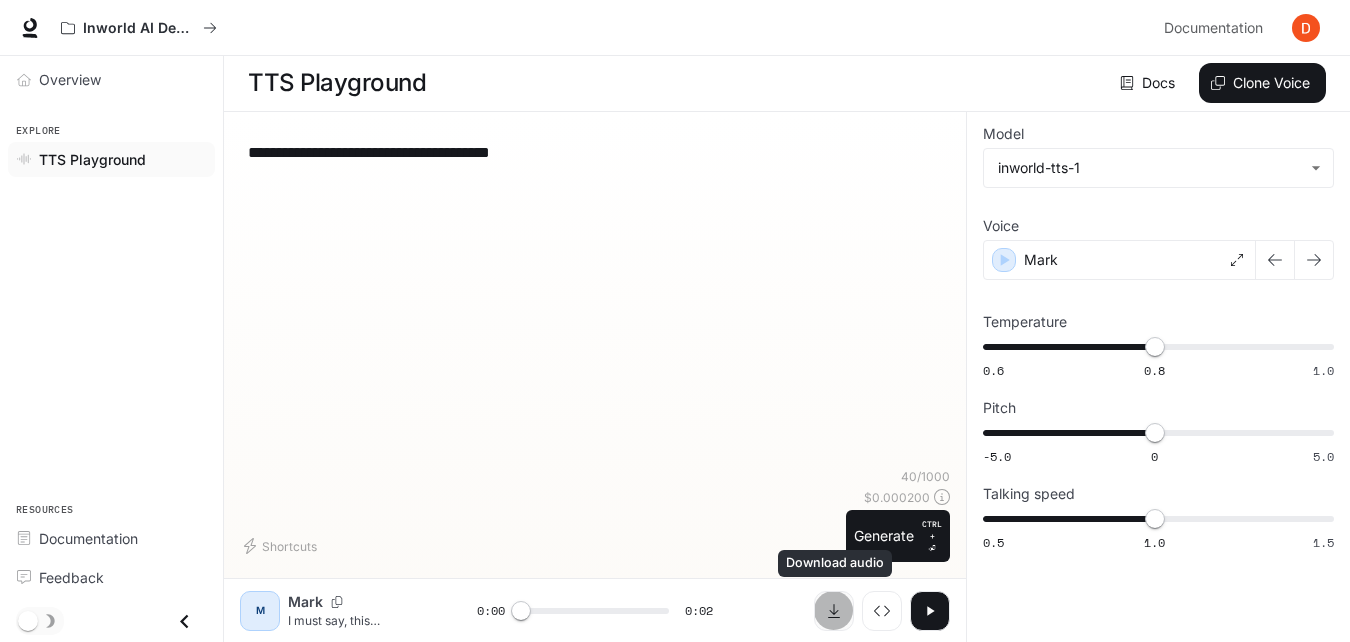 click at bounding box center [834, 611] 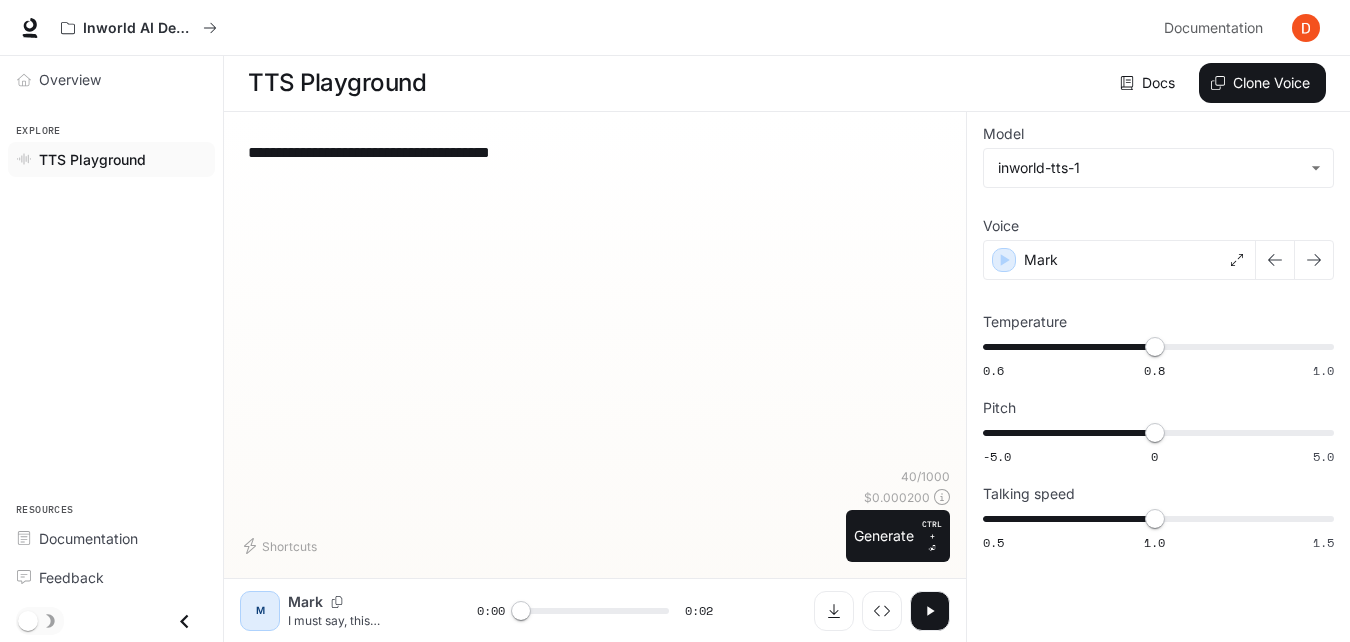 click on "**********" at bounding box center (595, 152) 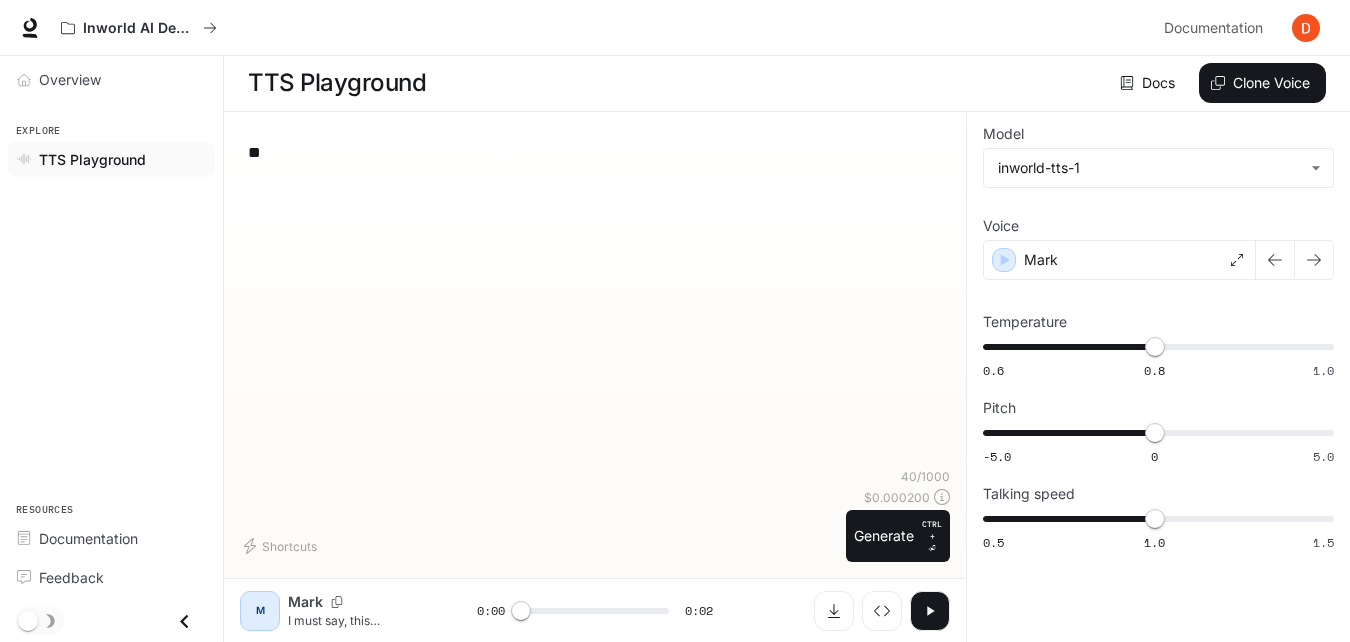 type on "*" 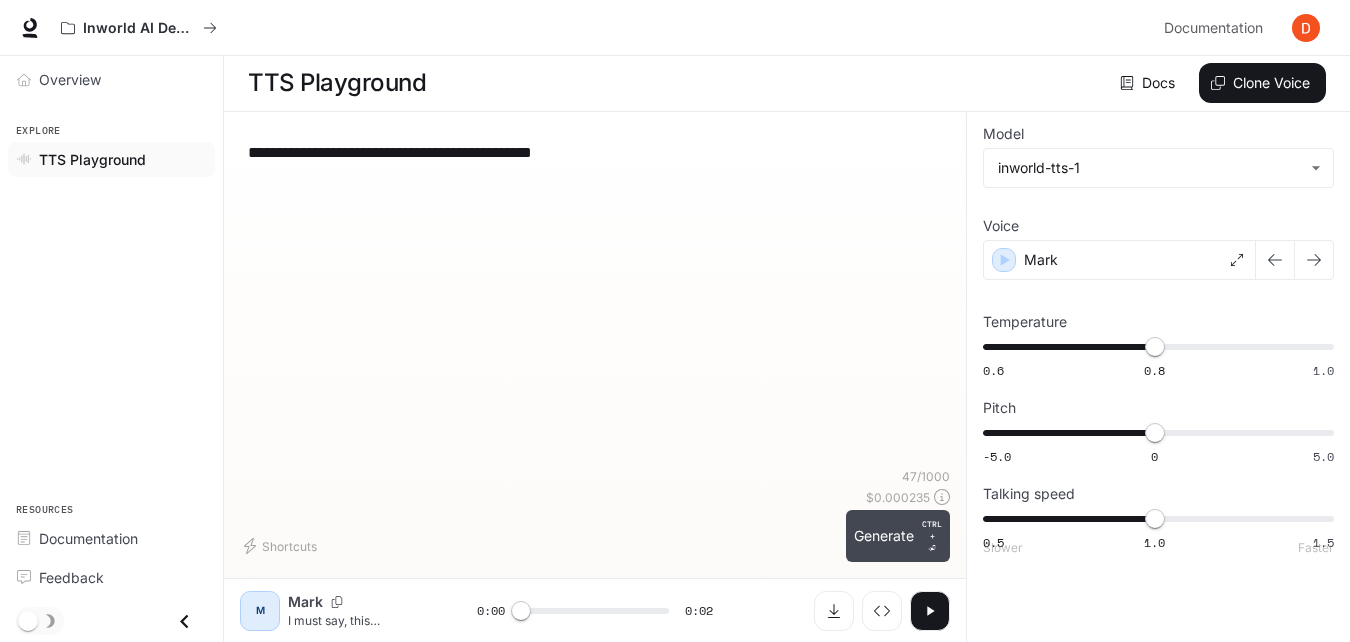 type on "**********" 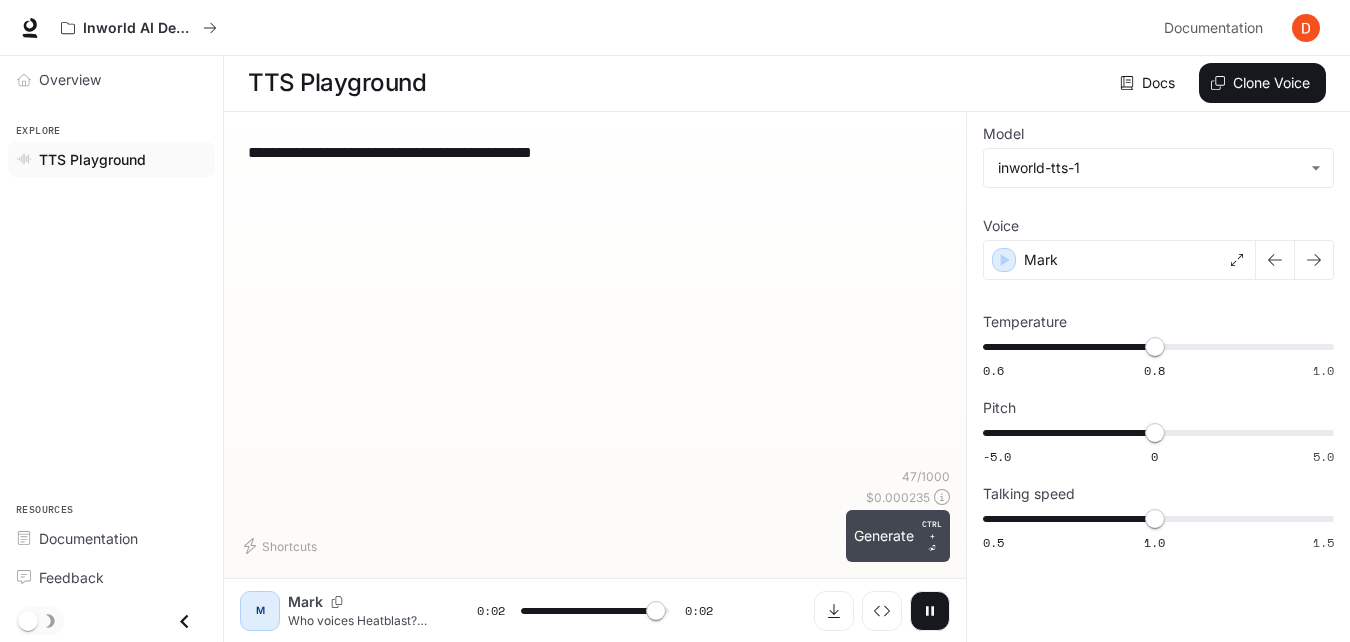type on "*" 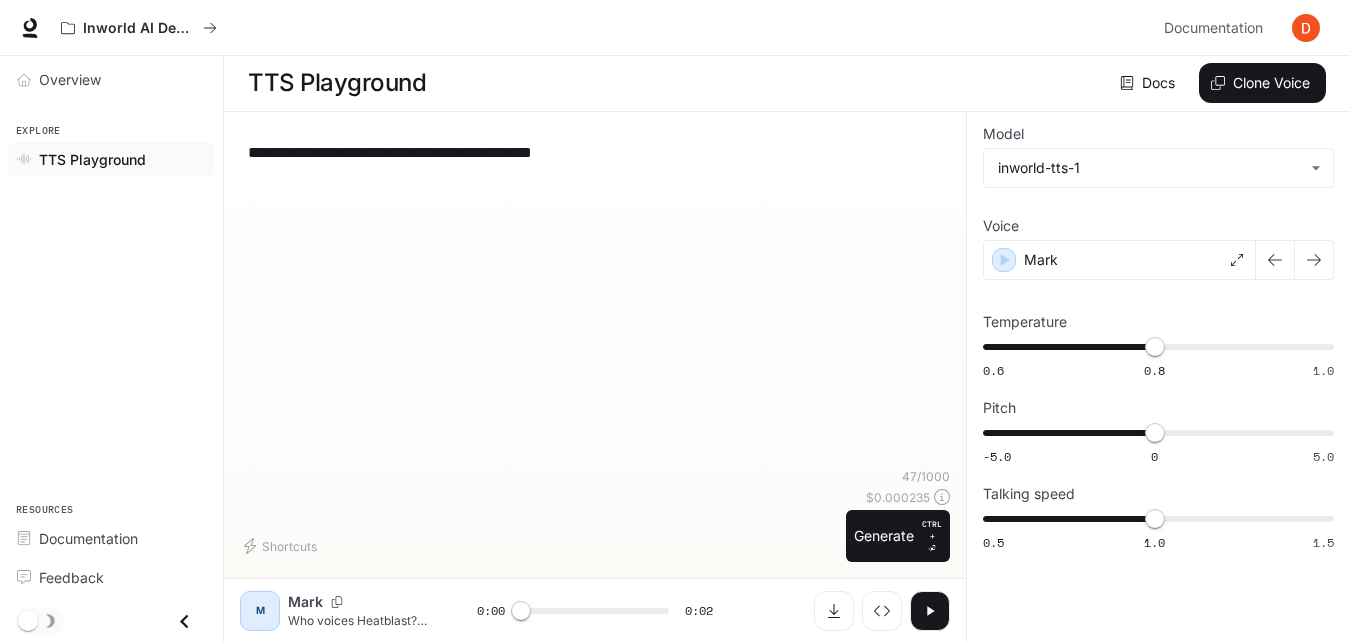 click on "**********" at bounding box center (595, 152) 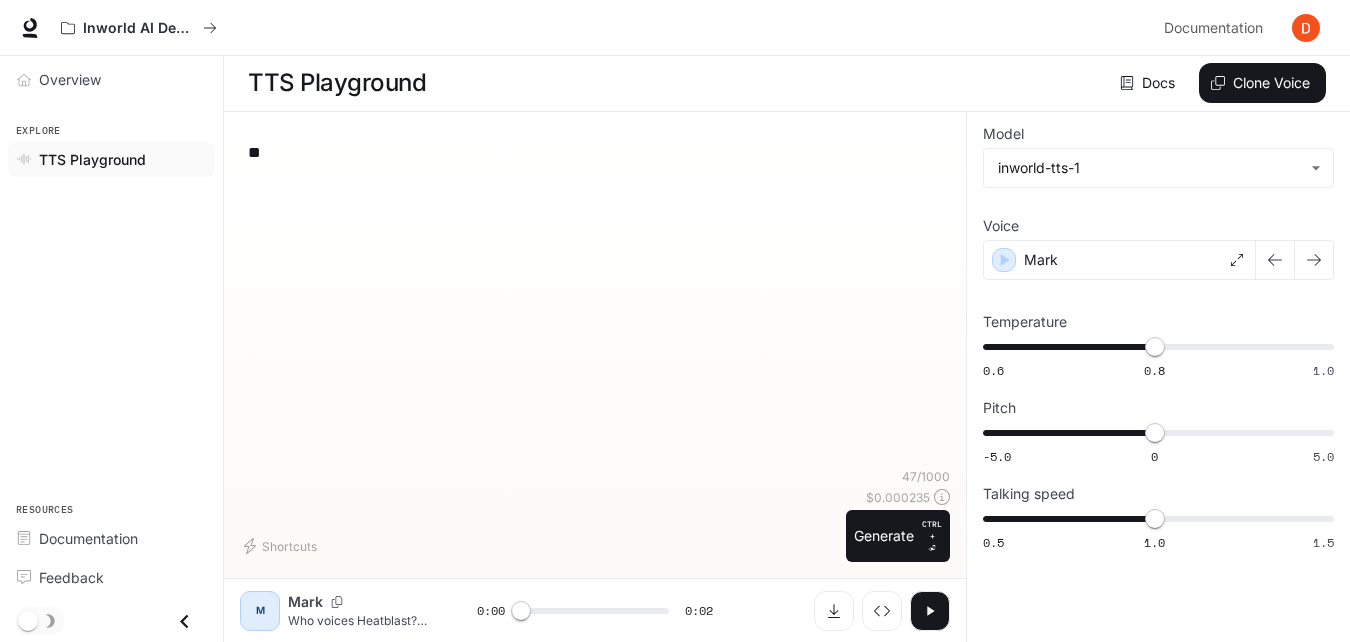 type on "*" 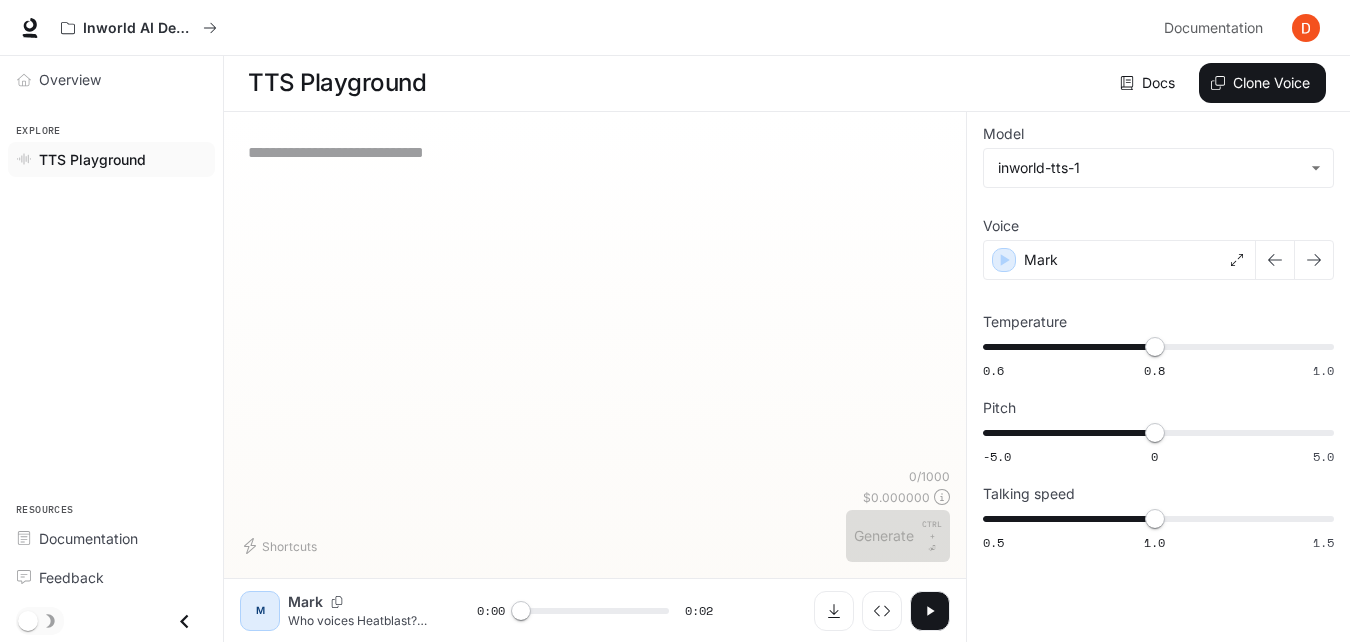 type on "*" 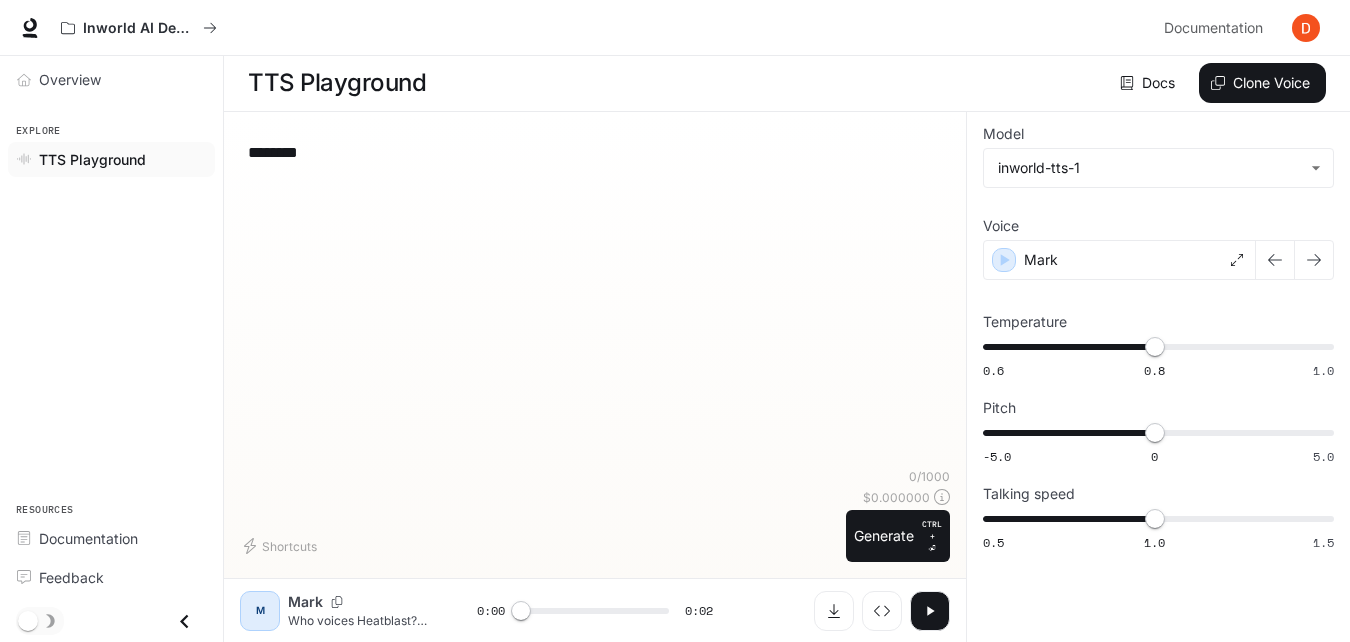 type on "********" 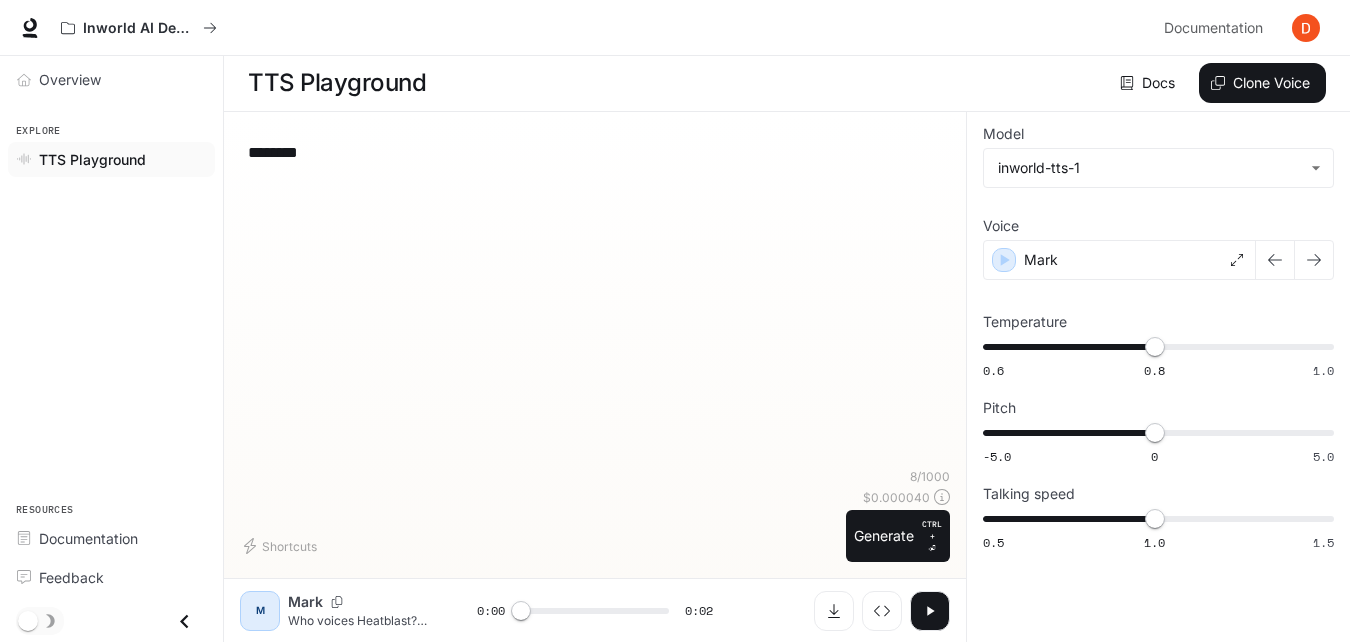click on "TTS Playground Docs Voices Clone Voice" at bounding box center [787, 83] 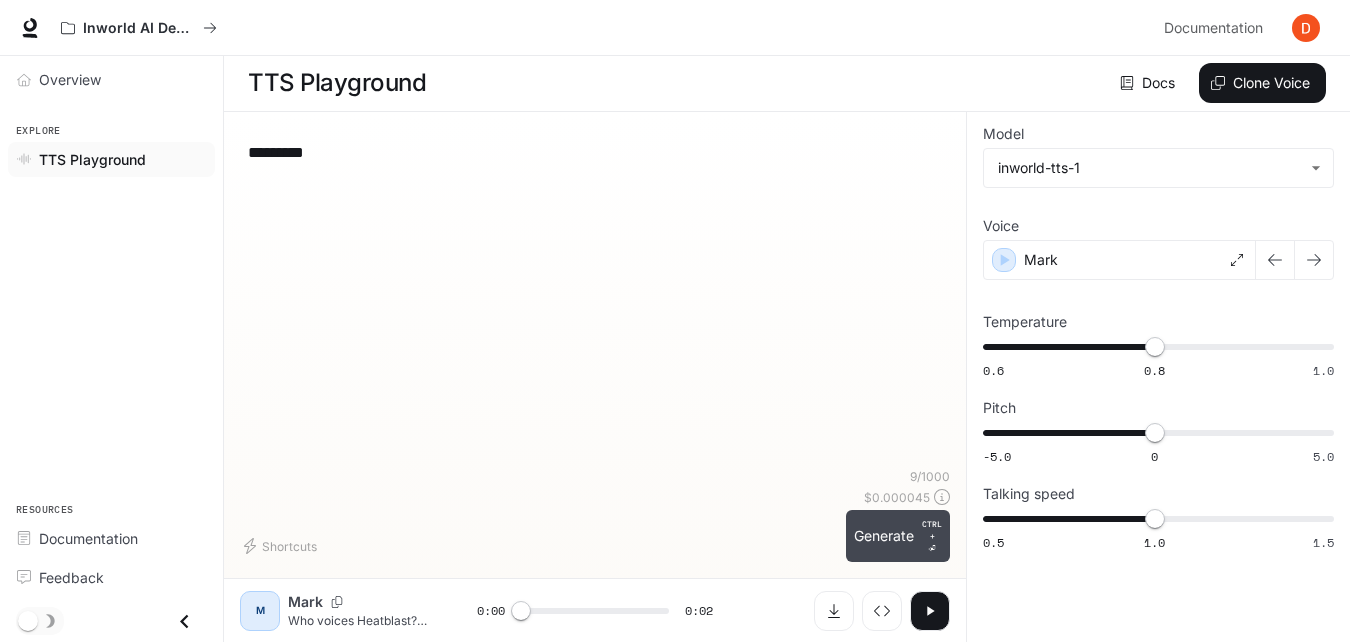 type on "*********" 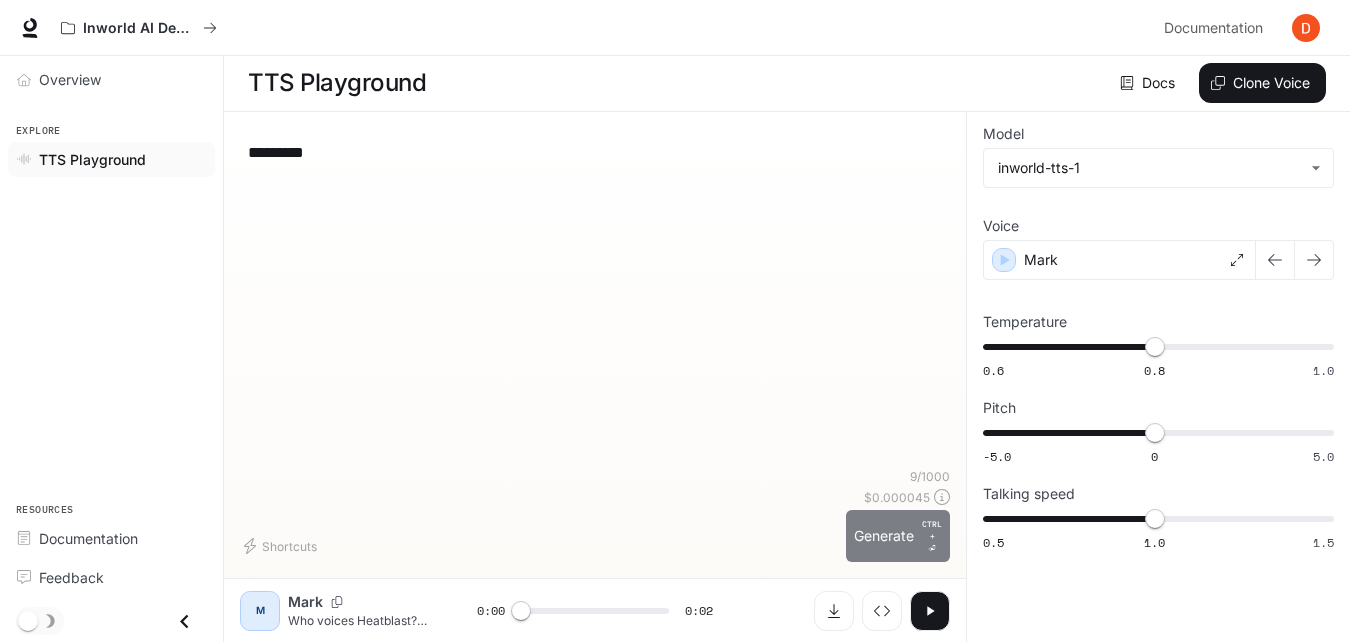 click on "Generate CTRL +  ⏎" at bounding box center (898, 536) 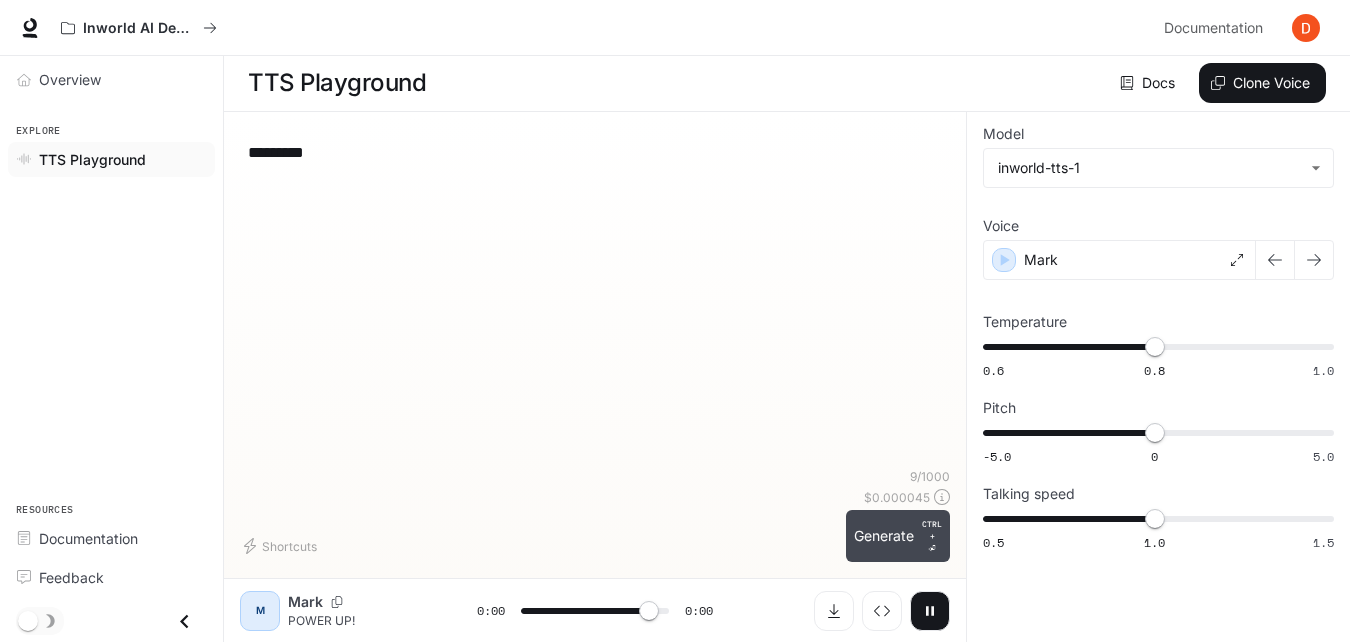 type on "*" 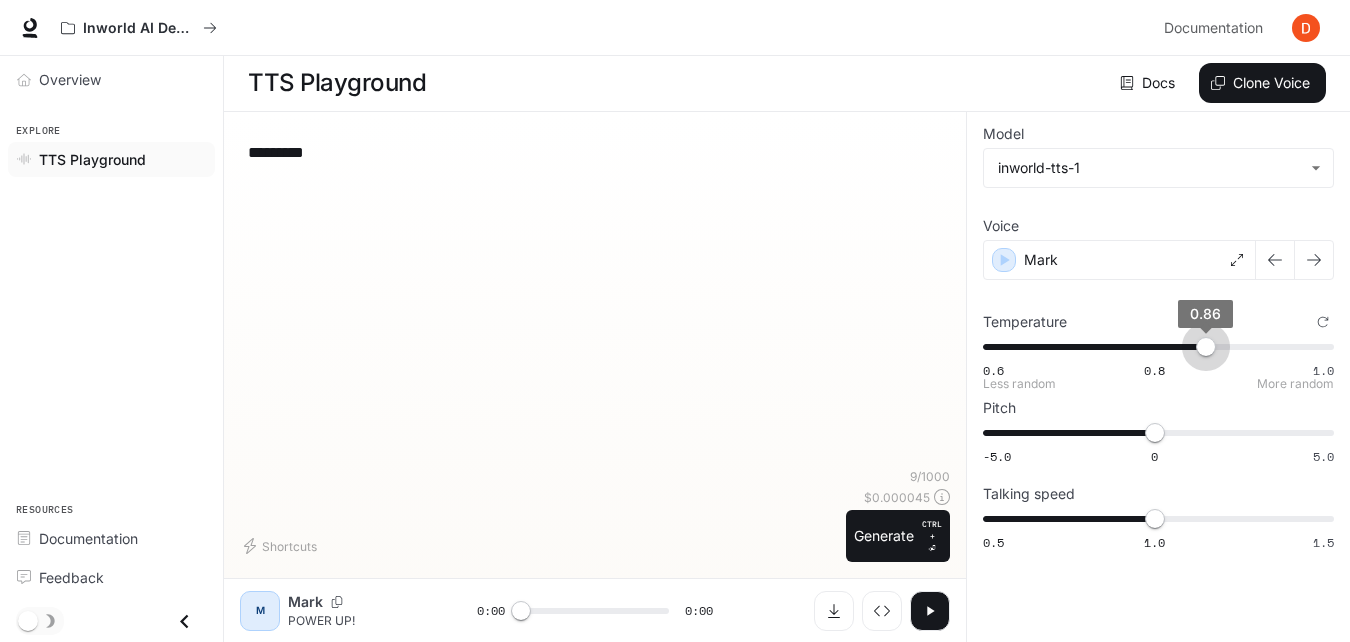 type on "****" 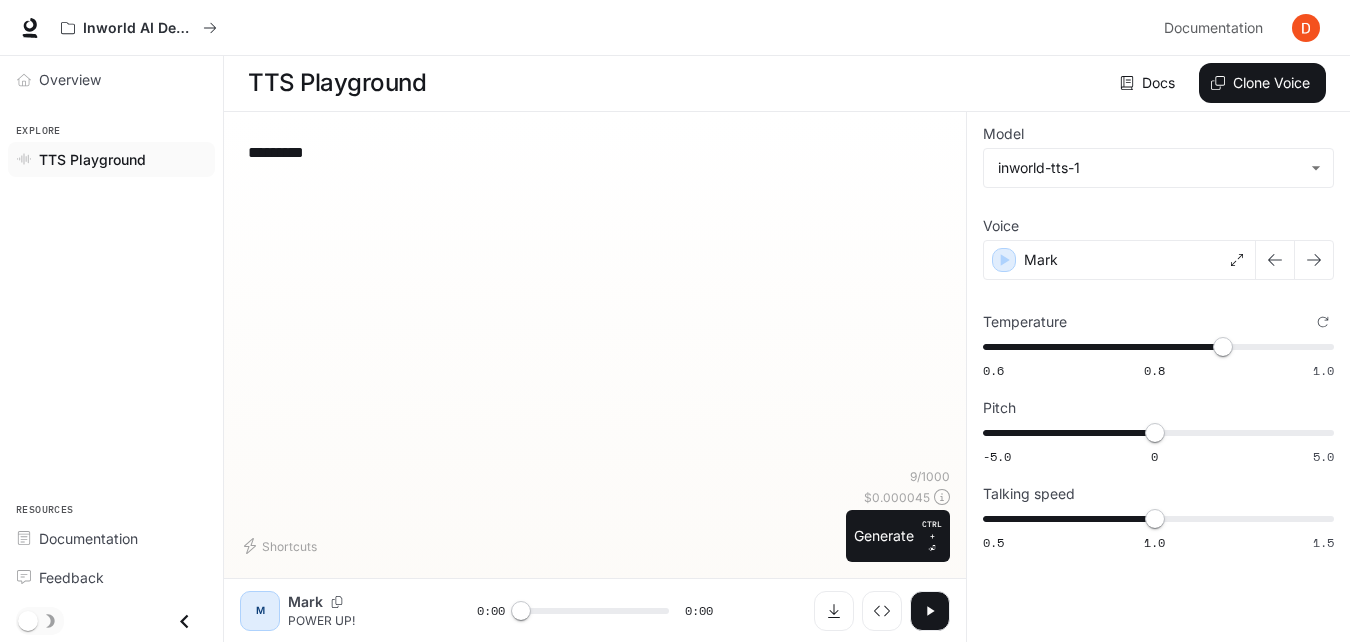 click on "Shortcuts 9  /  1000 $ 0.000045 Generate CTRL +  ⏎" at bounding box center [595, 515] 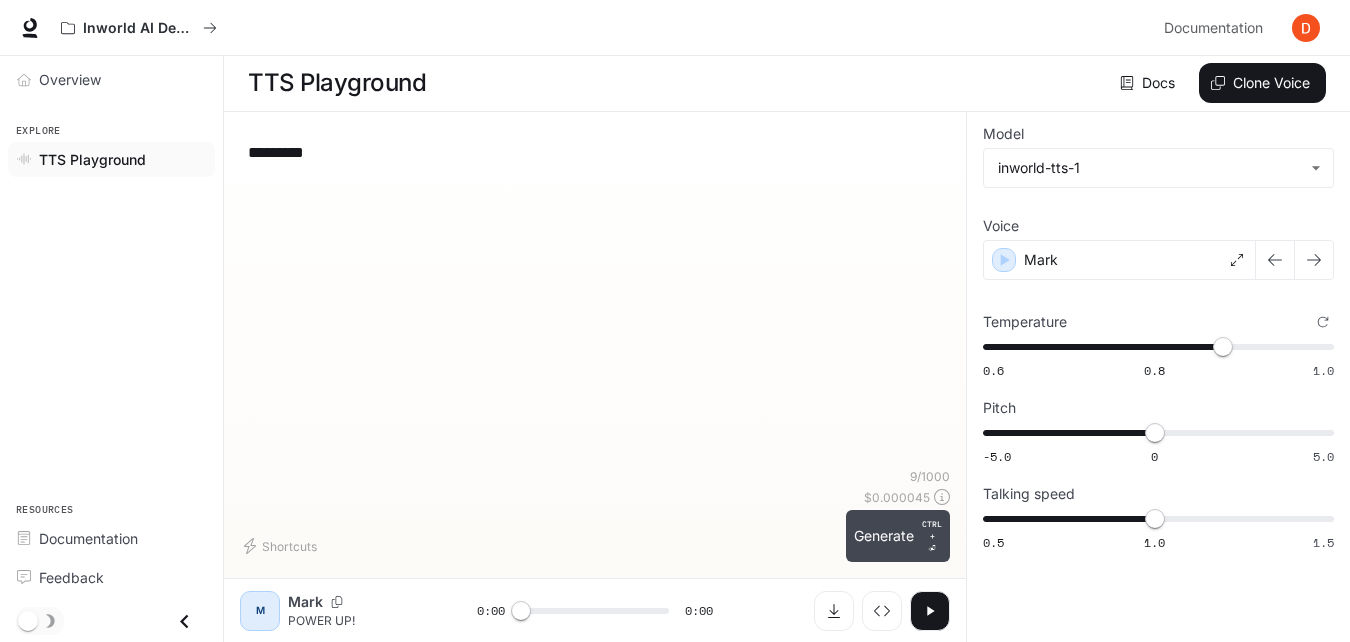 click on "Generate CTRL +  ⏎" at bounding box center [898, 536] 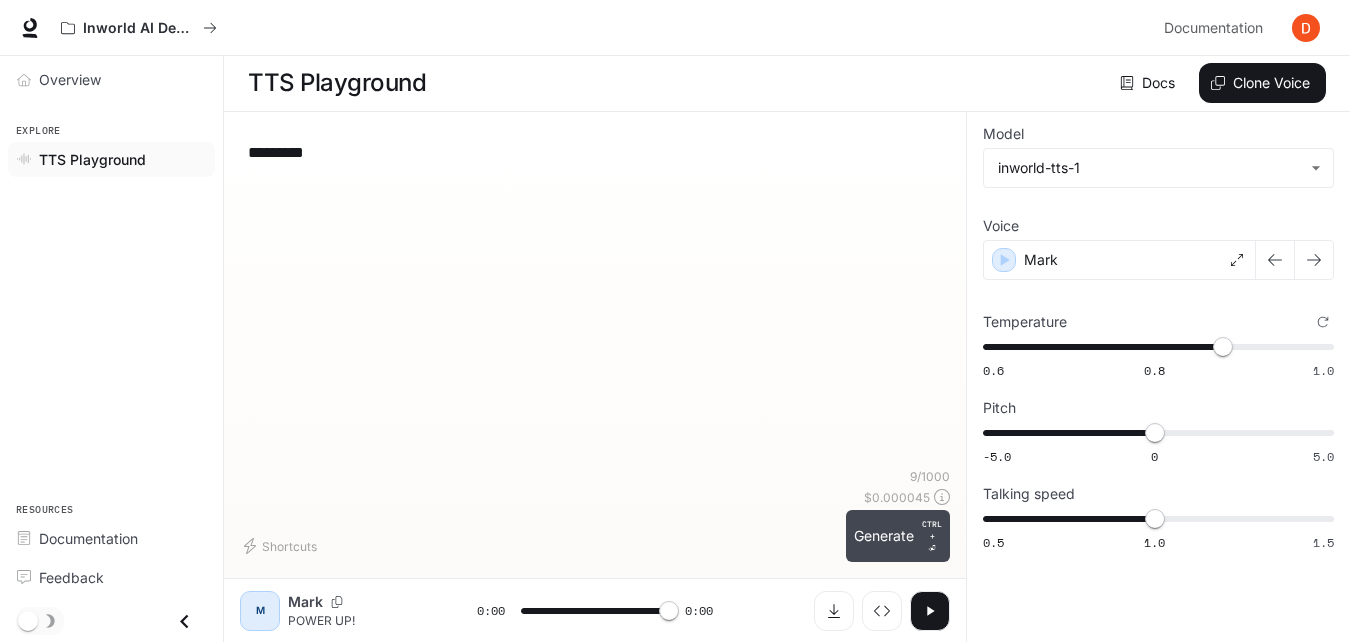 type on "*" 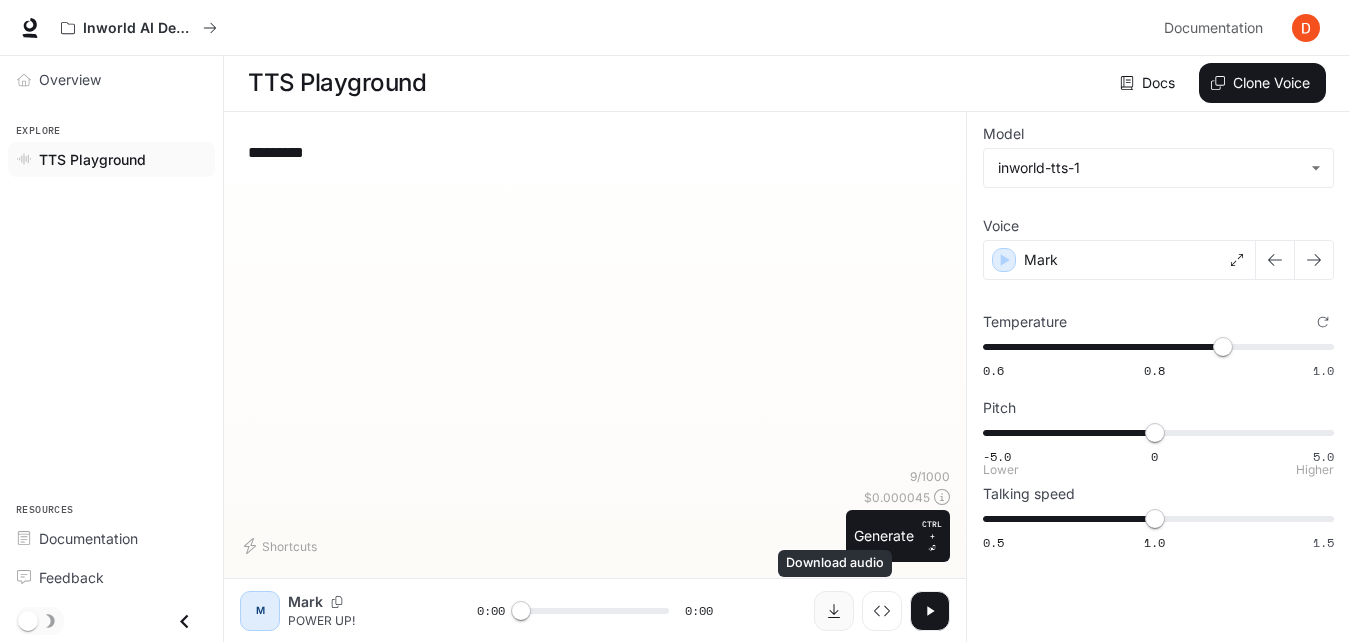 click 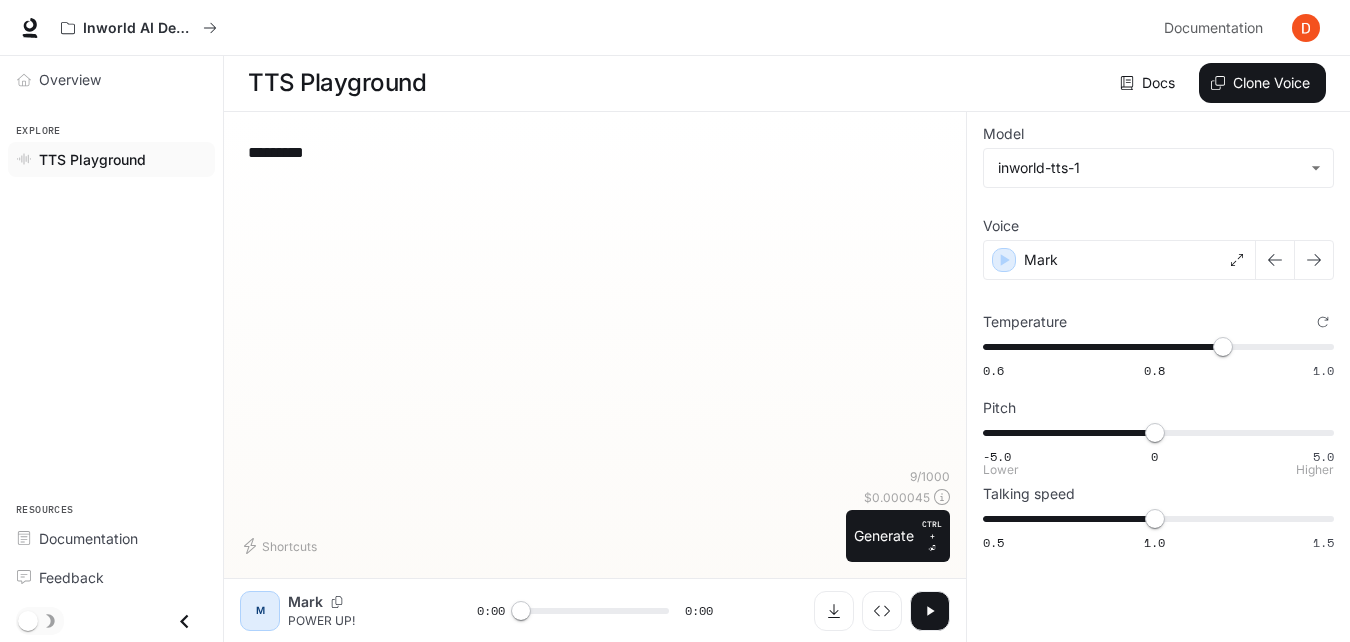 click on "********* * ​" at bounding box center [595, 152] 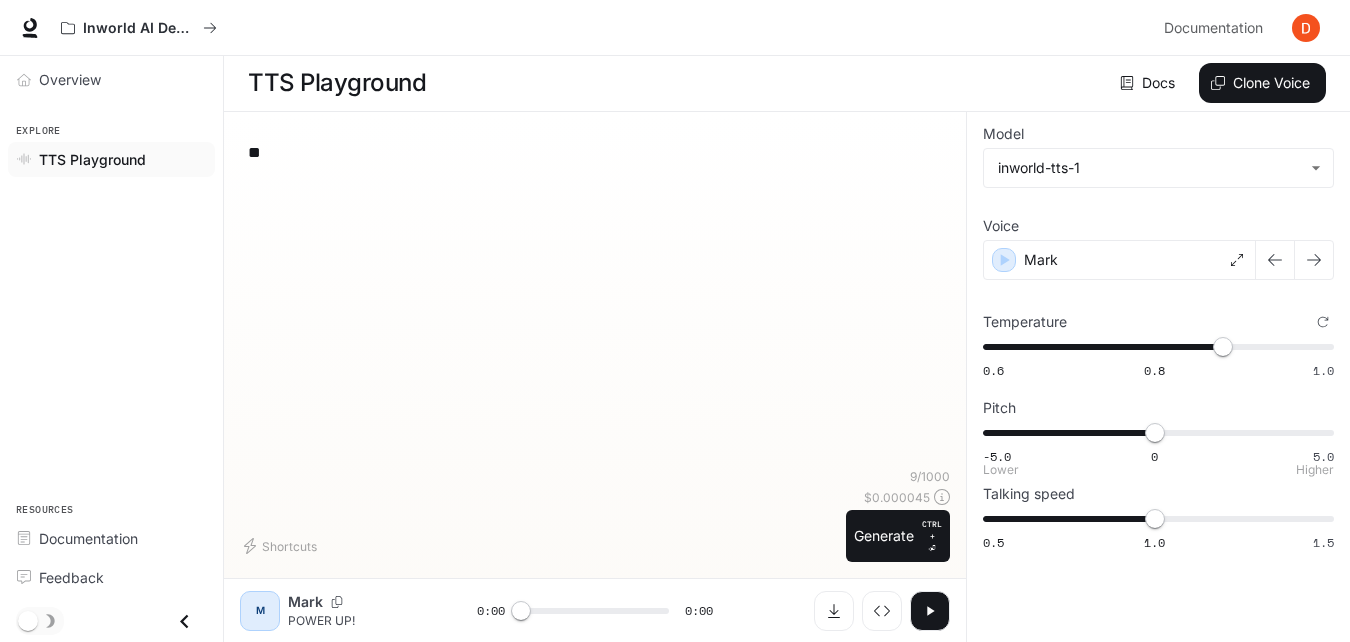type on "*" 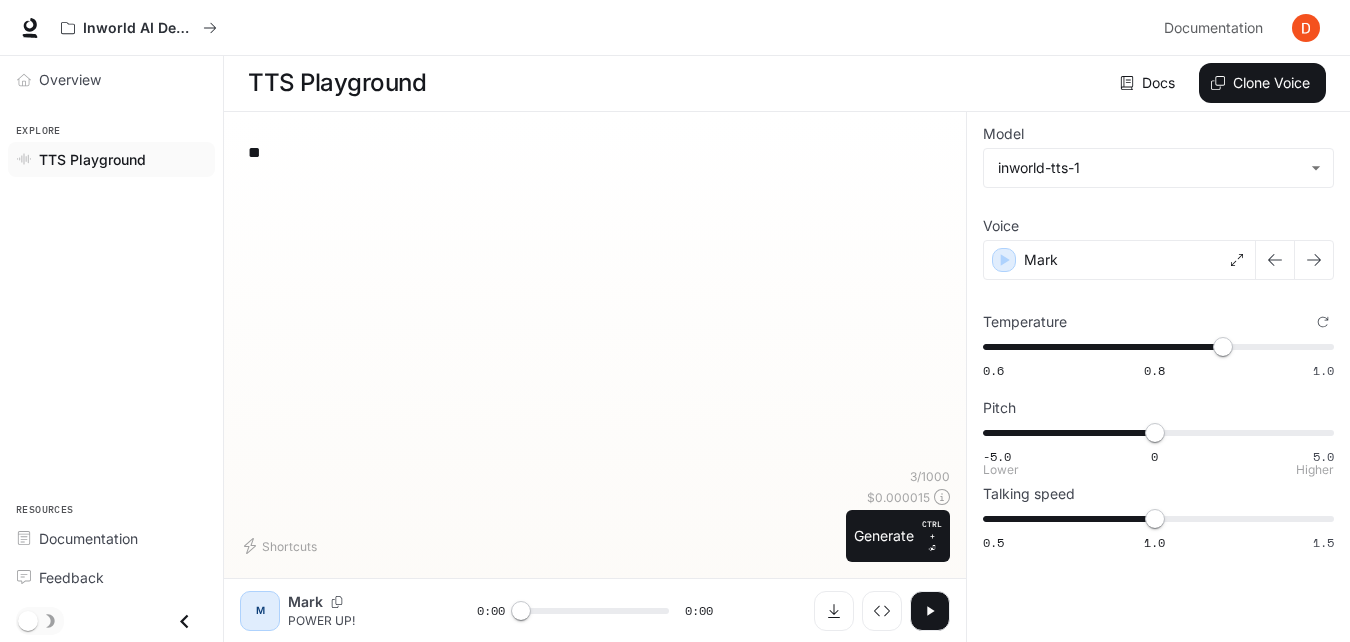 type on "*" 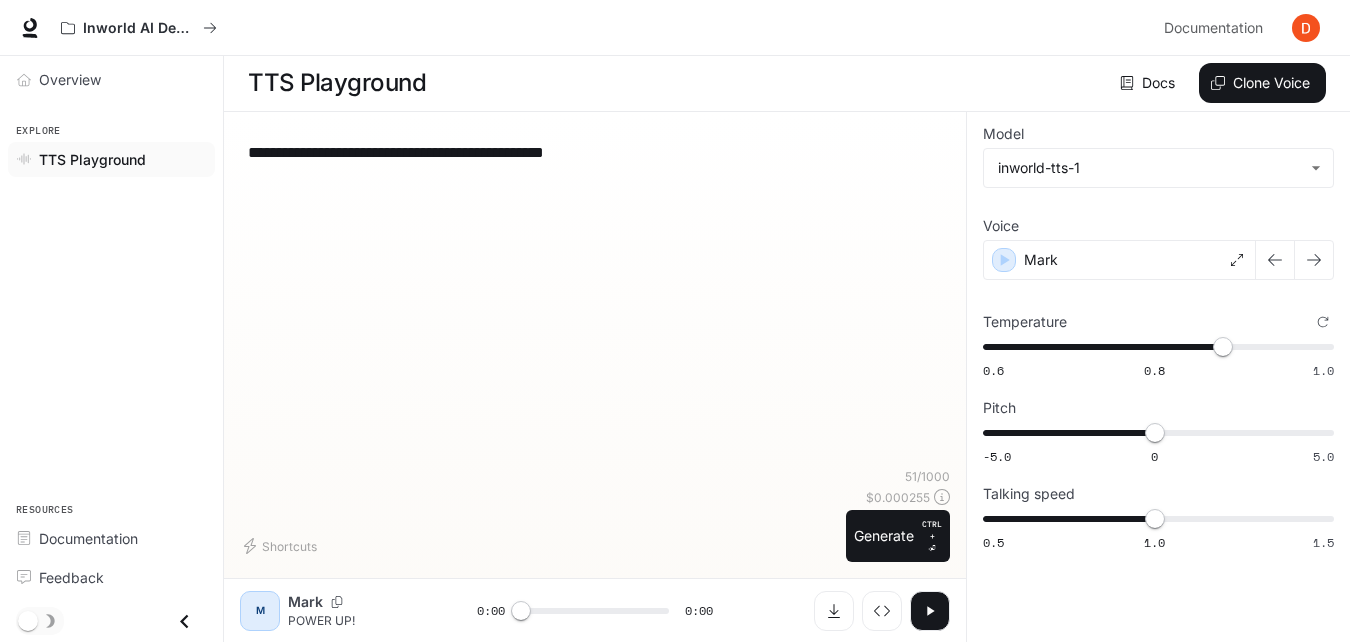type on "**********" 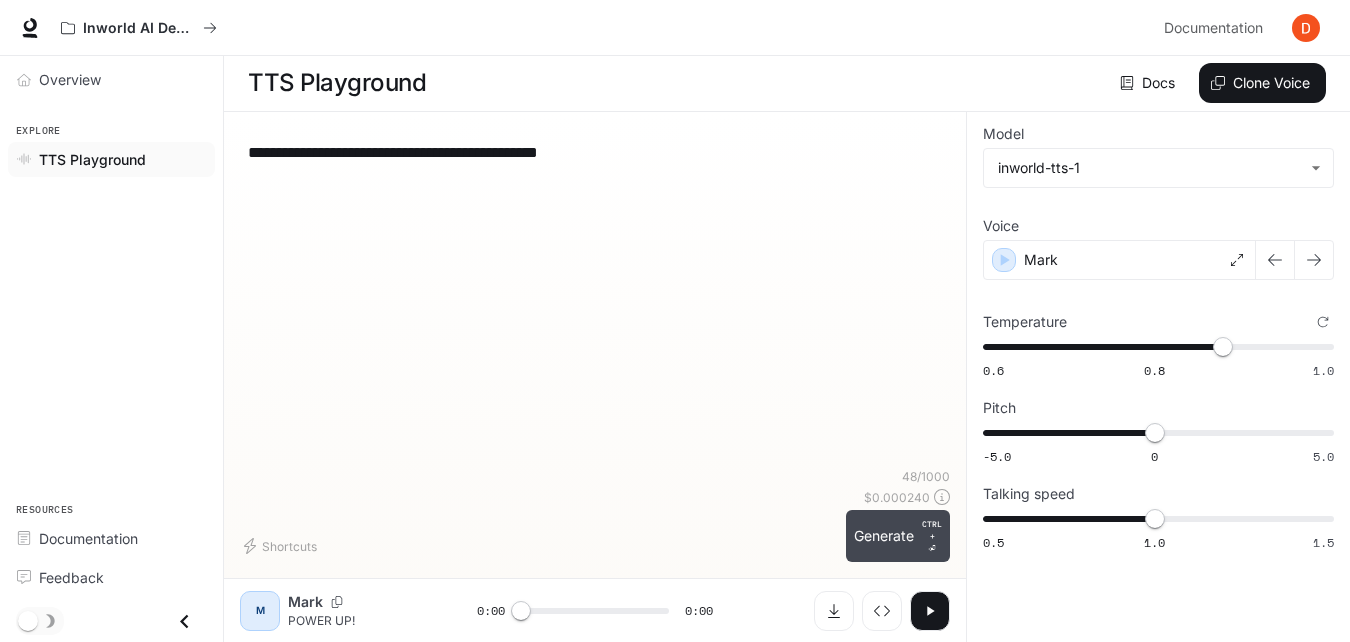 click on "Generate CTRL +  ⏎" at bounding box center (898, 536) 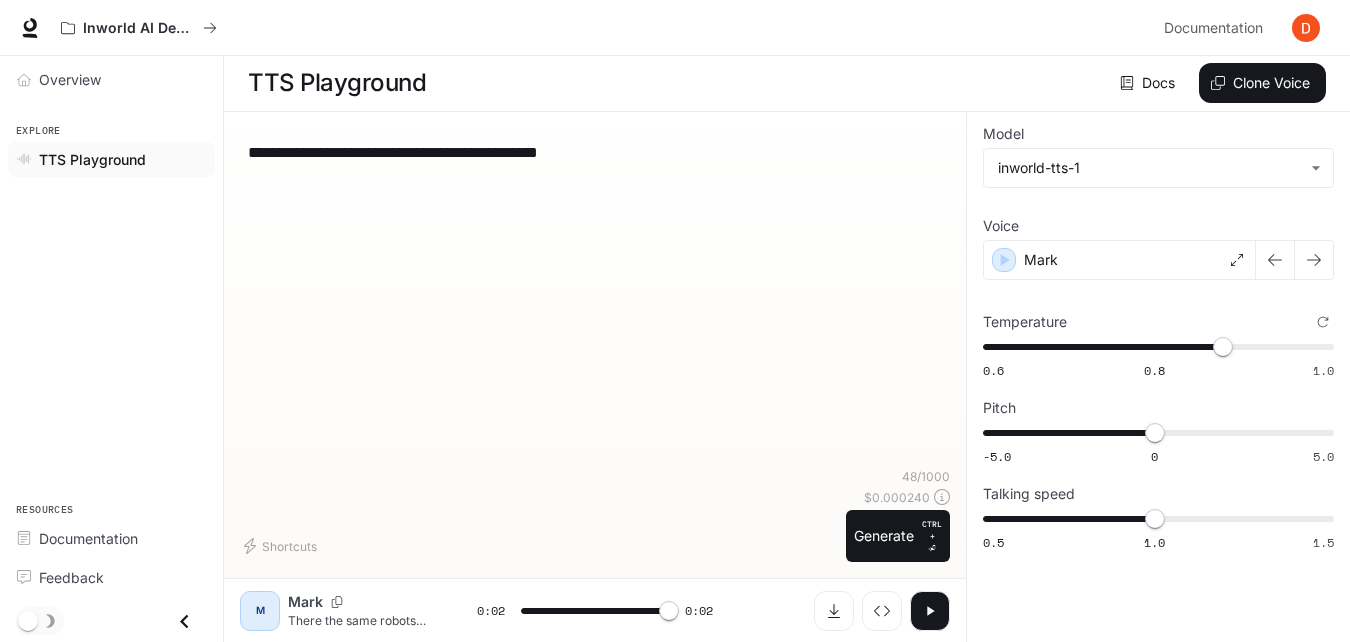 type on "*" 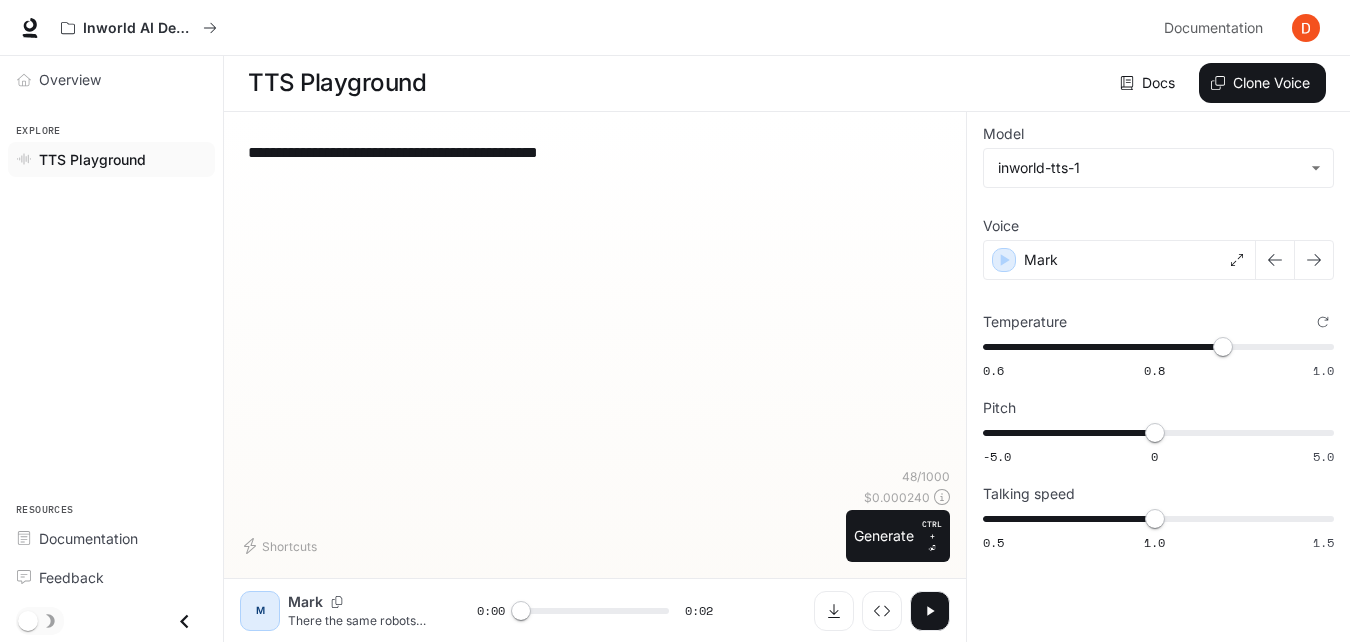 click on "**********" at bounding box center (595, 152) 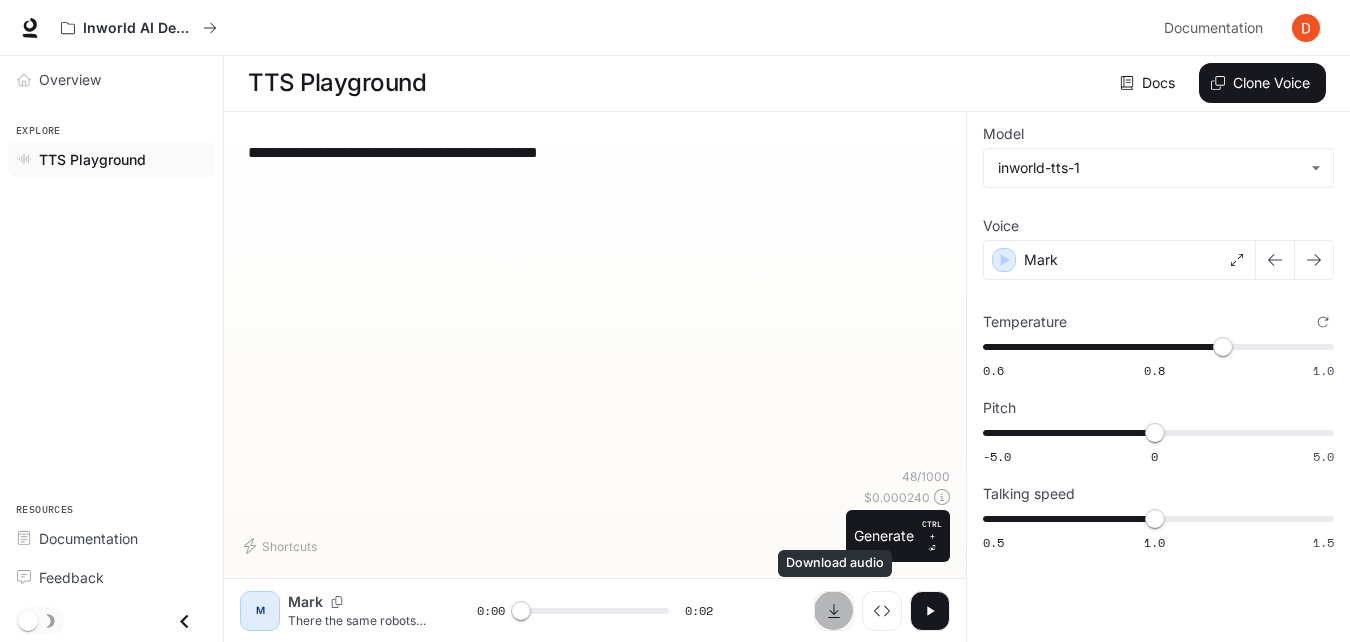 click 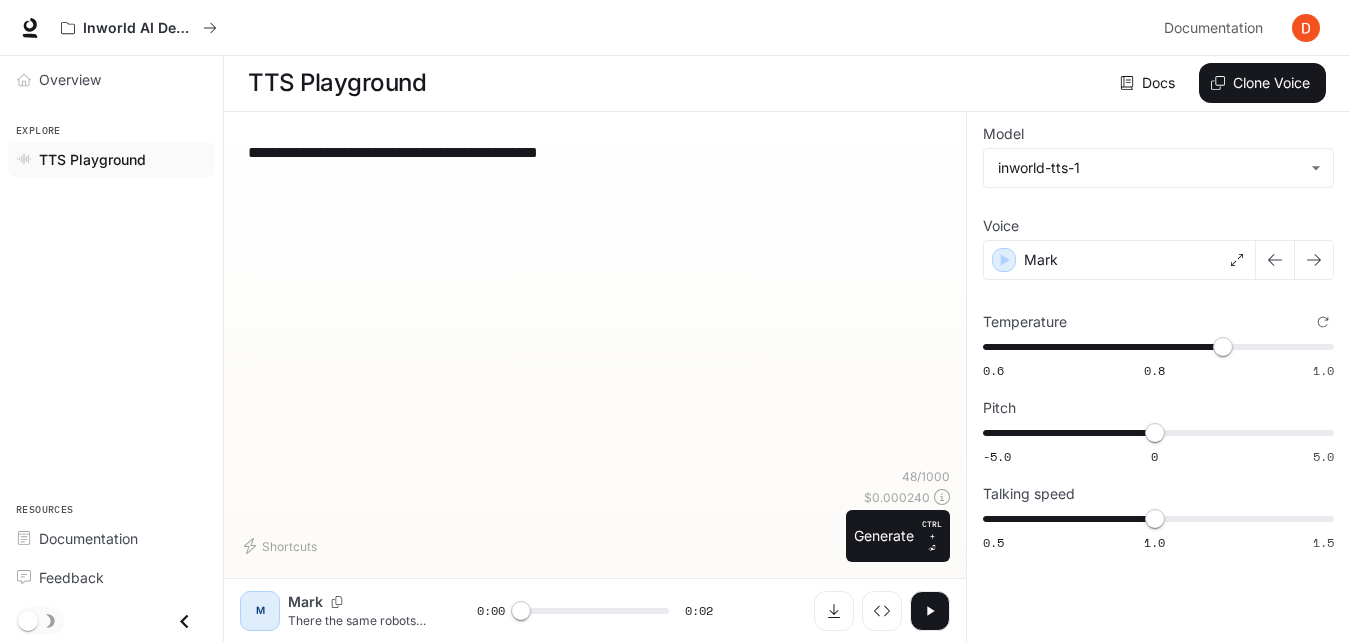 click on "**********" at bounding box center (595, 152) 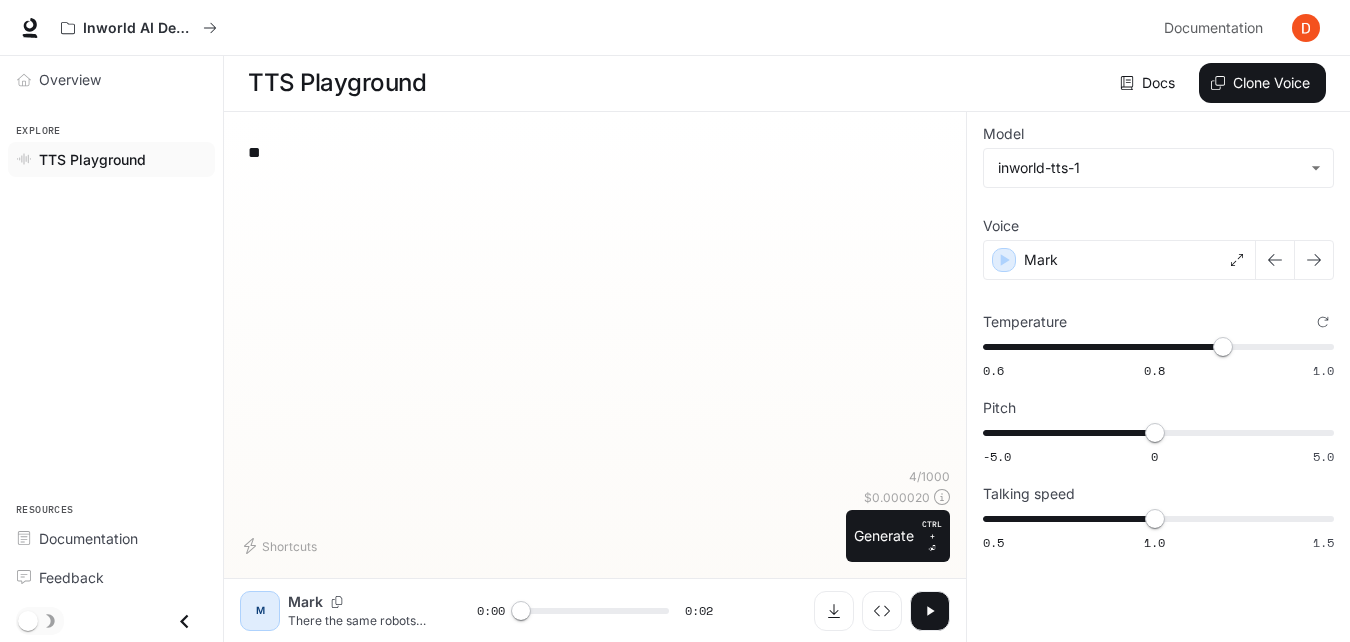 type on "*" 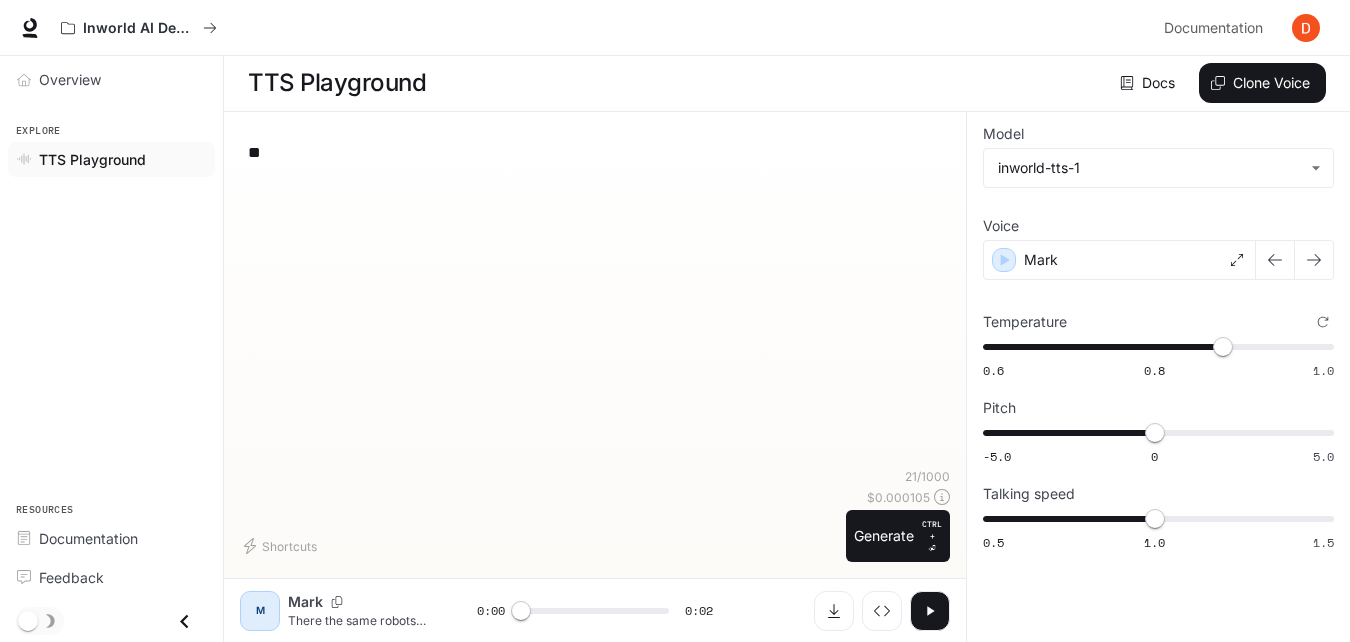 type on "*" 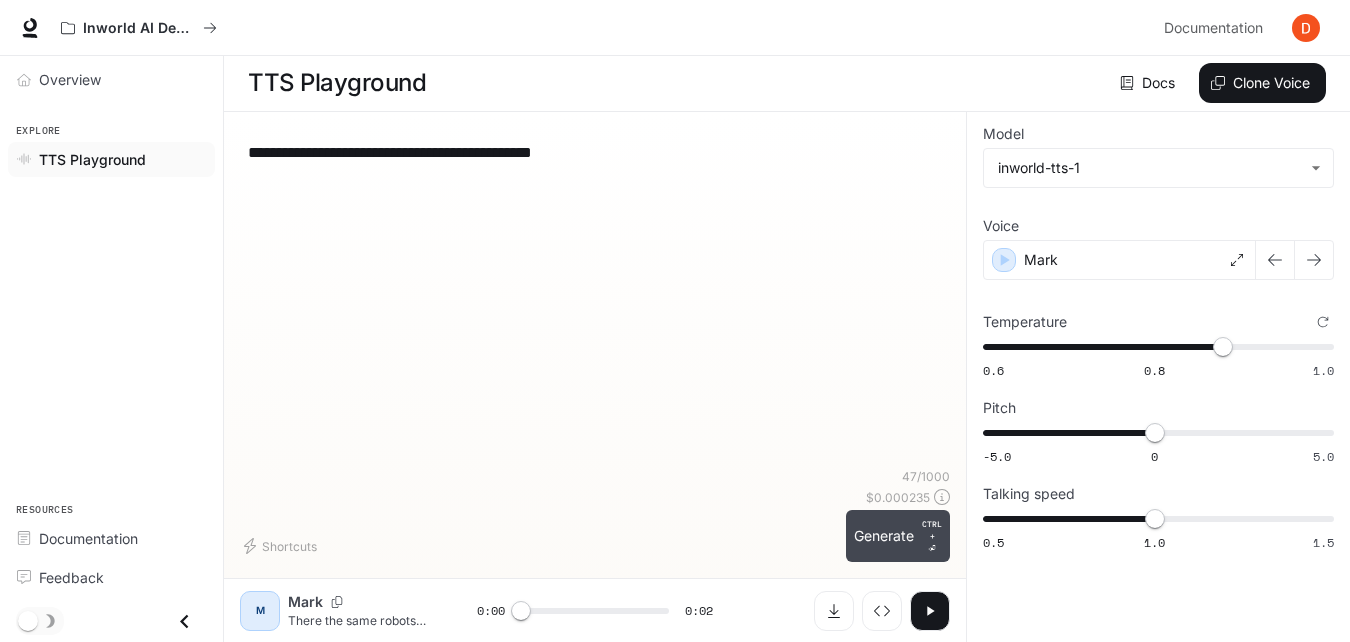 type on "**********" 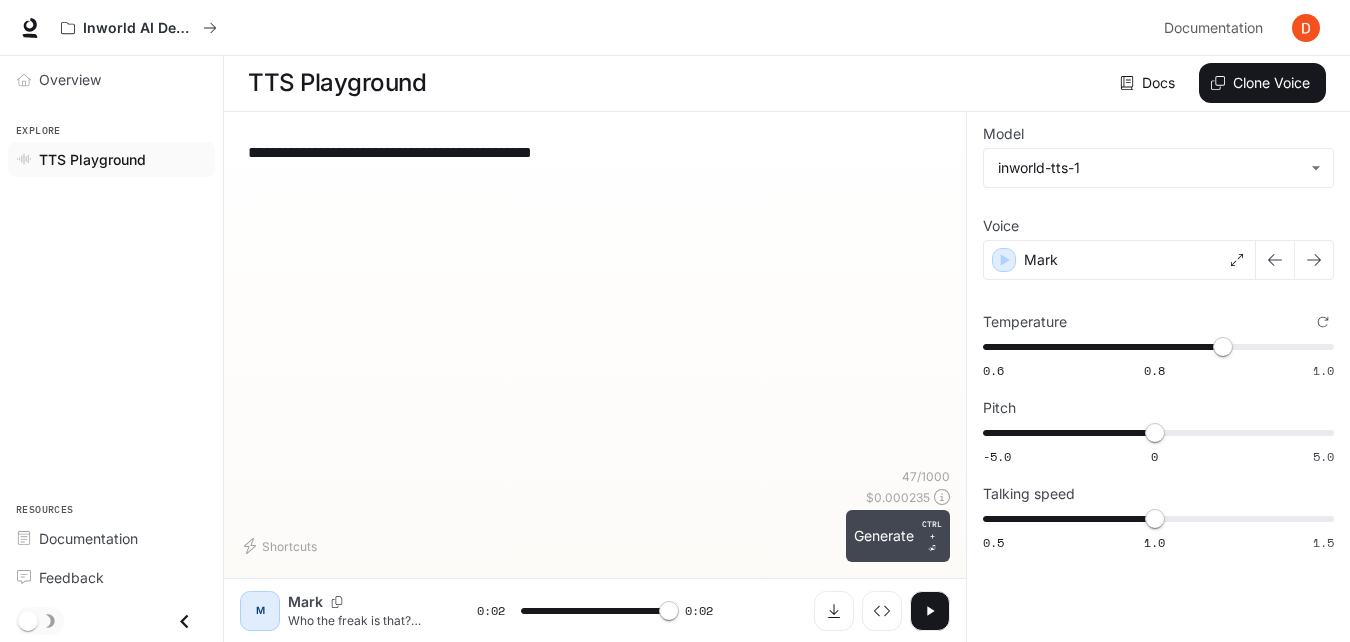 type on "*" 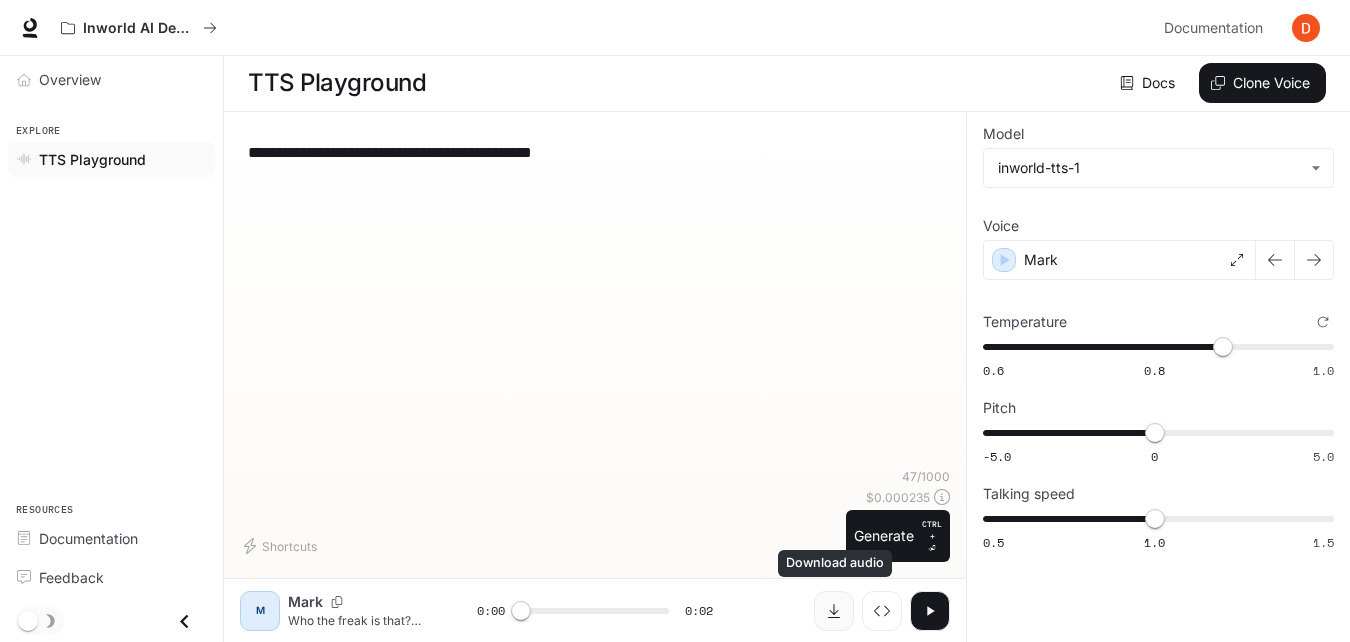 click at bounding box center [834, 611] 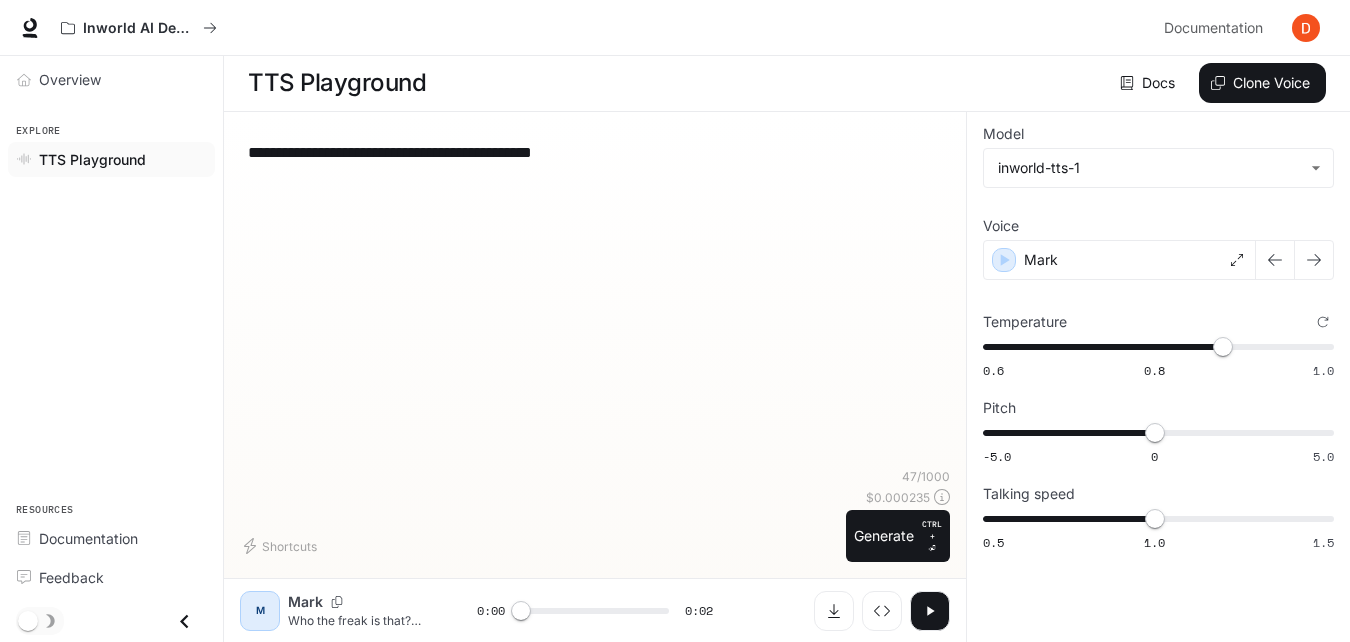 click on "**********" at bounding box center (595, 298) 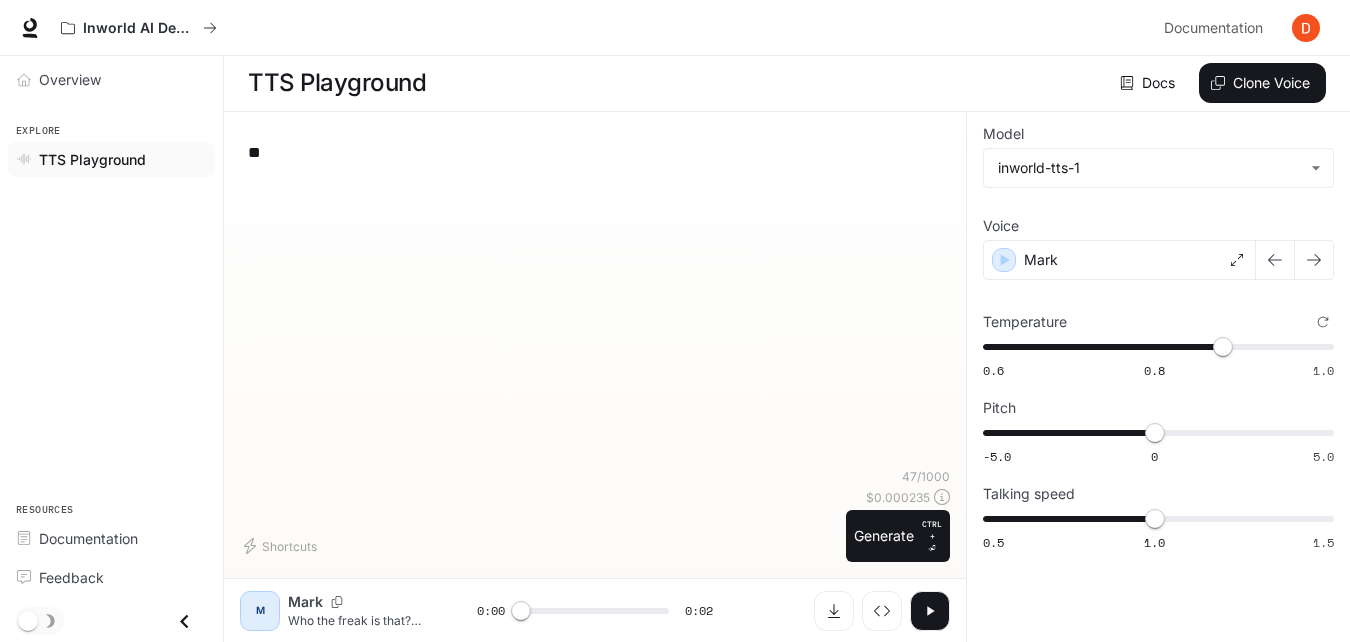type on "*" 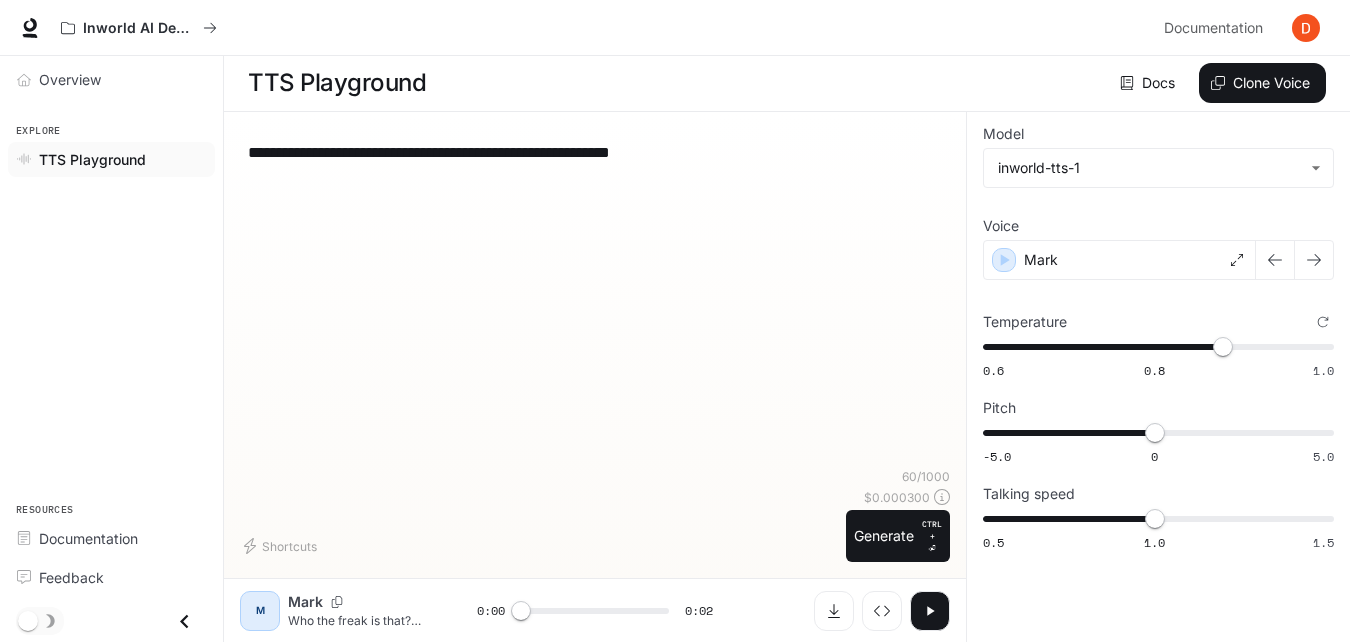 type on "**********" 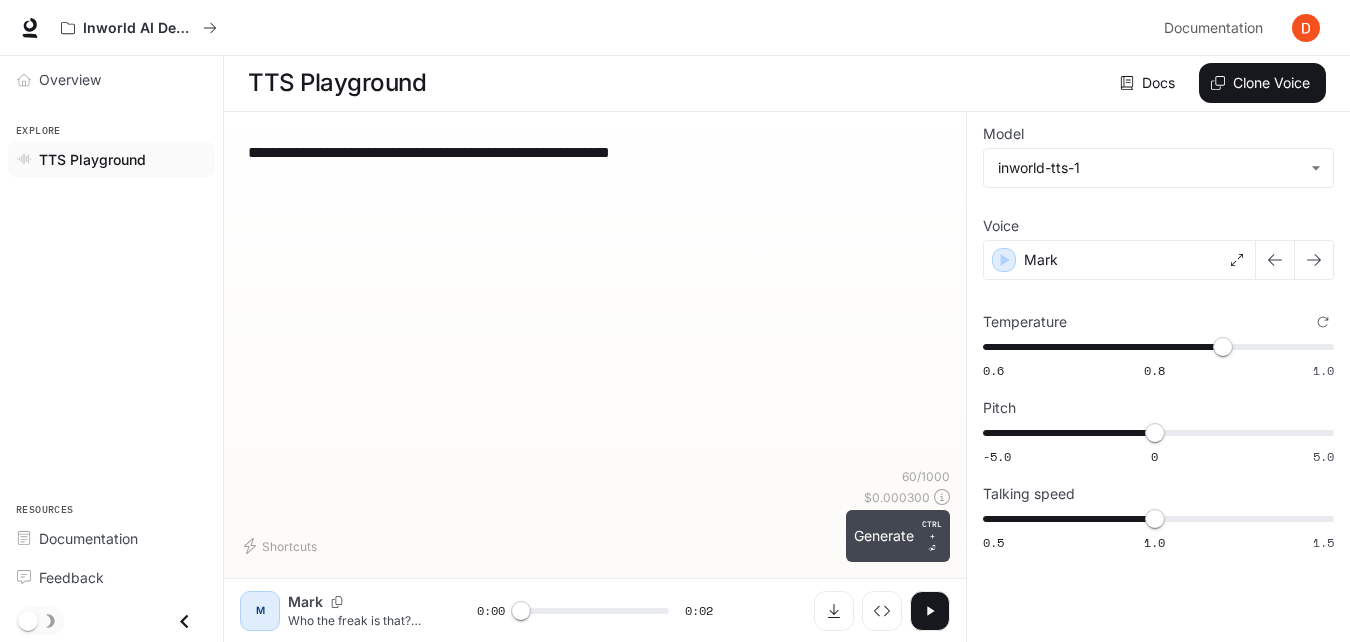 click on "CTRL +" at bounding box center (932, 530) 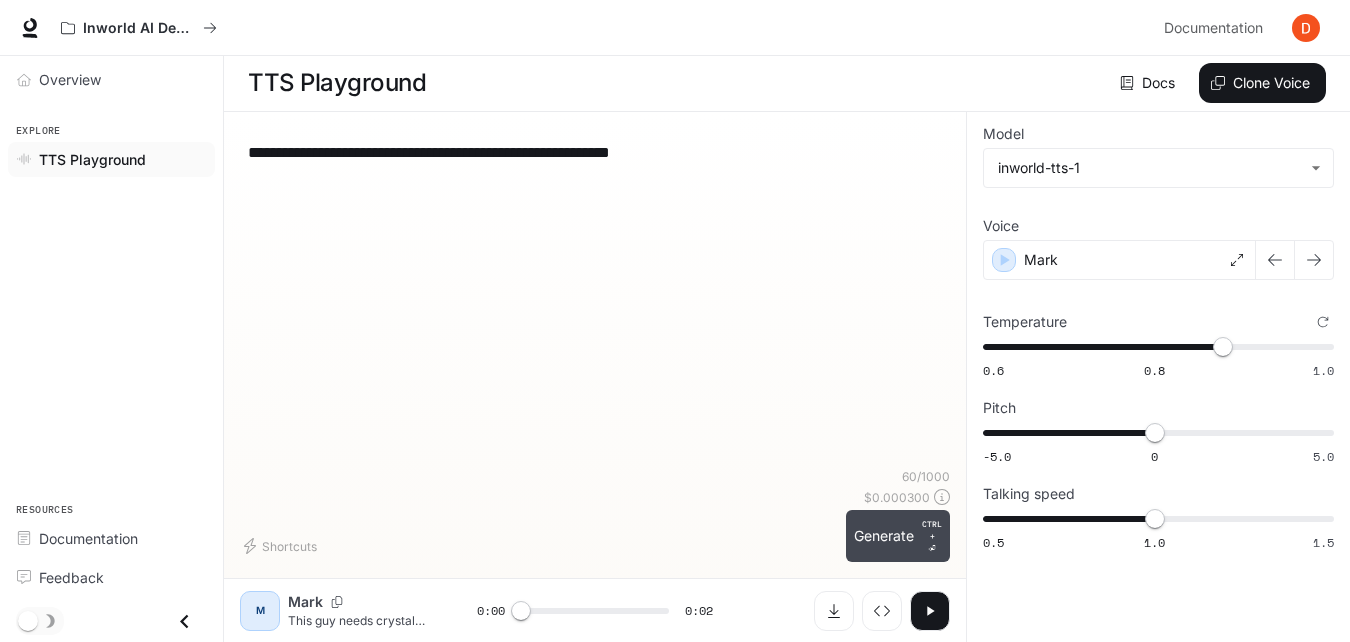 click on "Generate CTRL +  ⏎" at bounding box center [898, 536] 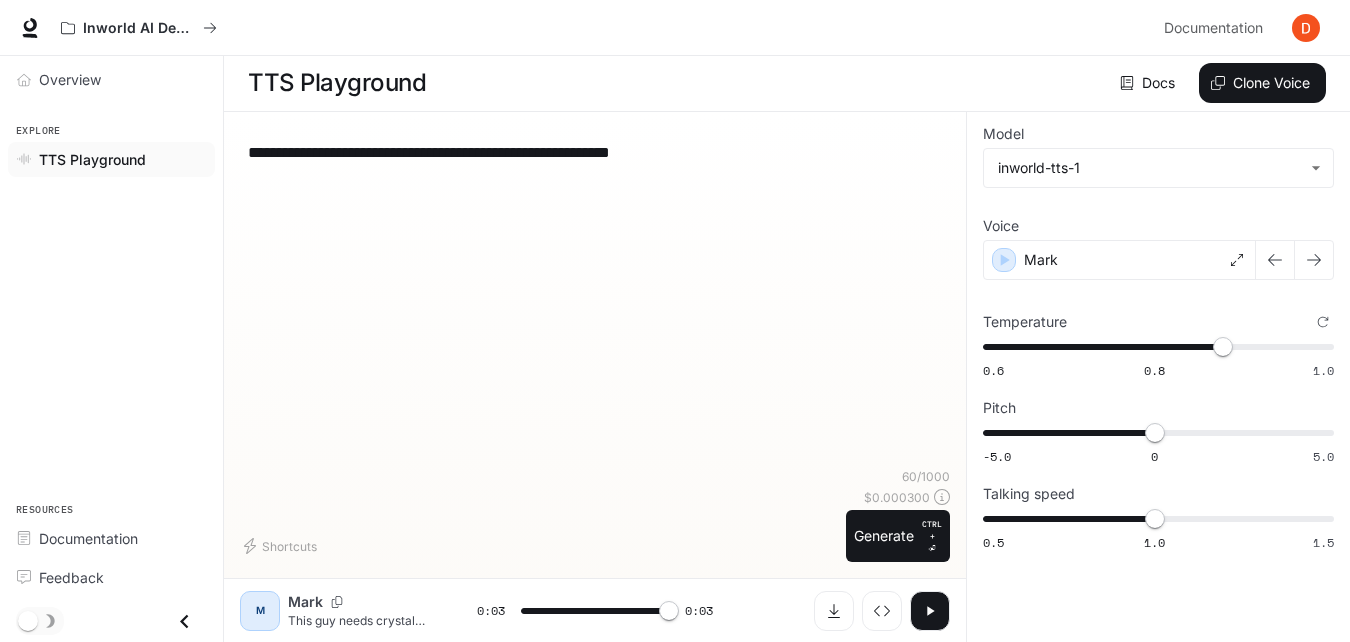 type on "*" 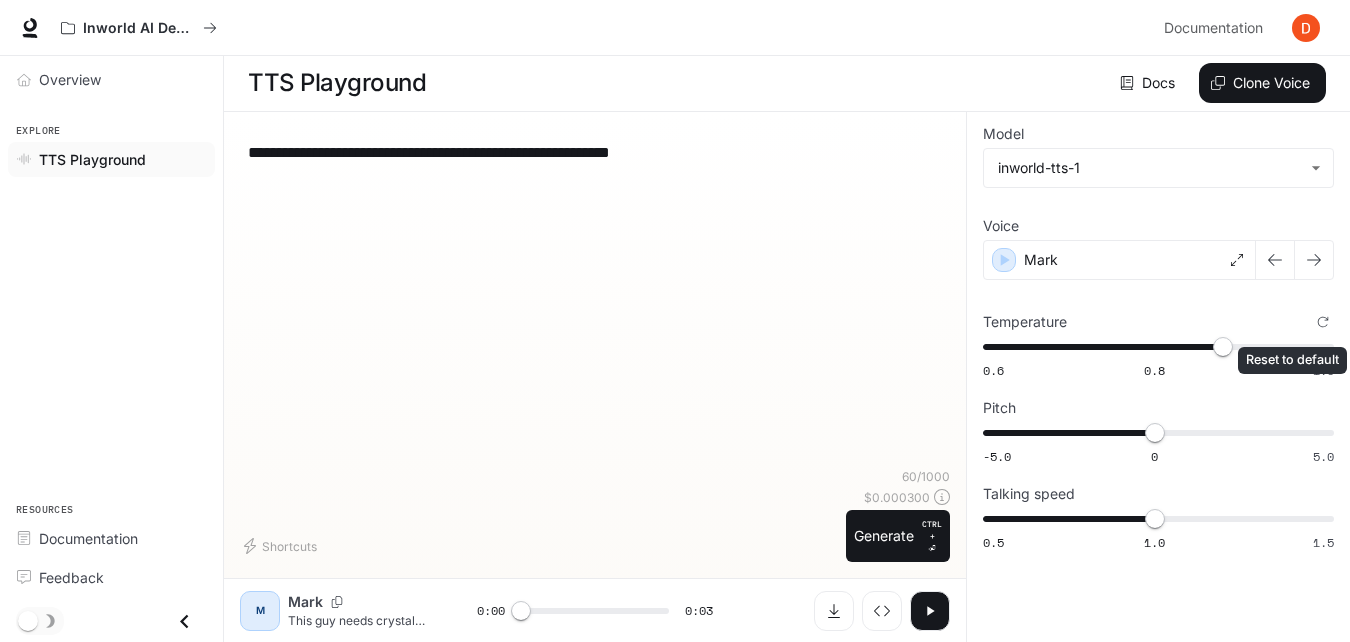 click 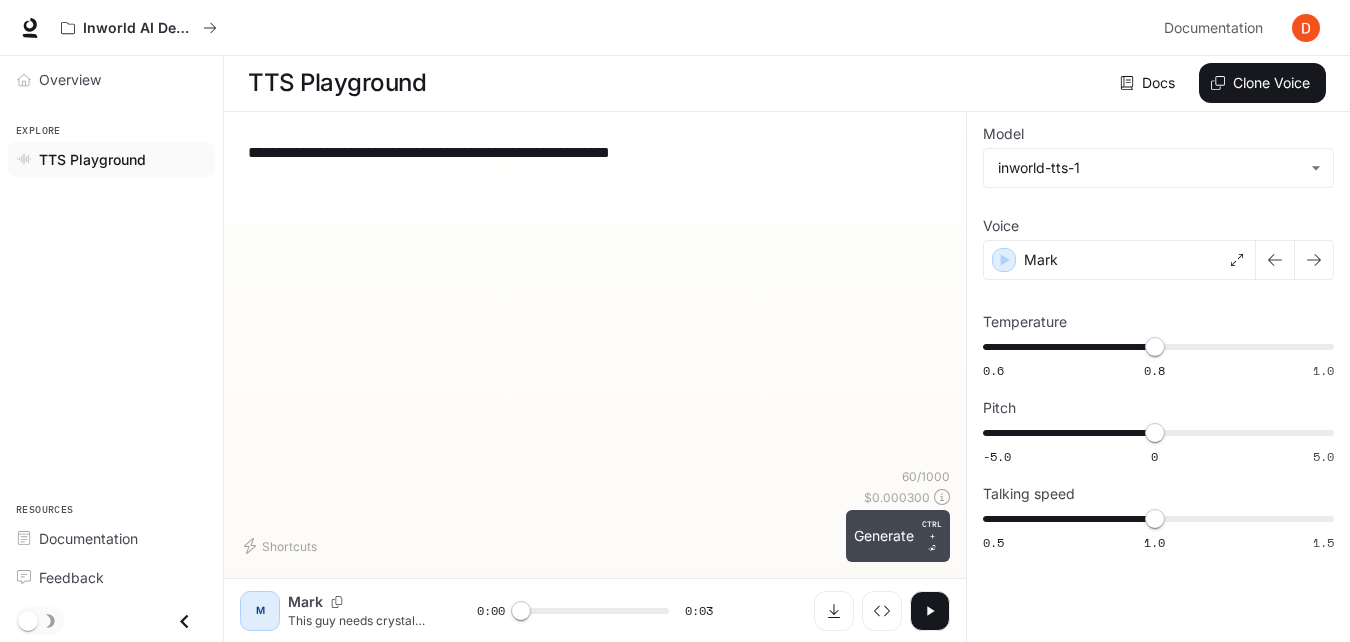 click on "Generate CTRL +  ⏎" at bounding box center [898, 536] 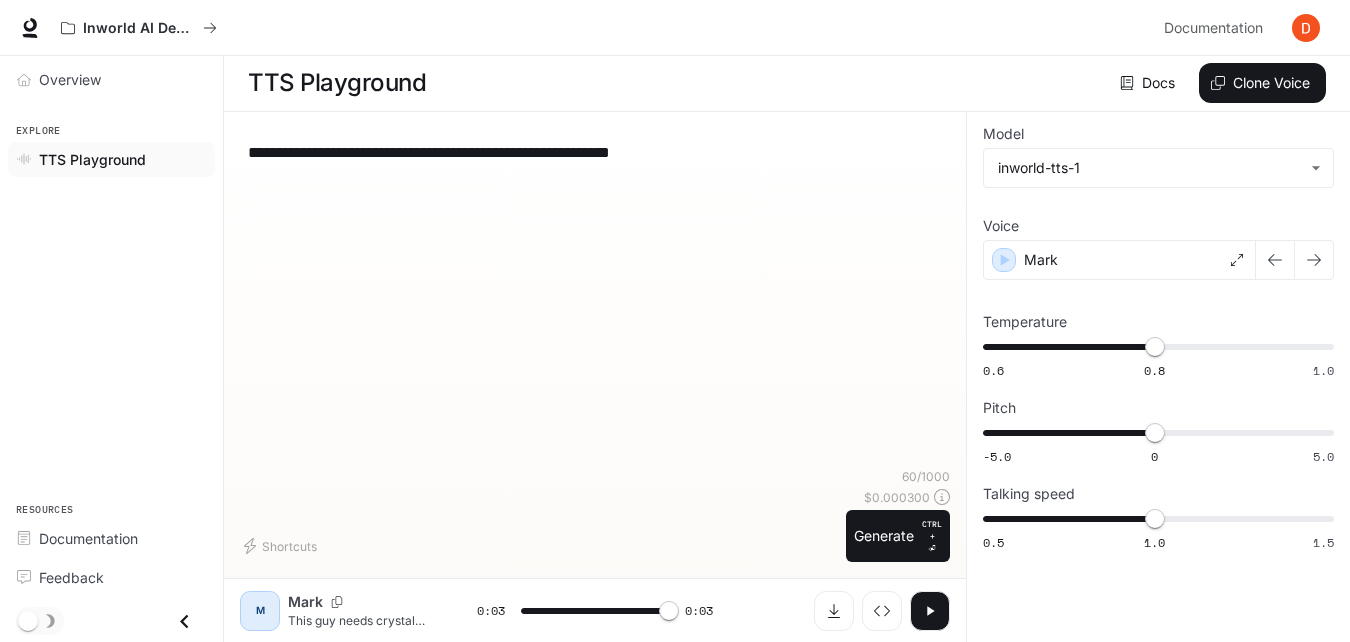 type on "*" 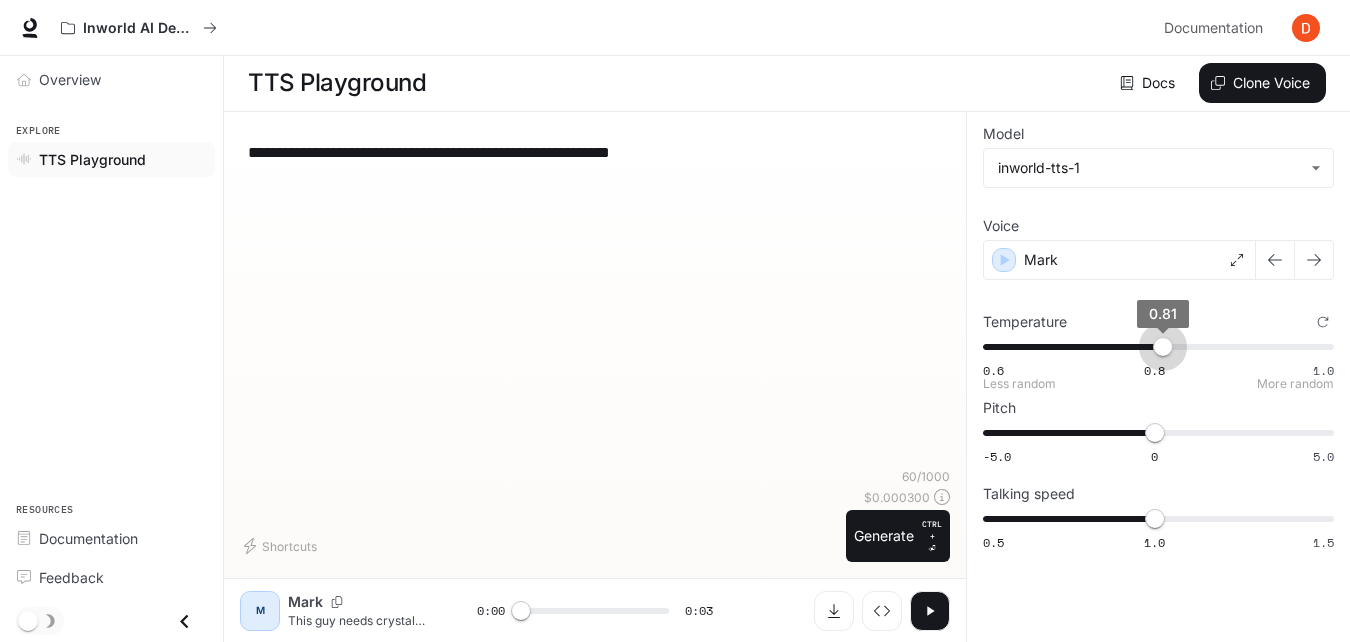 type on "****" 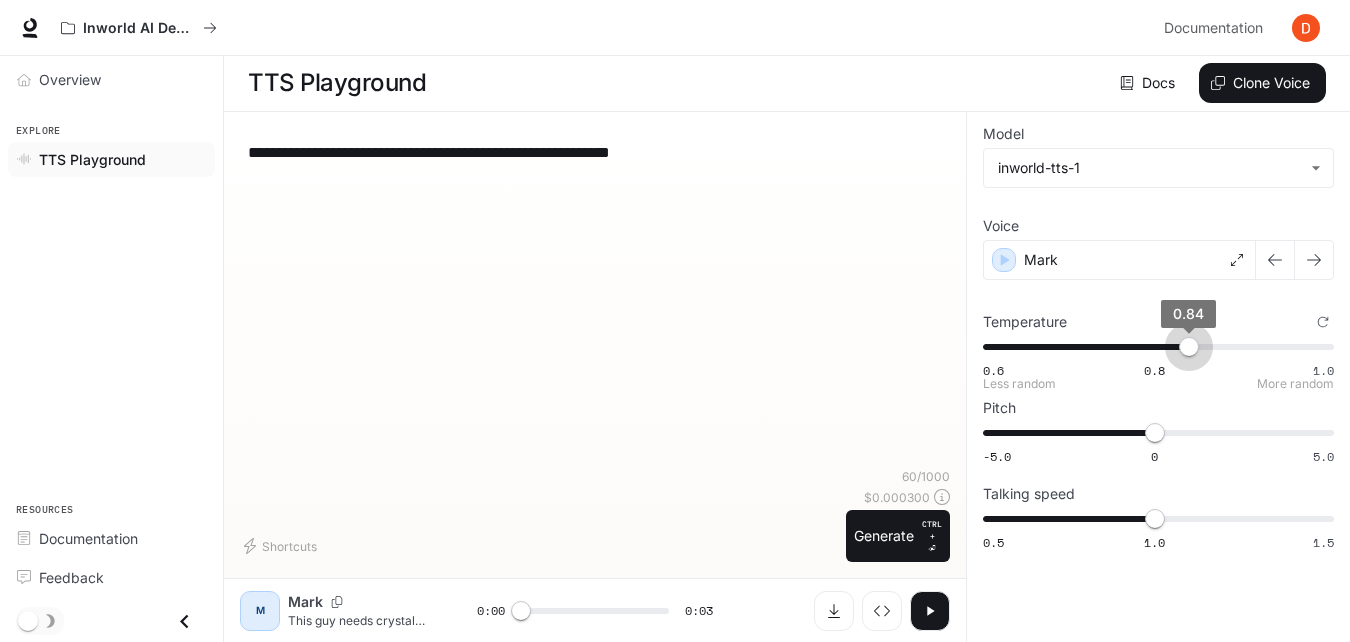 drag, startPoint x: 1153, startPoint y: 354, endPoint x: 1193, endPoint y: 353, distance: 40.012497 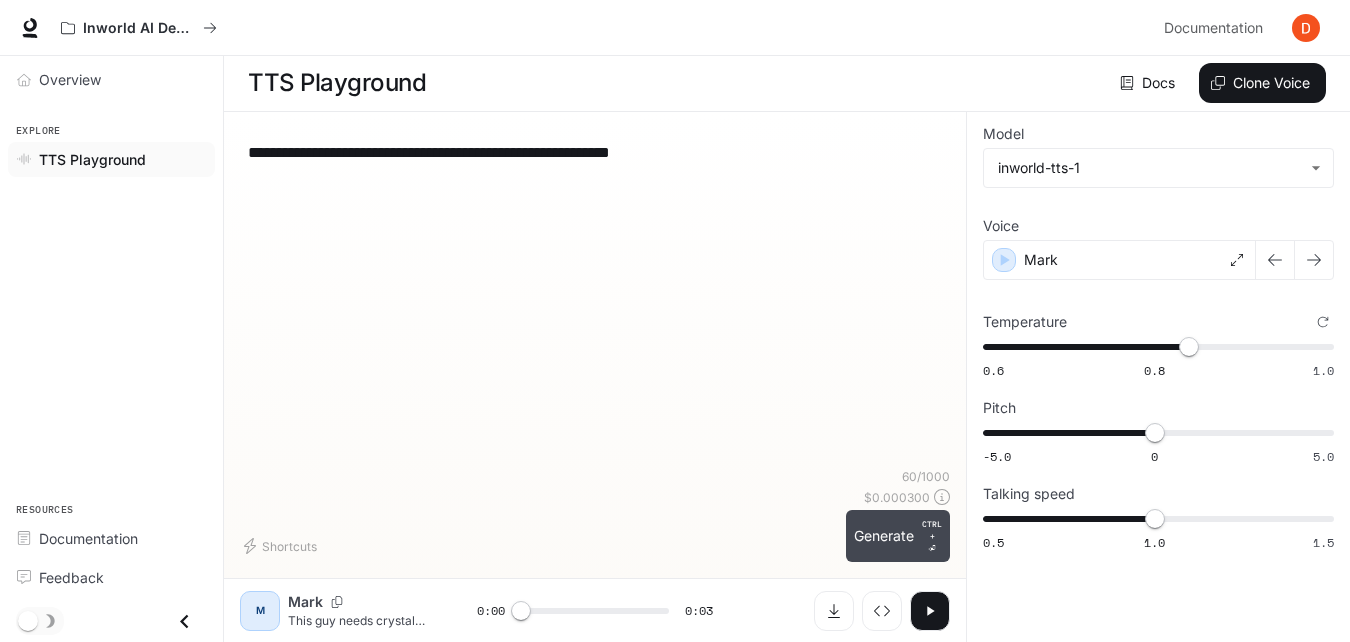 click on "Generate CTRL +  ⏎" at bounding box center (898, 536) 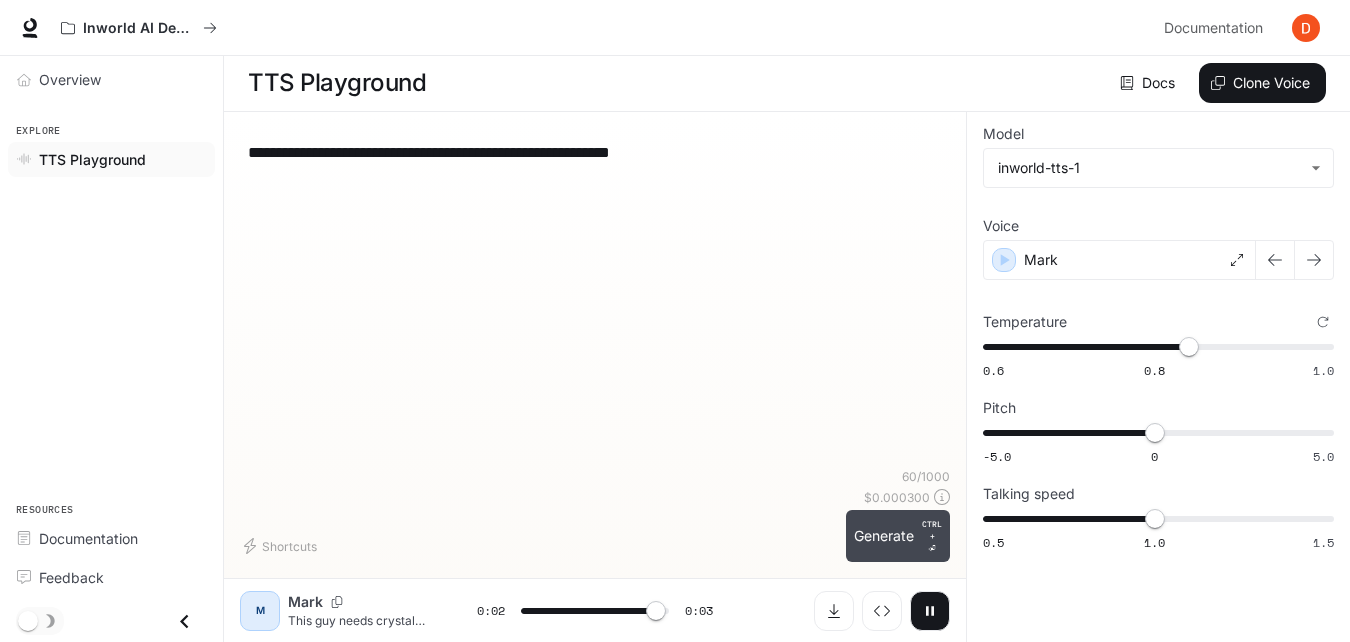 type on "*" 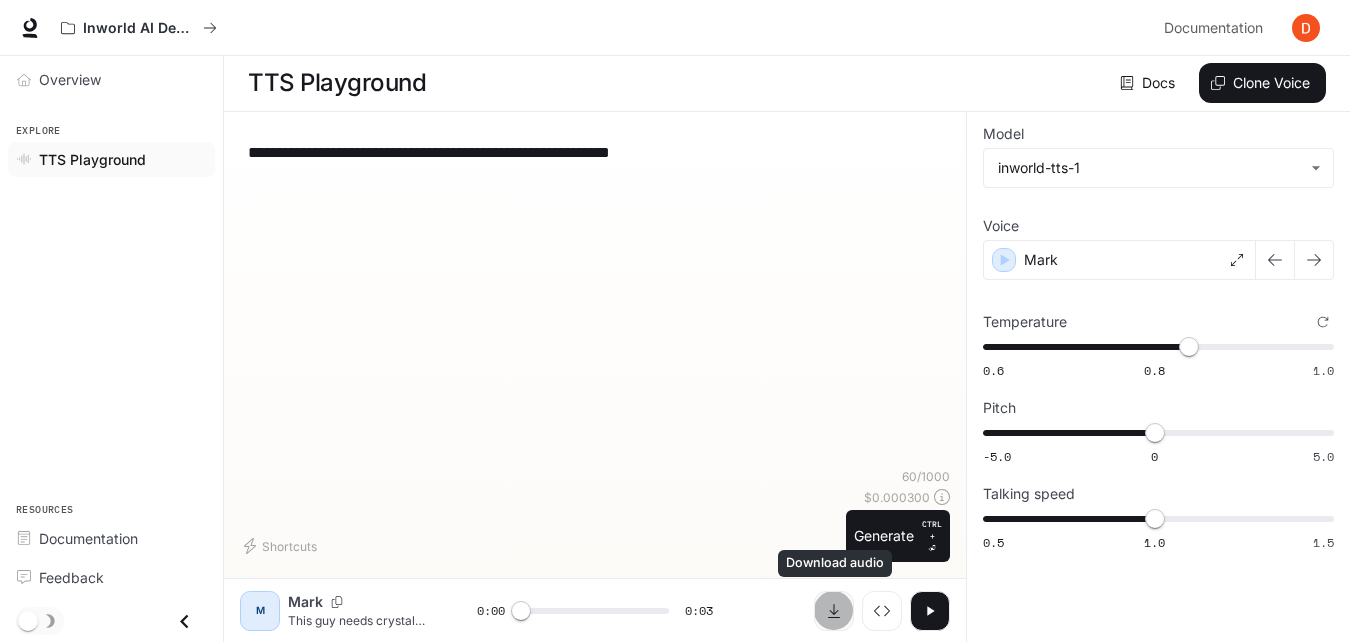 click at bounding box center (834, 611) 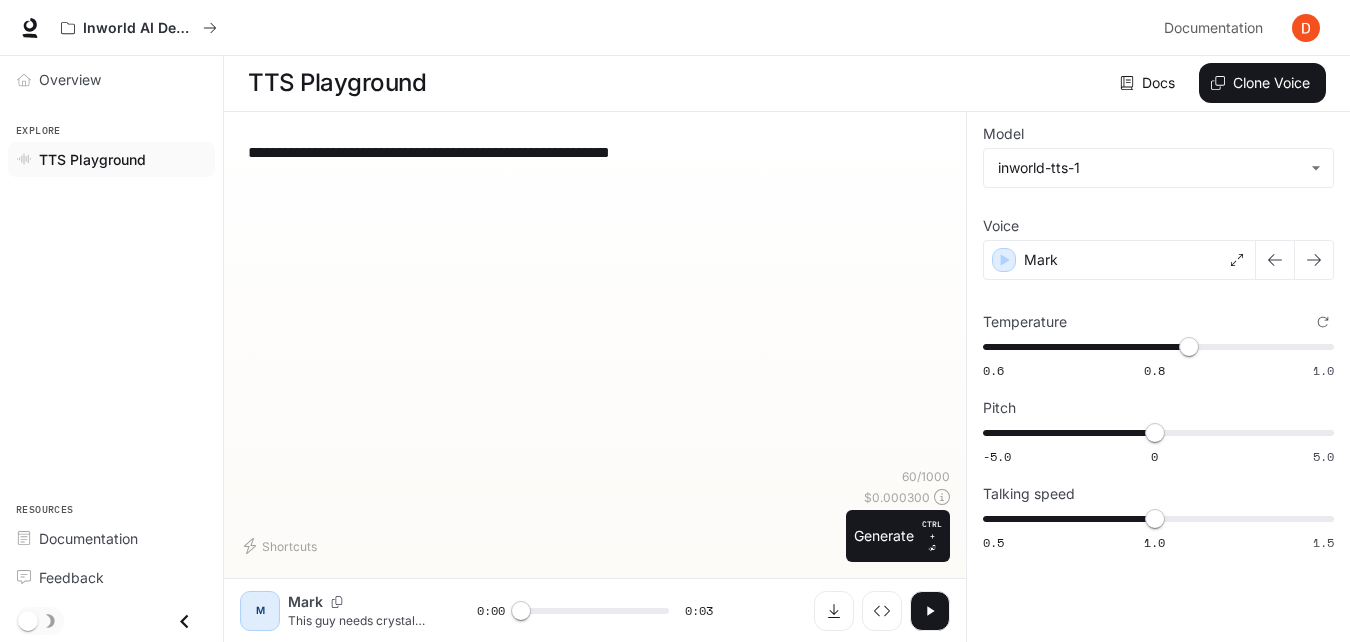 click on "**********" at bounding box center (595, 152) 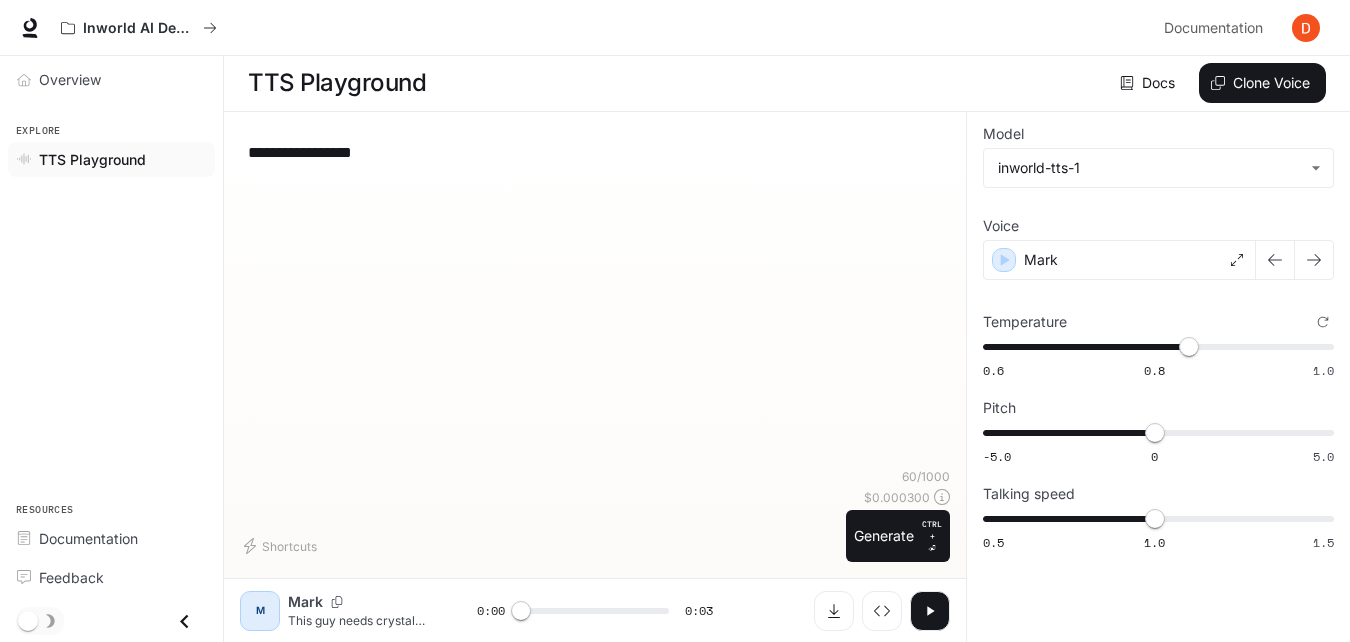 click on "**********" at bounding box center [595, 152] 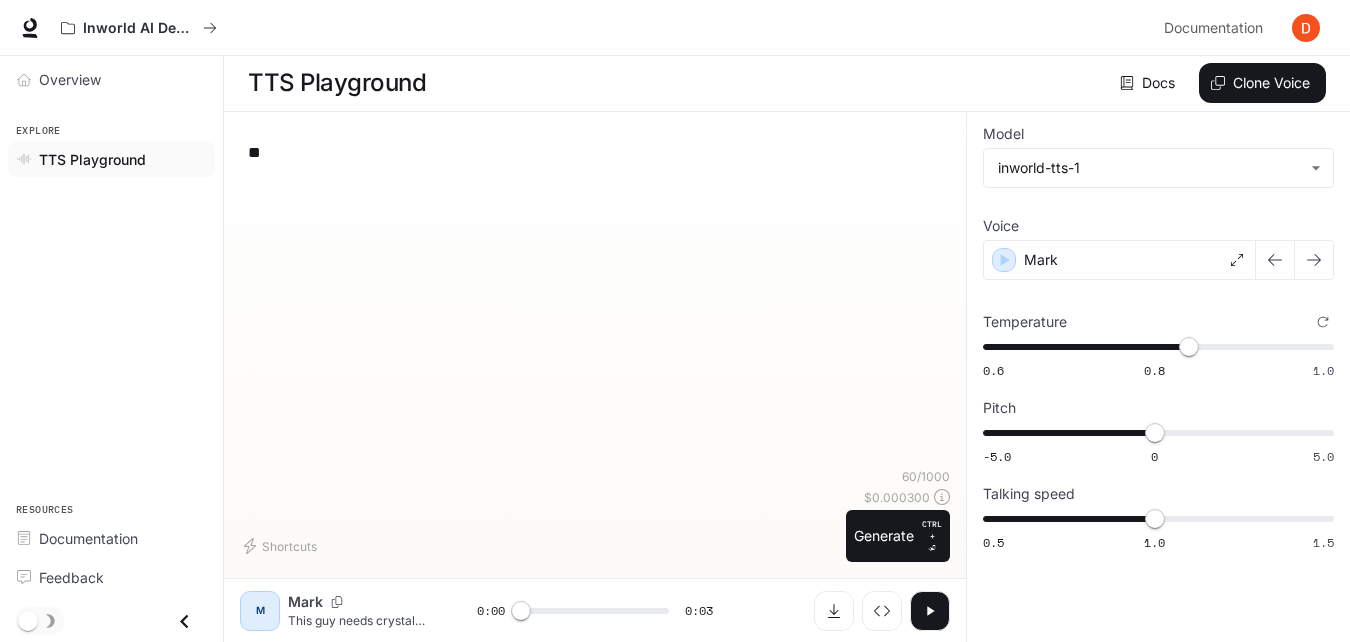 type on "*" 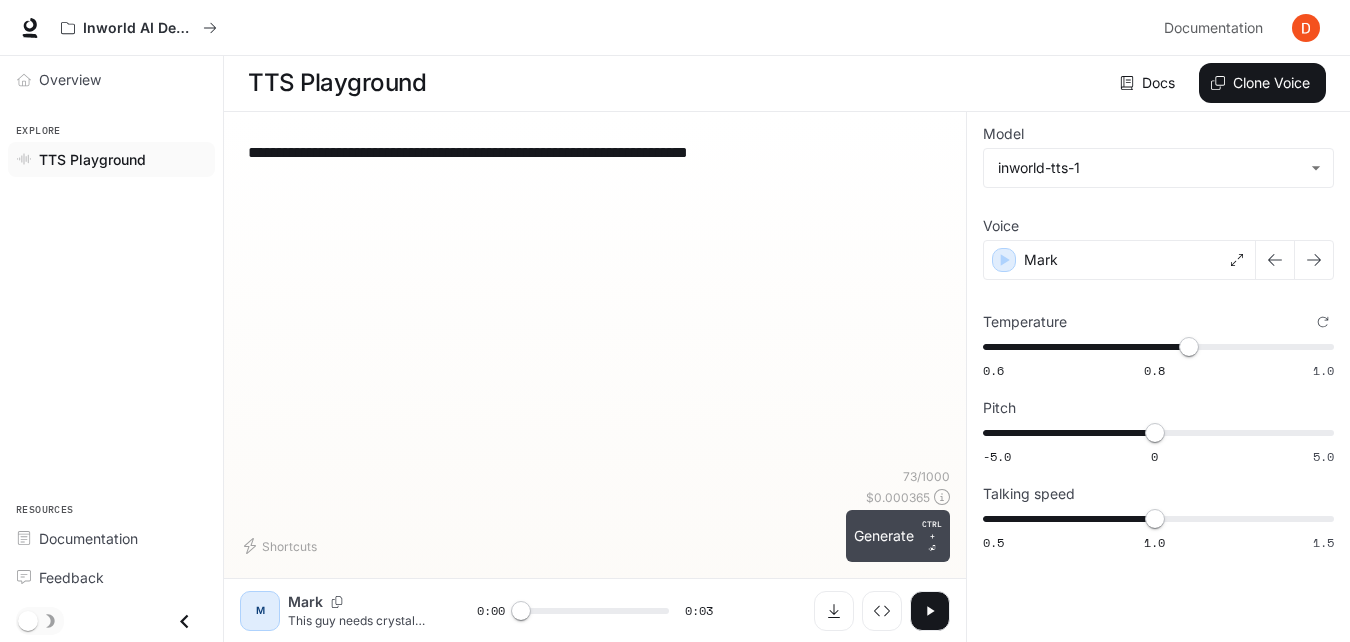 type on "**********" 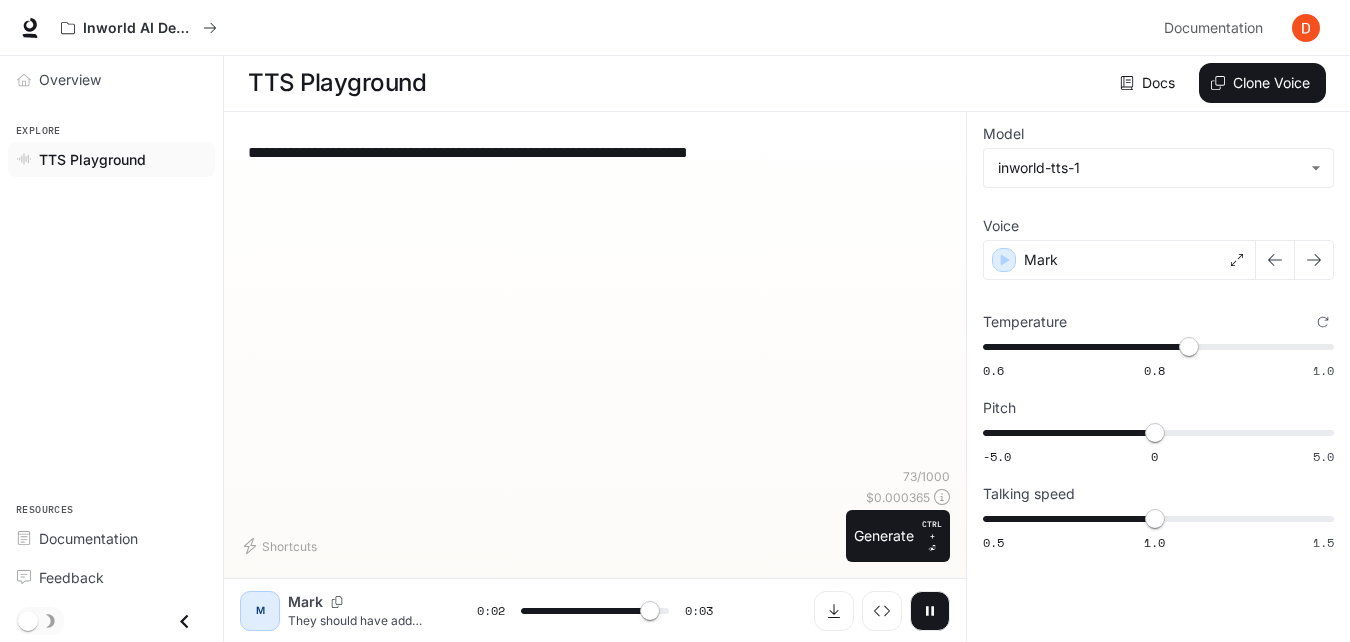 click on "**********" at bounding box center (595, 152) 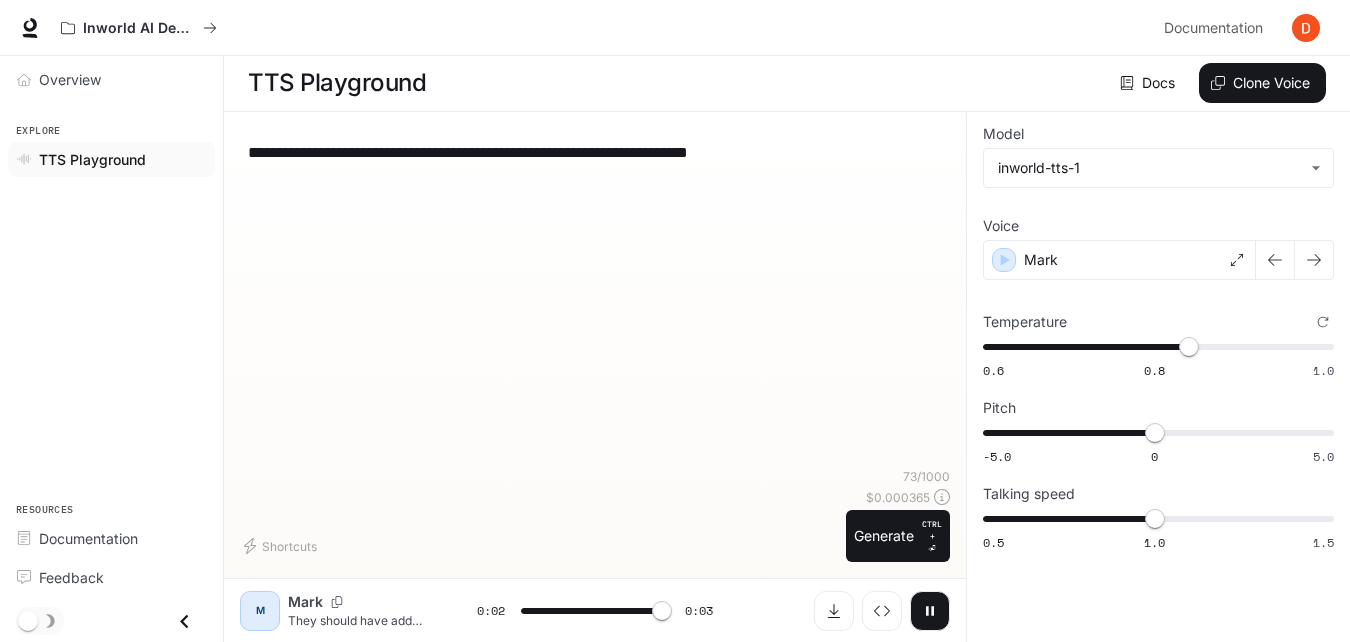 type on "*" 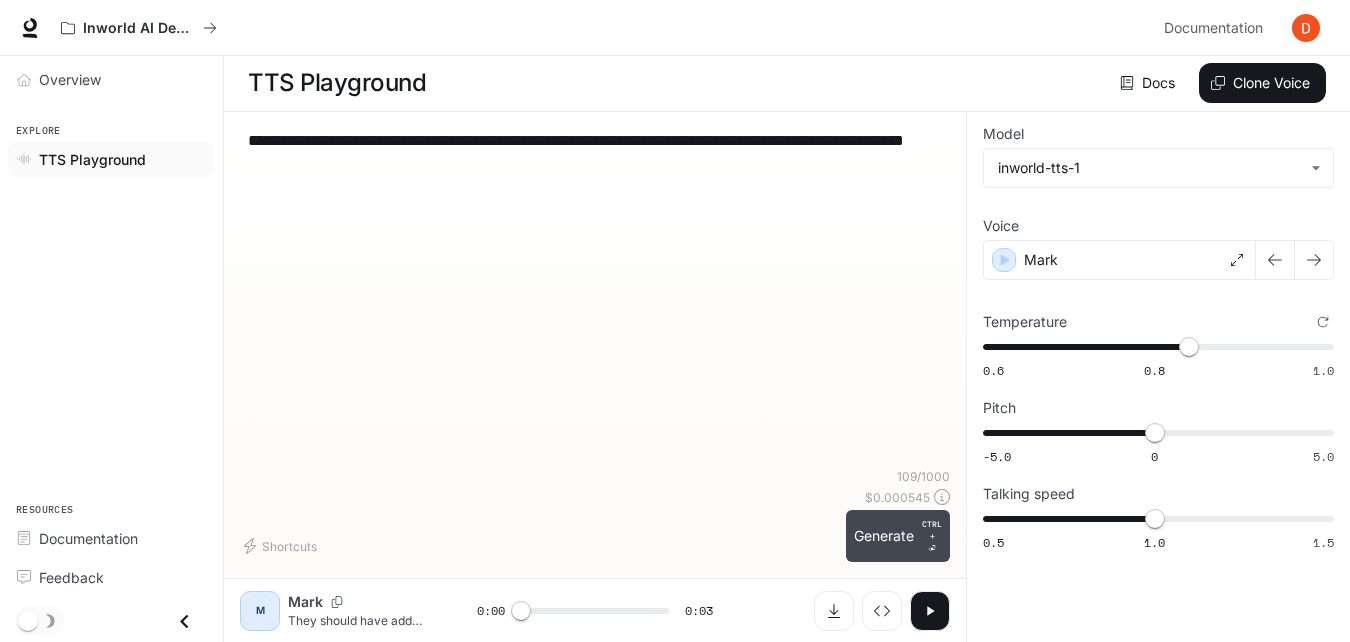 type on "**********" 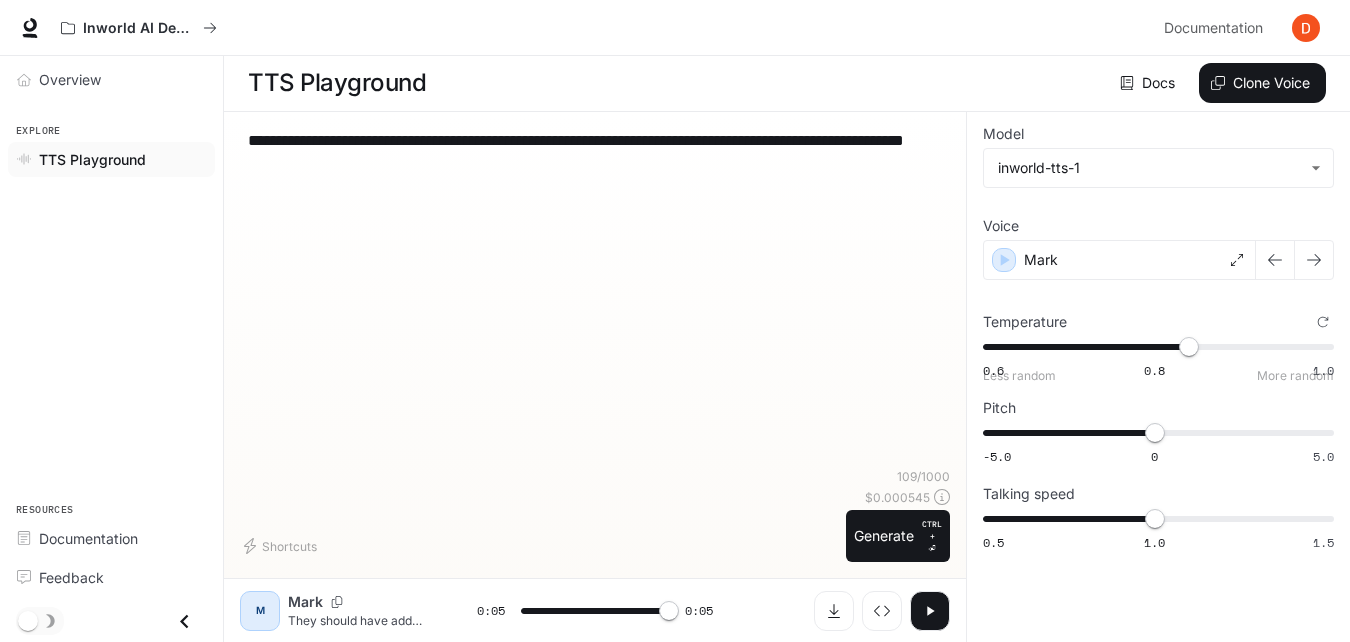 type on "*" 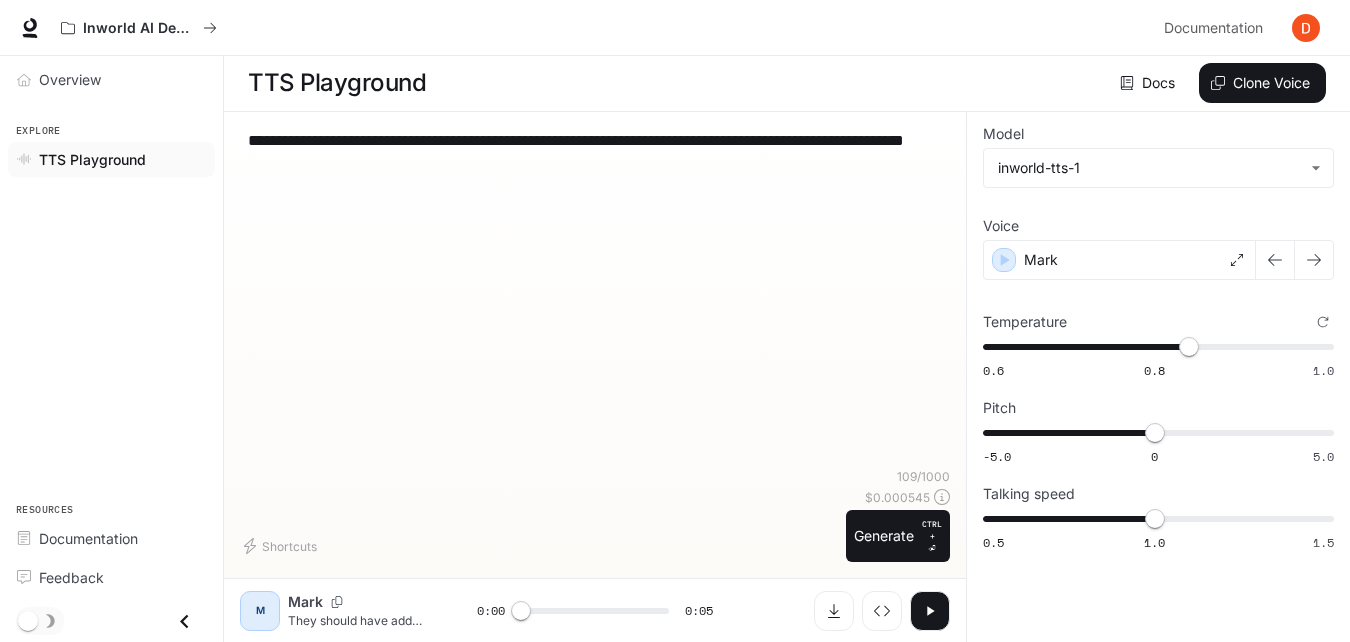 click on "**********" at bounding box center [1158, 341] 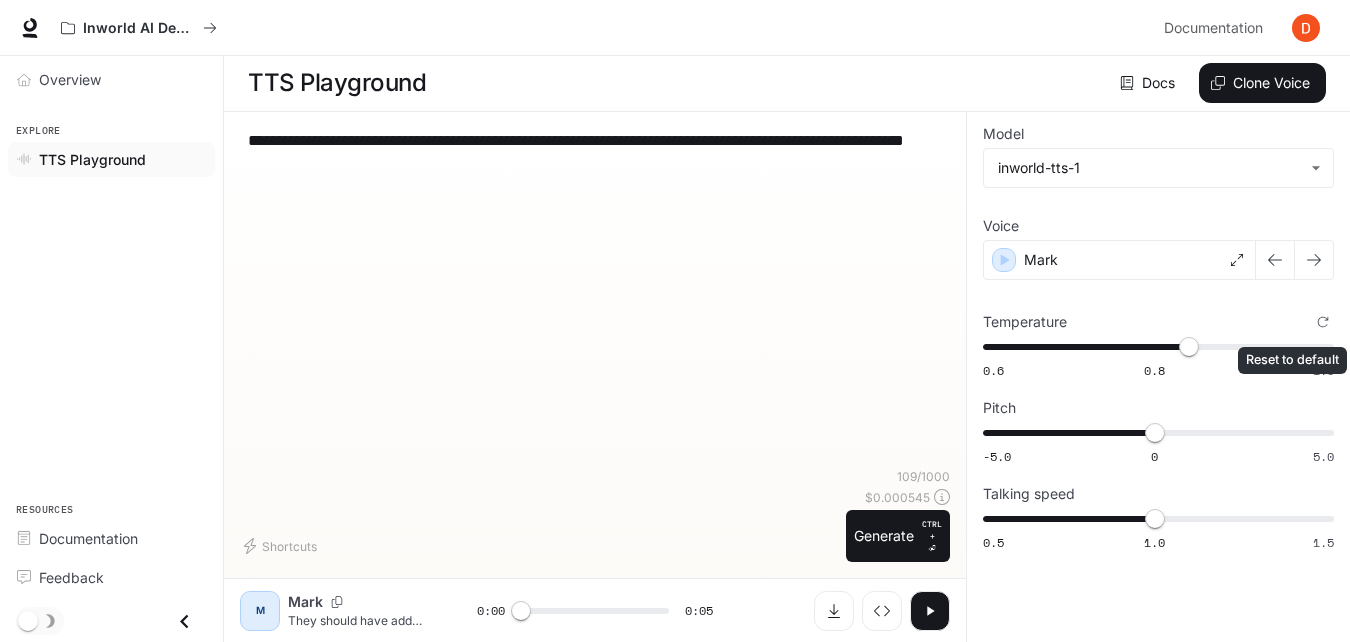 click 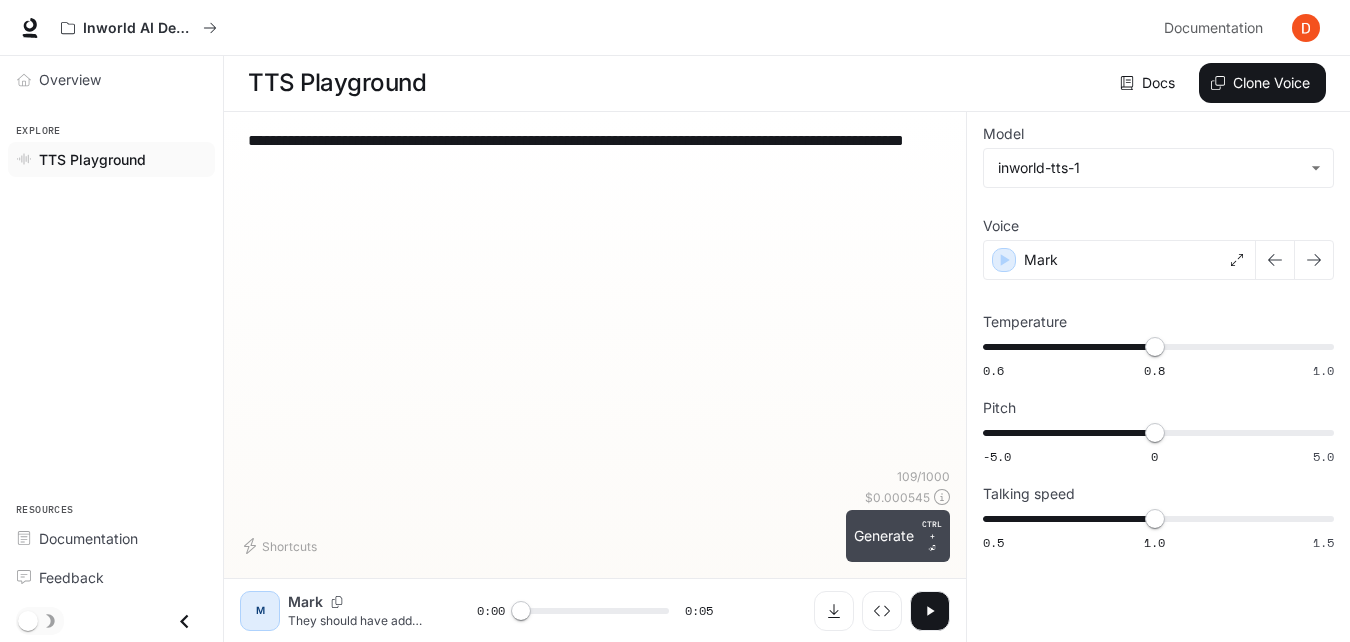 click on "Generate CTRL +  ⏎" at bounding box center (898, 536) 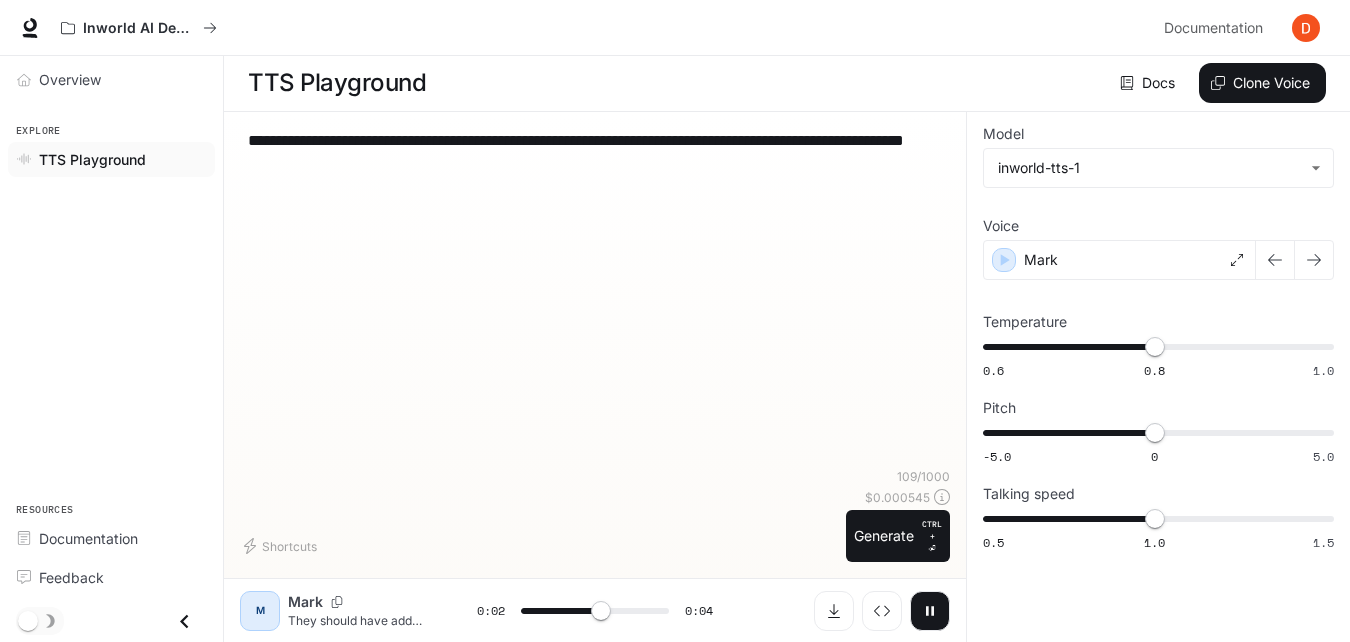 click on "**********" at bounding box center (595, 152) 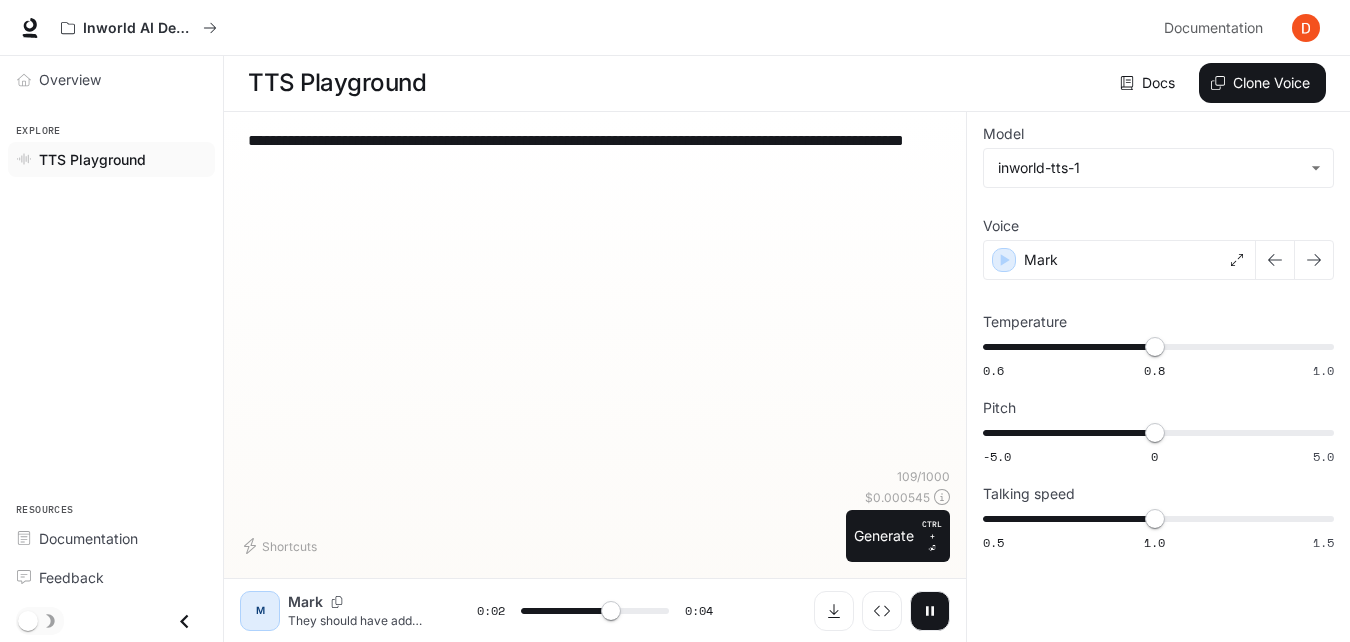 type on "***" 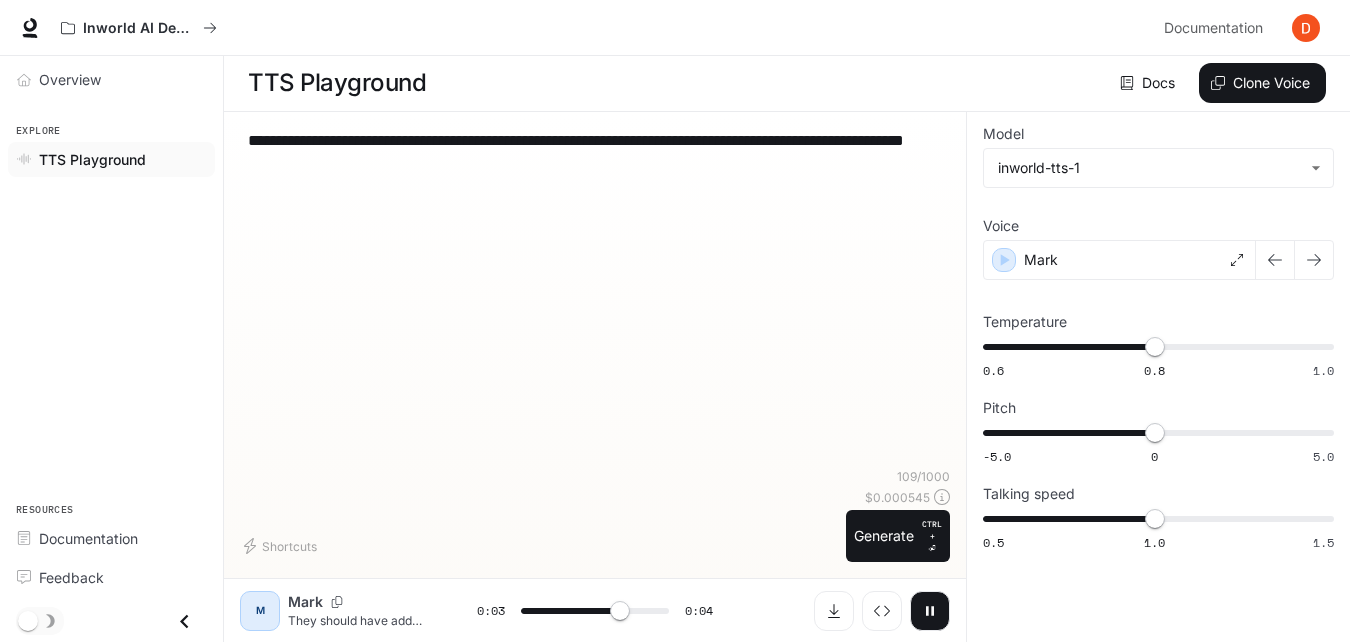 type on "**********" 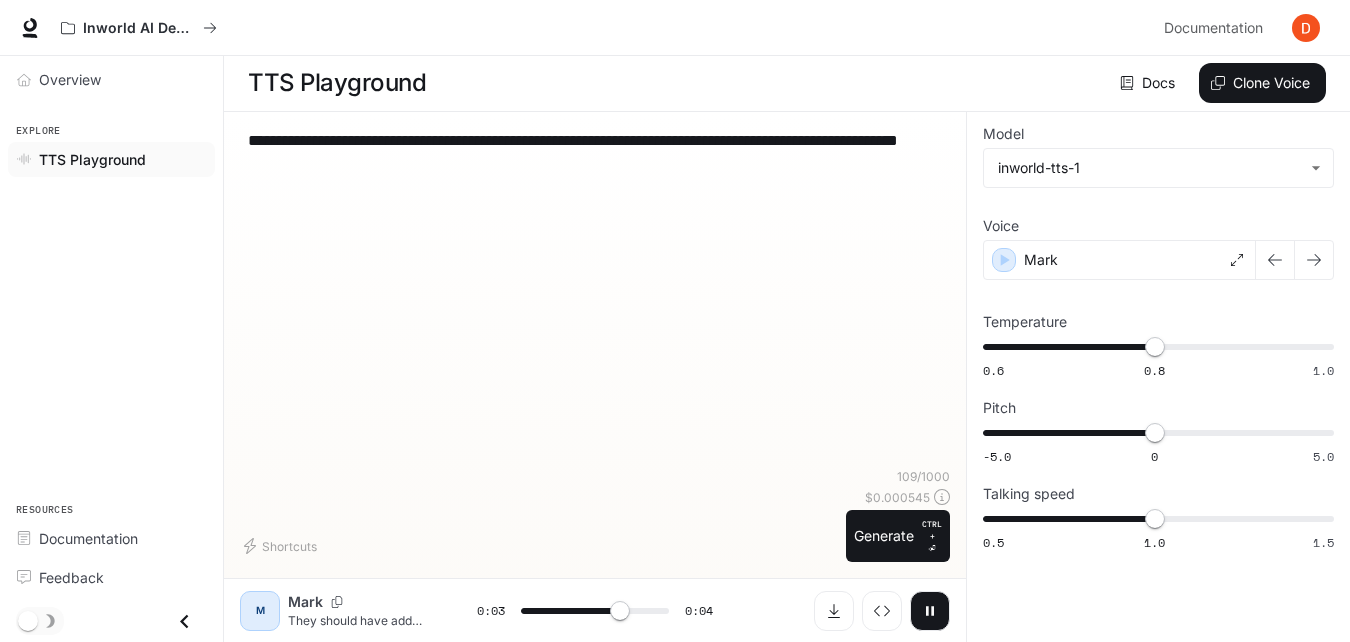type on "***" 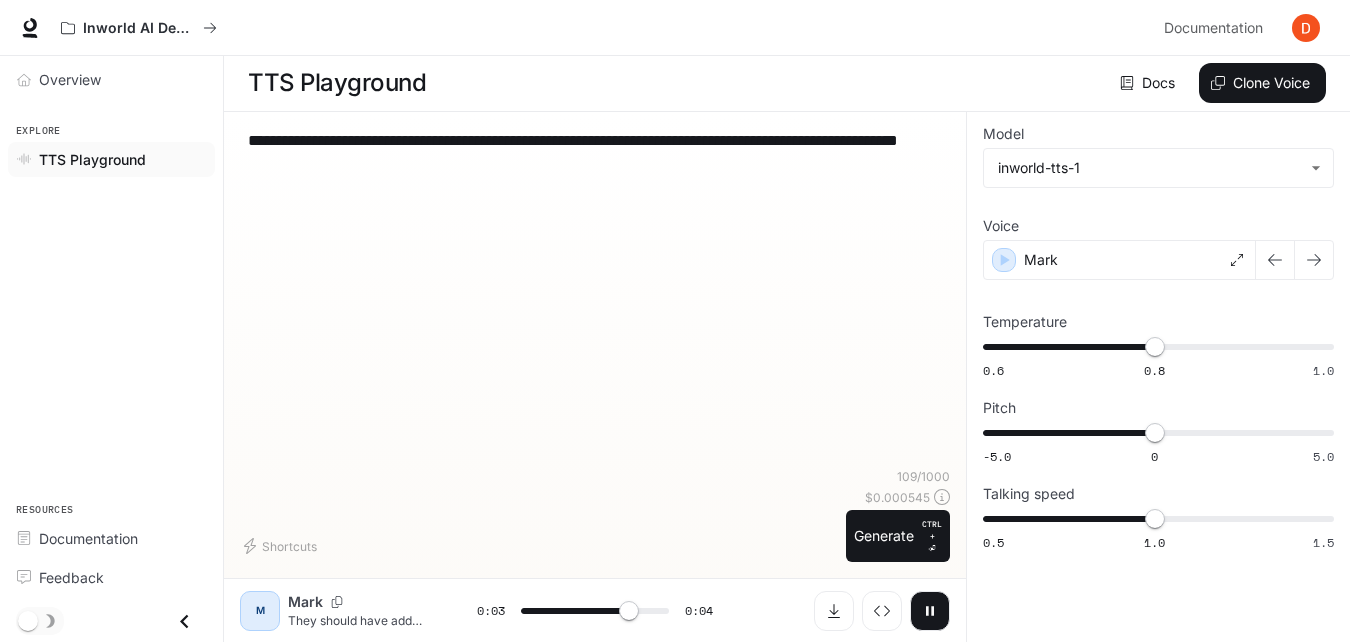 type on "**********" 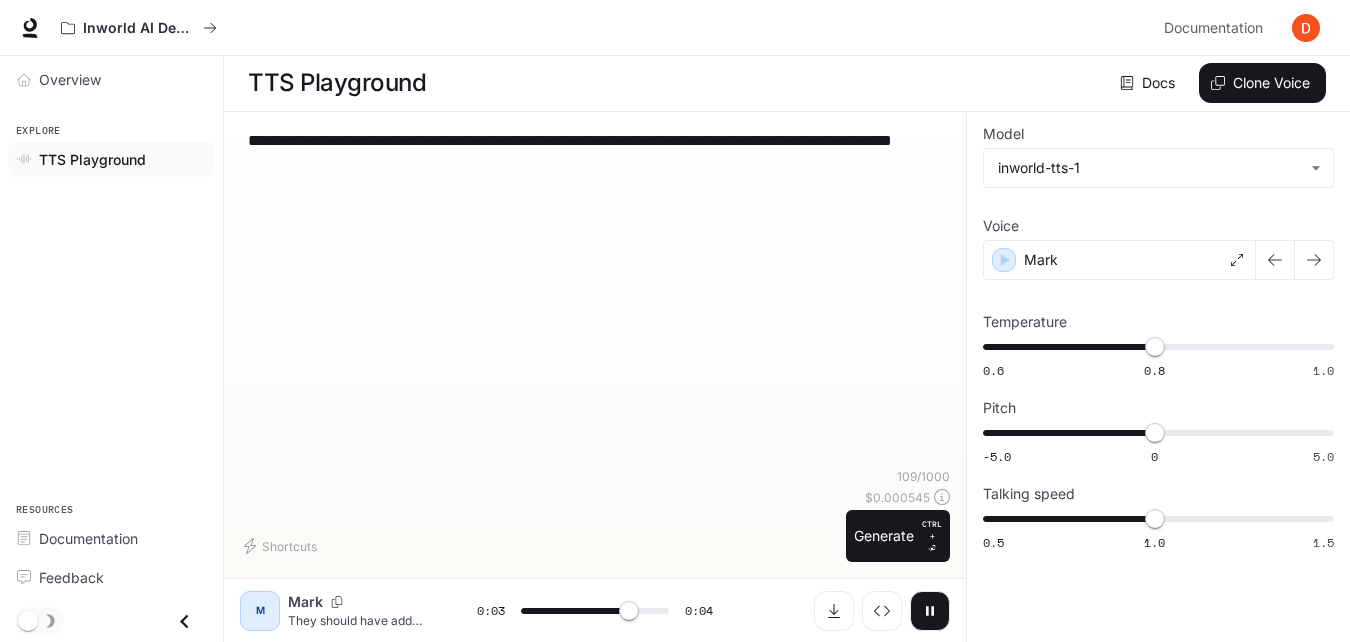 type on "***" 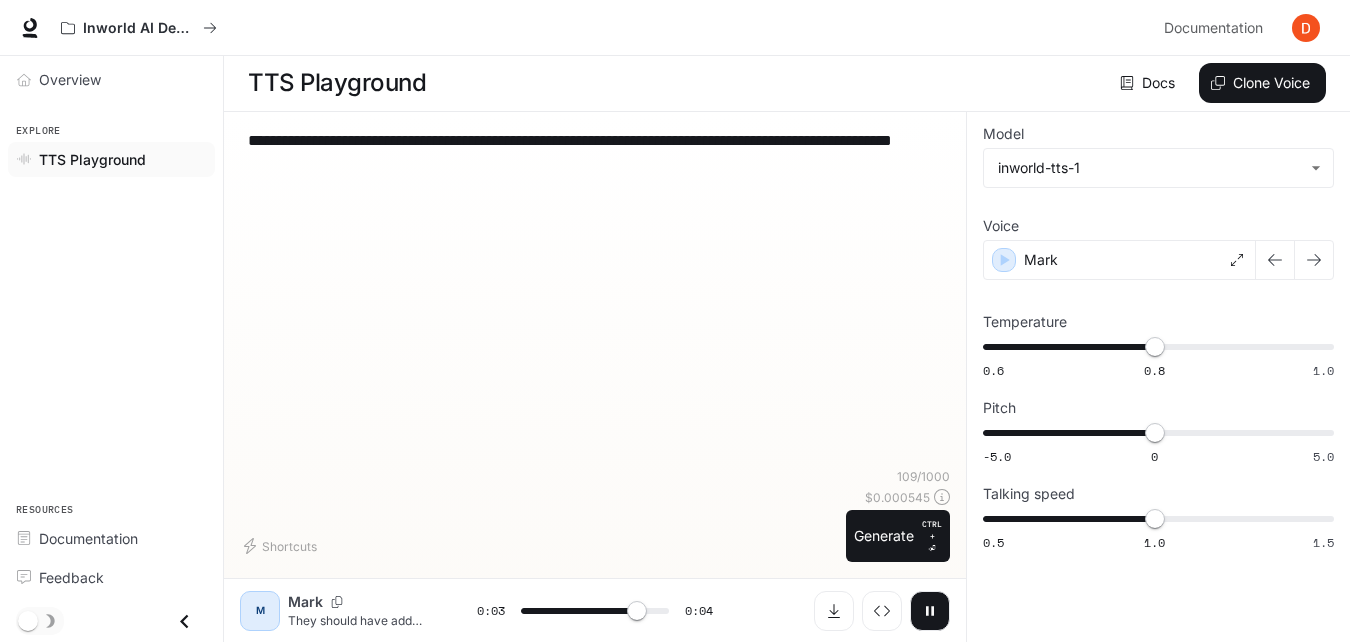 type on "**********" 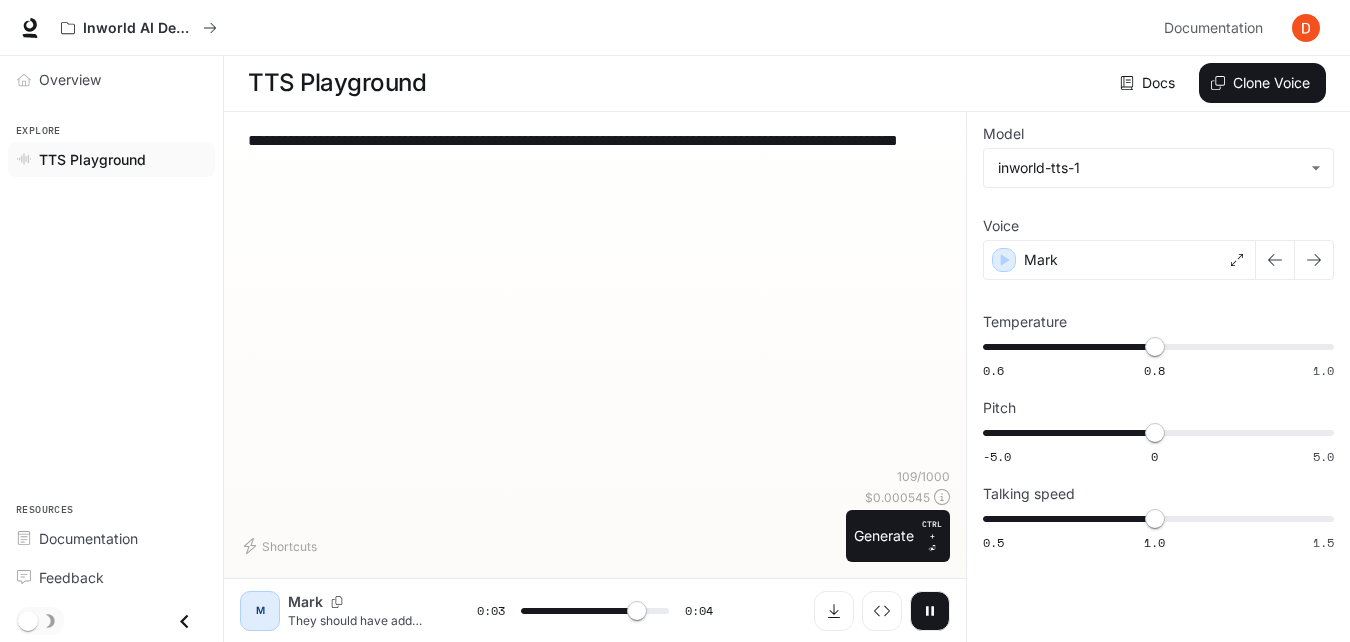 type on "***" 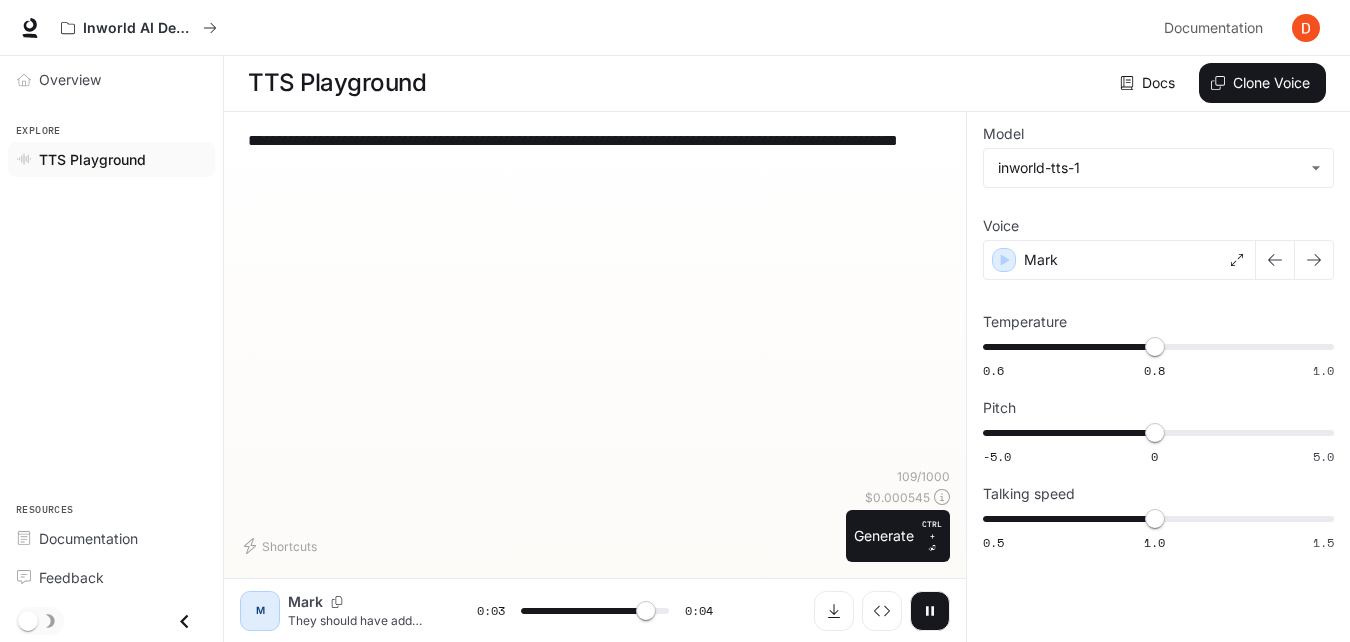 type on "**********" 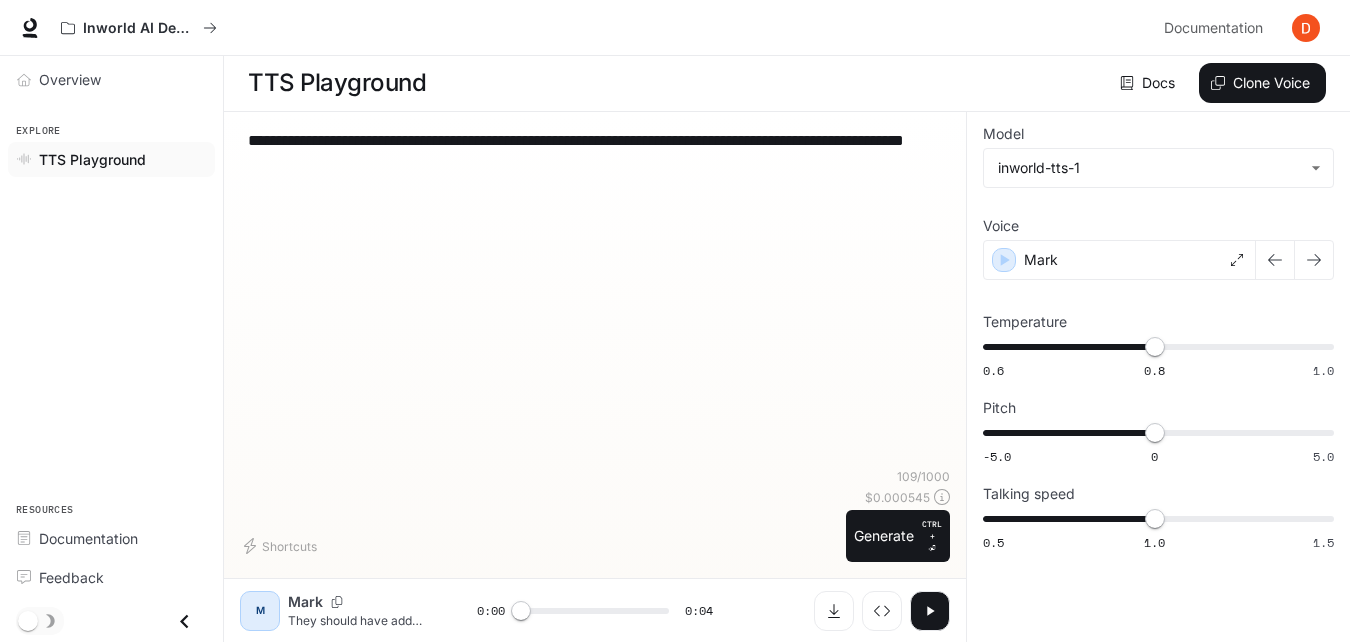 type on "*" 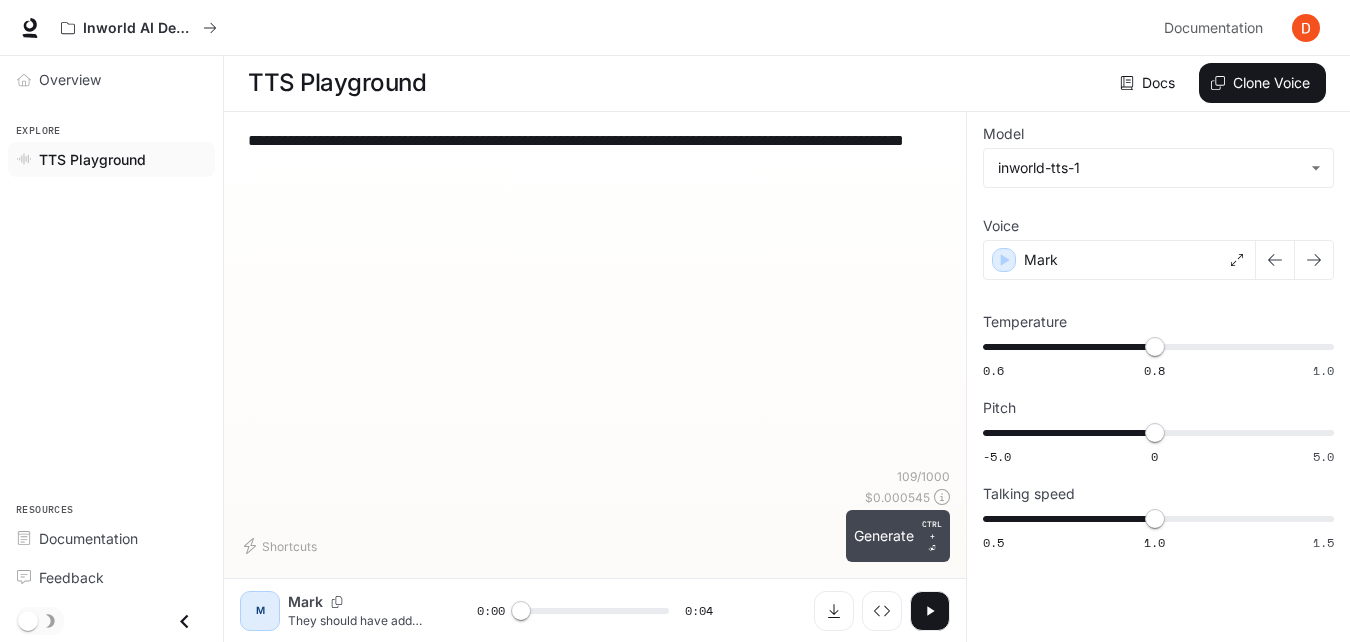 type on "**********" 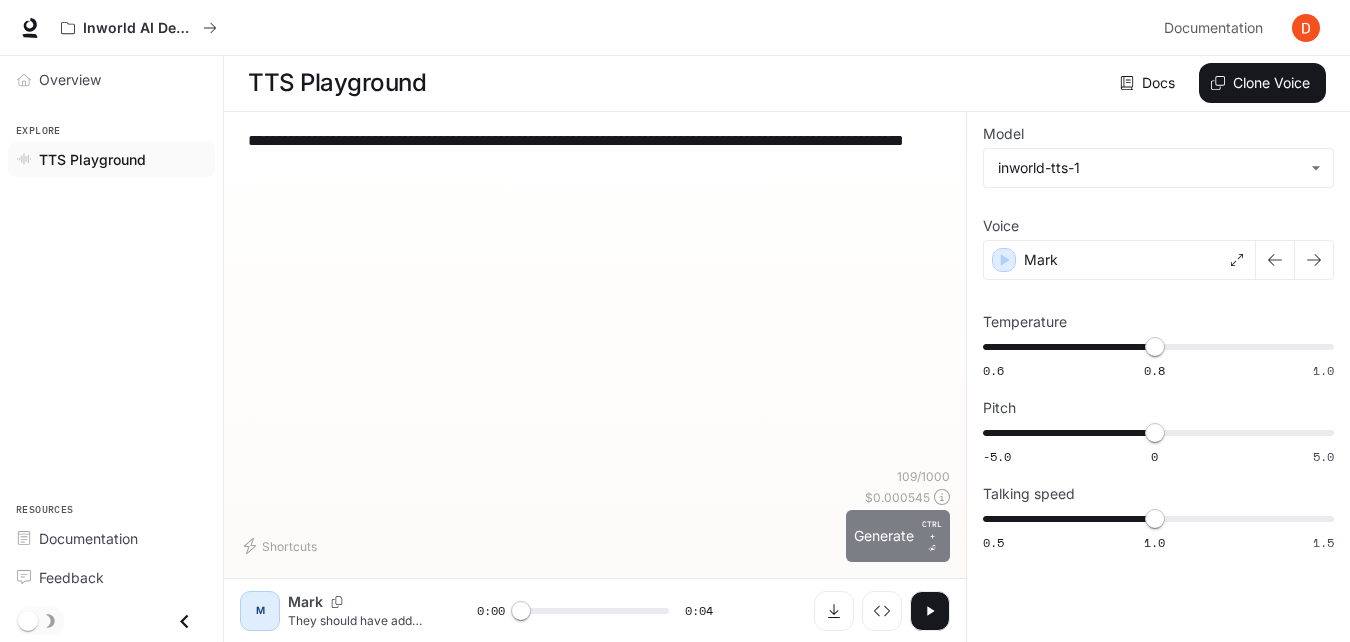click on "Generate CTRL +  ⏎" at bounding box center [898, 536] 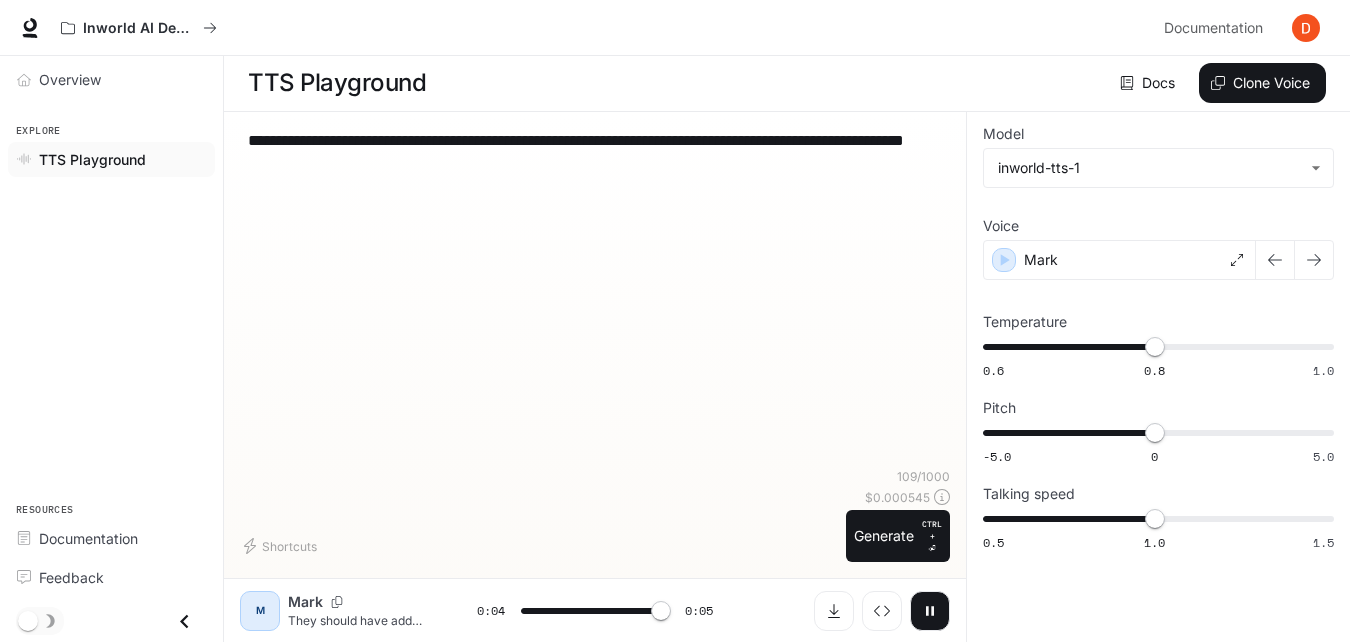 type on "*" 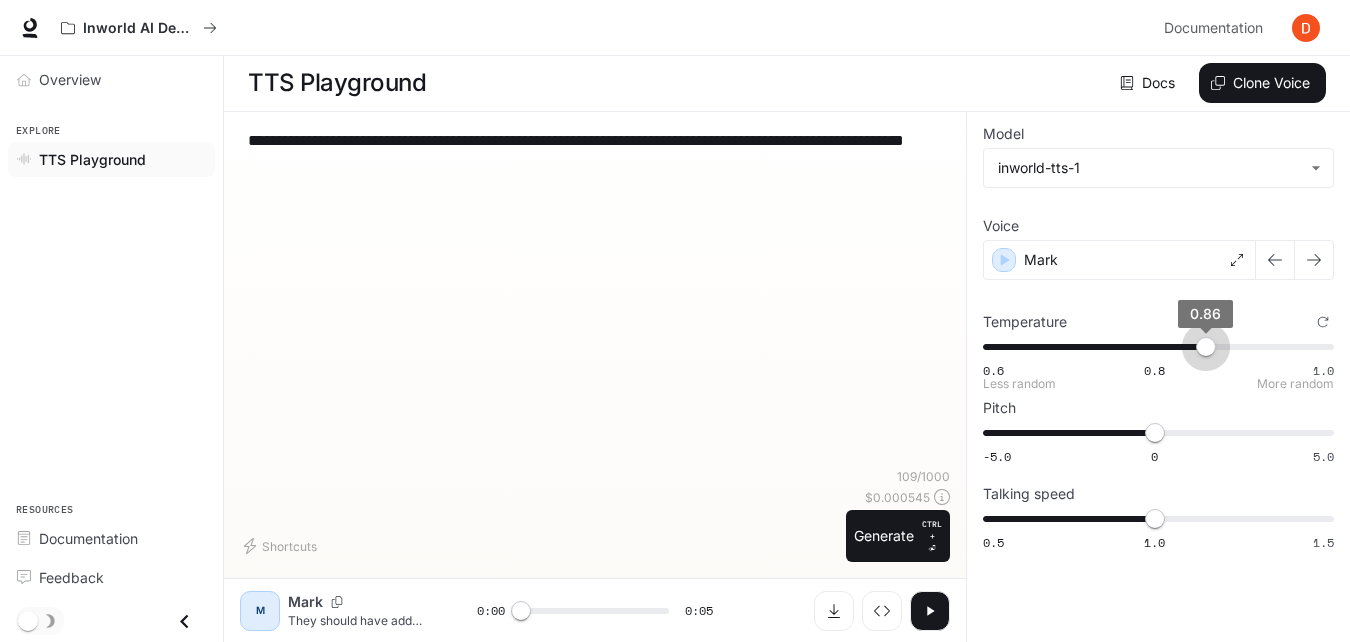 drag, startPoint x: 1165, startPoint y: 355, endPoint x: 1218, endPoint y: 362, distance: 53.460266 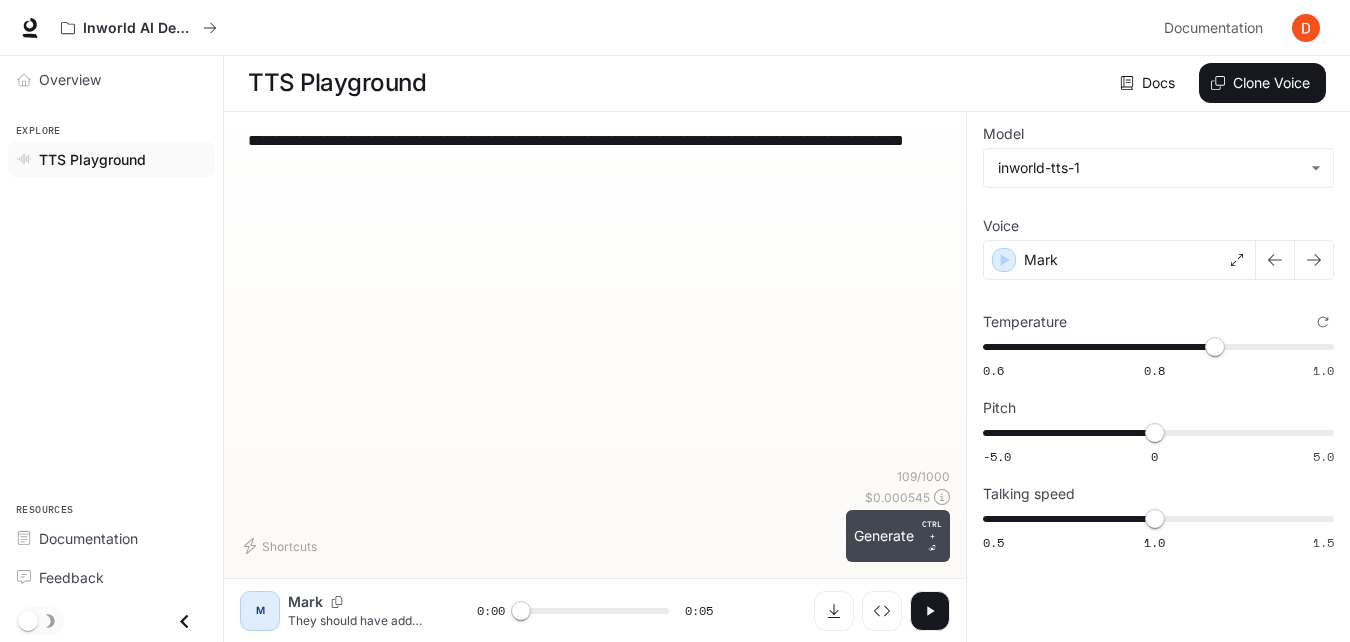 click on "Generate CTRL +  ⏎" at bounding box center (898, 536) 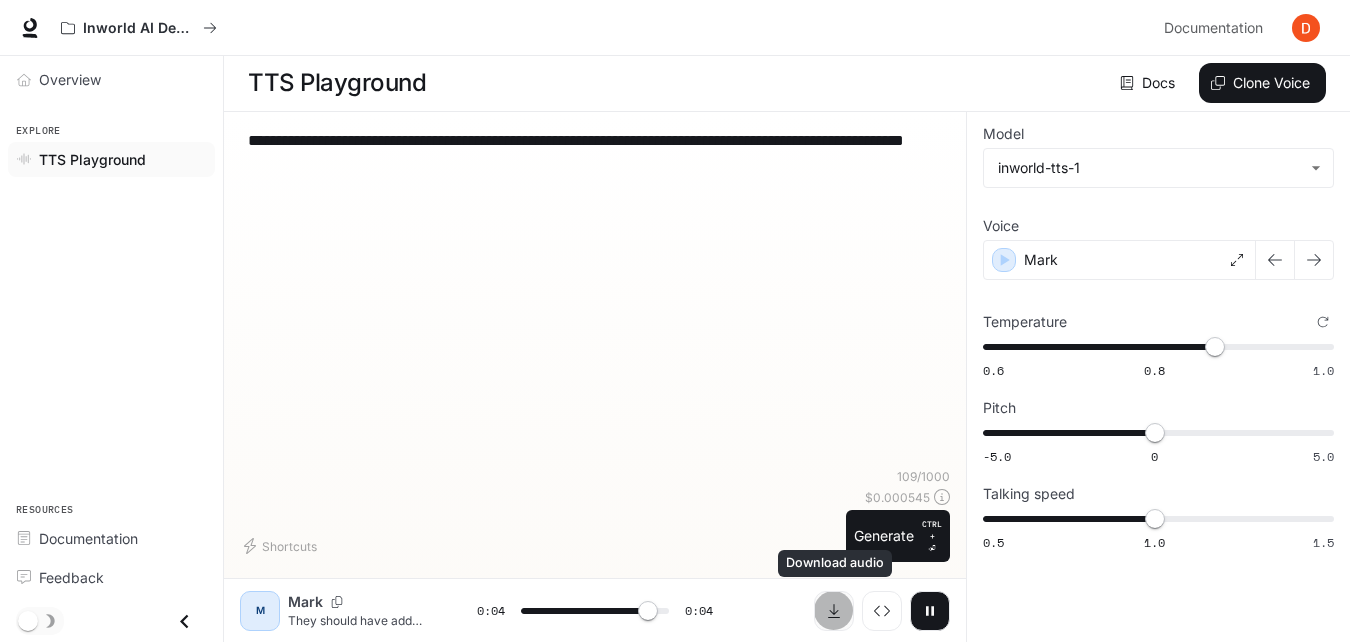 click 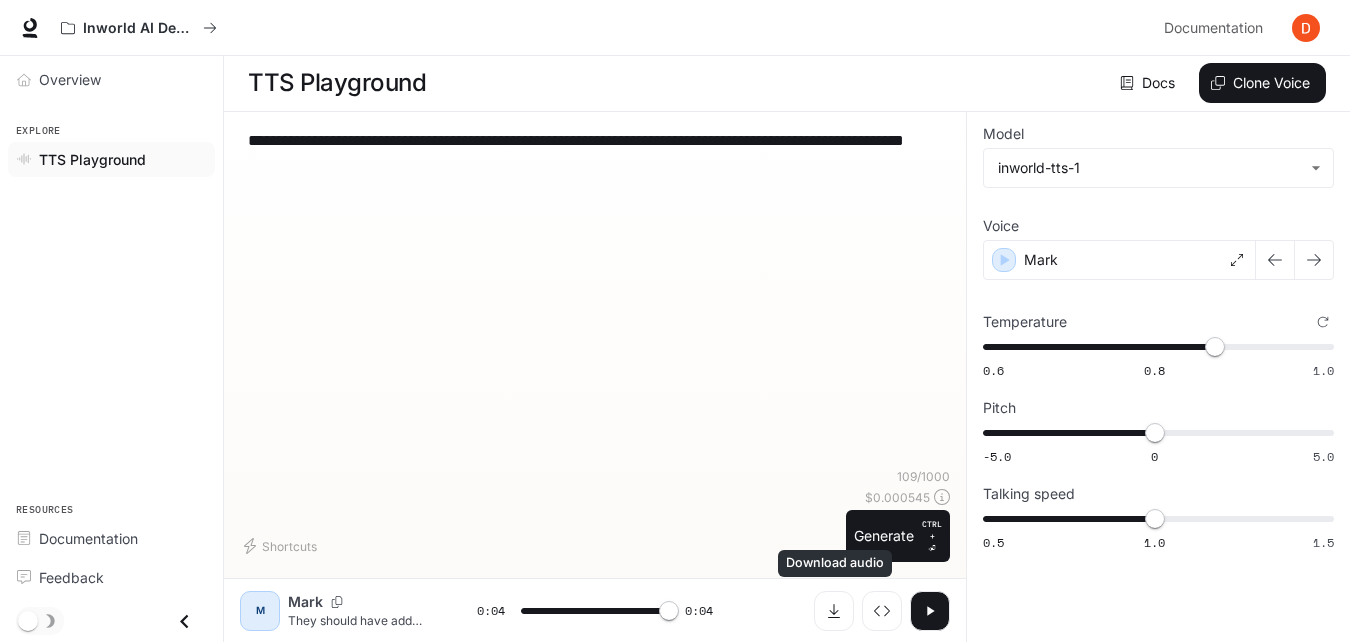 type on "*" 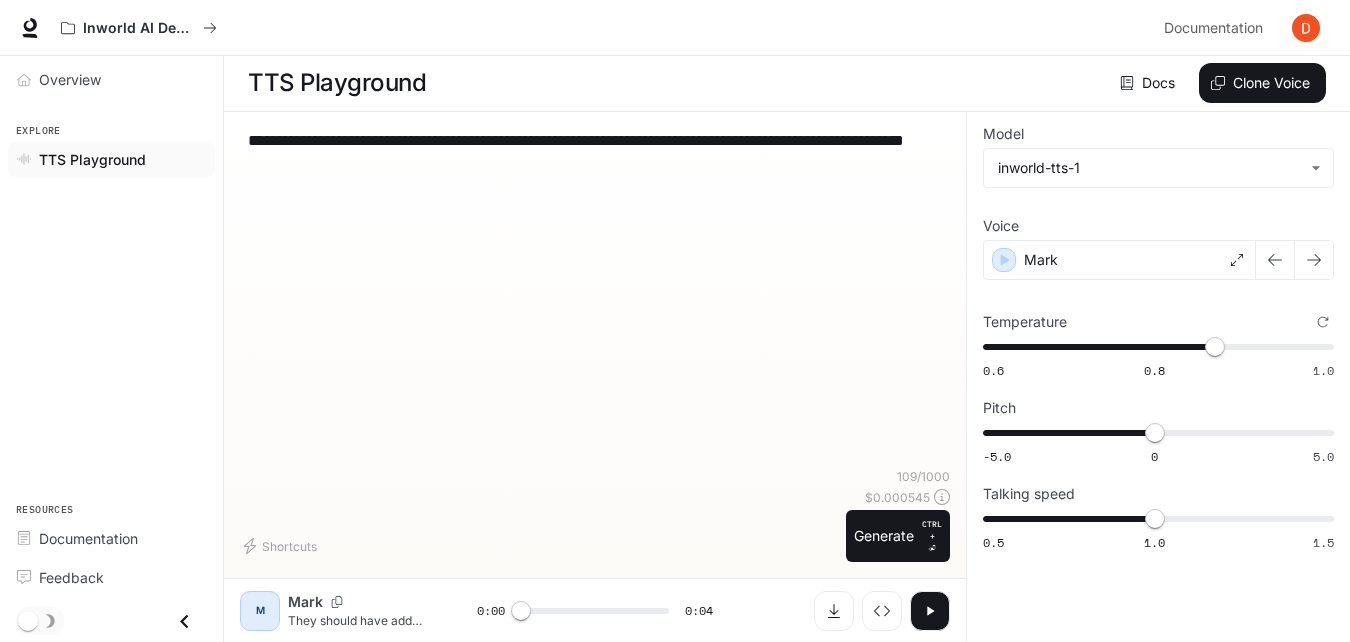 click on "**********" at bounding box center (595, 152) 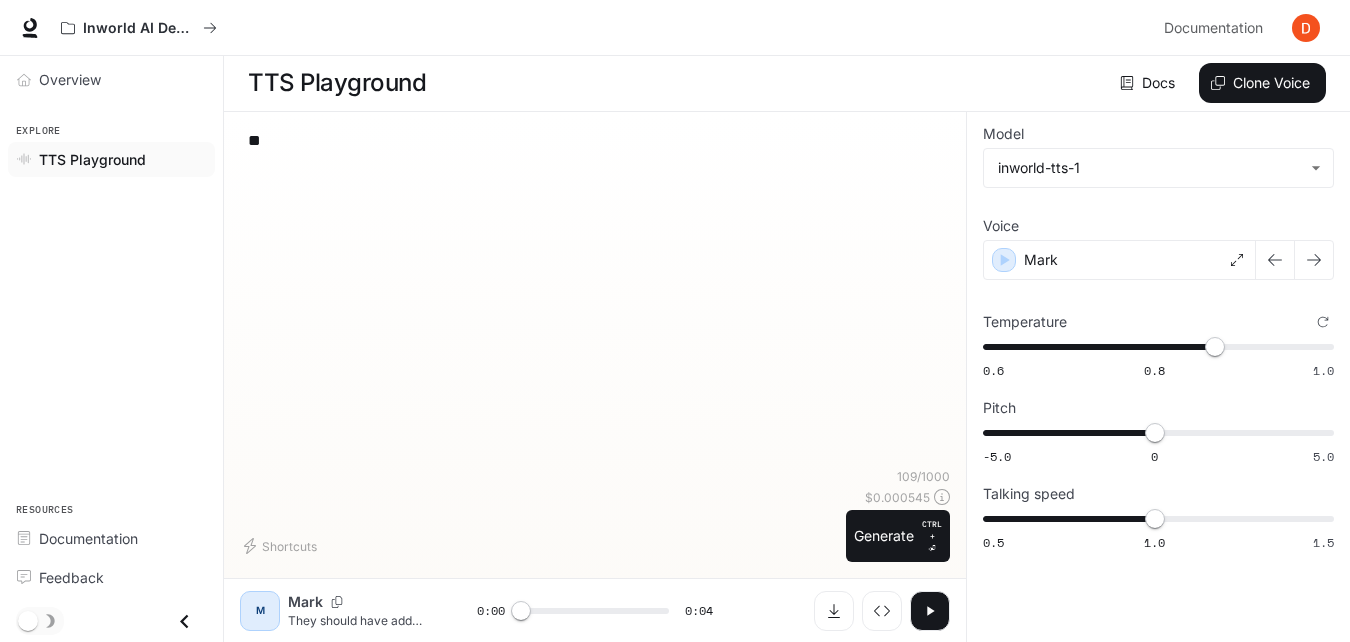 type on "*" 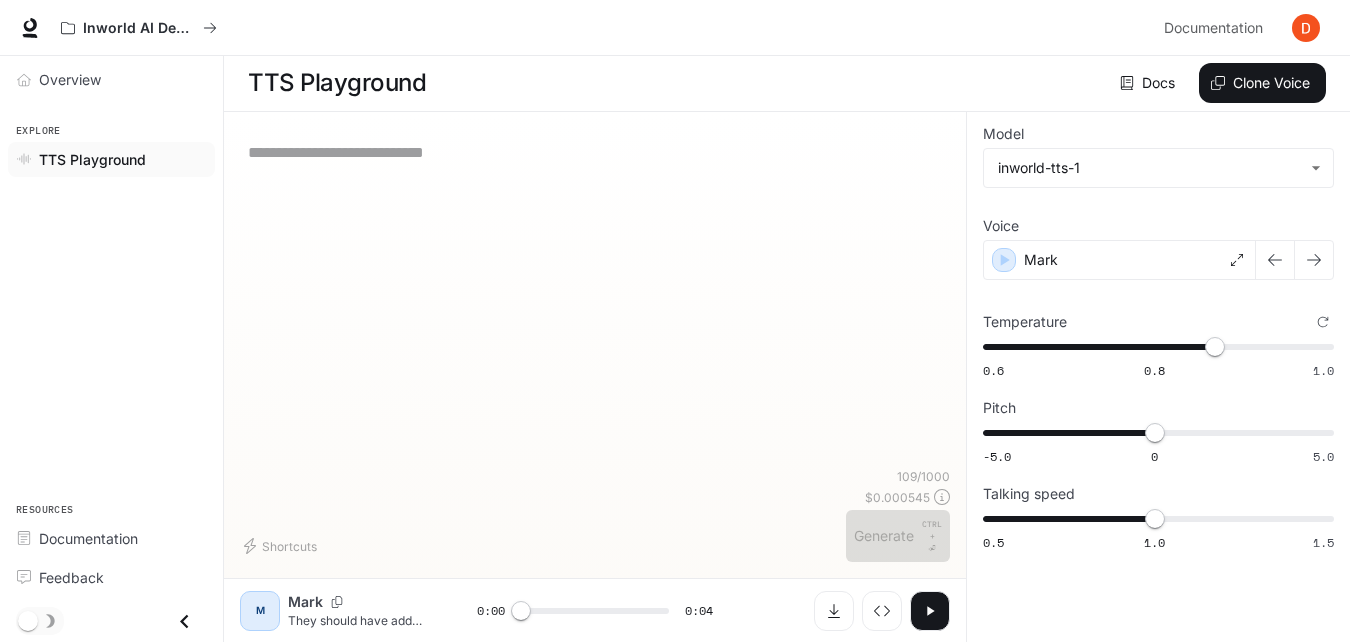 type on "*" 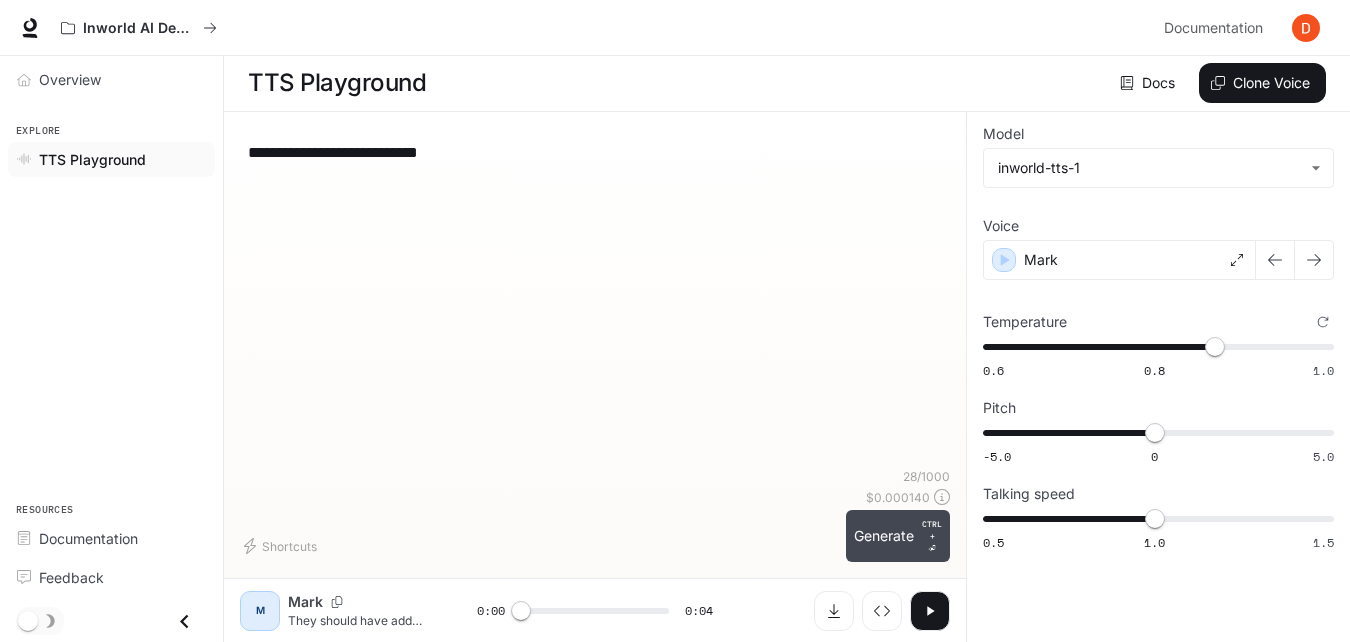 type on "**********" 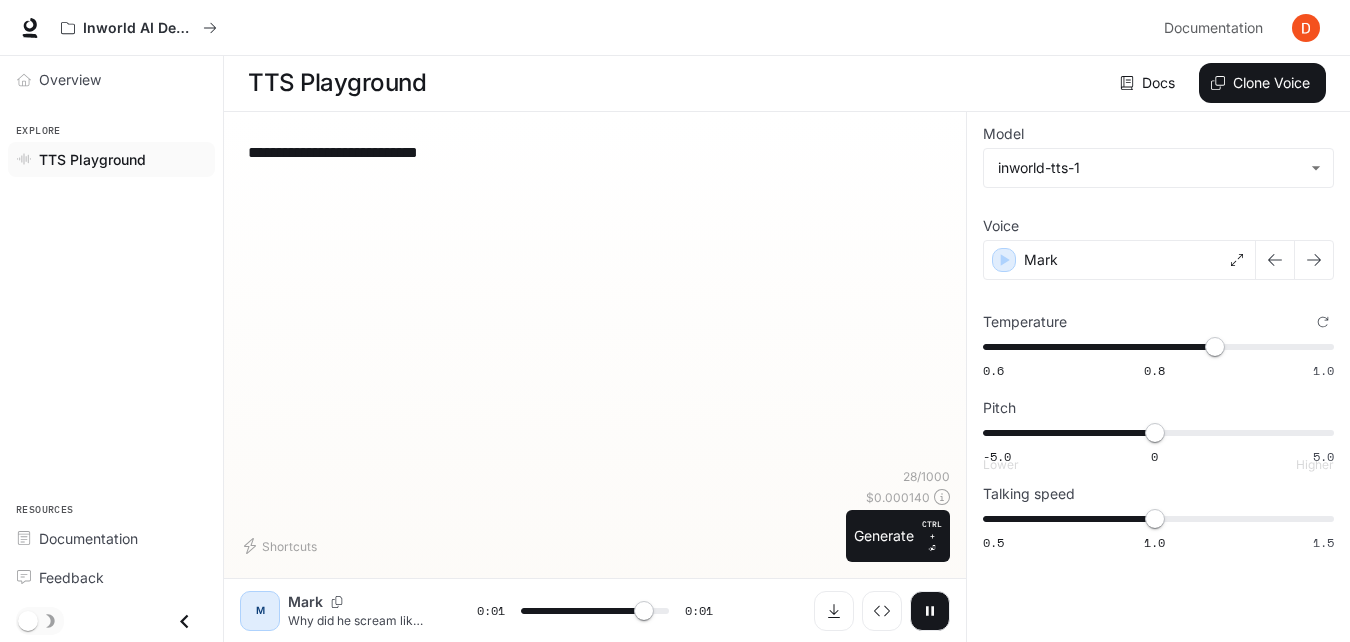 type on "*" 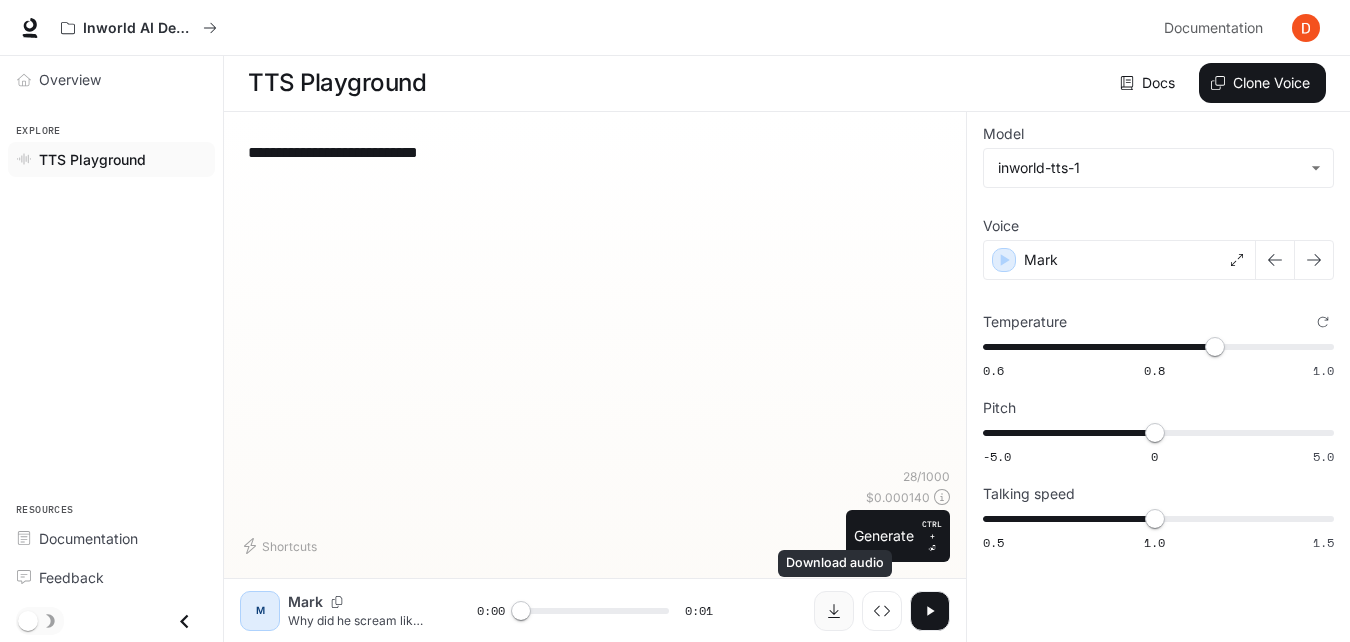 click 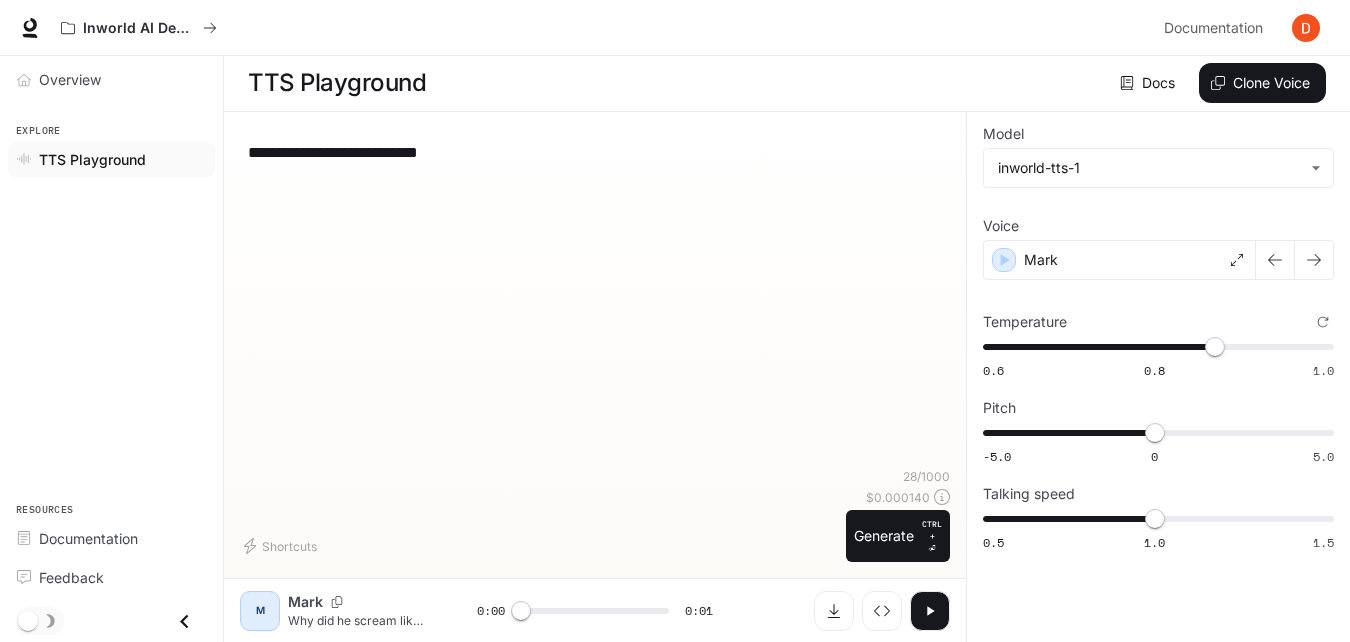 click on "**********" at bounding box center (595, 152) 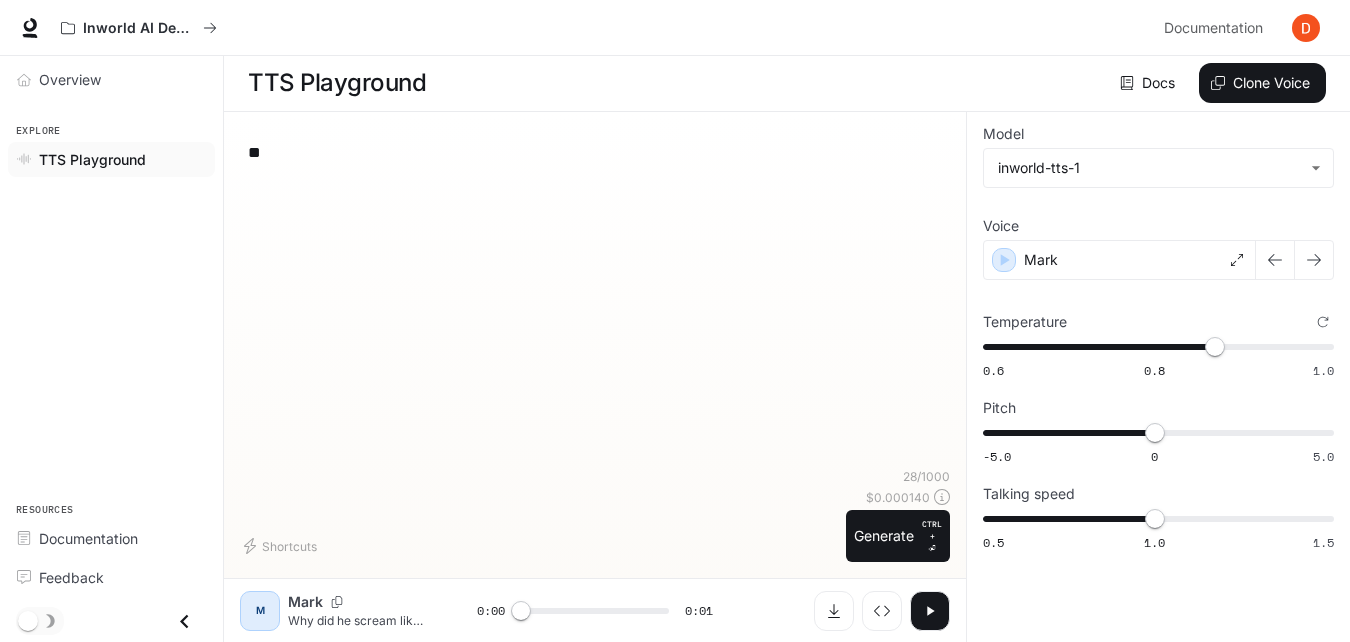 type on "*" 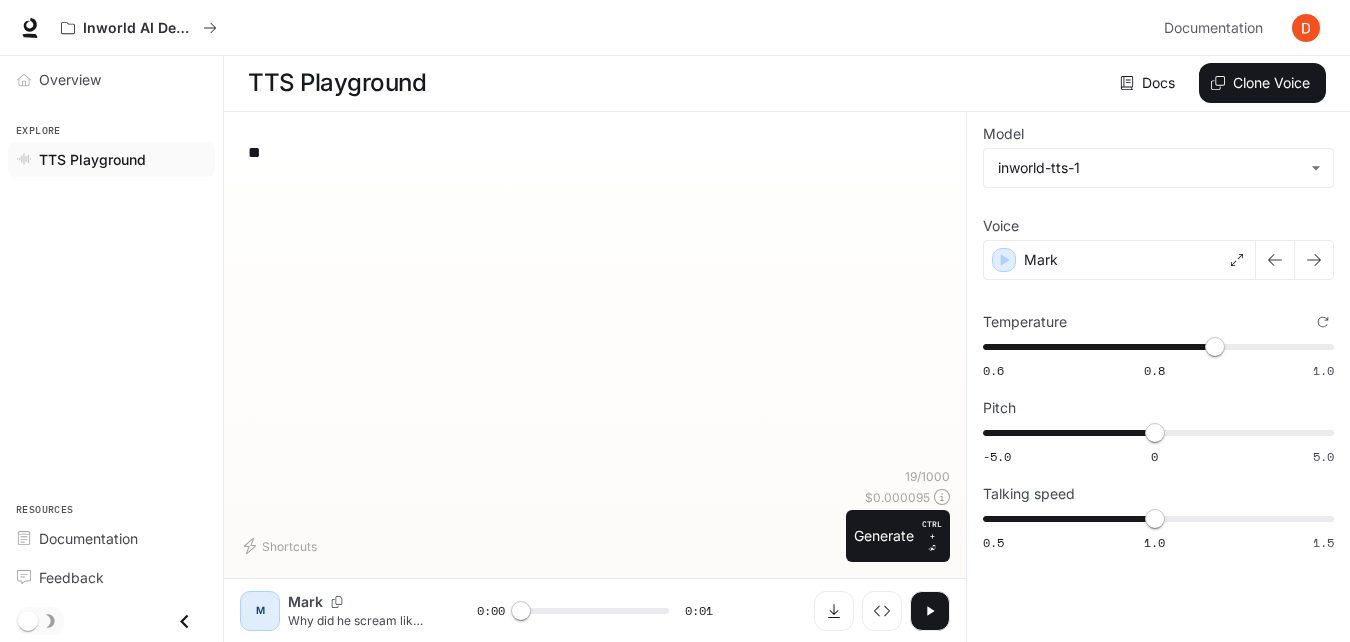 type on "*" 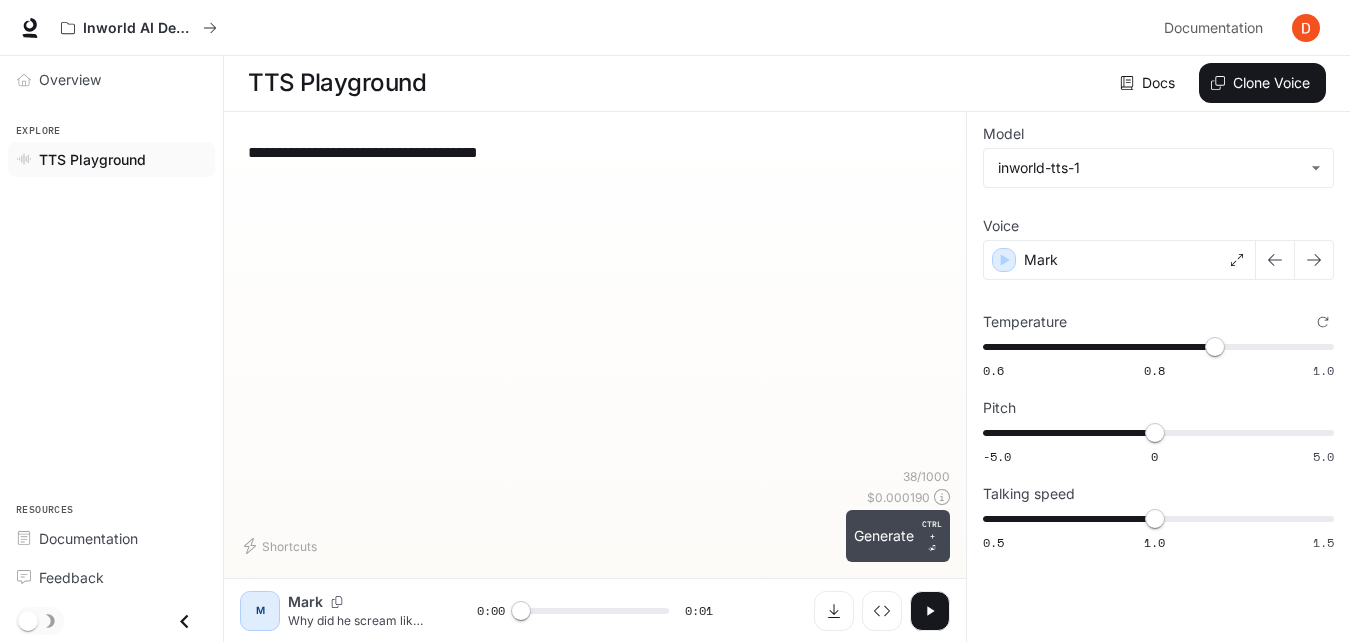 type on "**********" 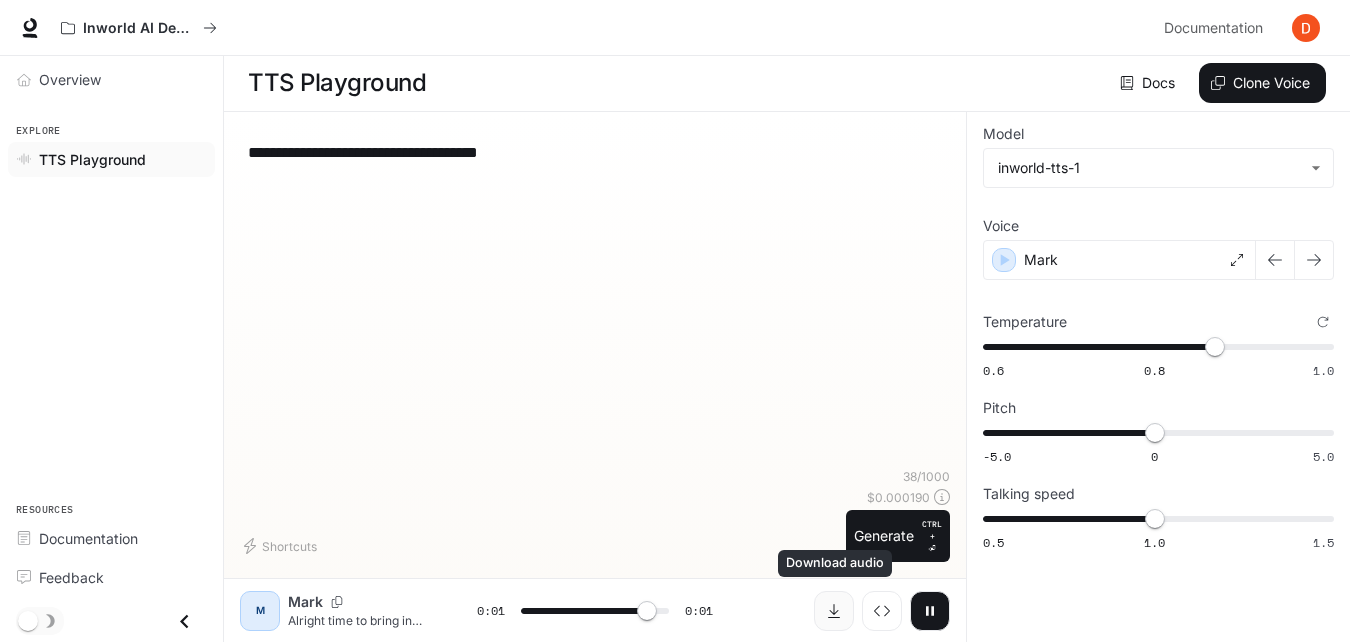 type on "*" 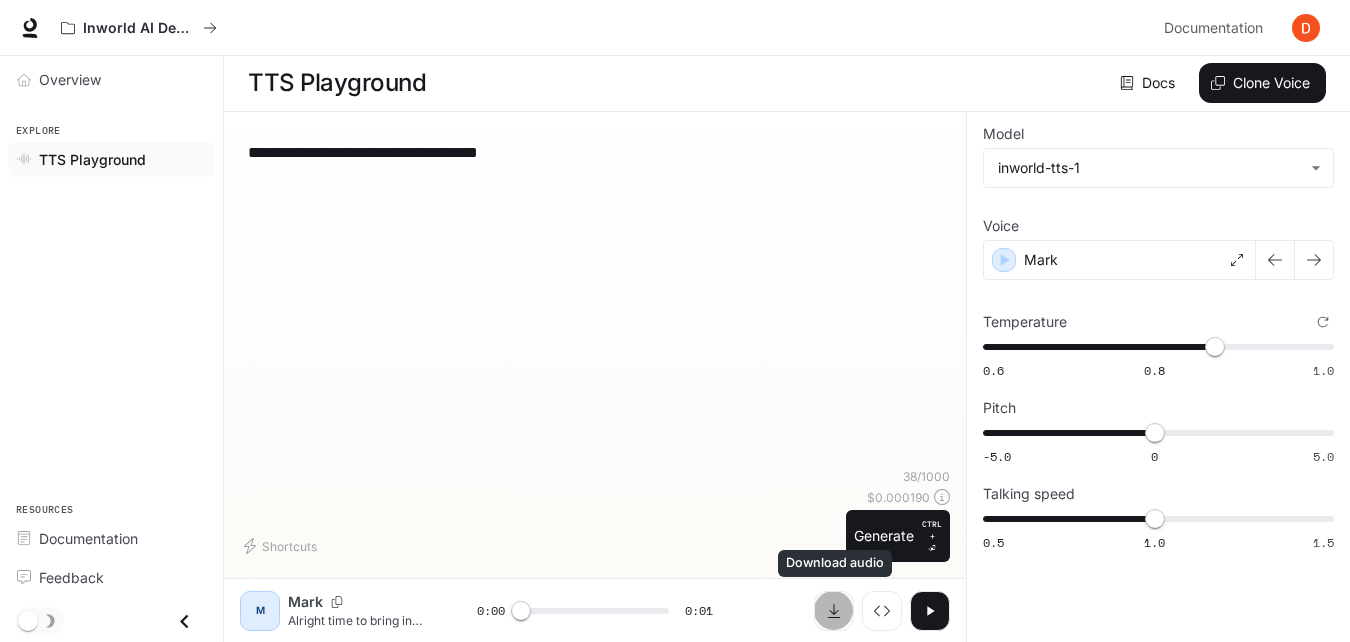 click 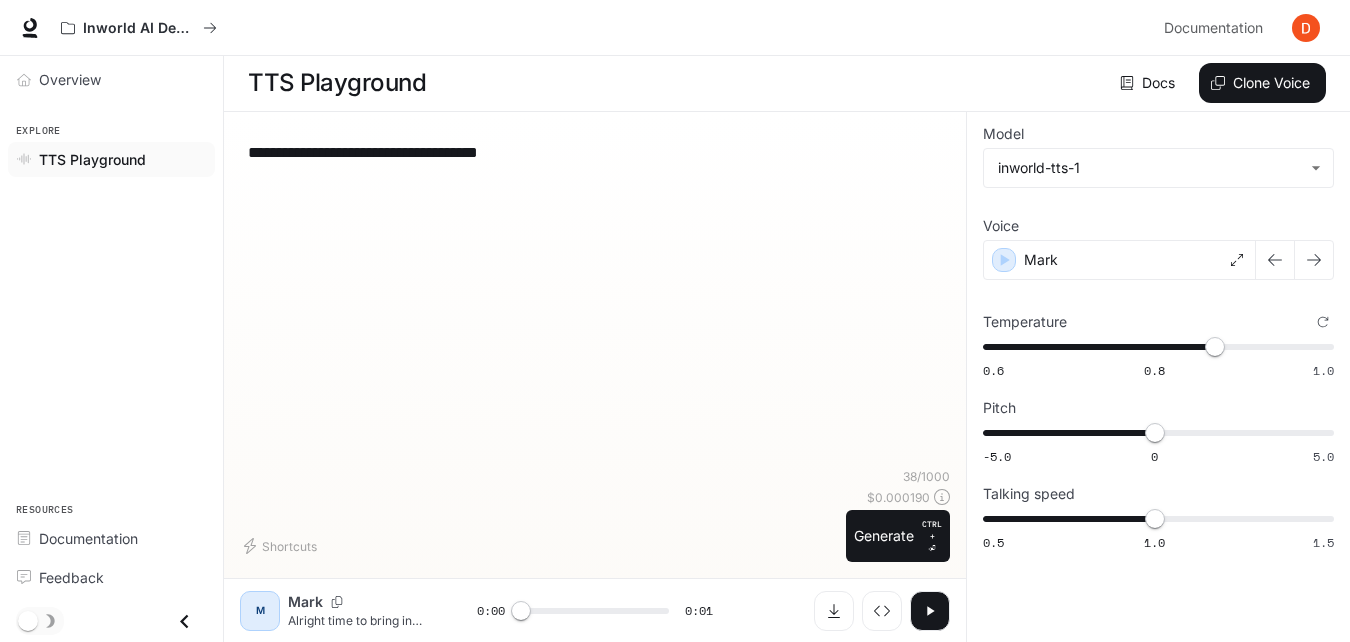 click on "**********" at bounding box center [595, 152] 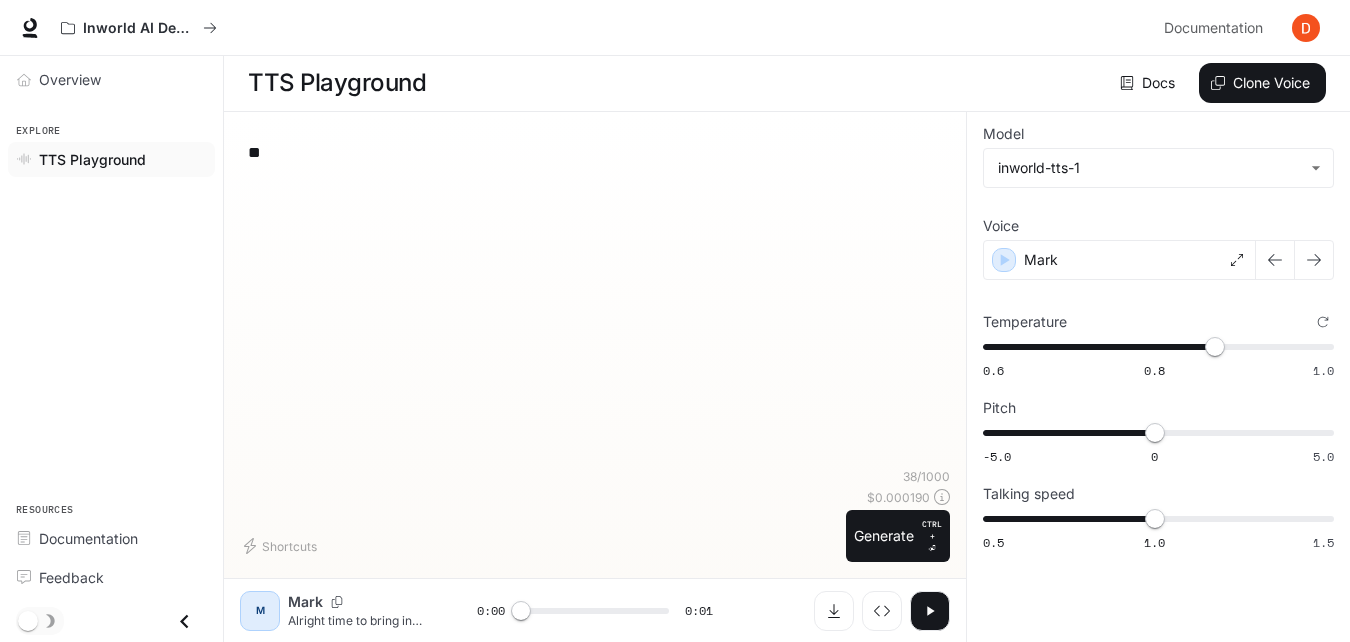 type on "*" 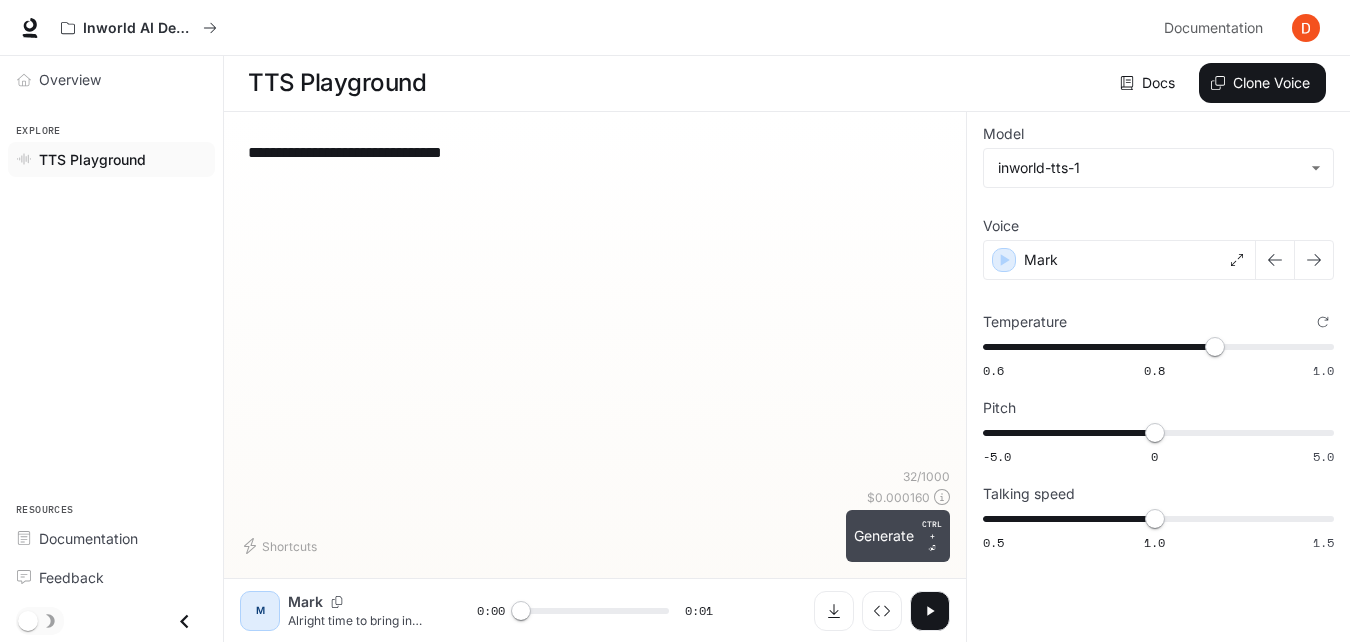 type on "**********" 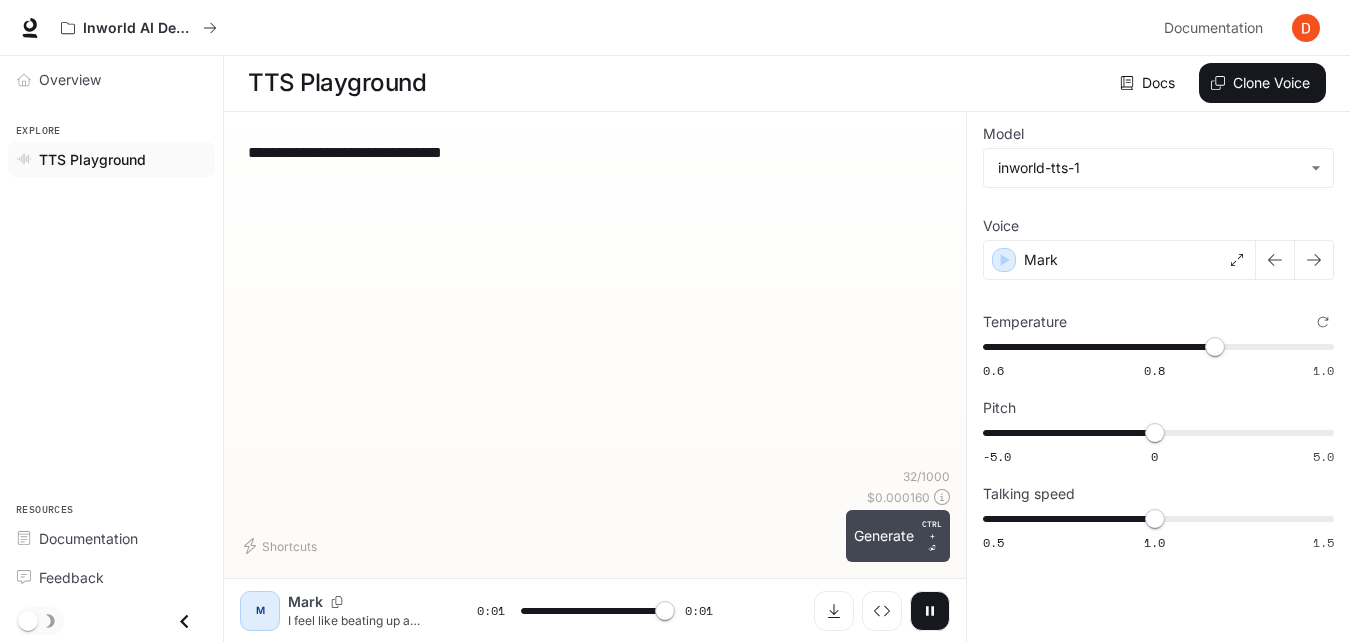 type on "*" 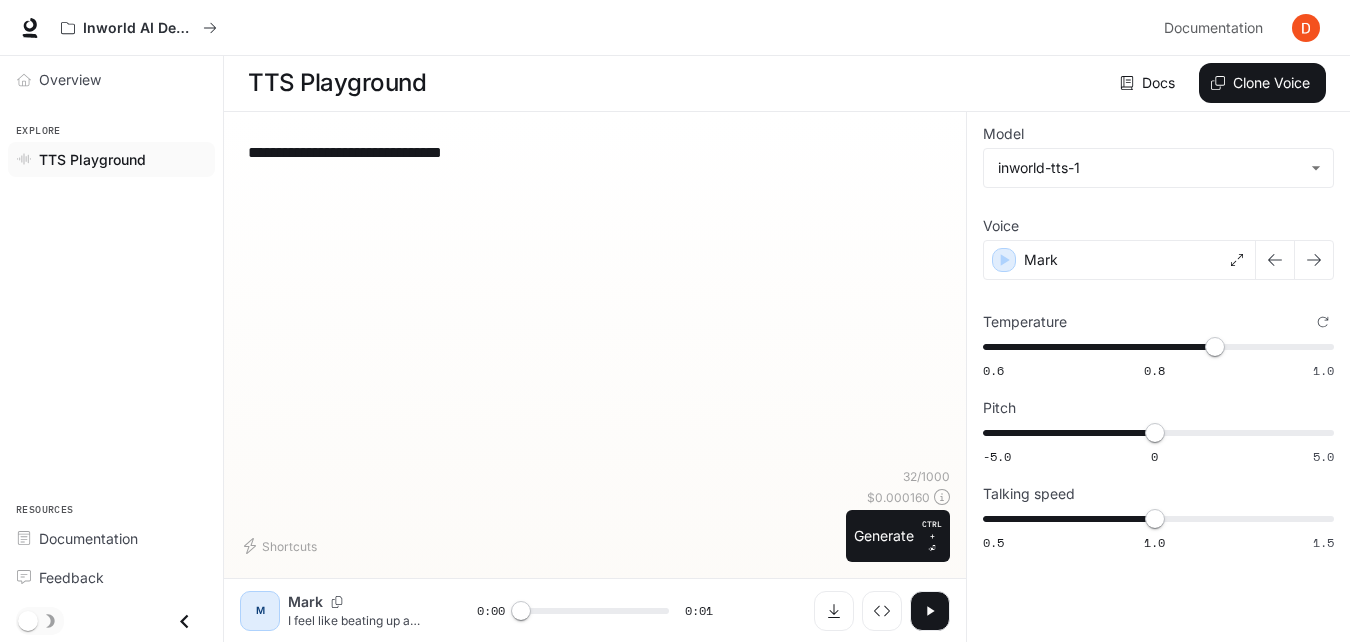 click 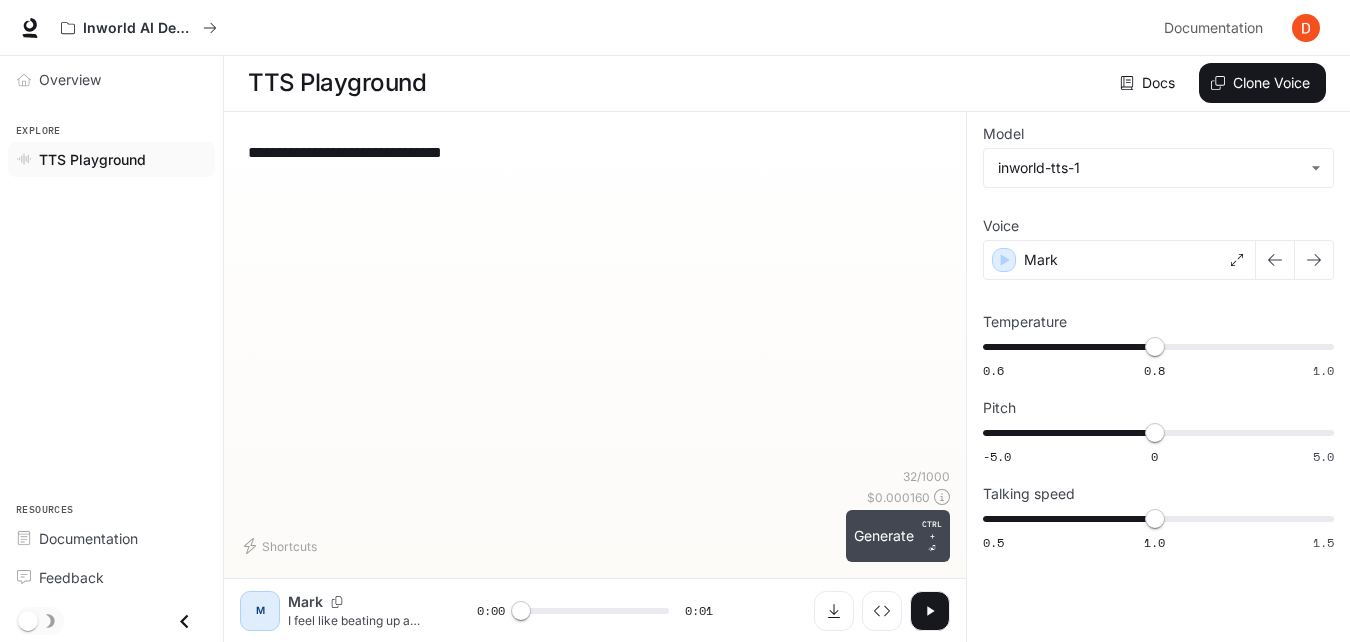 click on "Generate CTRL +  ⏎" at bounding box center (898, 536) 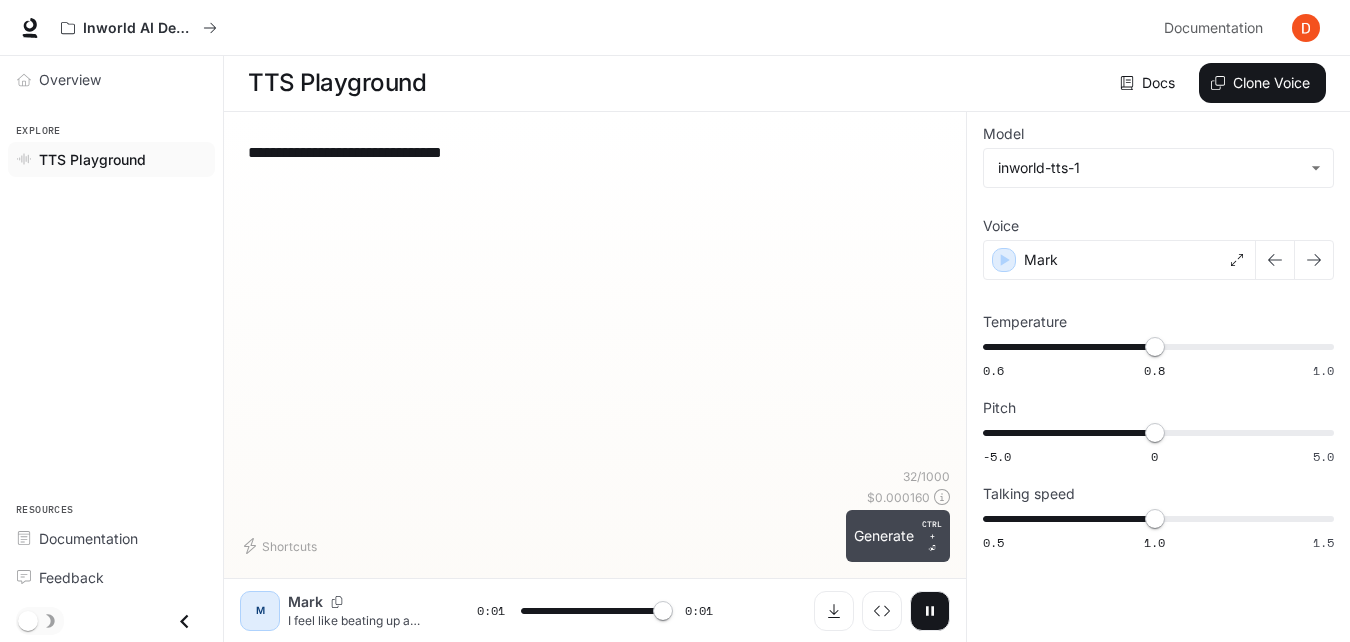 type on "*" 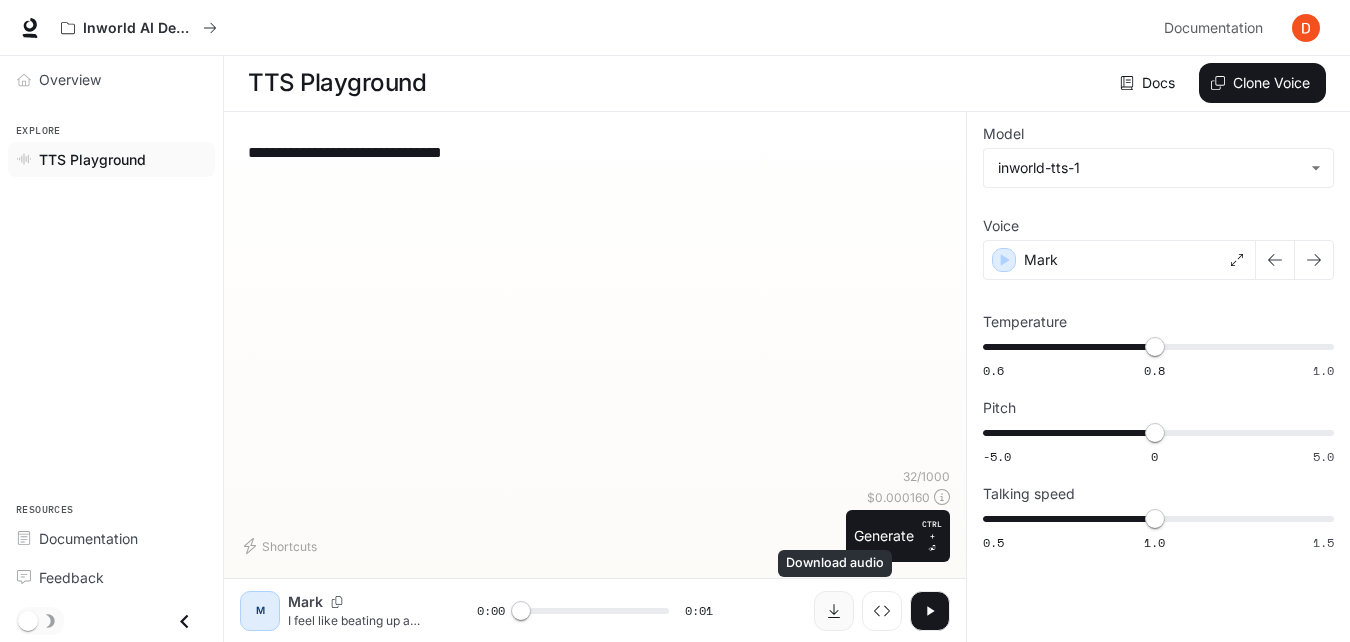 click at bounding box center [834, 611] 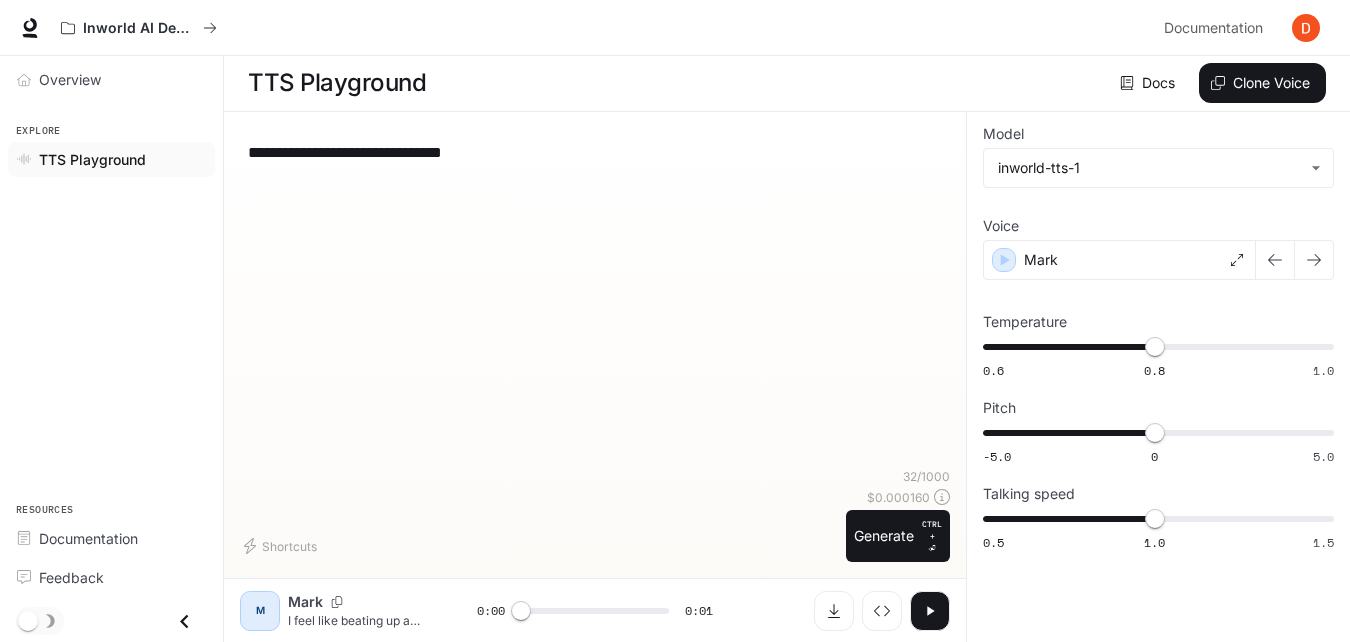click on "**********" at bounding box center (595, 152) 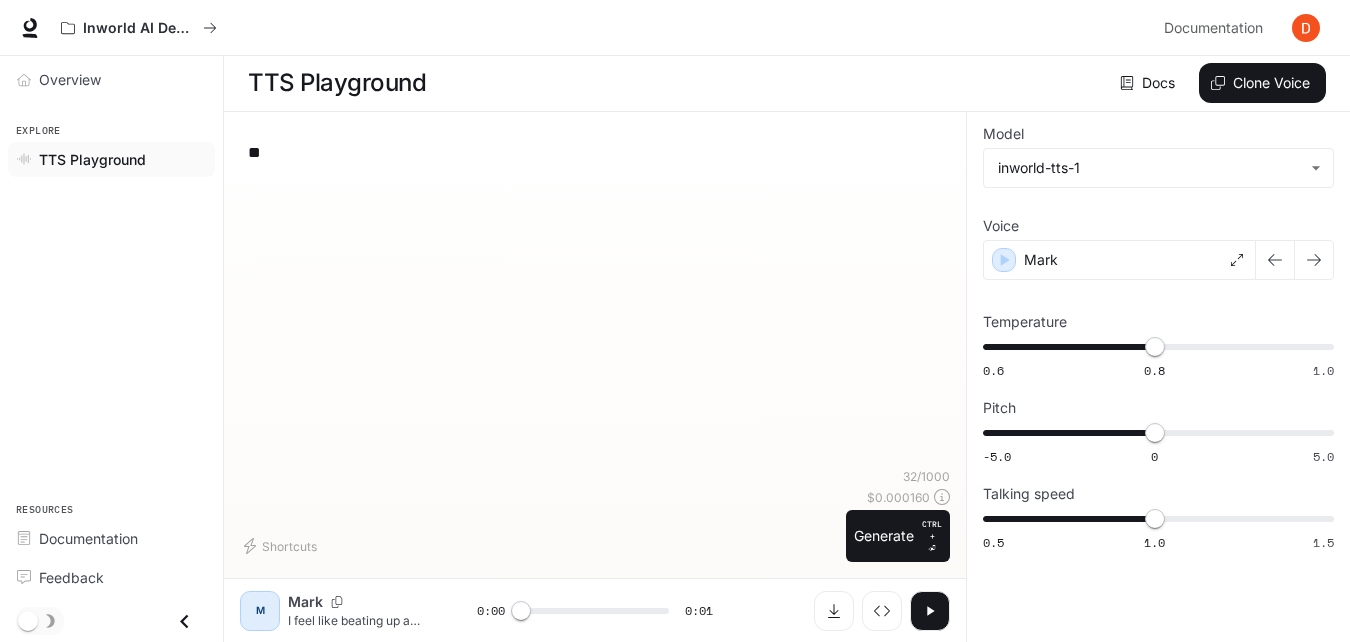 type on "*" 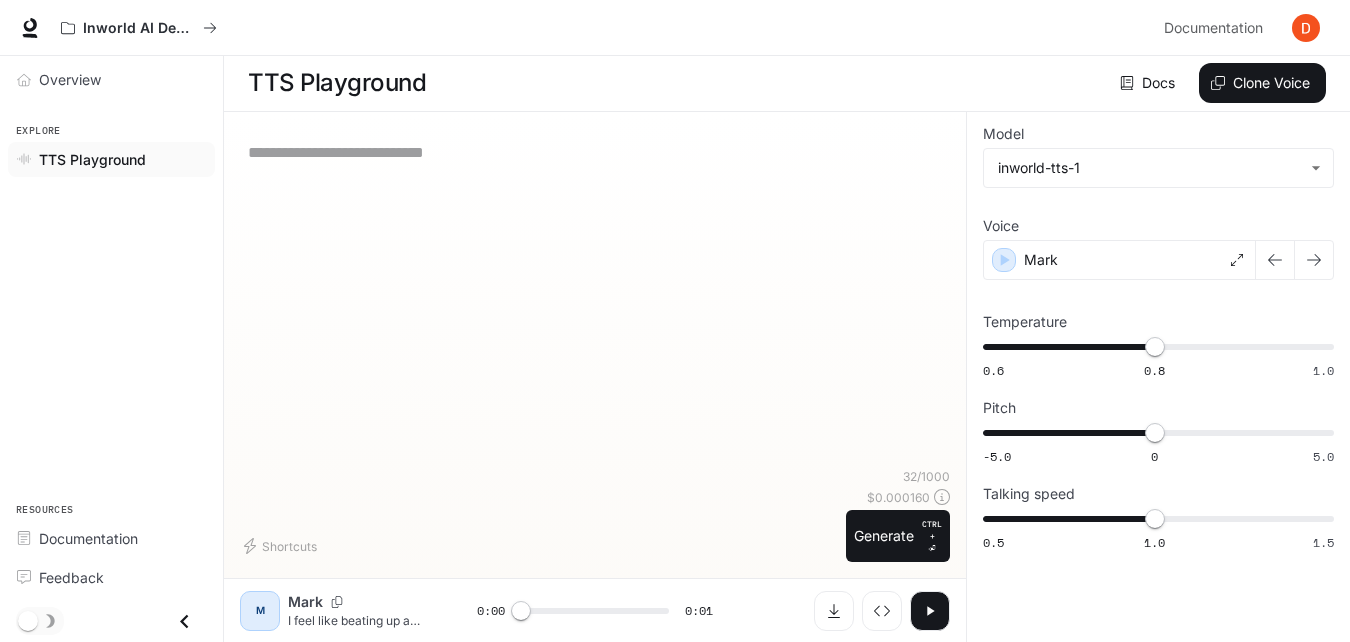 click on "**********" at bounding box center (595, 152) 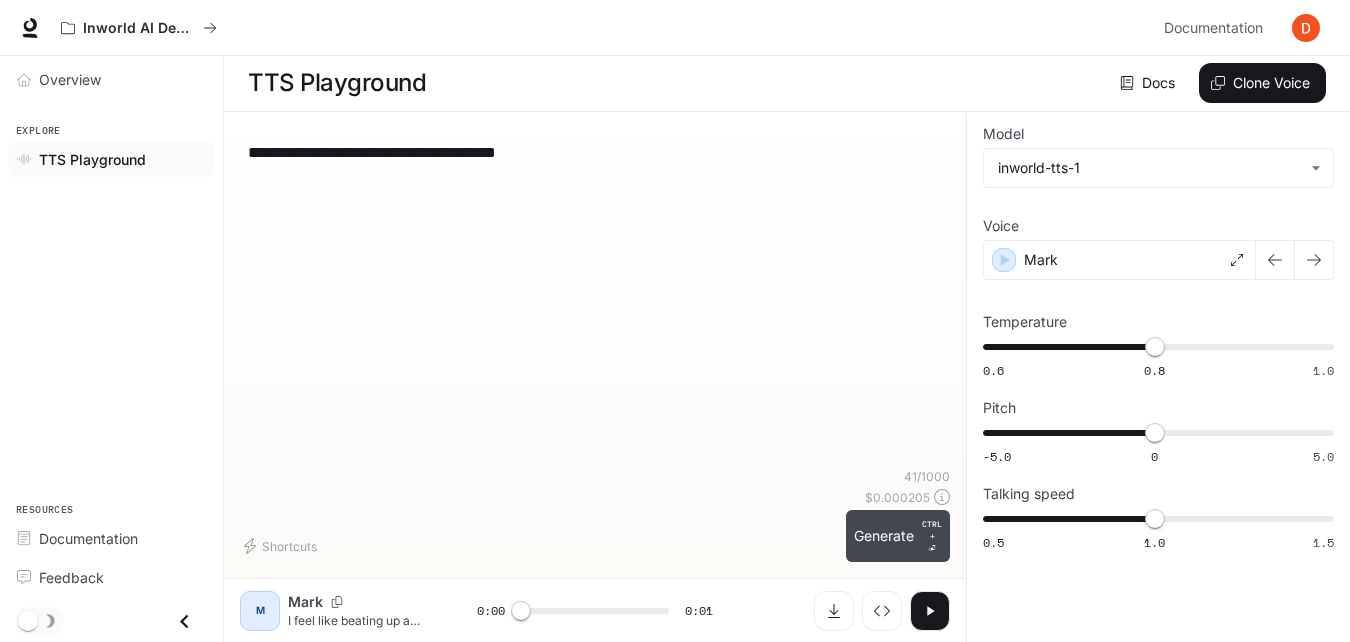 type on "**********" 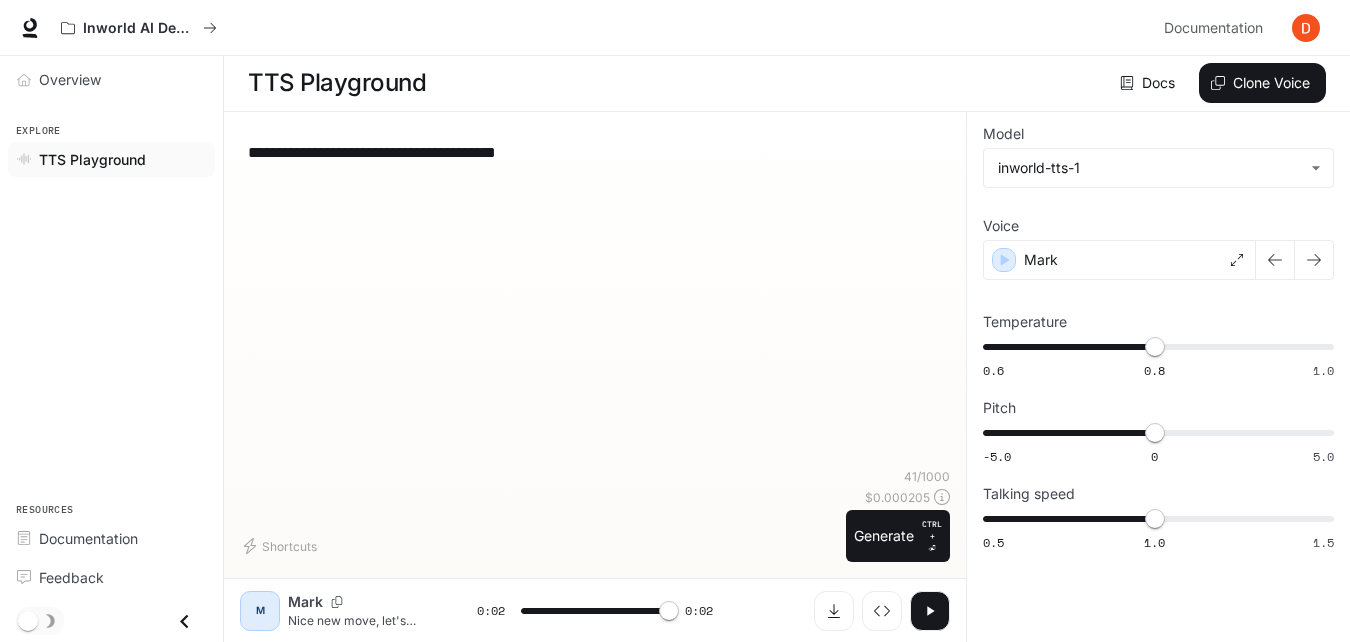 type on "*" 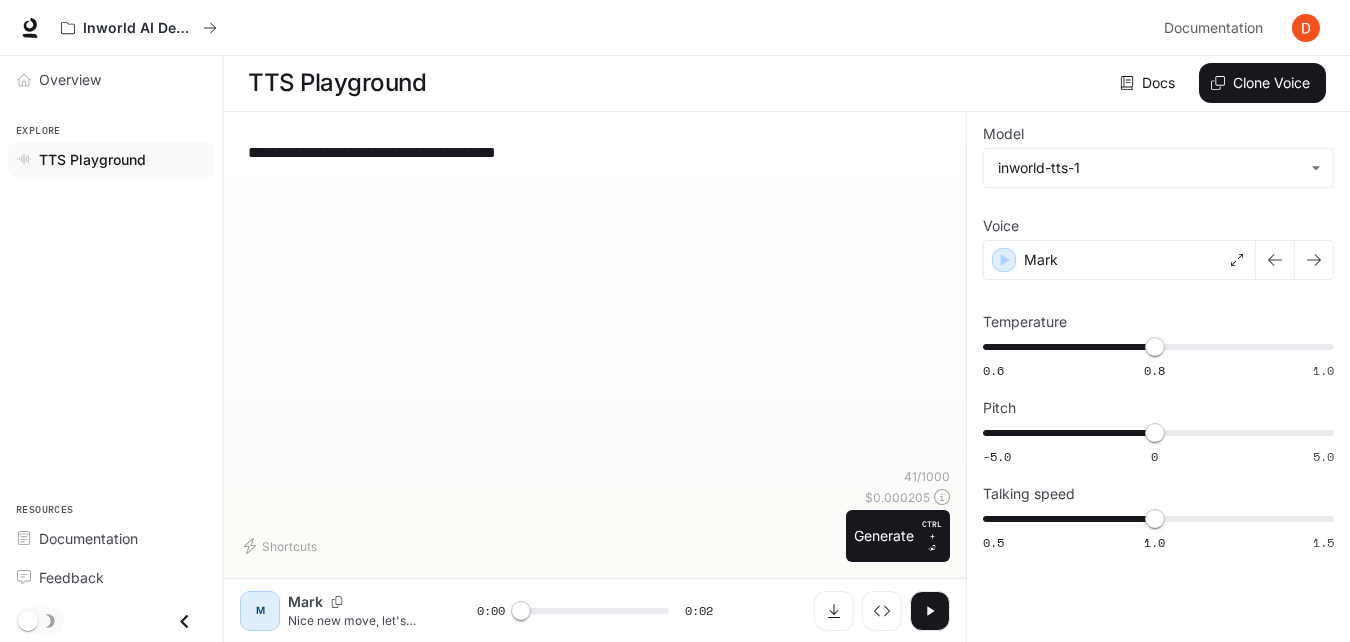 click on "**********" at bounding box center (595, 152) 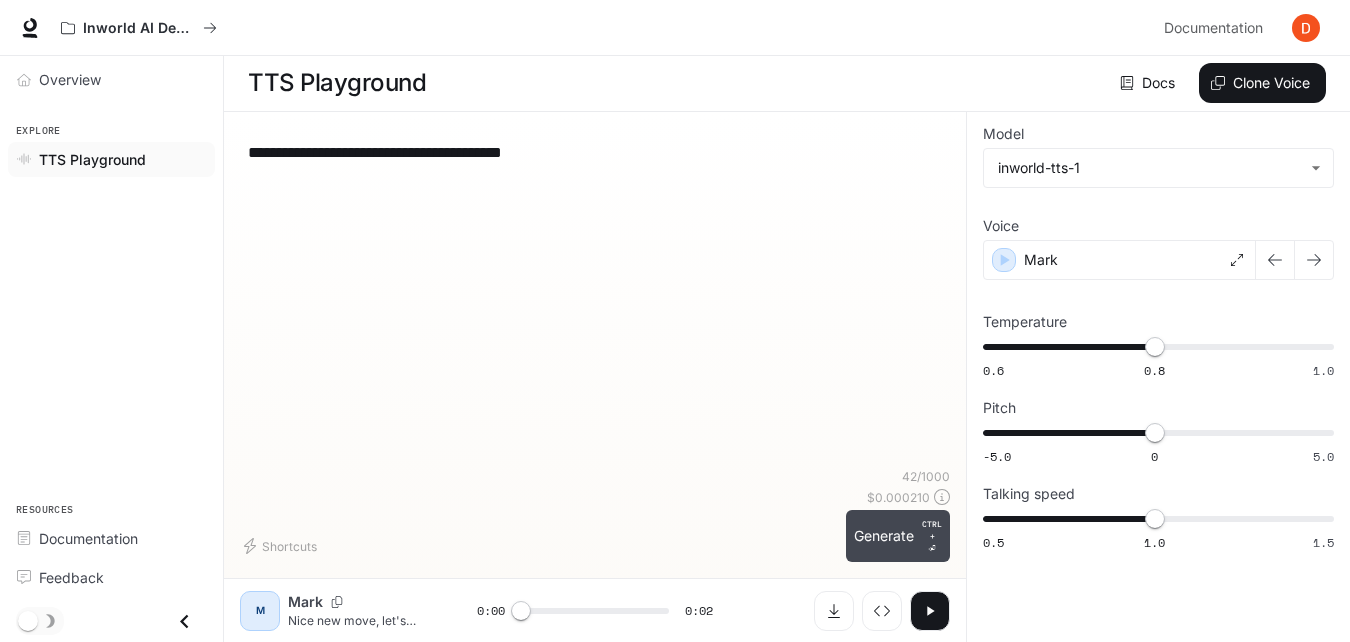 type on "**********" 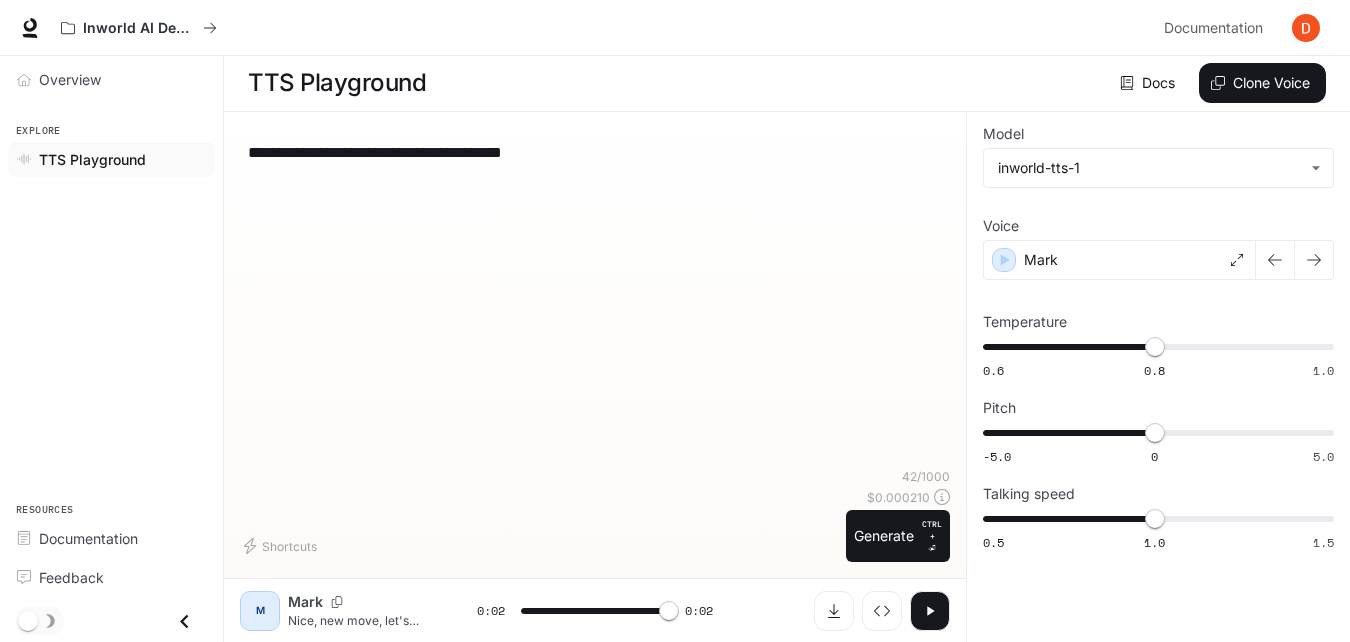 type on "*" 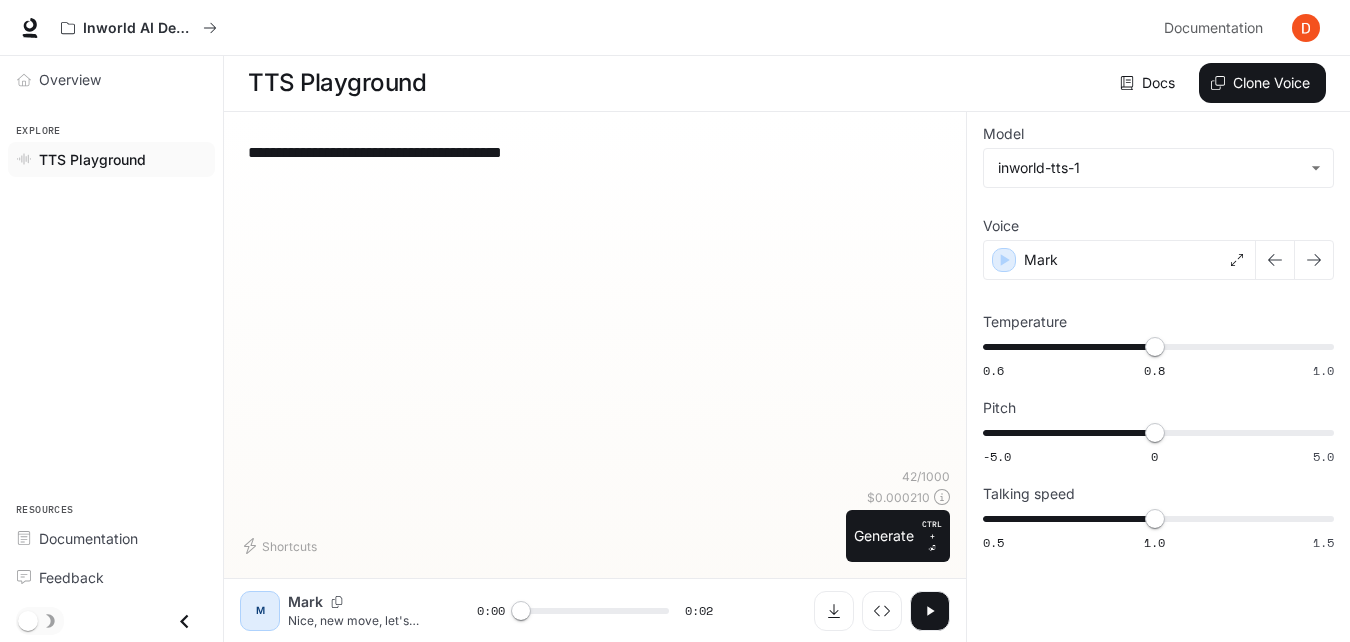 drag, startPoint x: 373, startPoint y: 158, endPoint x: 236, endPoint y: 157, distance: 137.00365 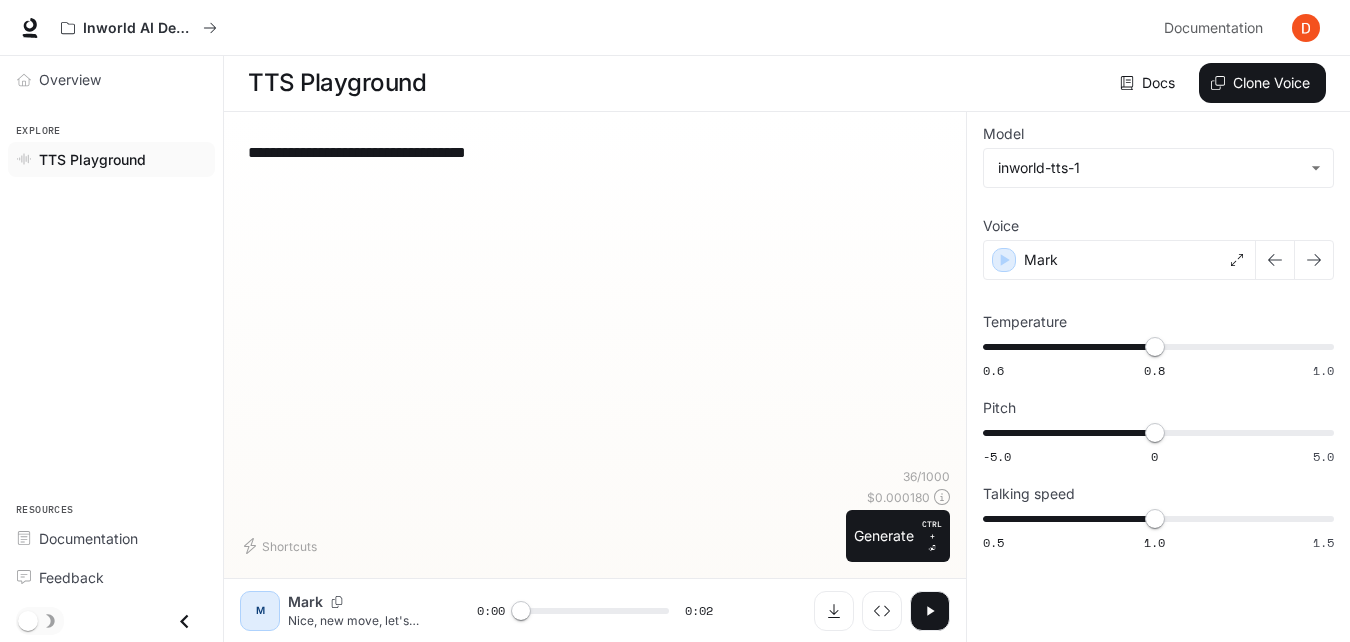 click on "**********" at bounding box center [595, 152] 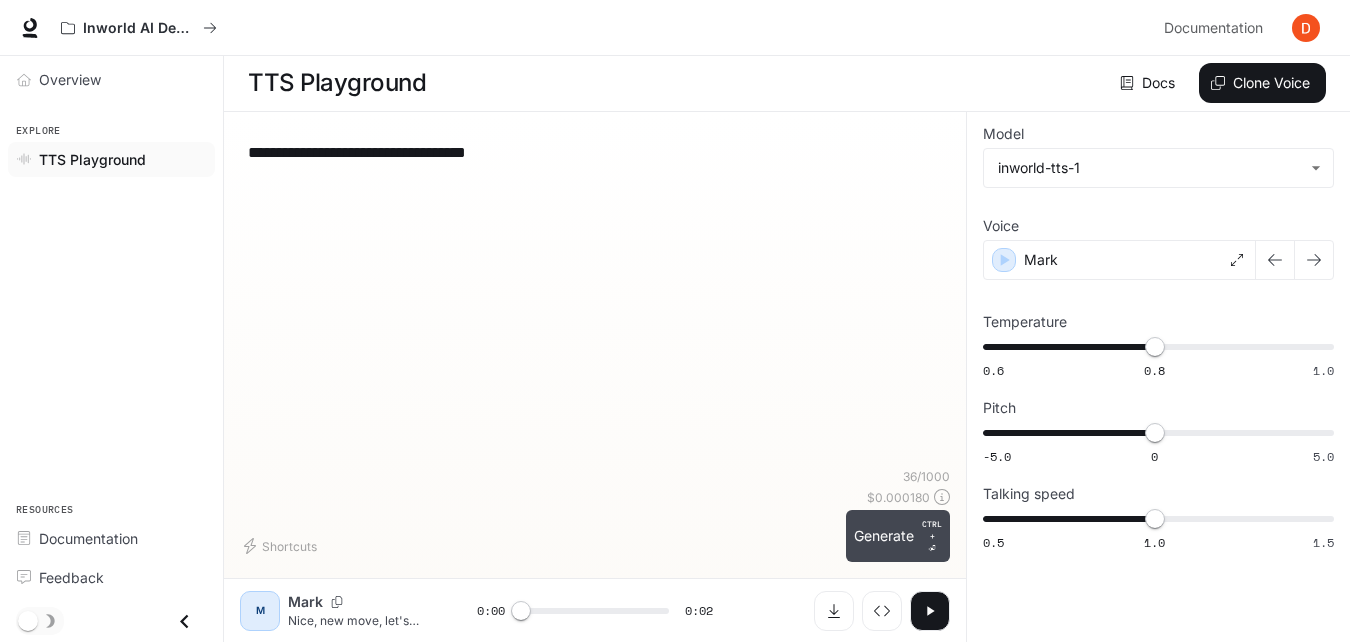 type on "**********" 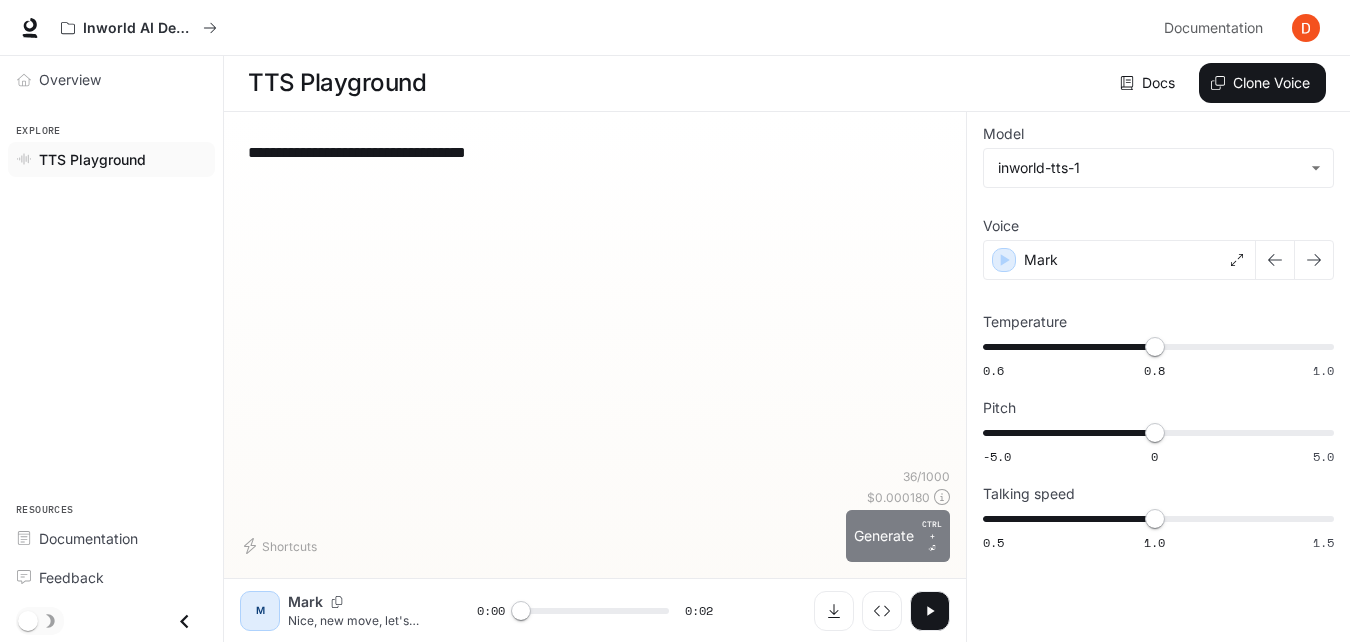 click on "Generate CTRL +  ⏎" at bounding box center (898, 536) 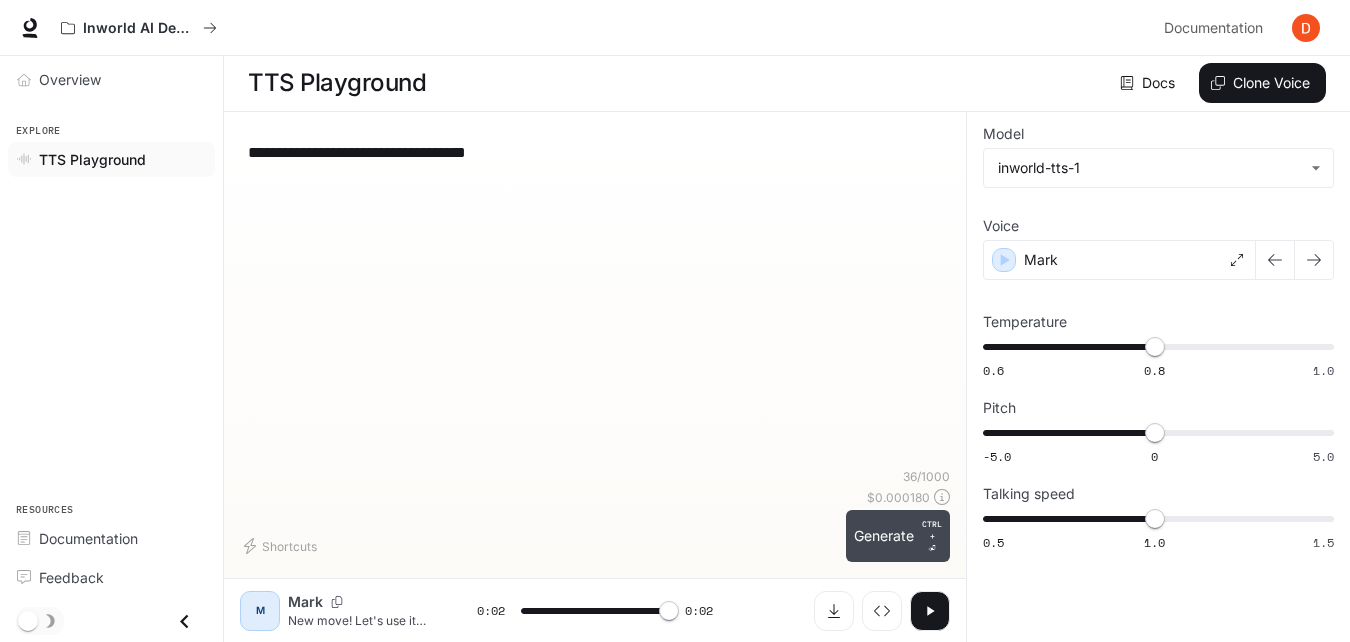 type on "*" 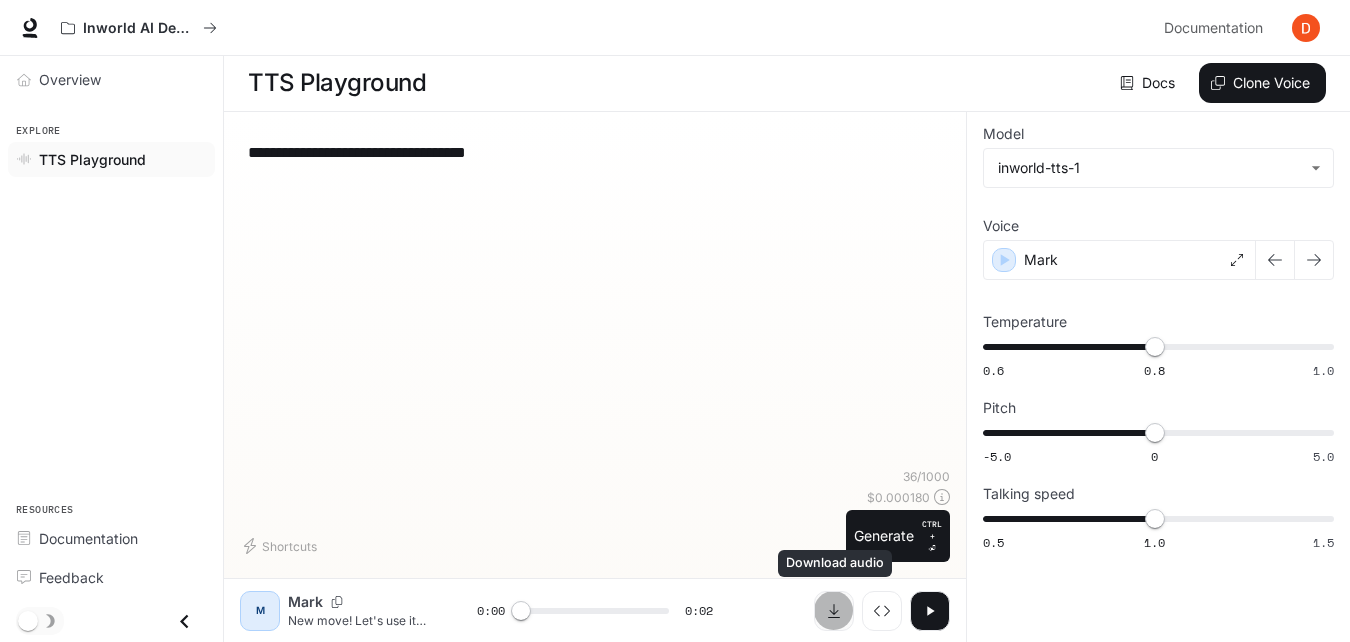 click 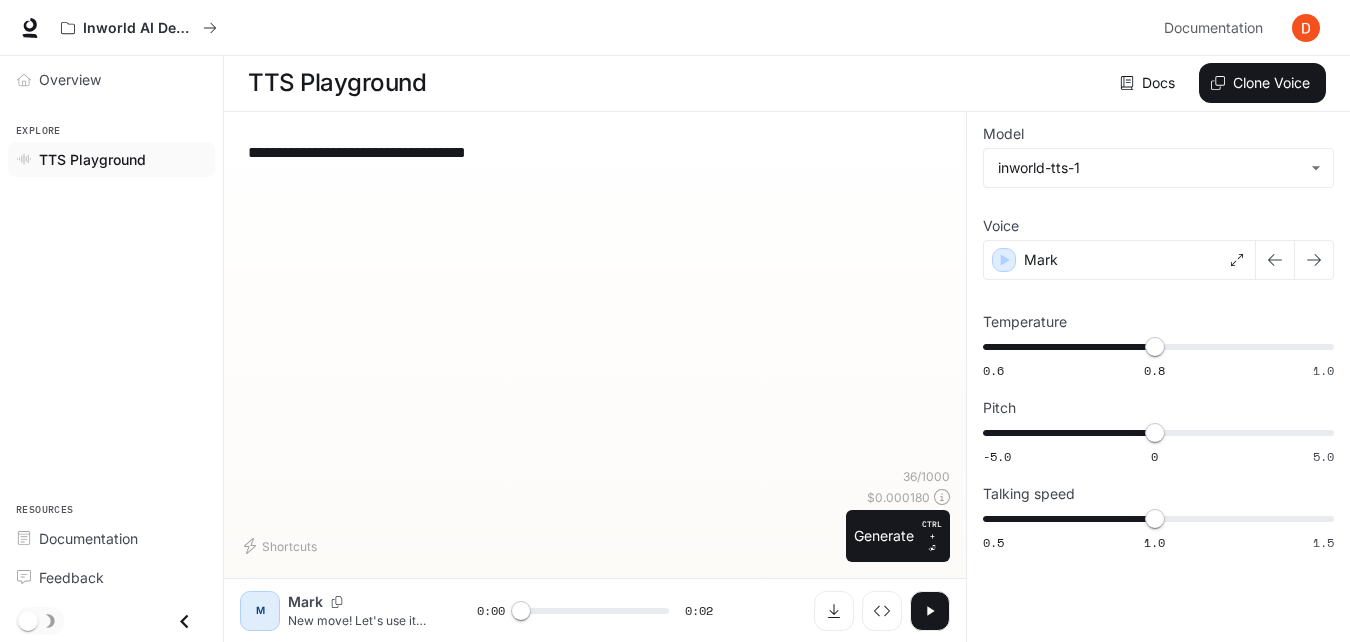 click on "**********" at bounding box center [595, 152] 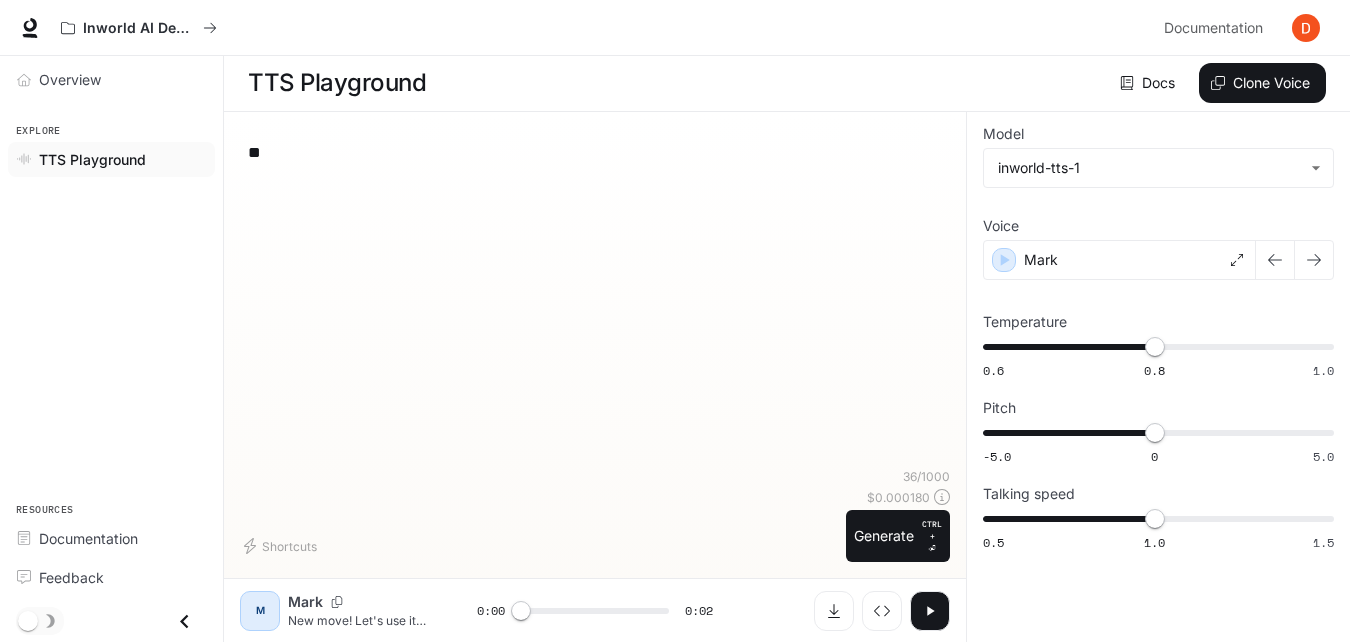 type on "*" 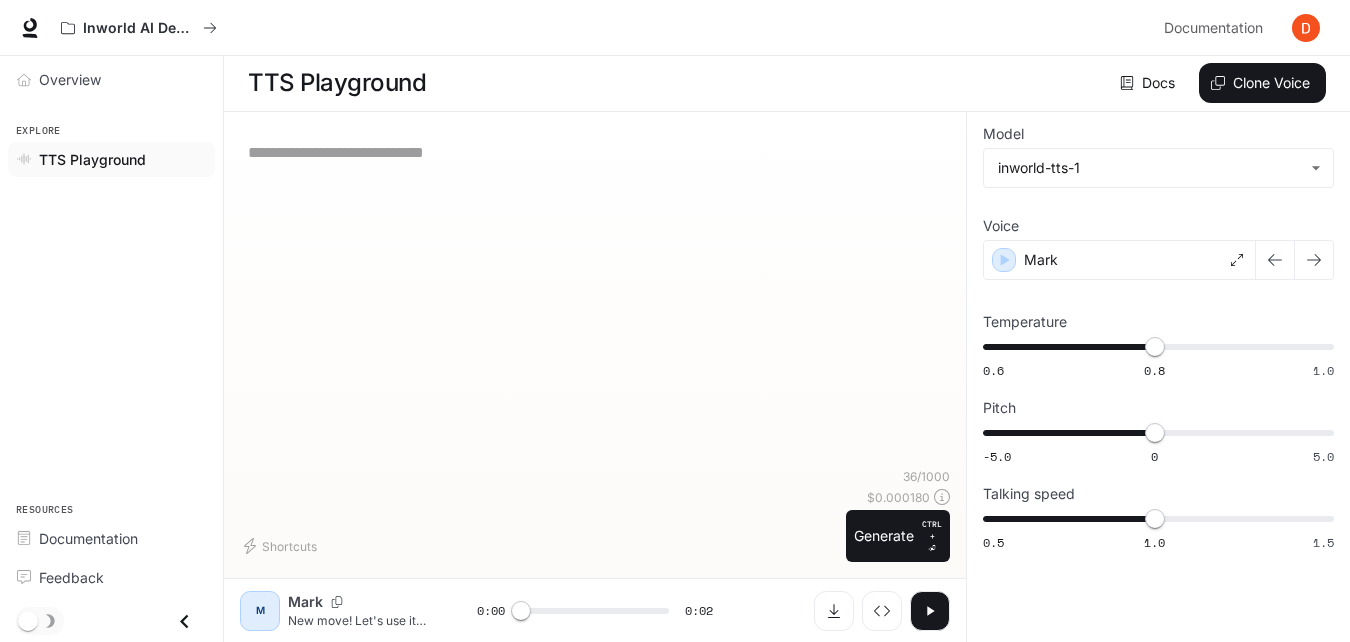 click on "**********" at bounding box center [595, 152] 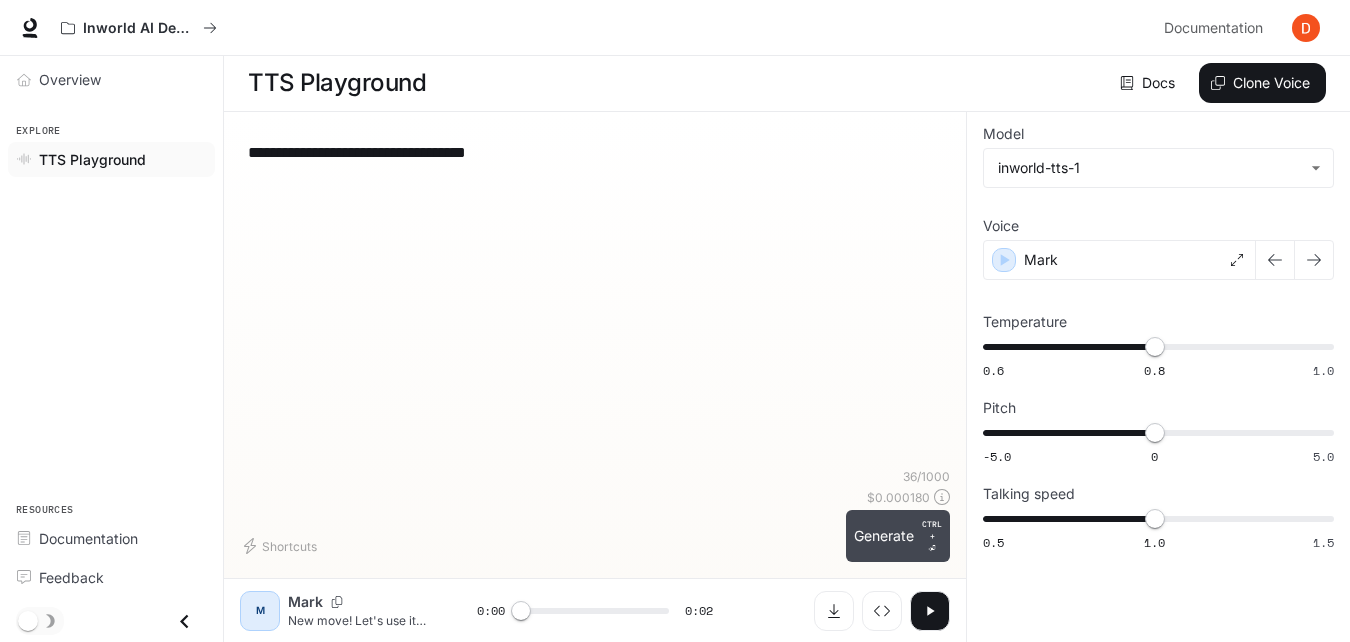 type on "**********" 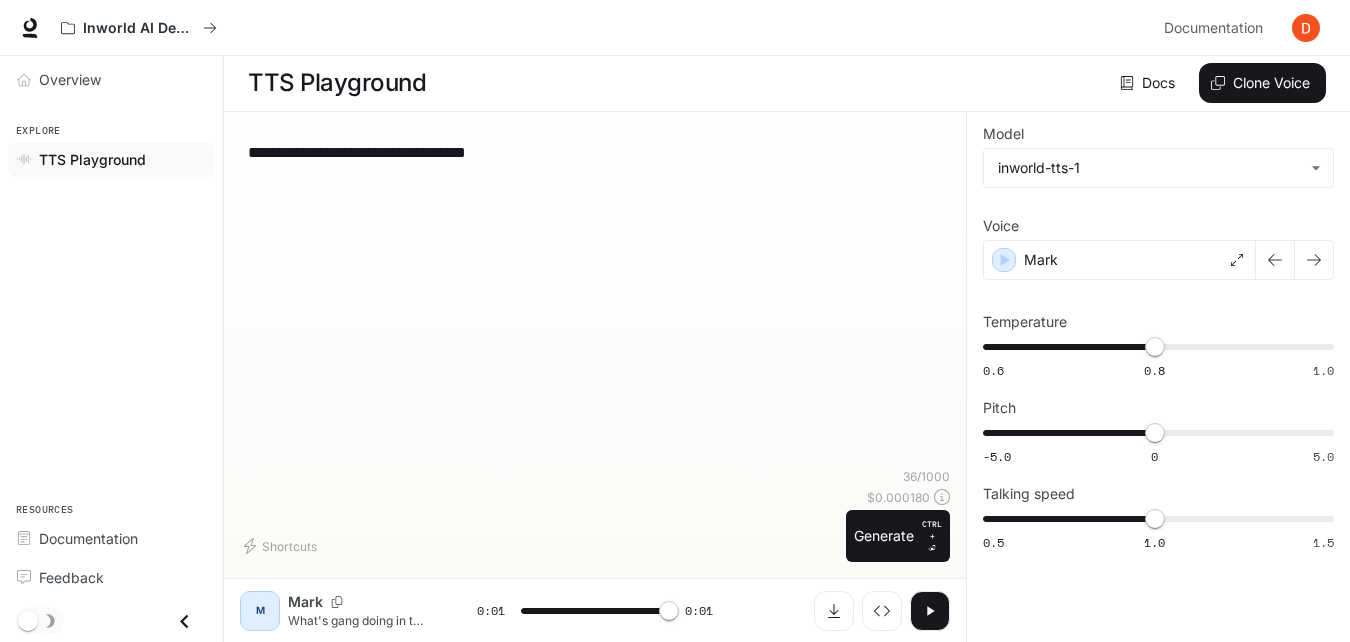 type on "*" 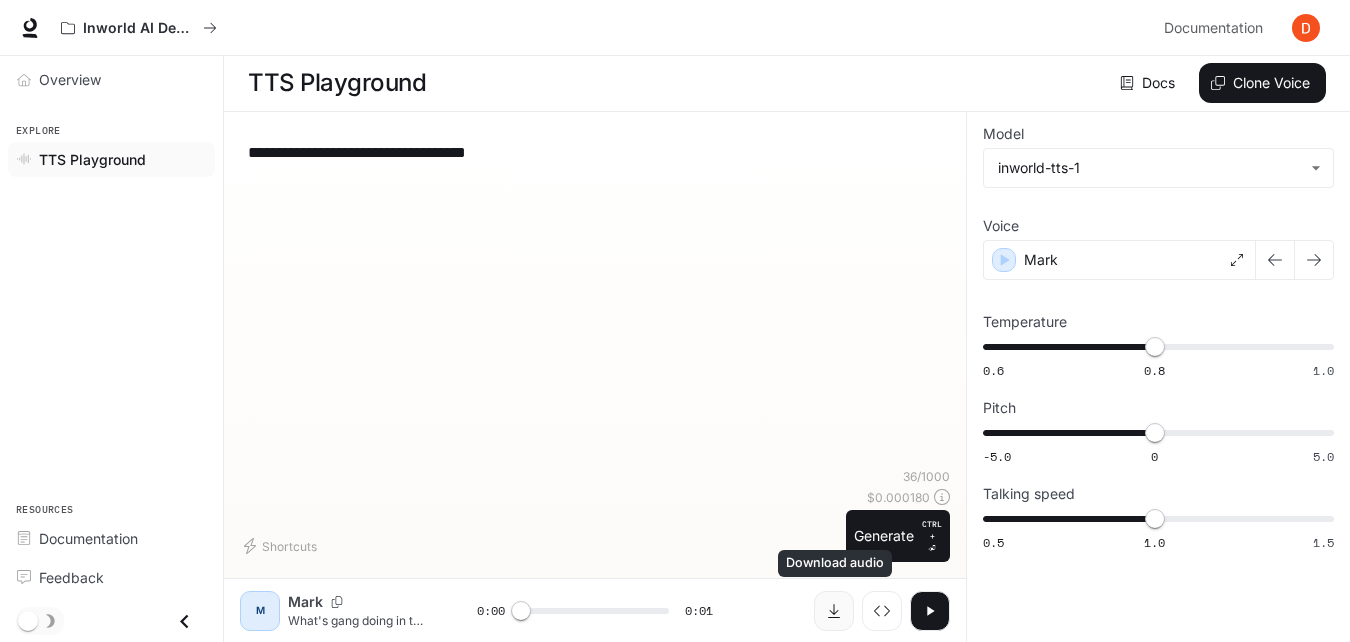 click 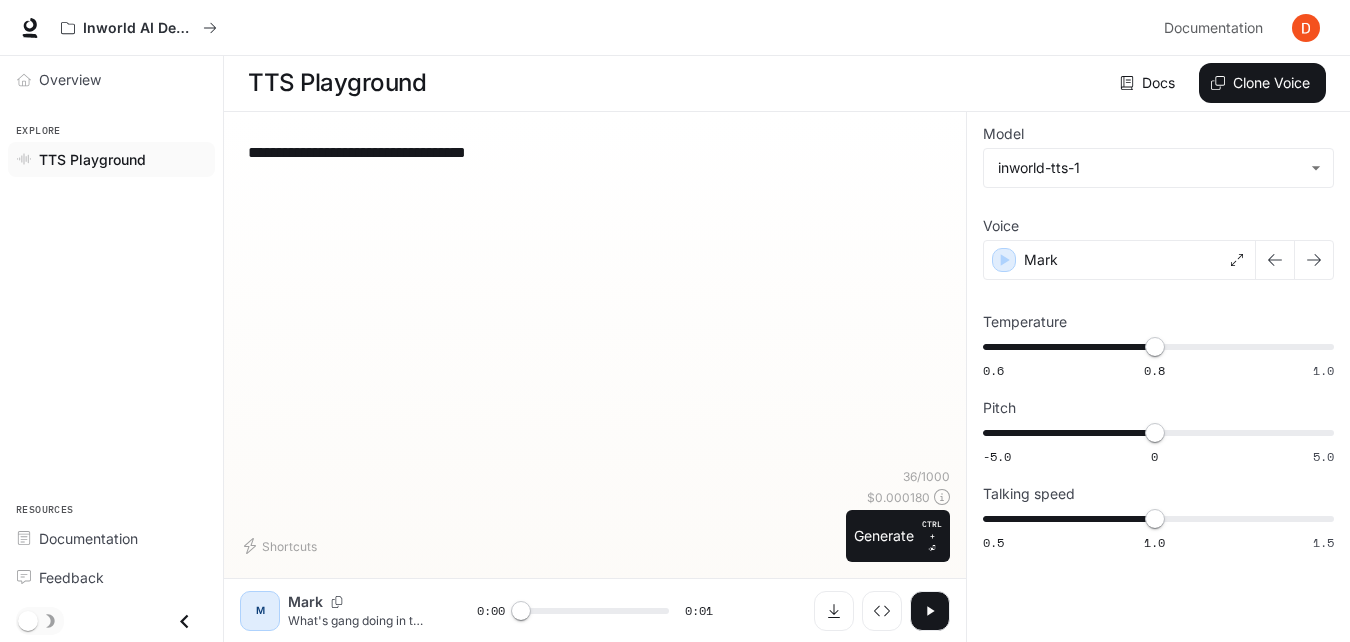 click on "**********" at bounding box center (595, 152) 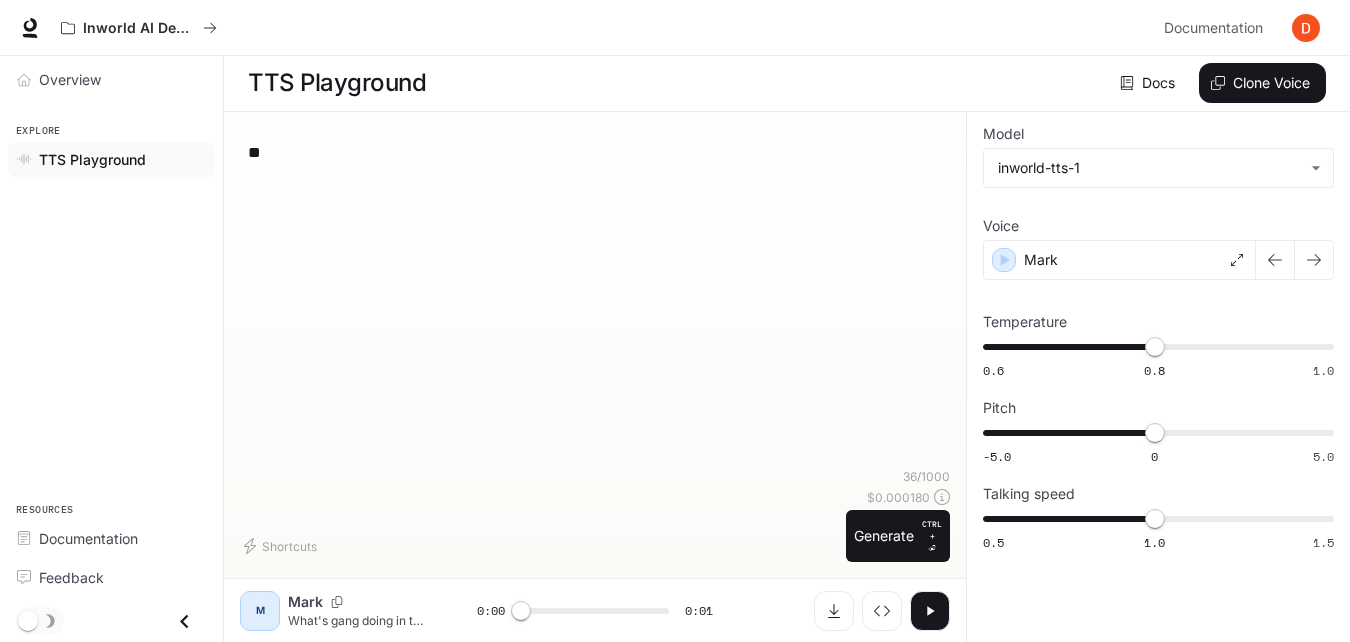 type on "*" 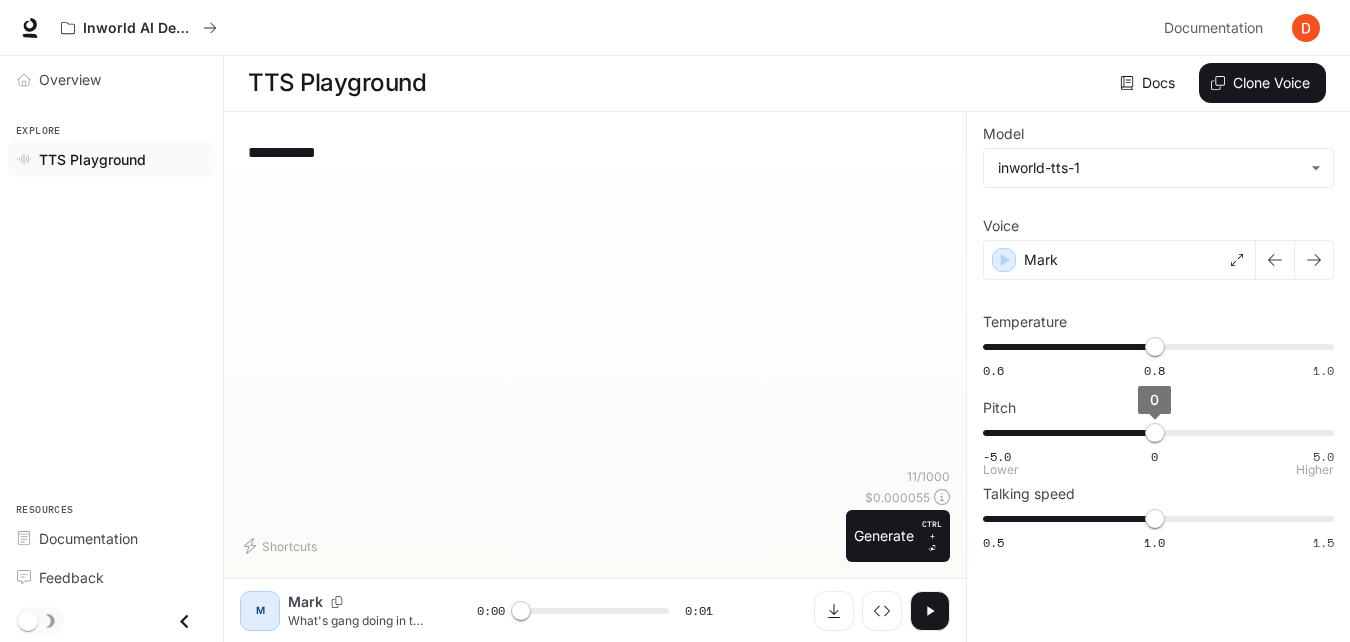 type on "**********" 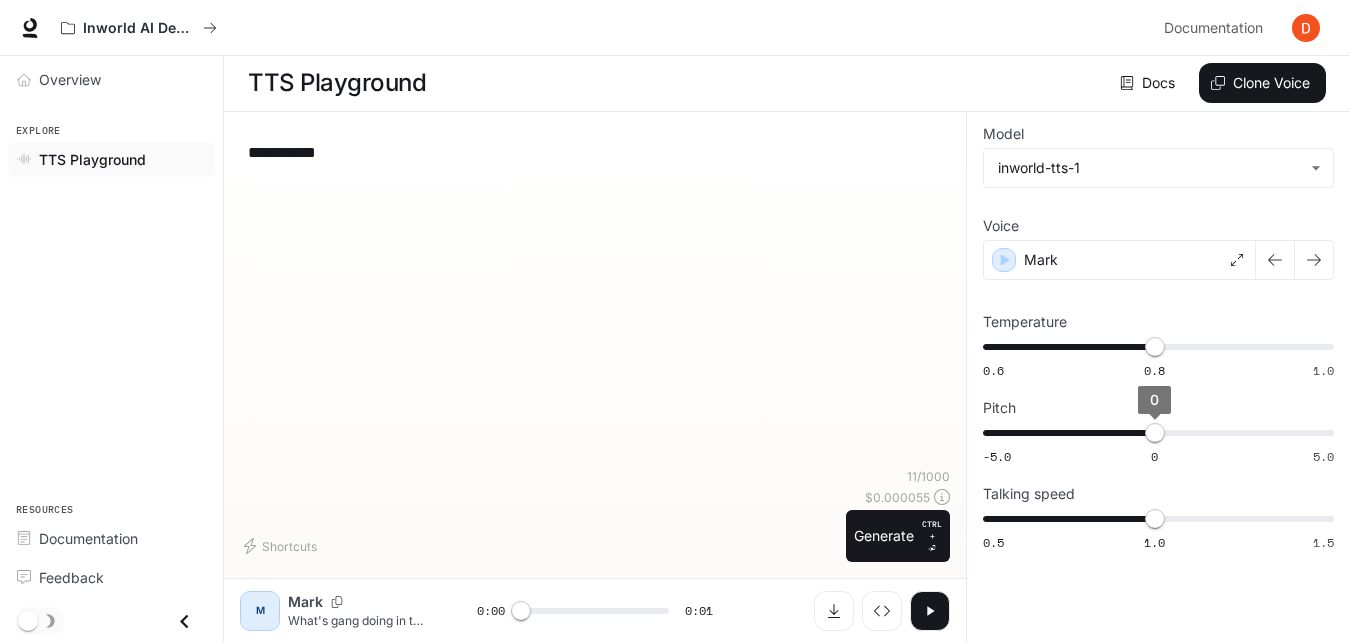 type on "*" 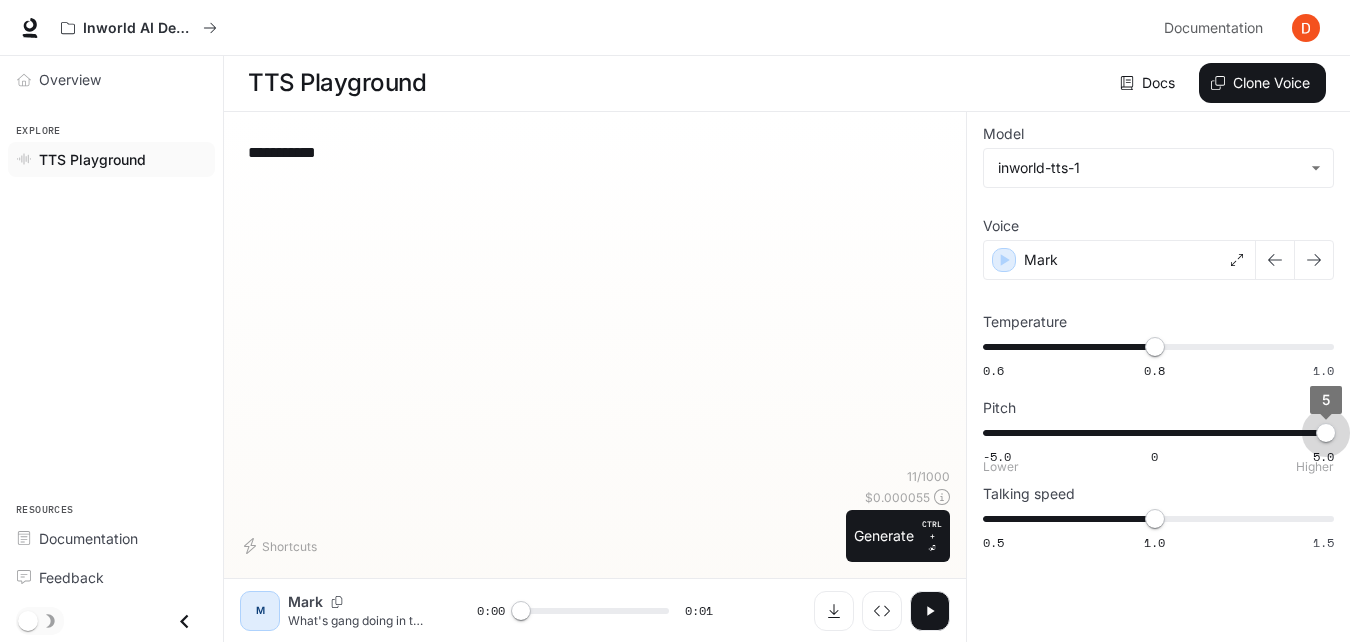 drag, startPoint x: 1154, startPoint y: 437, endPoint x: 1361, endPoint y: 475, distance: 210.45901 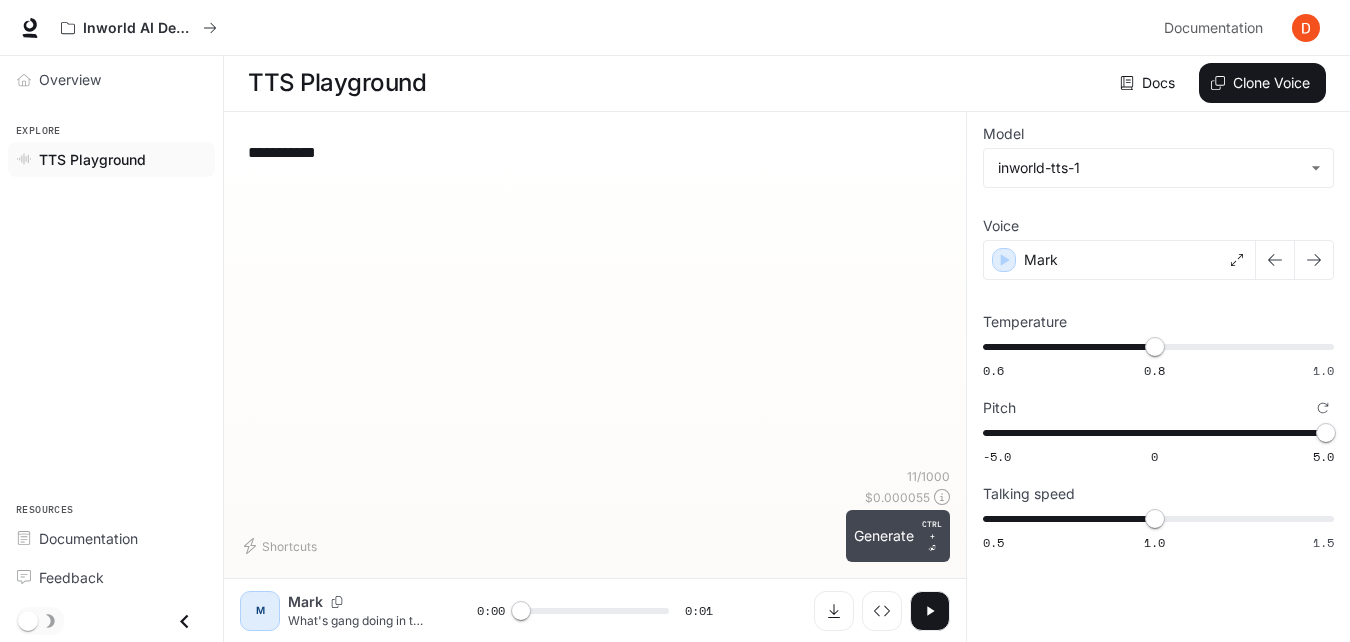 click on "Generate CTRL +  ⏎" at bounding box center (898, 536) 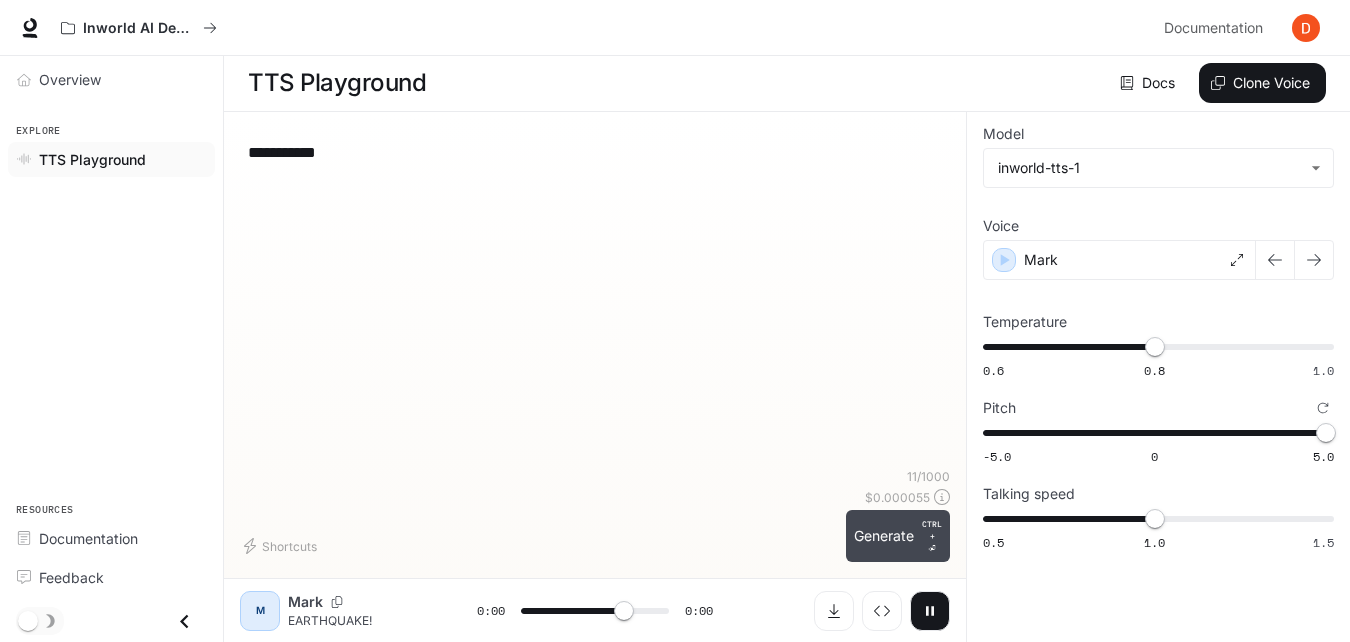 type on "*" 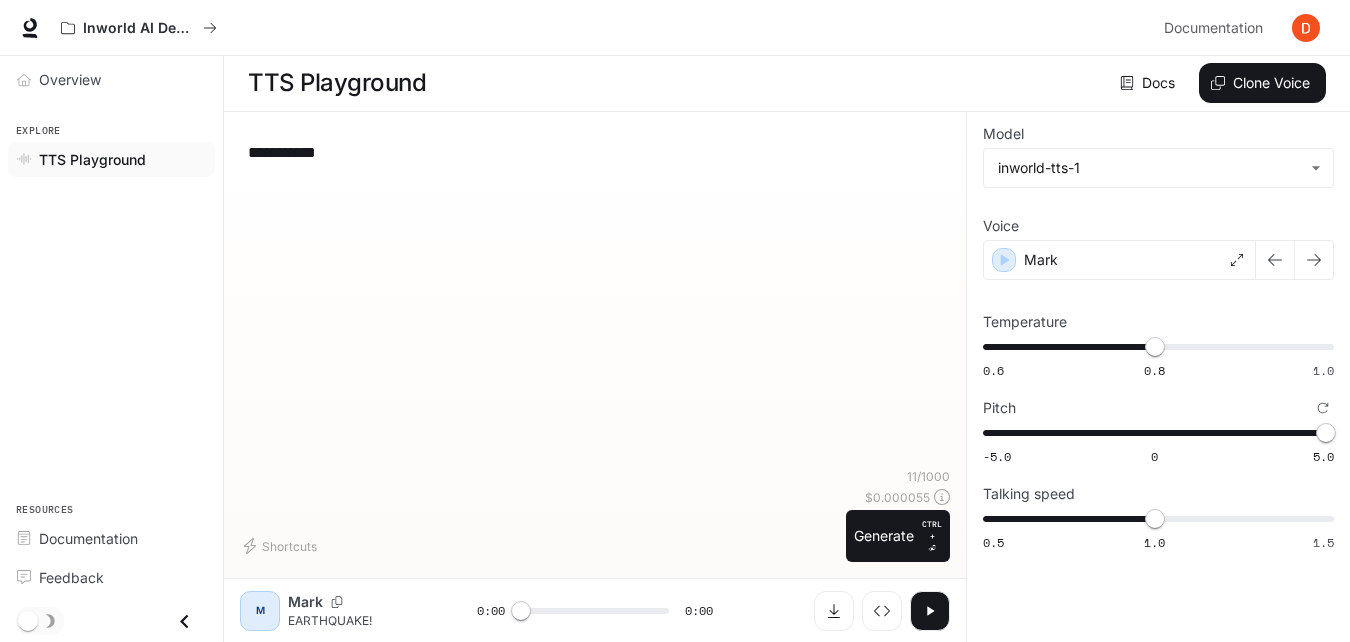 click on "**********" at bounding box center (595, 152) 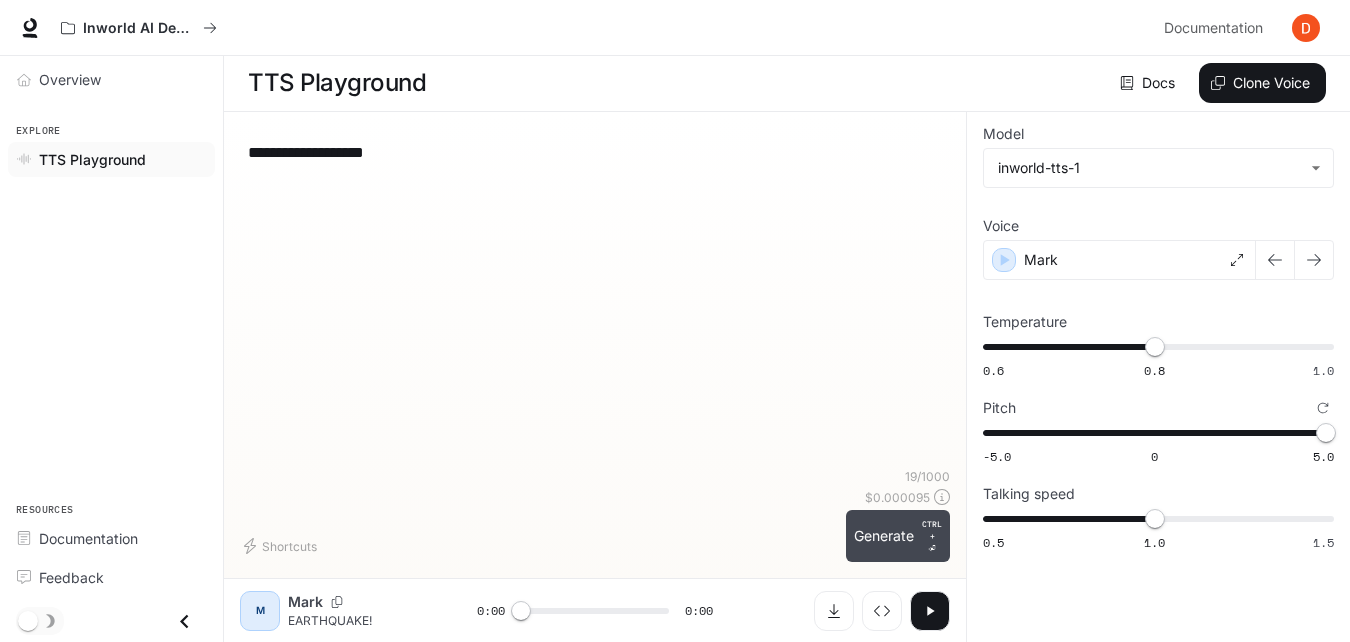 type on "**********" 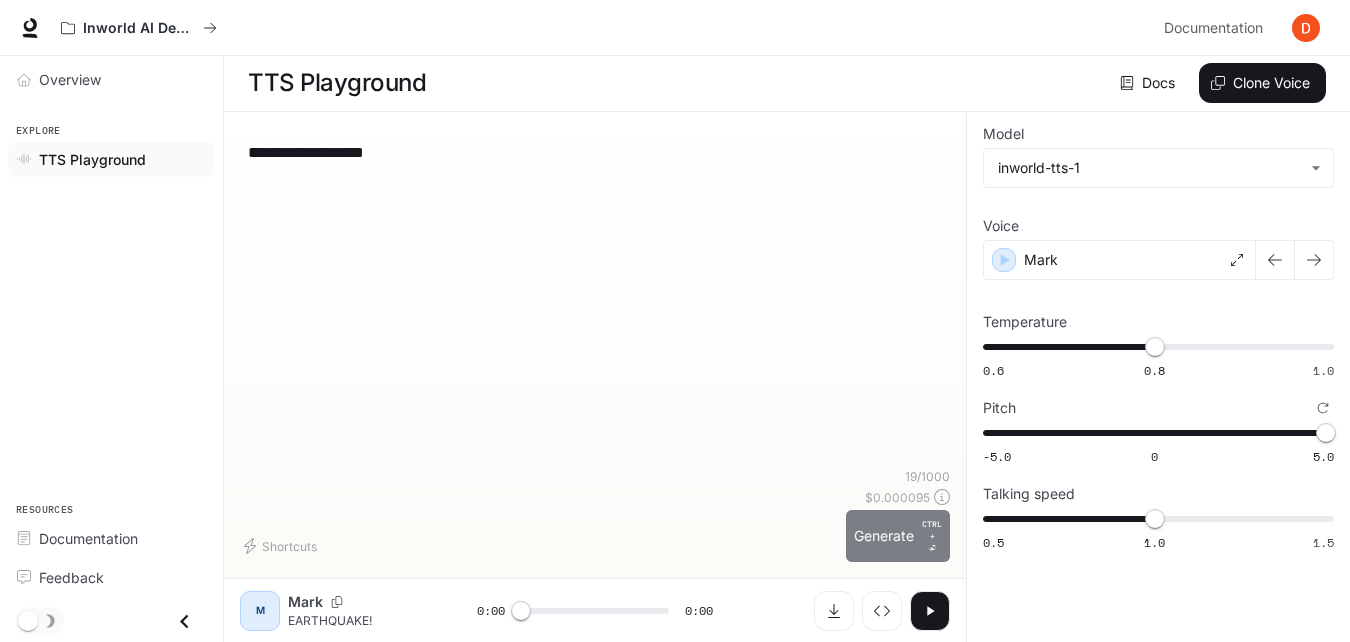click on "Generate CTRL +  ⏎" at bounding box center (898, 536) 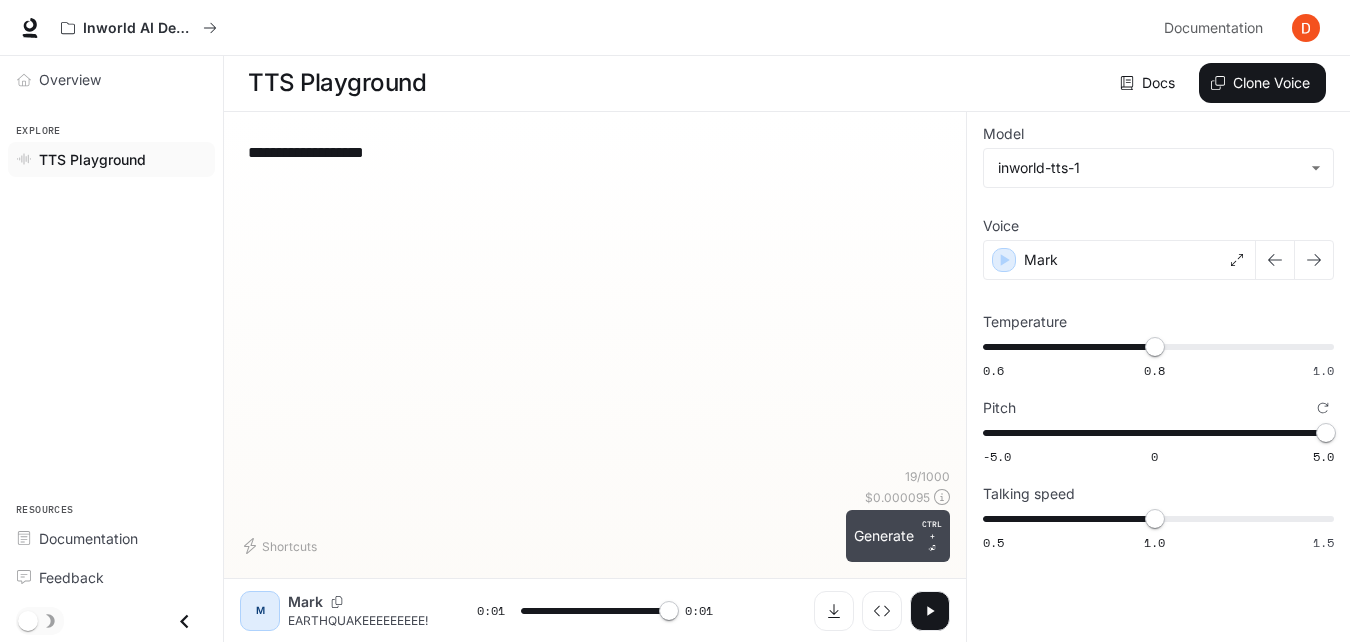type on "*" 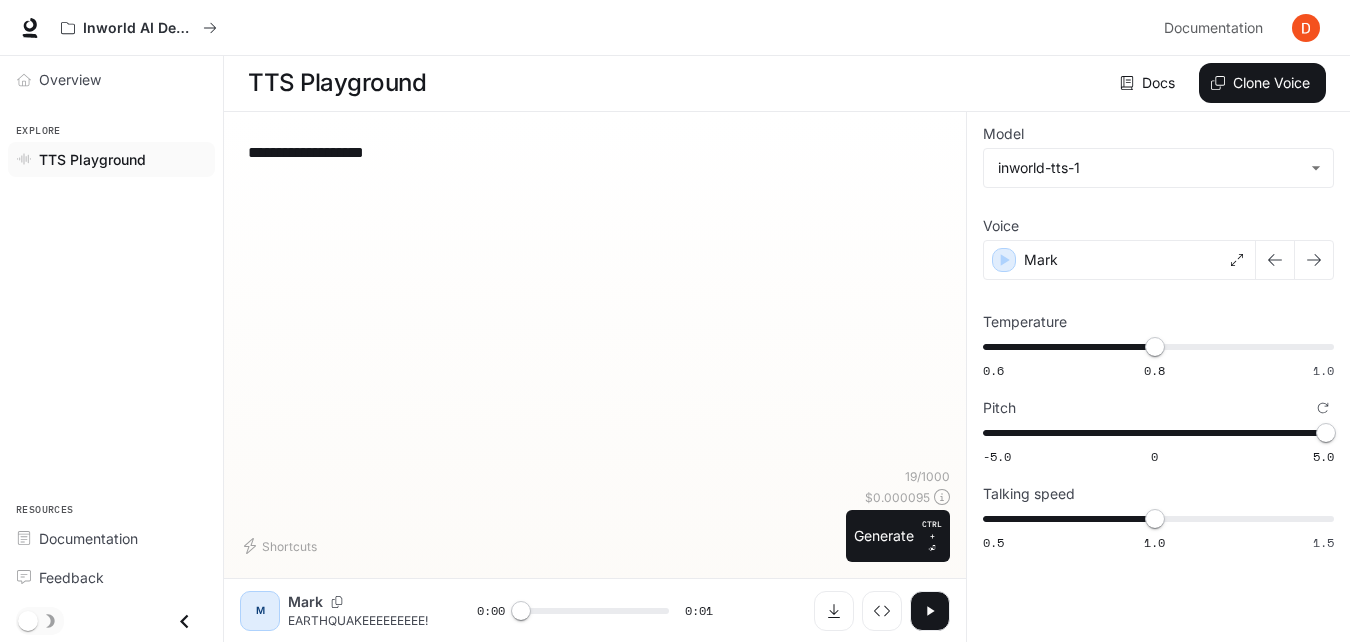 click on "**********" at bounding box center (595, 152) 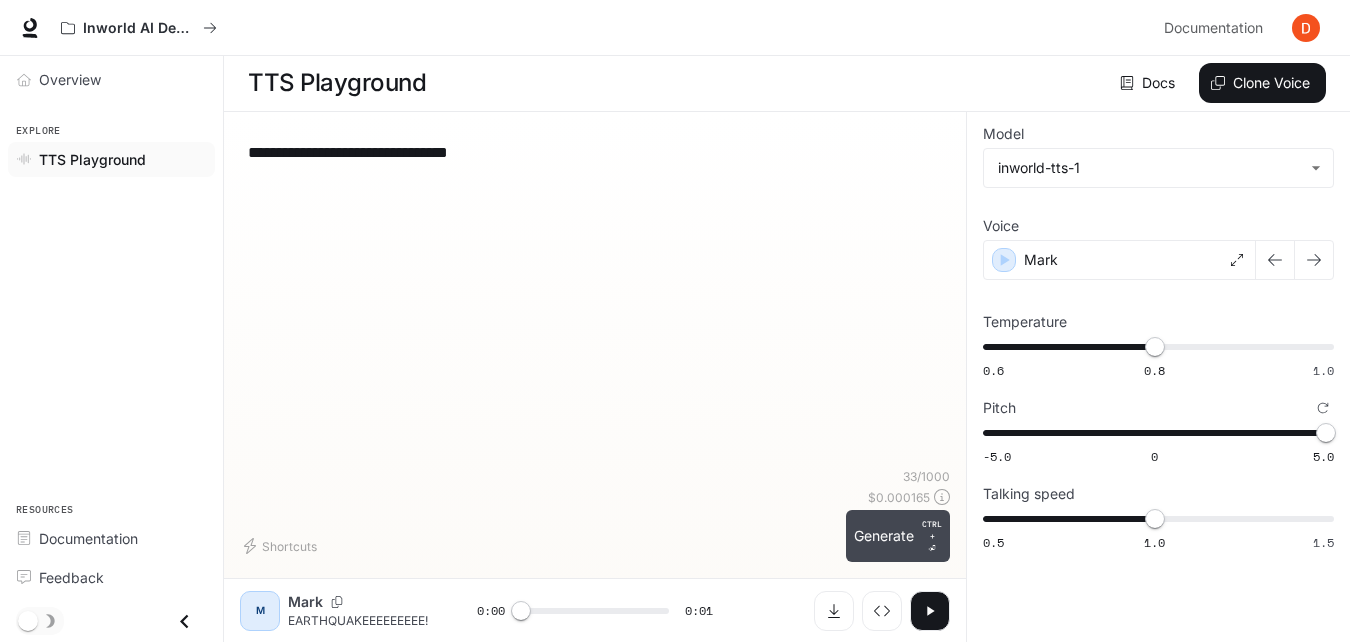 type on "**********" 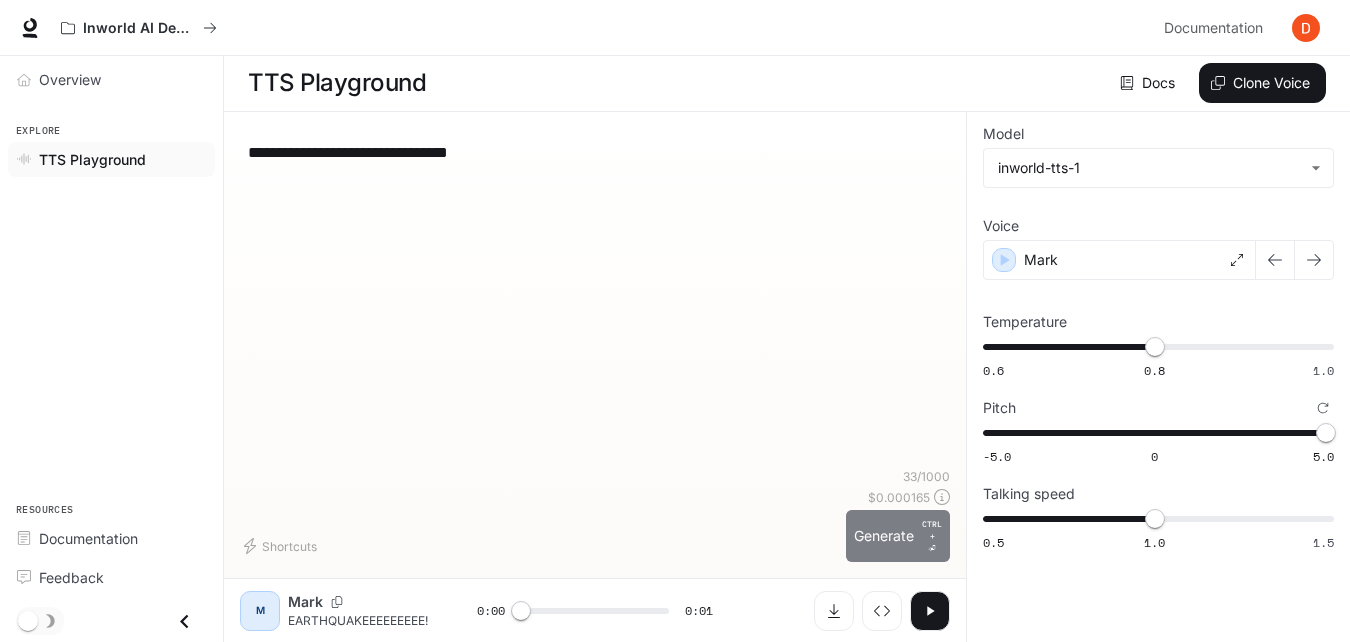click on "Generate CTRL +  ⏎" at bounding box center [898, 536] 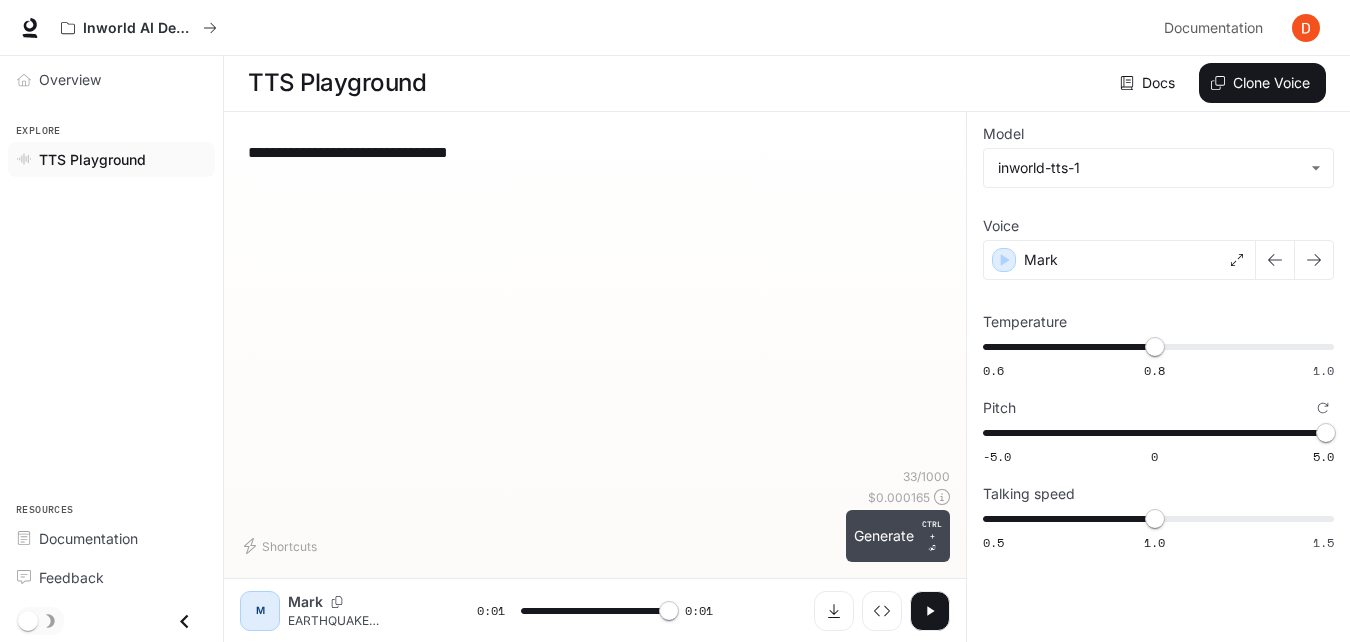type on "*" 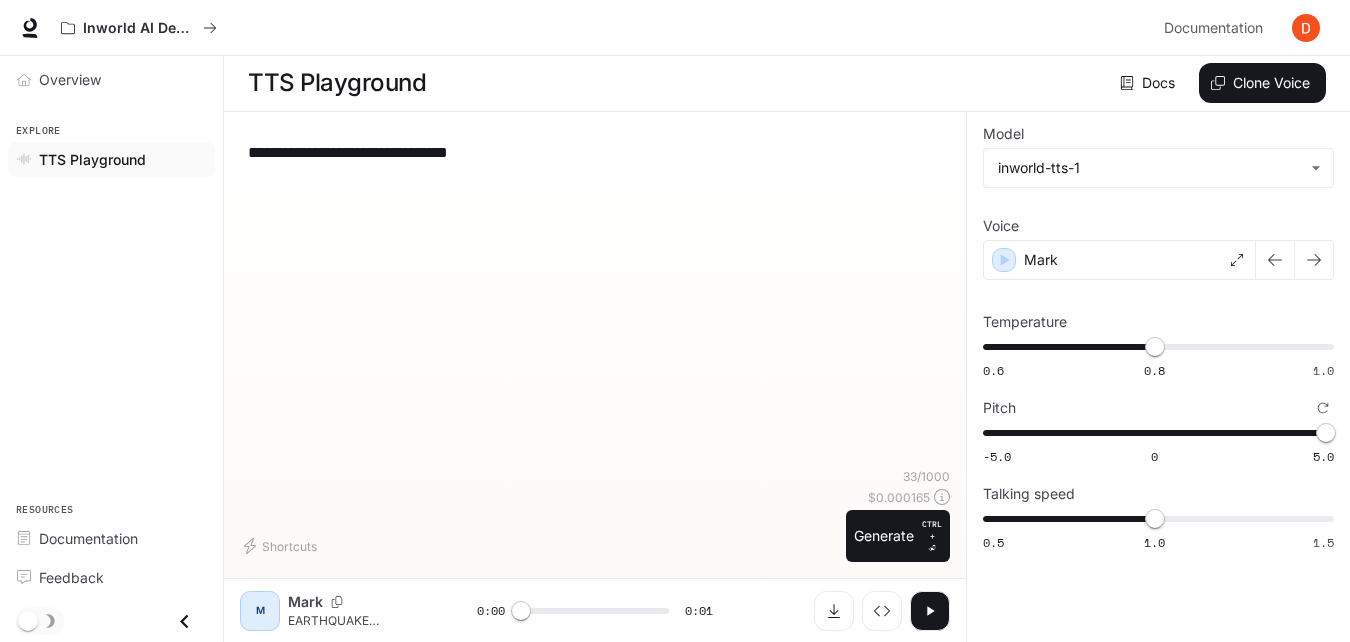 click on "**********" at bounding box center (595, 152) 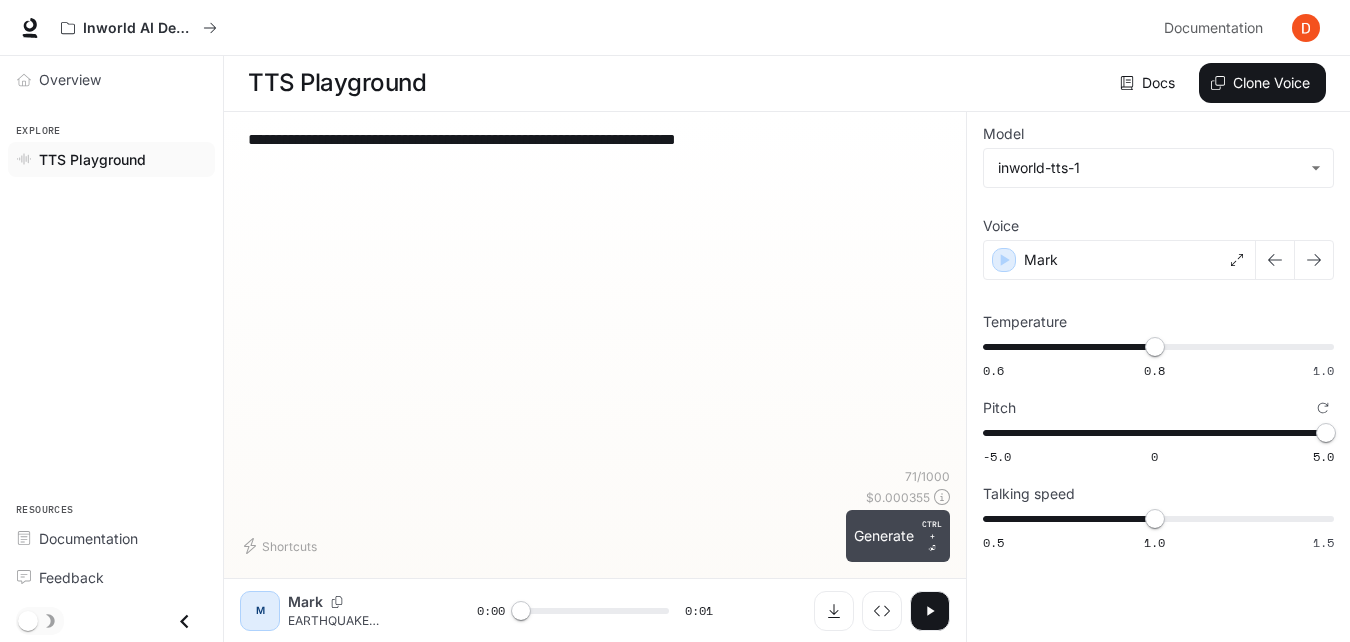 type on "**********" 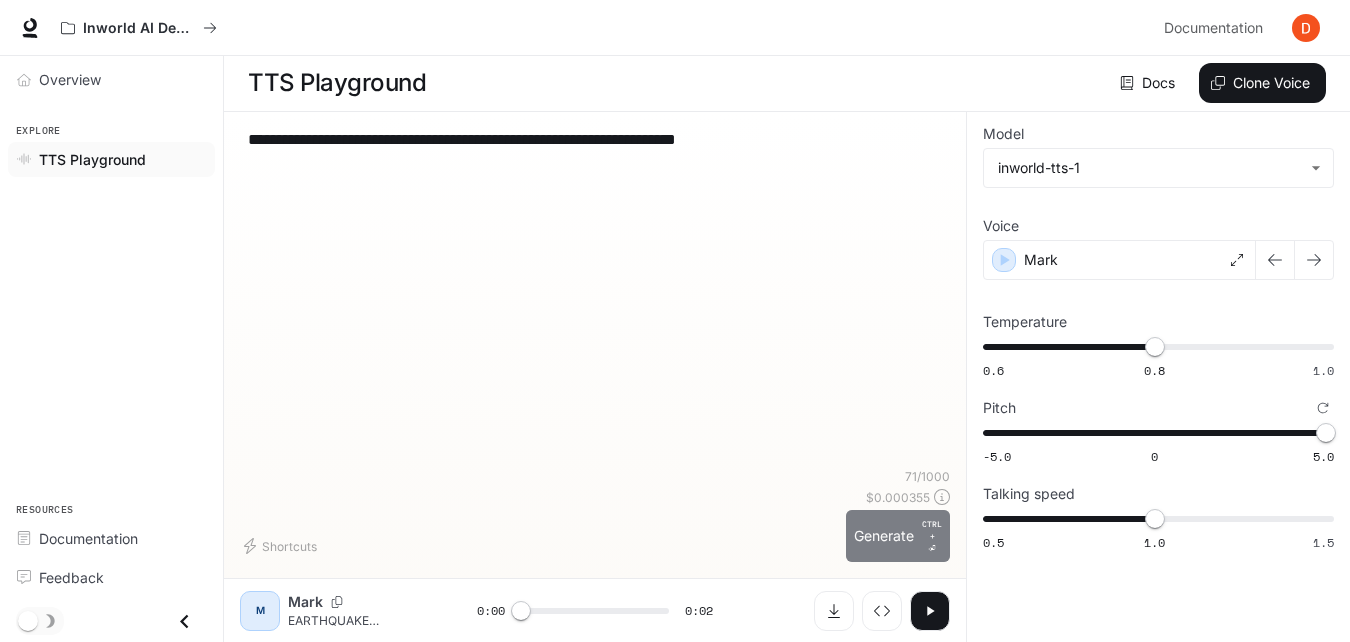 click on "Generate CTRL +  ⏎" at bounding box center (898, 536) 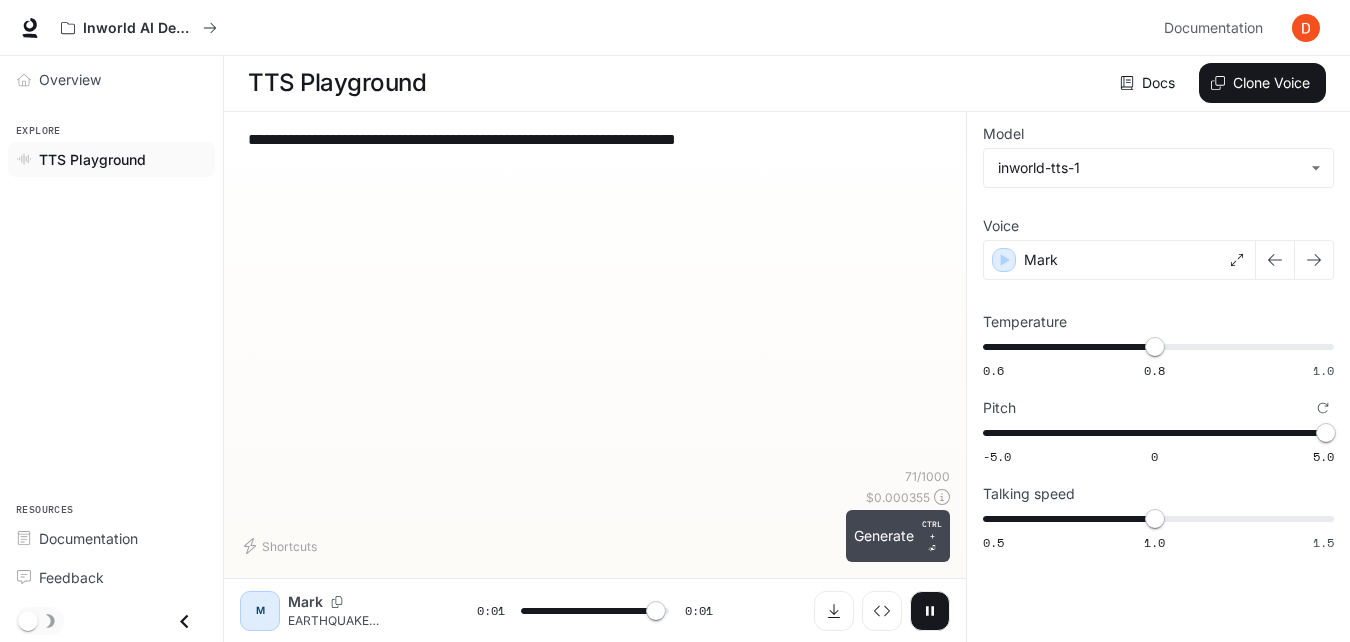 type on "*" 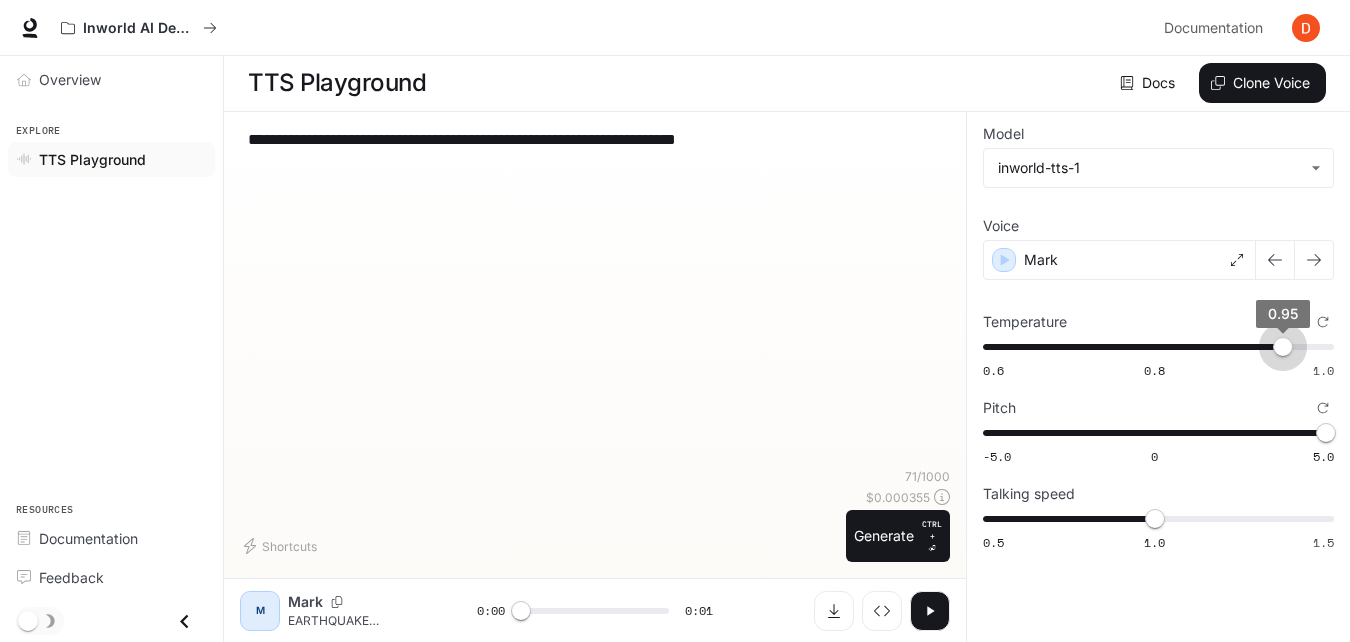 type on "*" 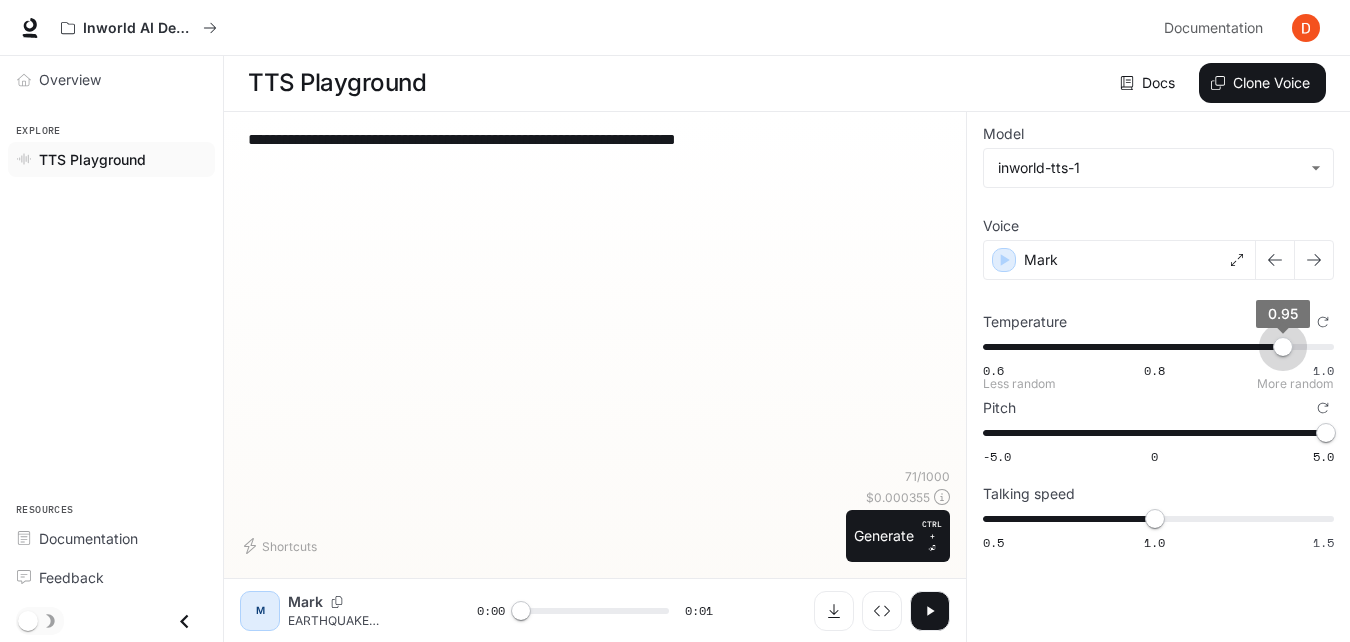 drag, startPoint x: 1162, startPoint y: 347, endPoint x: 1341, endPoint y: 351, distance: 179.0447 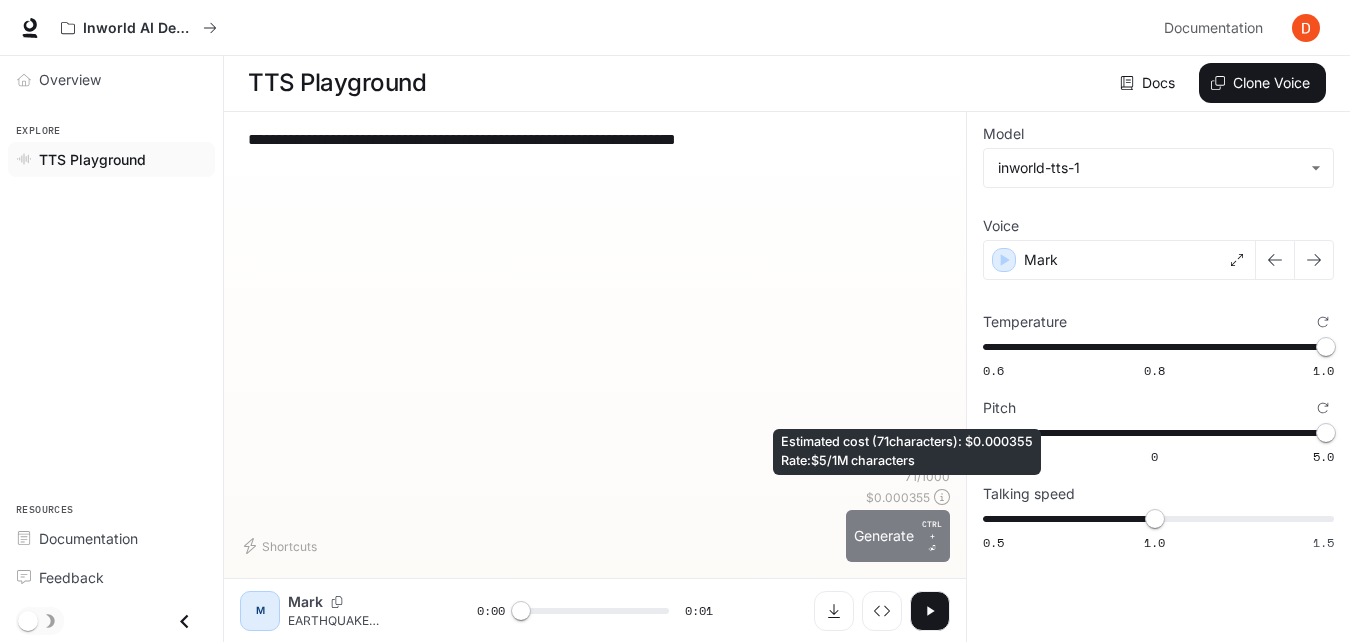 click on "Generate CTRL +  ⏎" at bounding box center (898, 536) 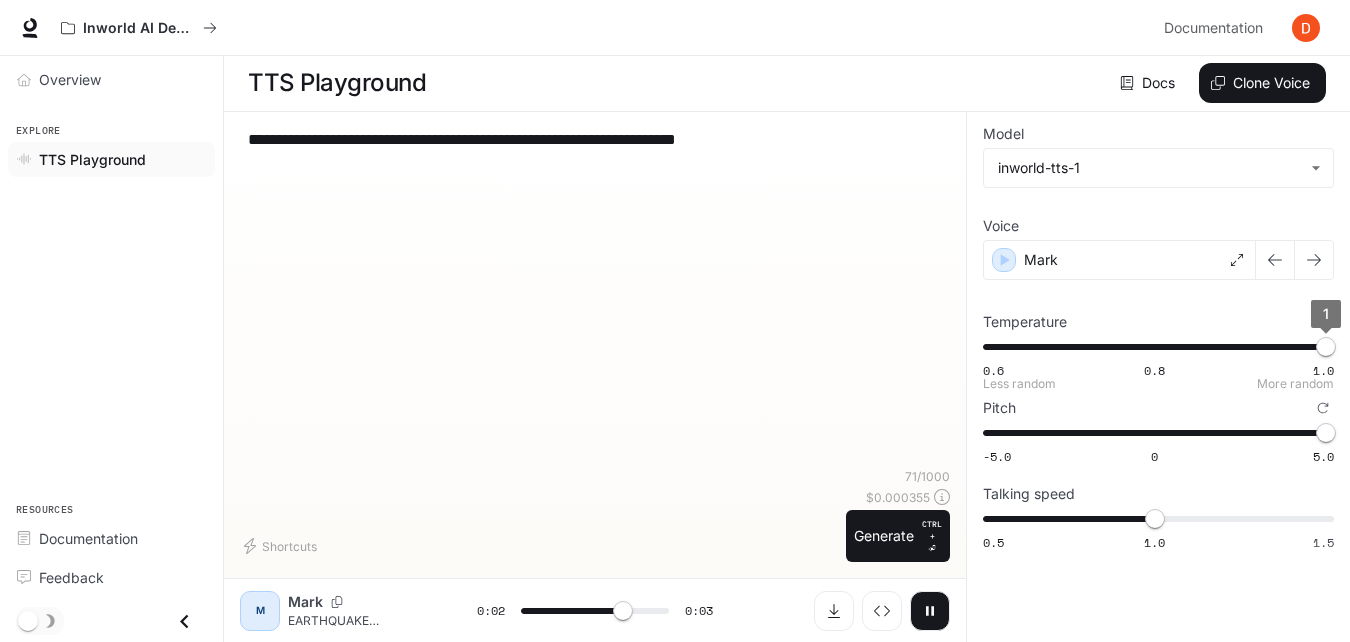 type on "***" 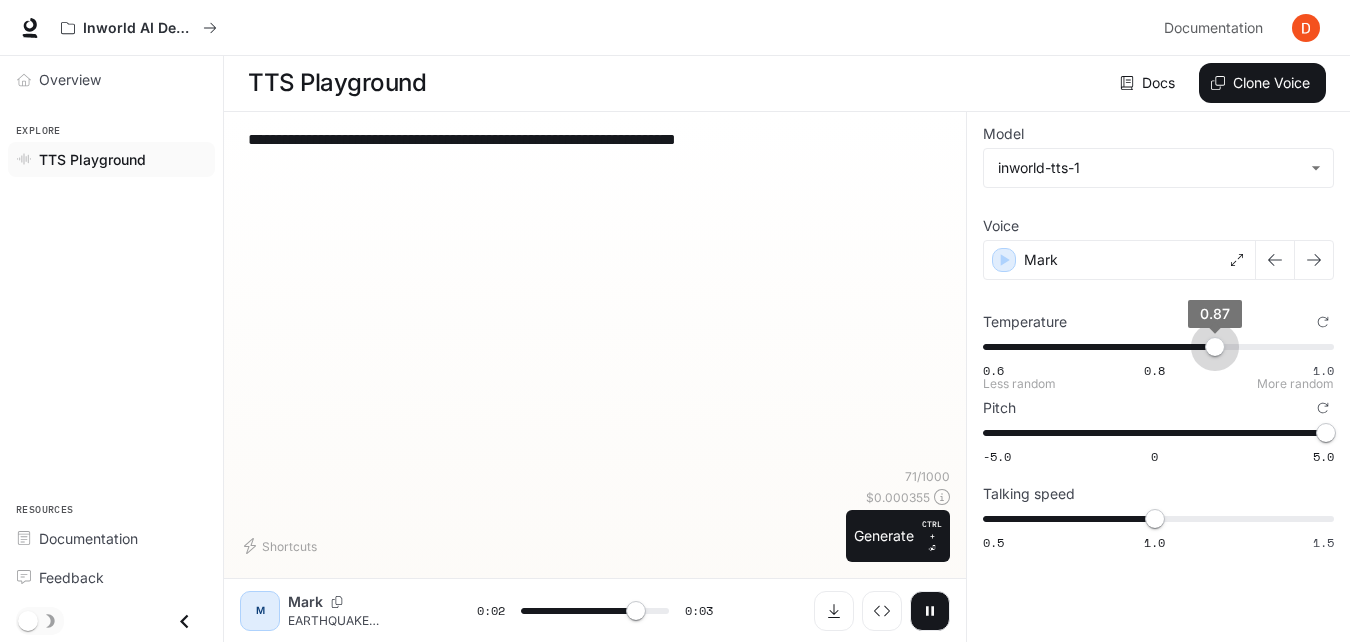 type on "***" 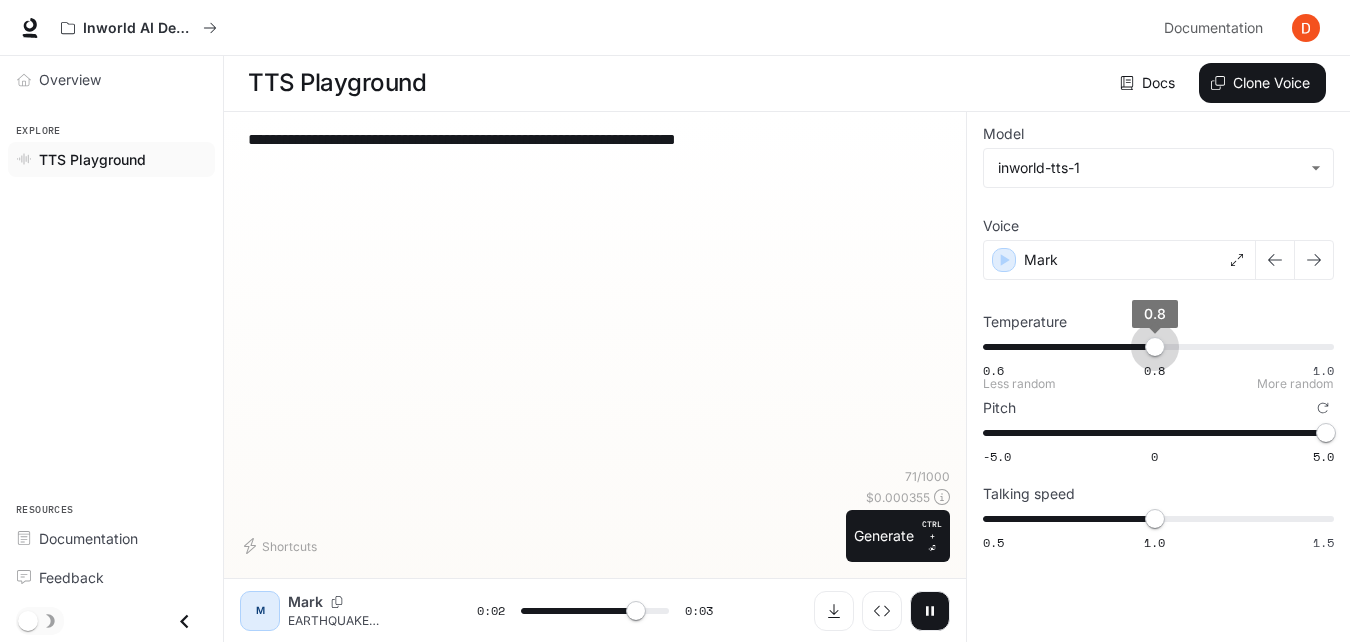 type on "***" 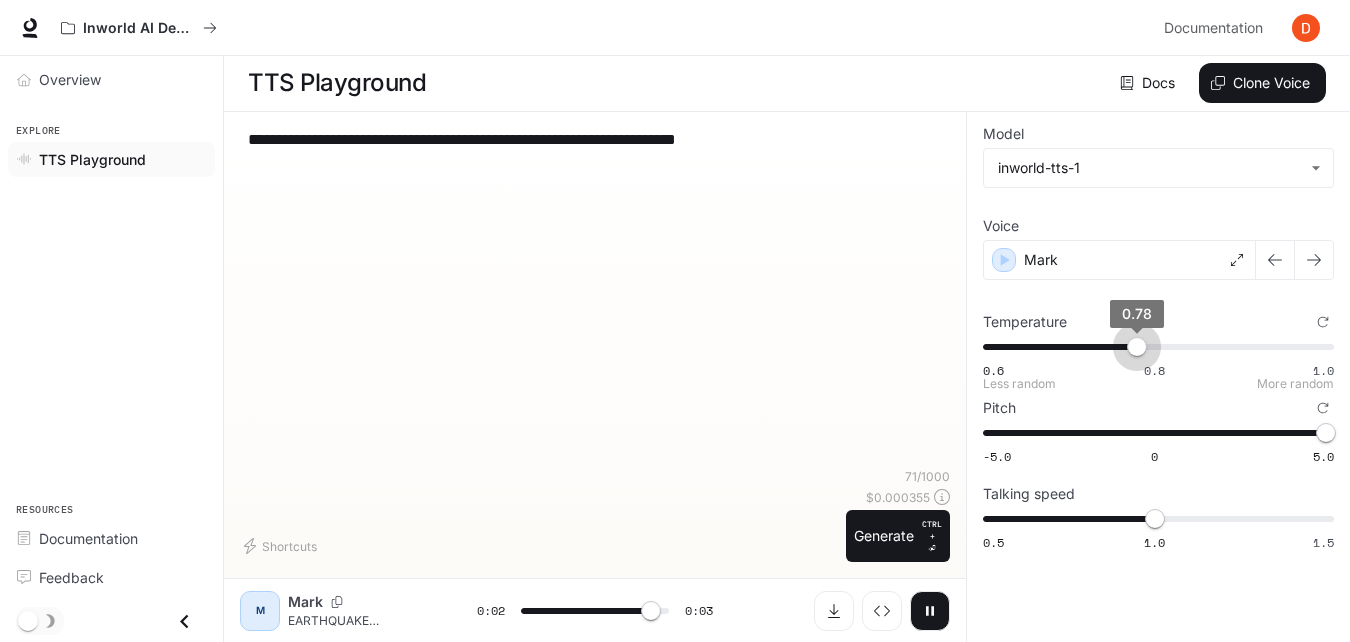 type on "***" 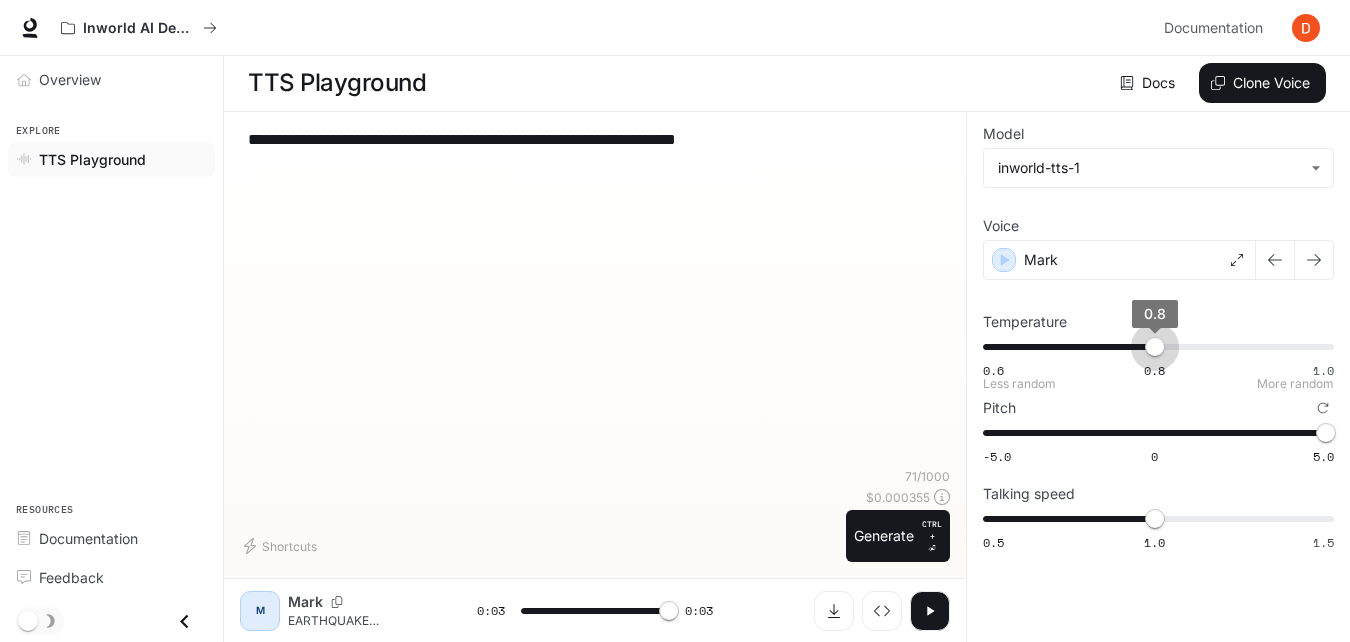 drag, startPoint x: 1323, startPoint y: 352, endPoint x: 1154, endPoint y: 371, distance: 170.0647 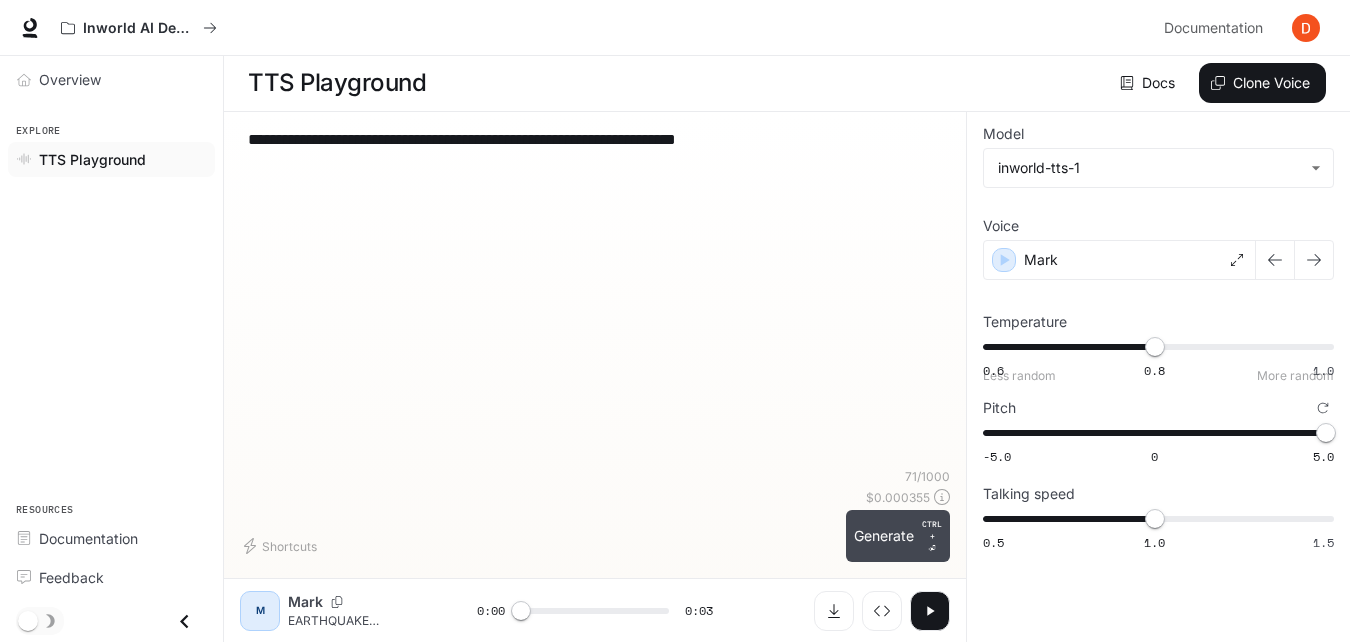click on "Generate CTRL +  ⏎" at bounding box center [898, 536] 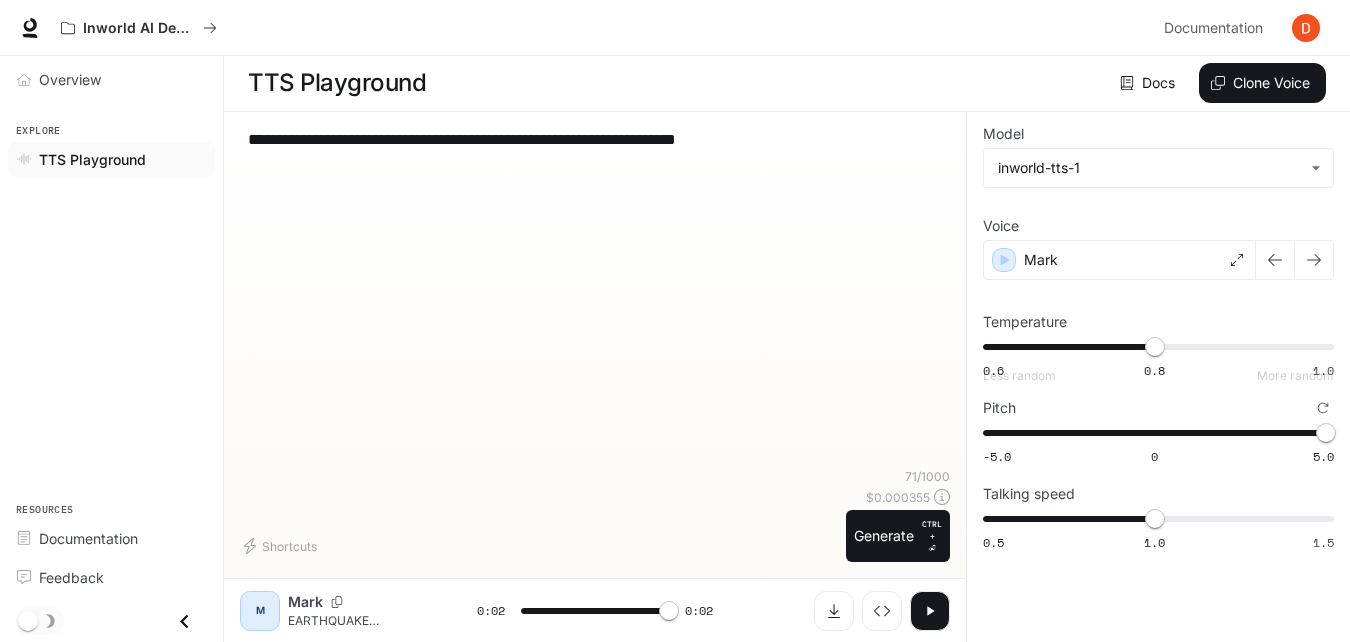 type on "*" 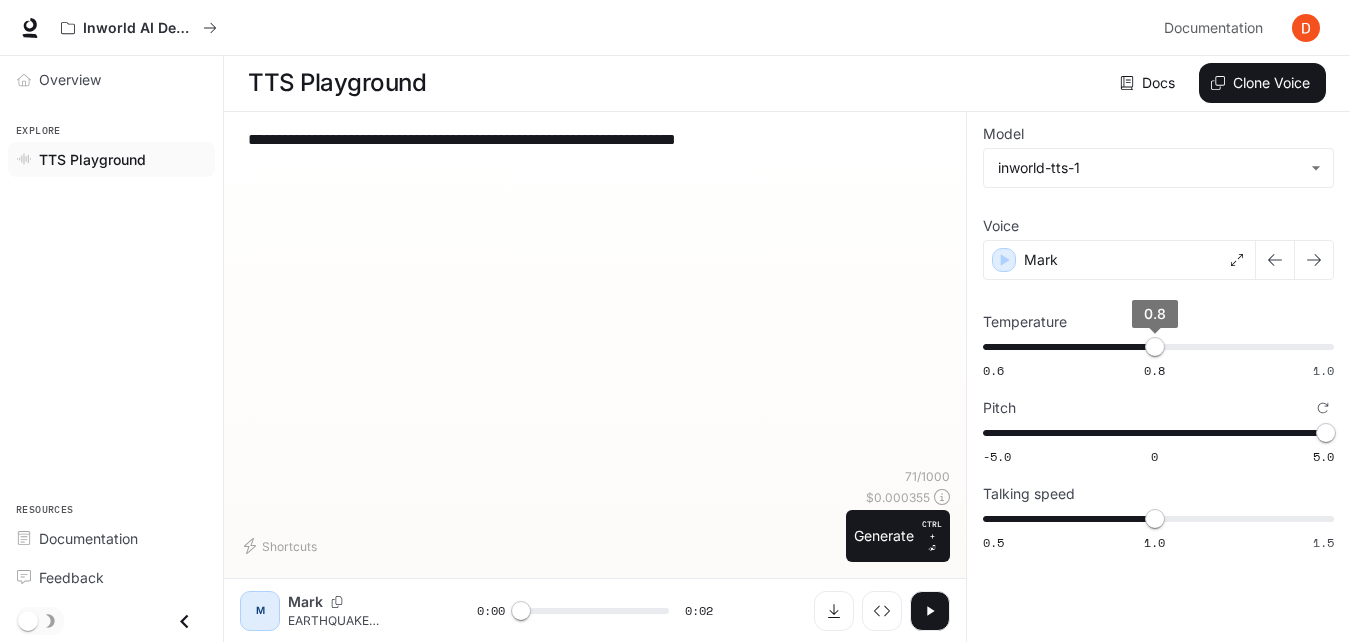 type on "***" 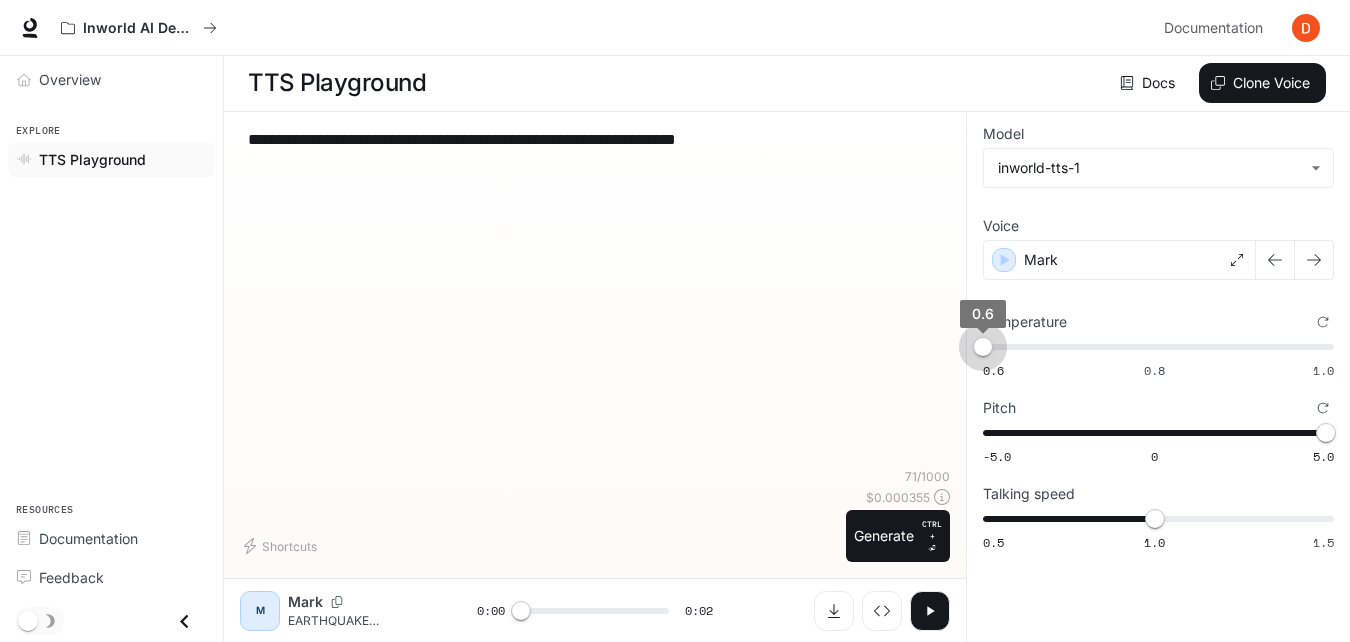 drag, startPoint x: 1160, startPoint y: 338, endPoint x: 943, endPoint y: 380, distance: 221.02715 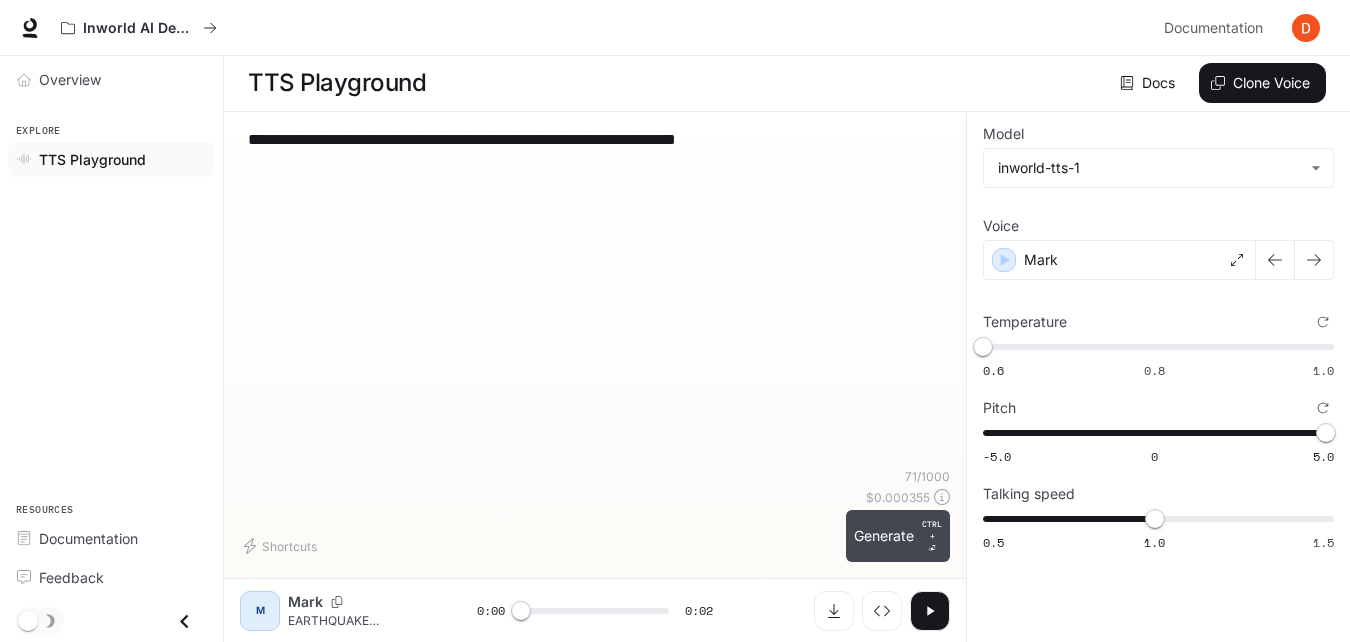 click on "Generate CTRL +  ⏎" at bounding box center (898, 536) 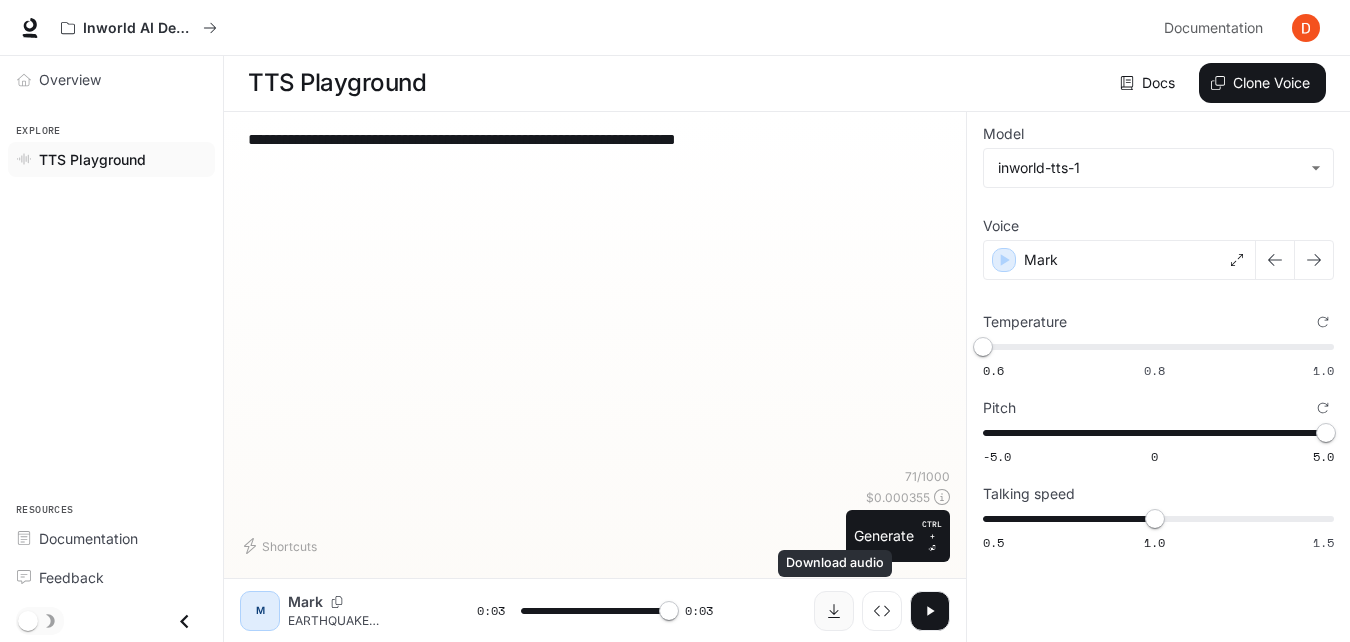 type on "*" 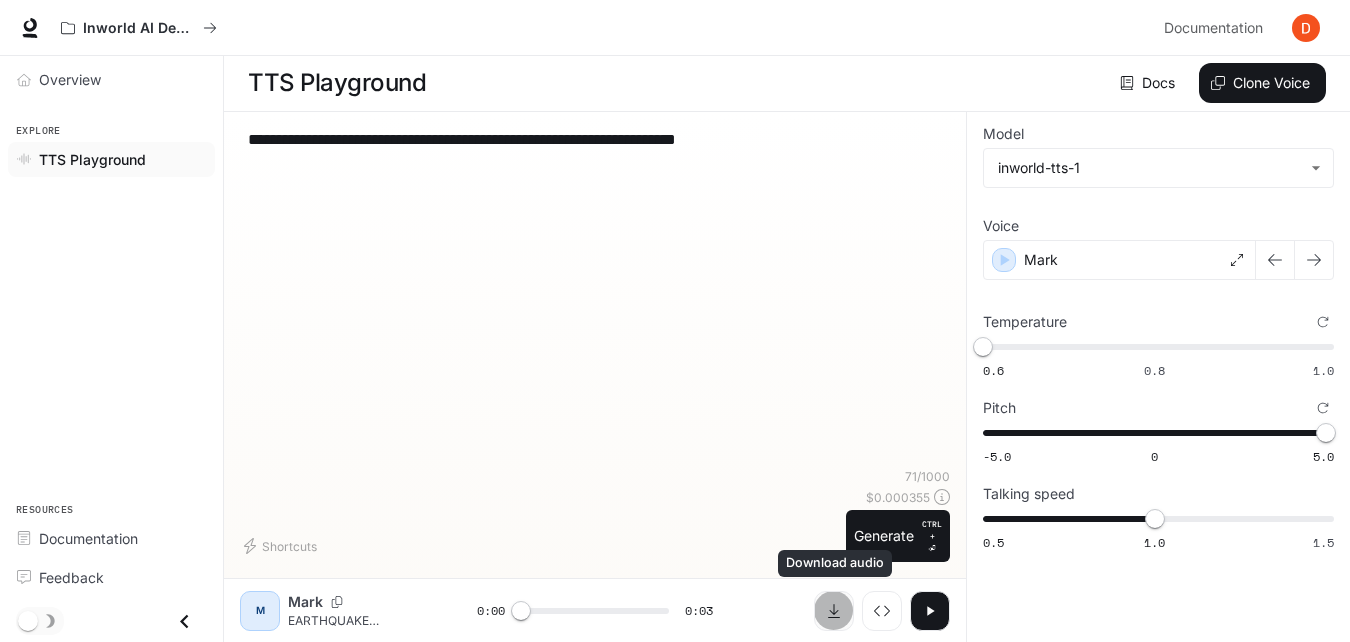 click at bounding box center [834, 611] 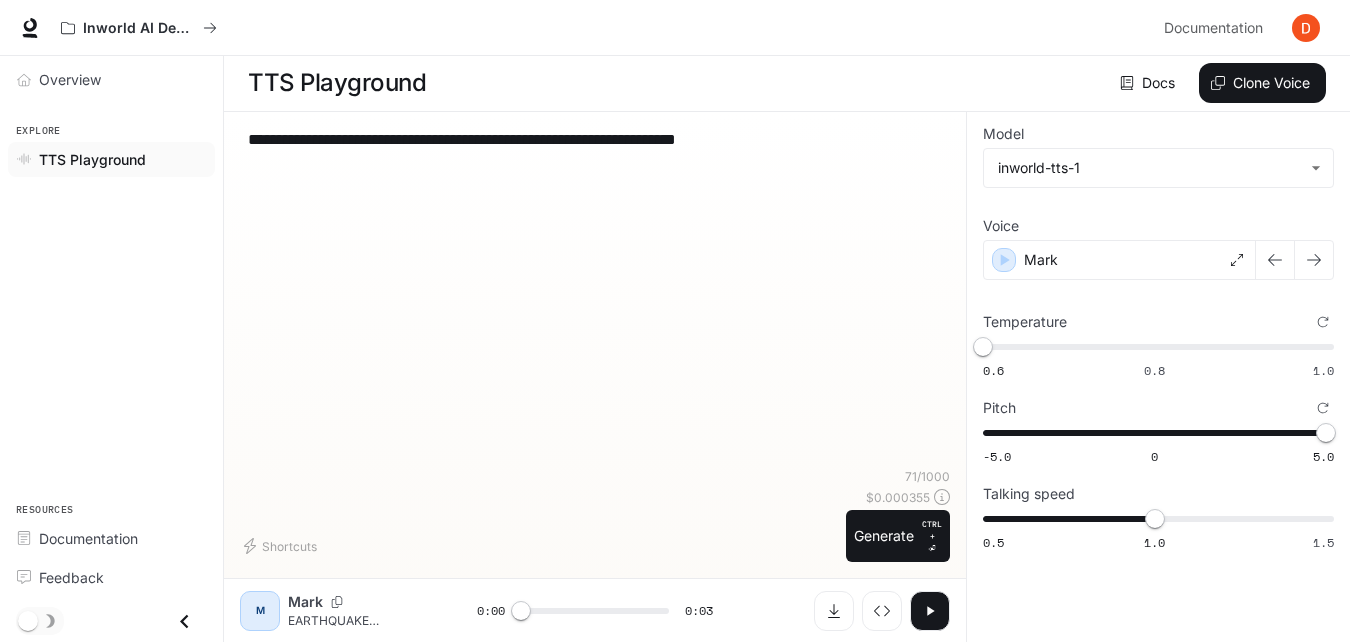 drag, startPoint x: 633, startPoint y: 292, endPoint x: 583, endPoint y: 209, distance: 96.89685 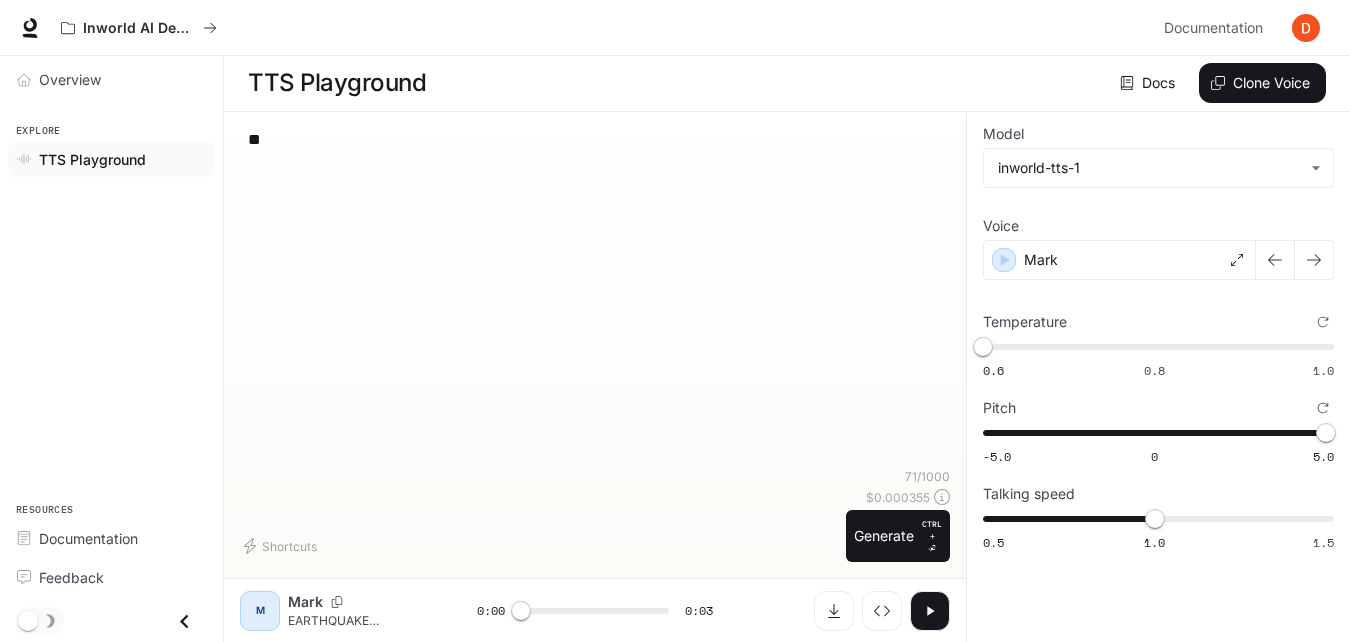 type on "*" 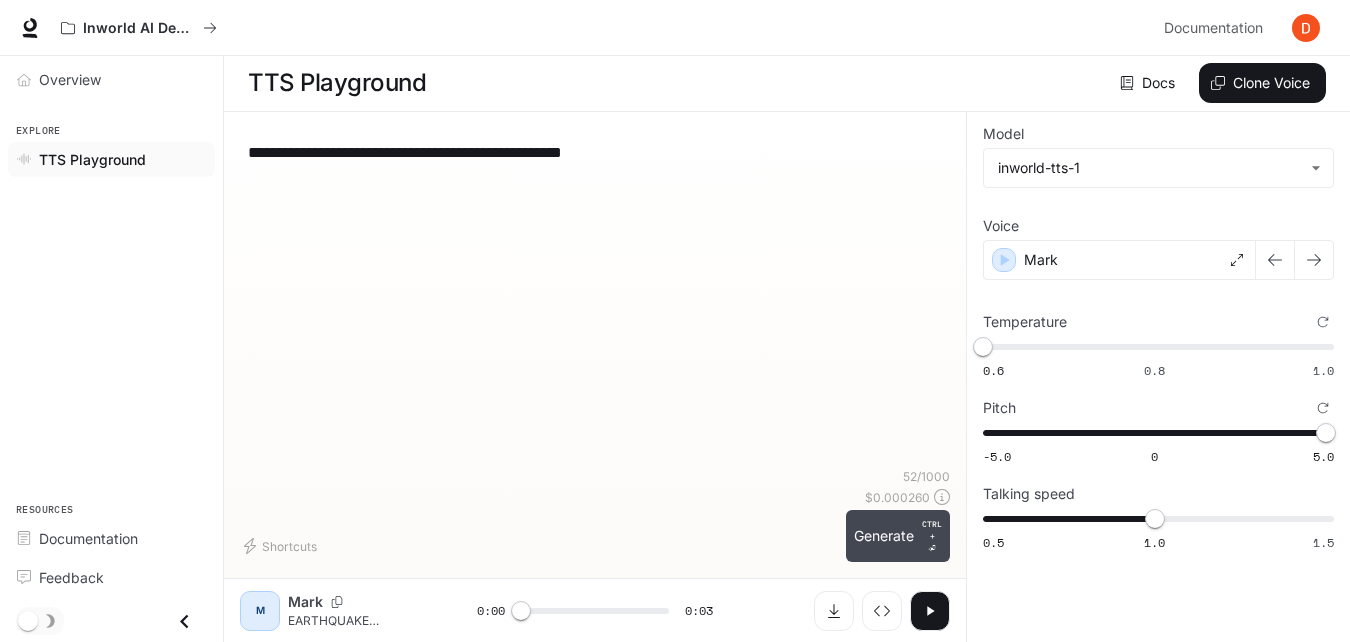 type on "**********" 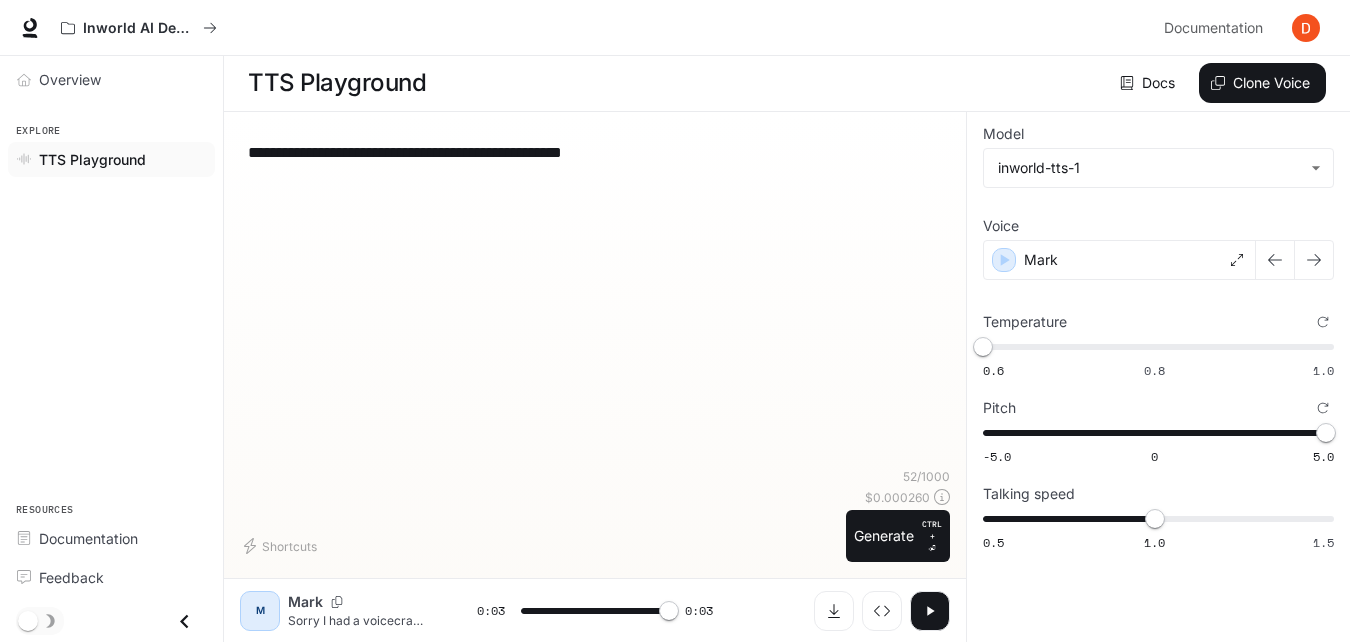 type on "*" 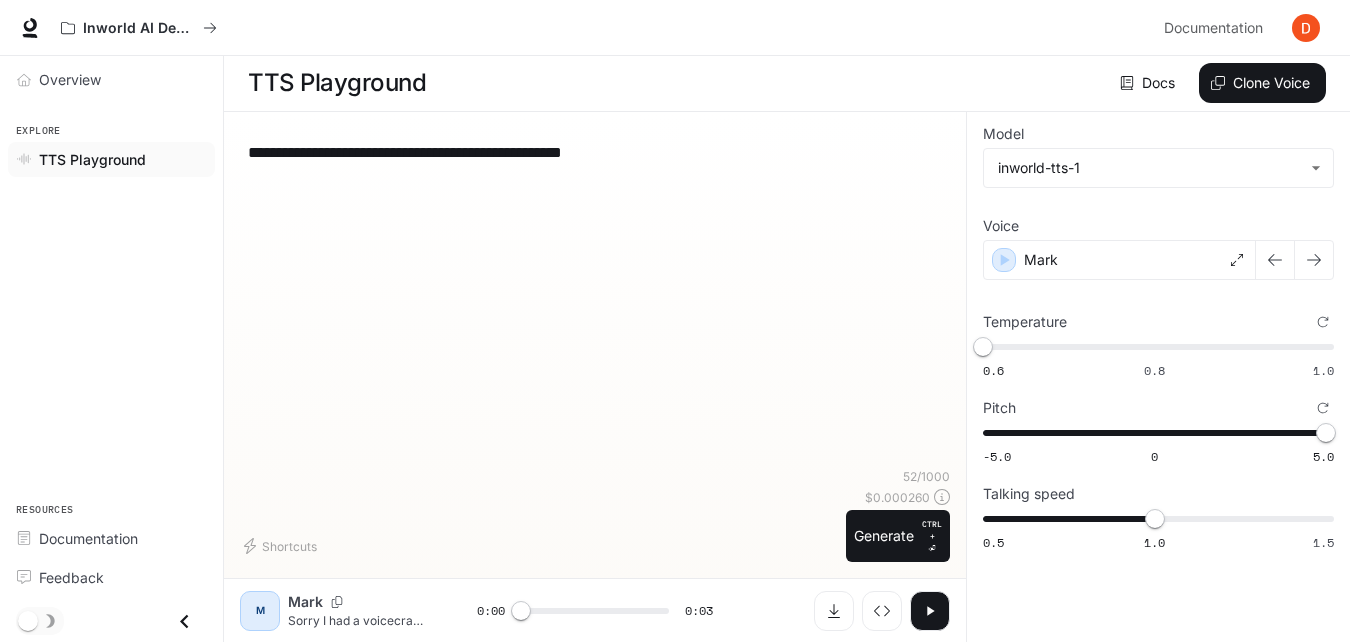 click on "**********" at bounding box center [595, 152] 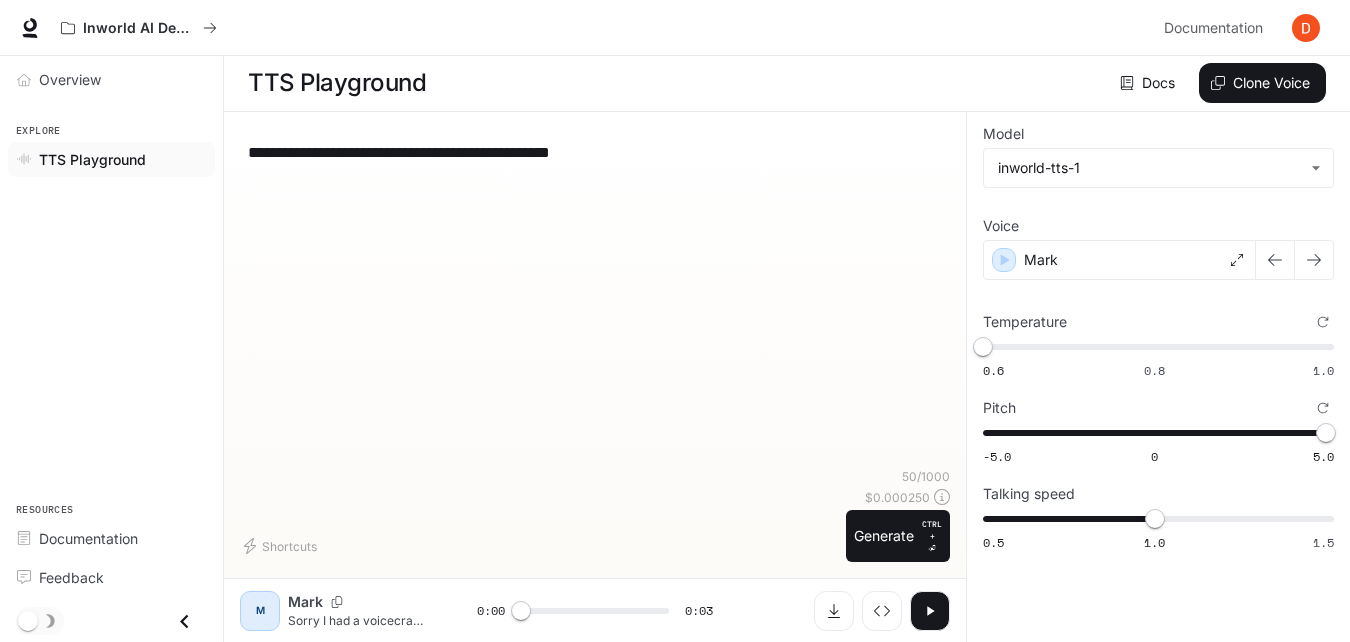 click on "**********" at bounding box center [595, 152] 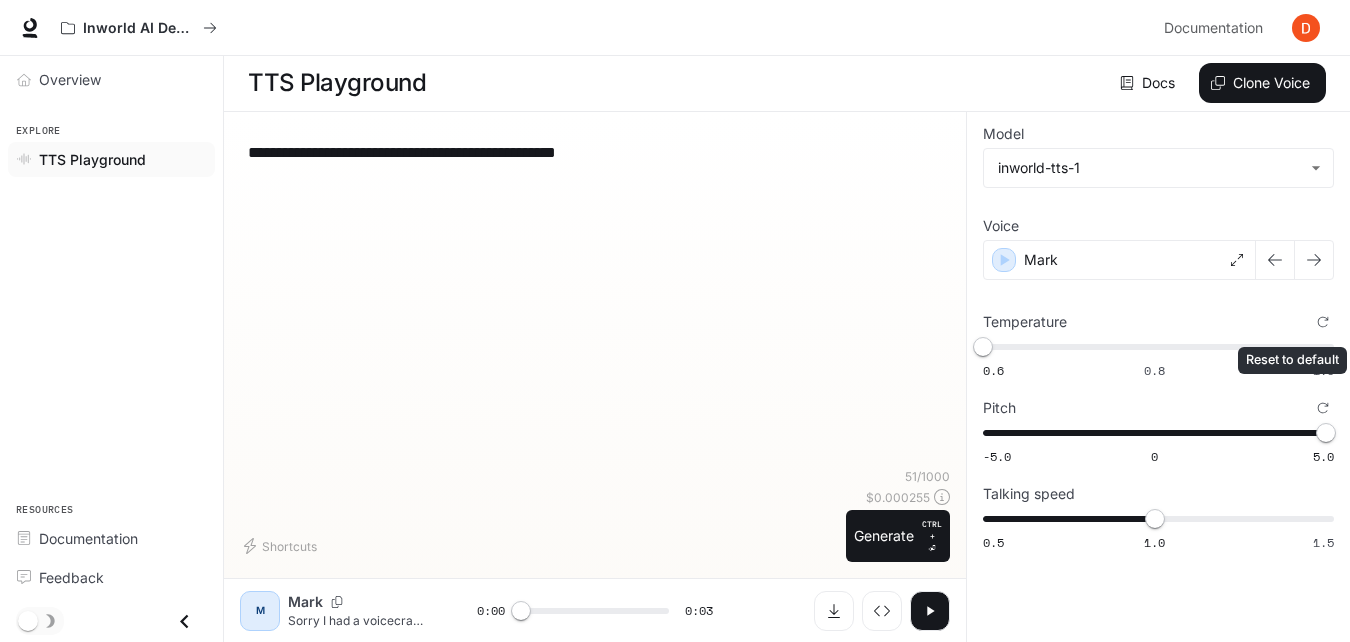 type on "**********" 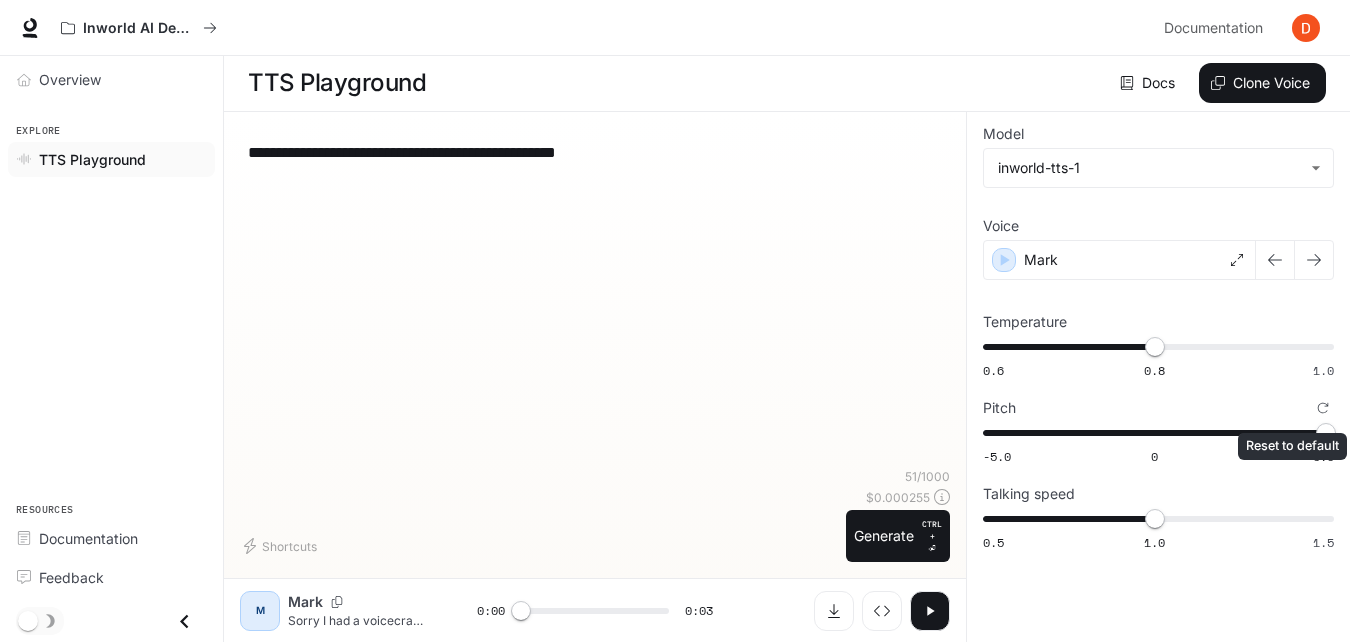 click 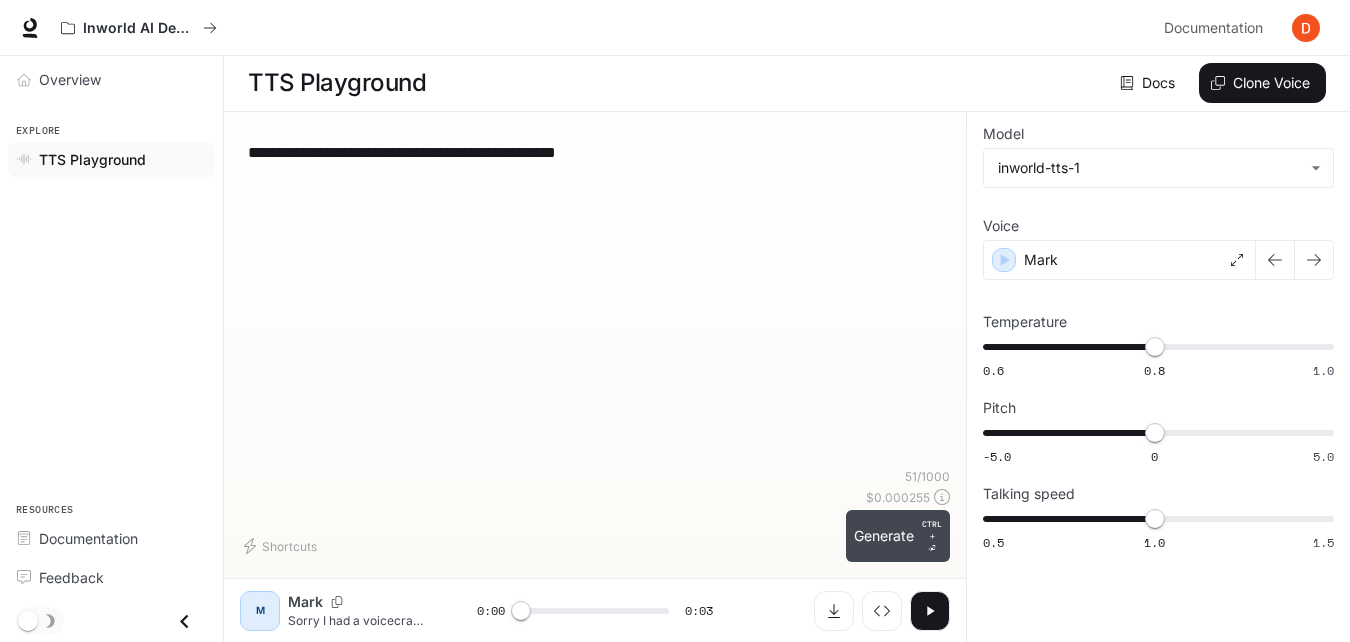 click on "Generate CTRL +  ⏎" at bounding box center [898, 536] 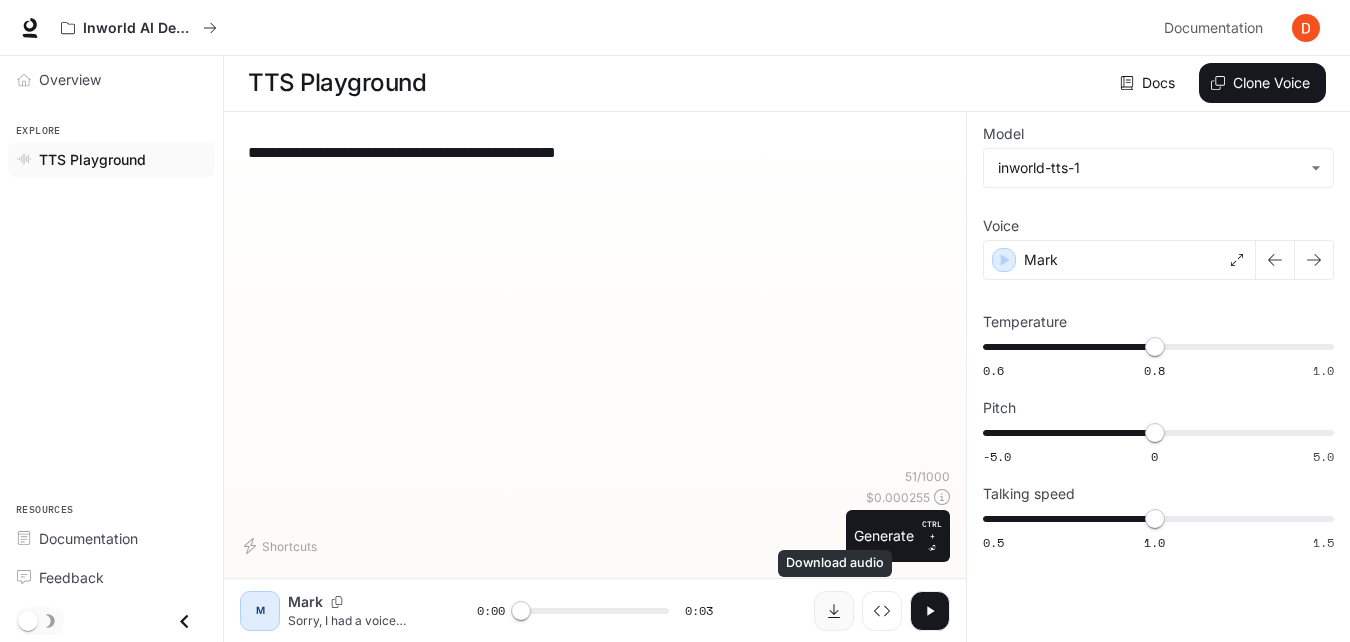 click at bounding box center (834, 611) 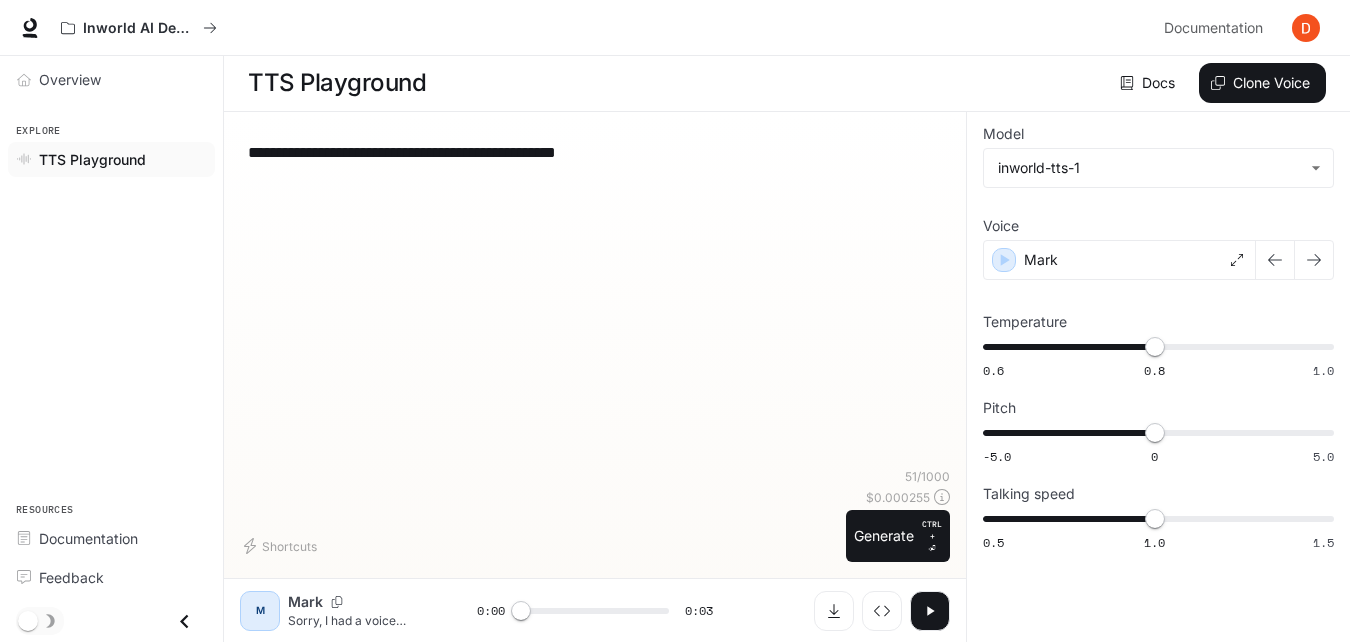 click on "**********" at bounding box center [595, 152] 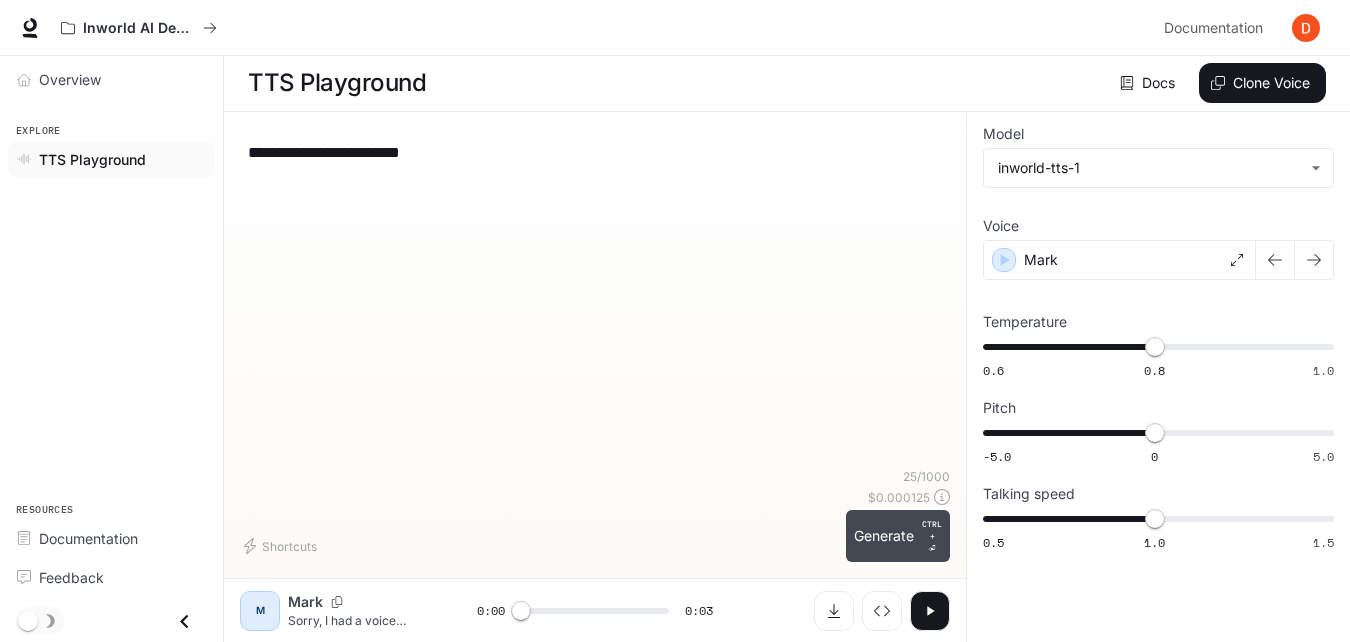 click on "Generate CTRL +  ⏎" at bounding box center [898, 536] 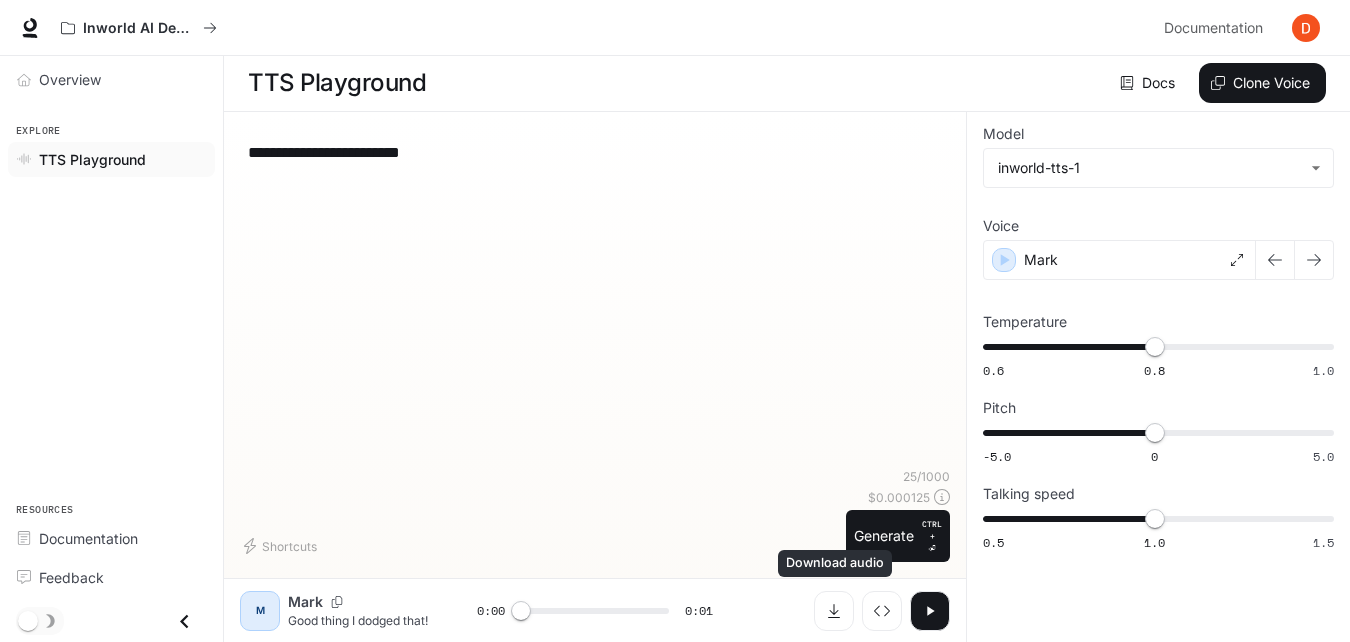 click 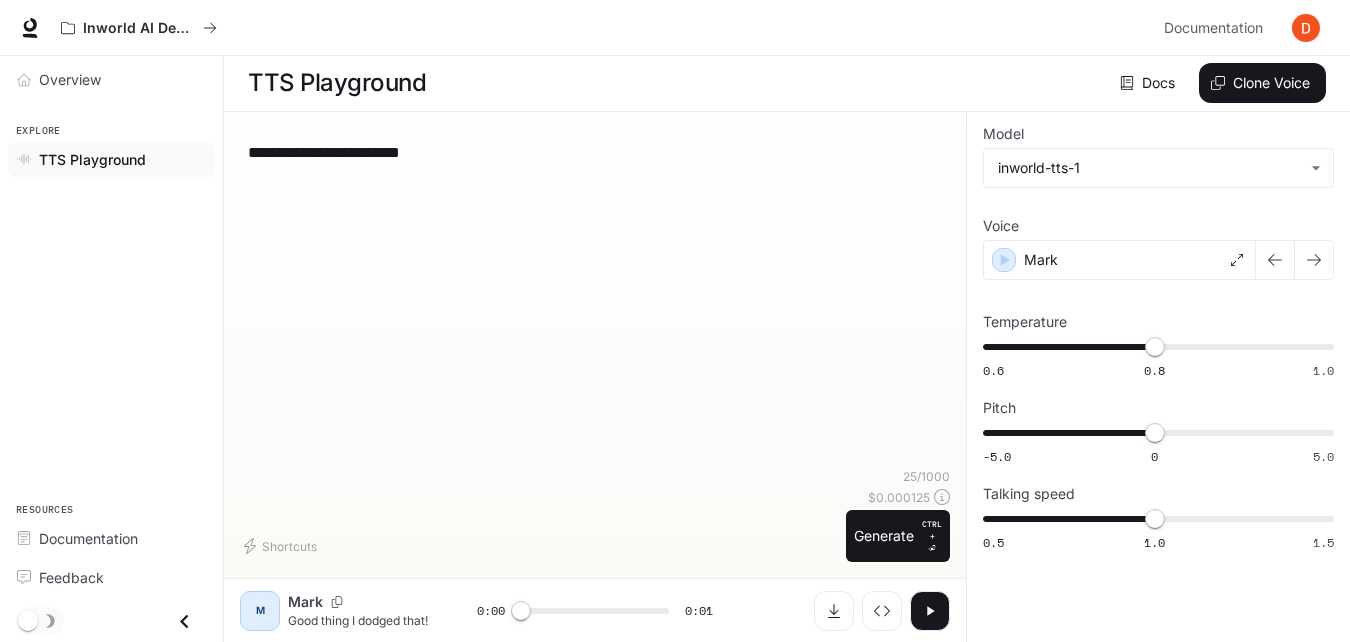 click on "**********" at bounding box center (595, 377) 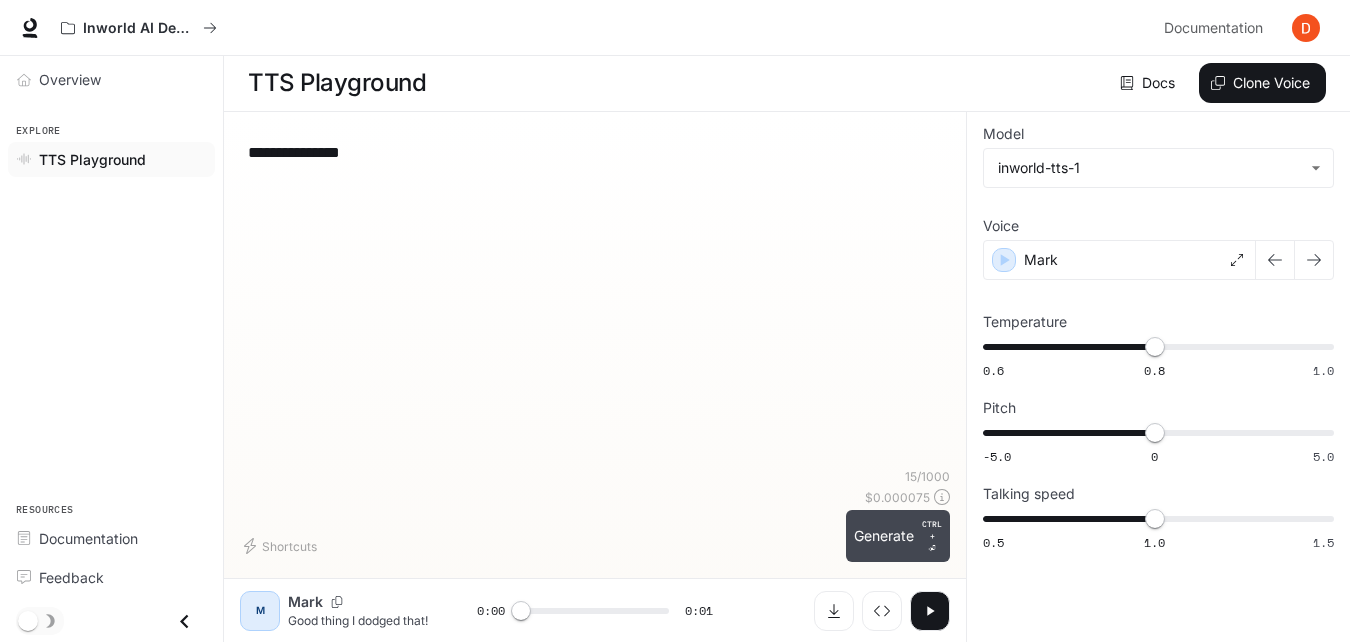 click on "Generate CTRL +  ⏎" at bounding box center (898, 536) 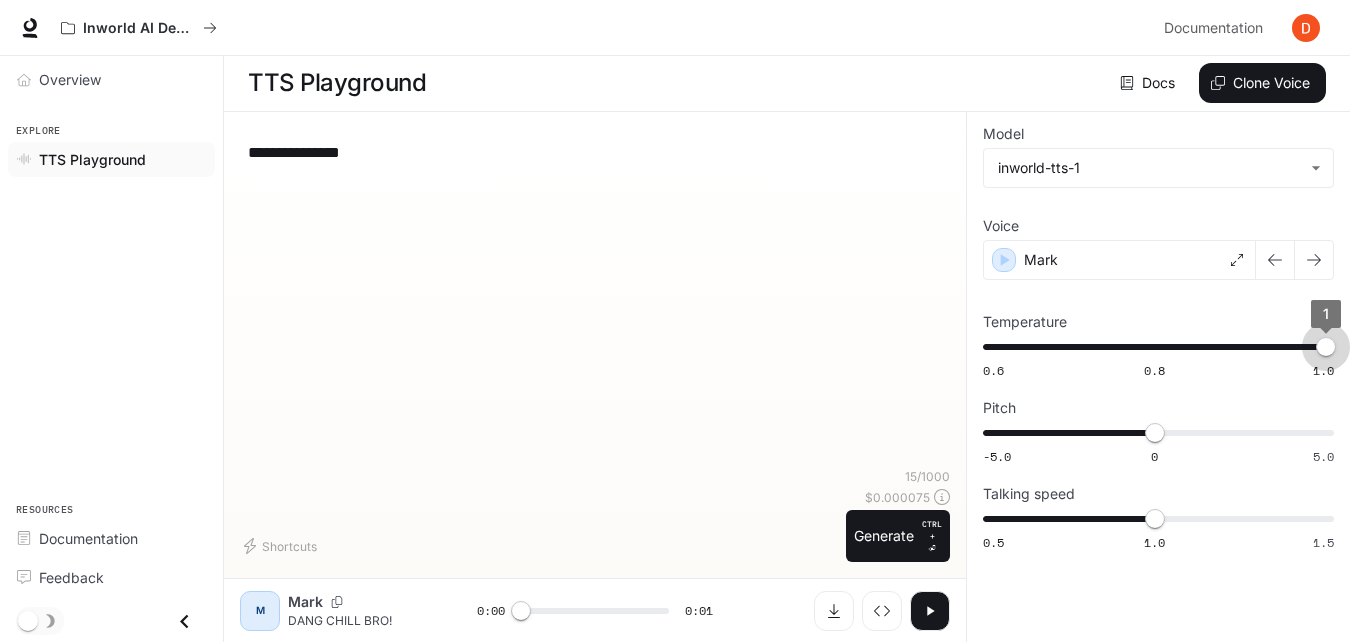drag, startPoint x: 1168, startPoint y: 348, endPoint x: 1361, endPoint y: 386, distance: 196.70537 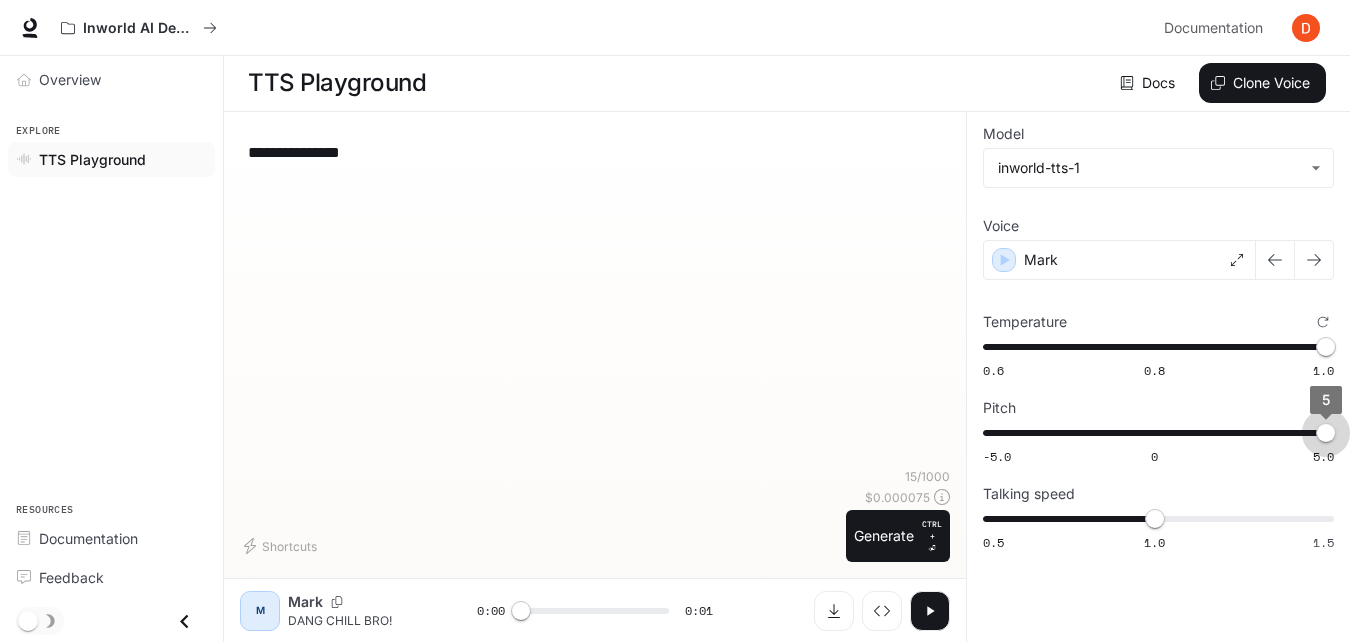 drag, startPoint x: 1169, startPoint y: 439, endPoint x: 1361, endPoint y: 470, distance: 194.4865 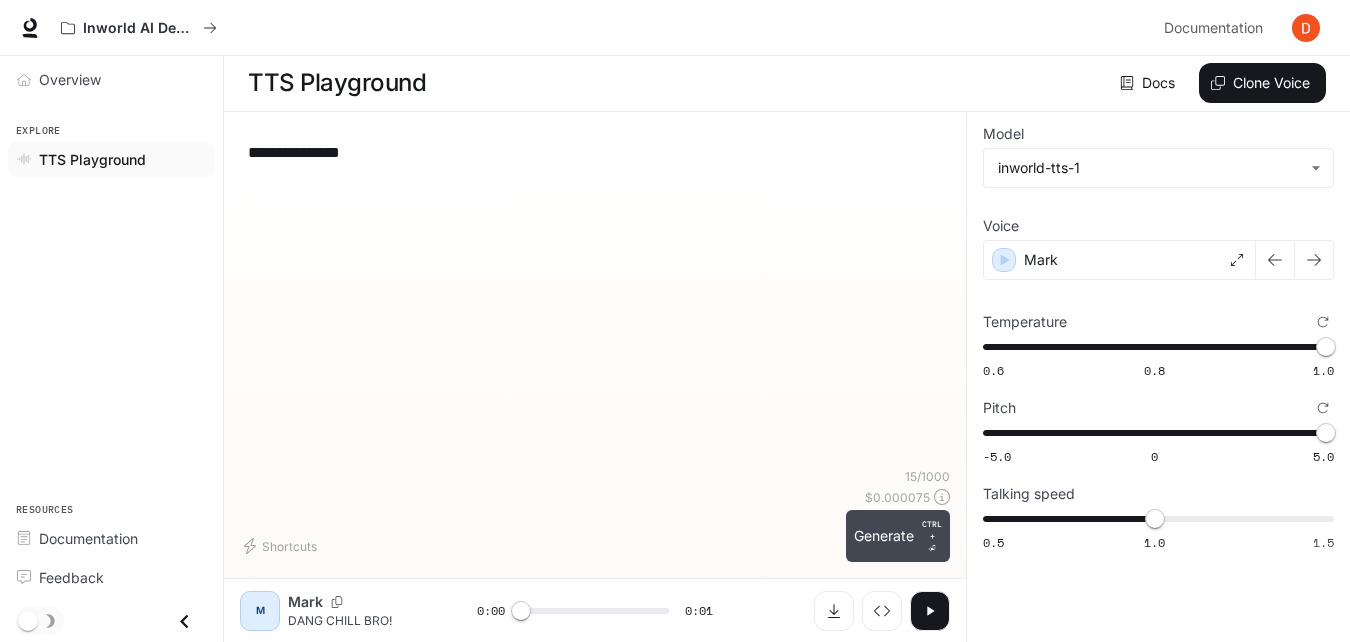 click on "Generate CTRL +  ⏎" at bounding box center (898, 536) 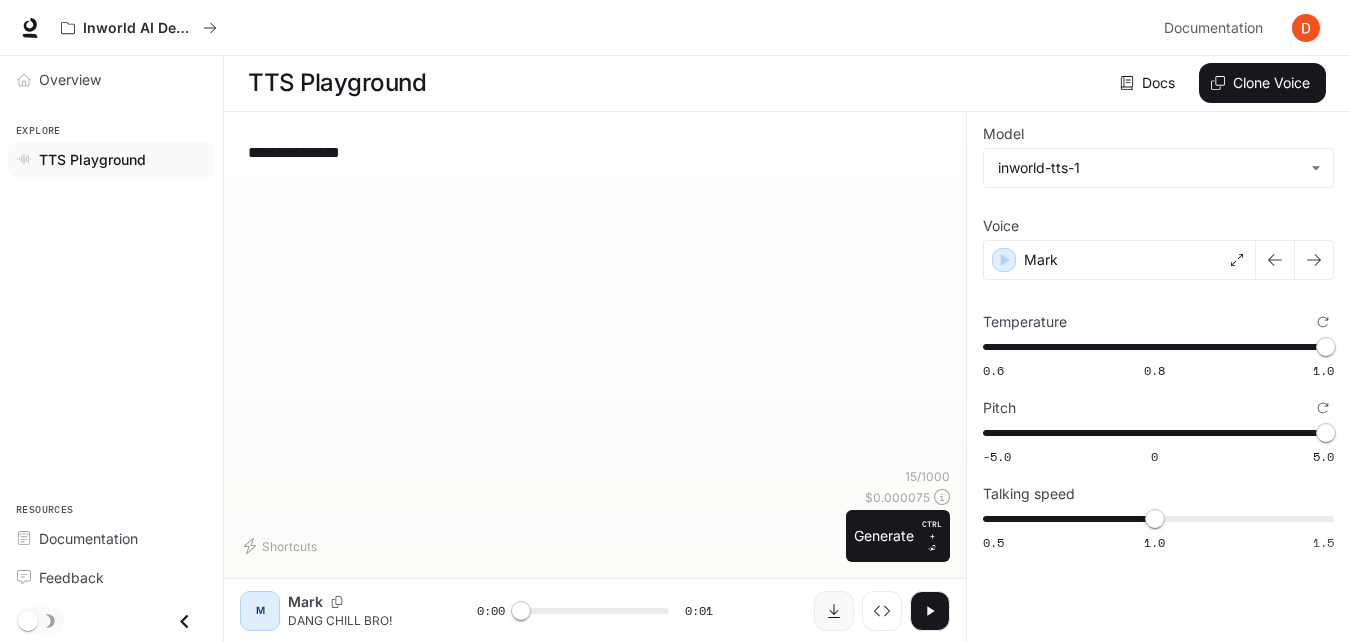 click at bounding box center [834, 611] 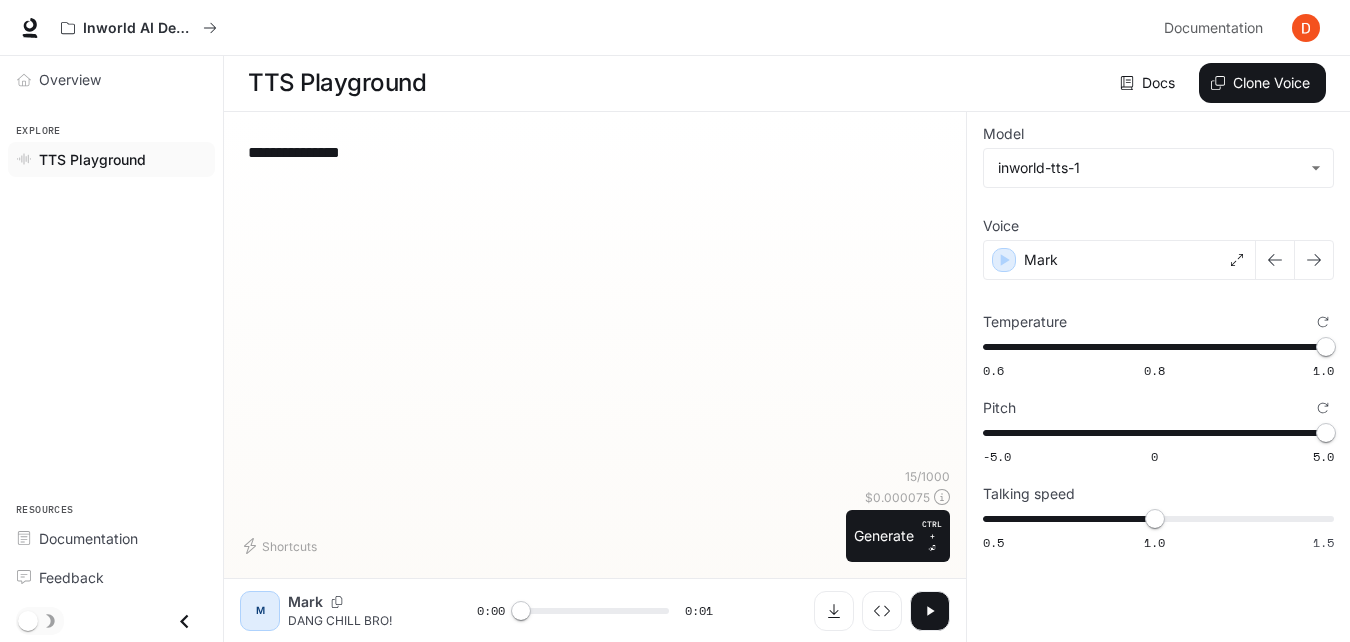 click on "**********" at bounding box center [595, 152] 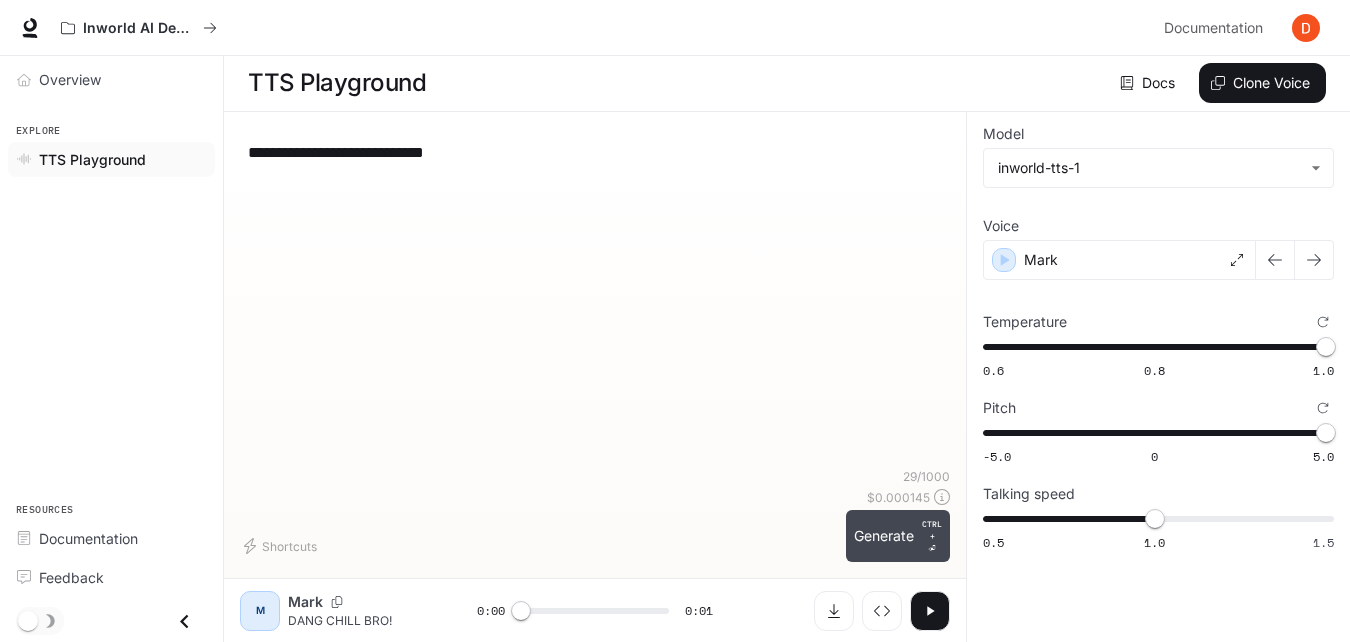 click on "Generate CTRL +  ⏎" at bounding box center (898, 536) 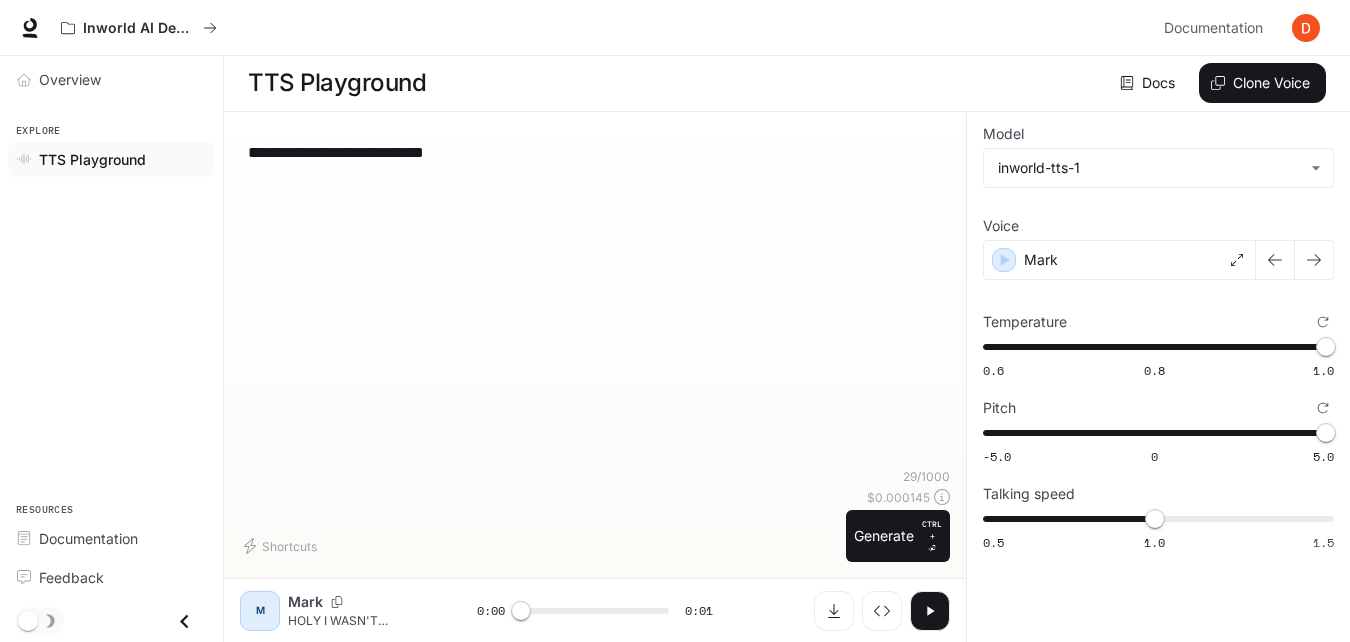 click on "**********" at bounding box center (595, 152) 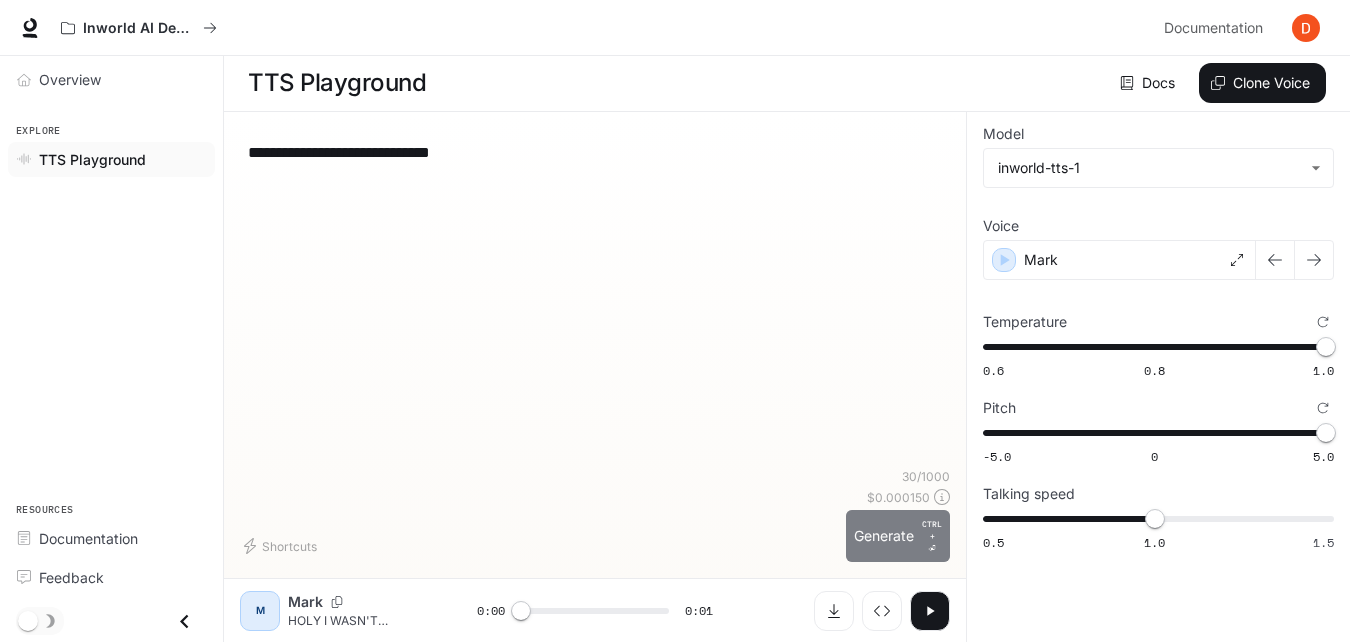 click on "CTRL +" at bounding box center [932, 530] 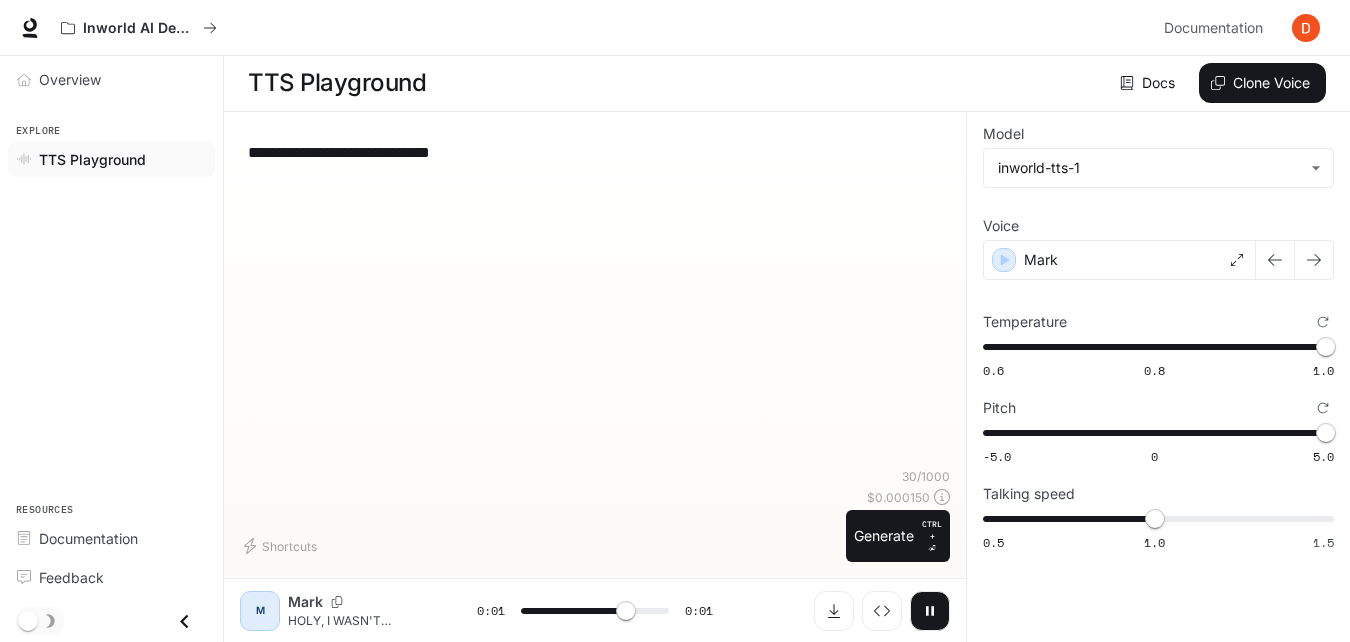 click on "**********" at bounding box center (595, 152) 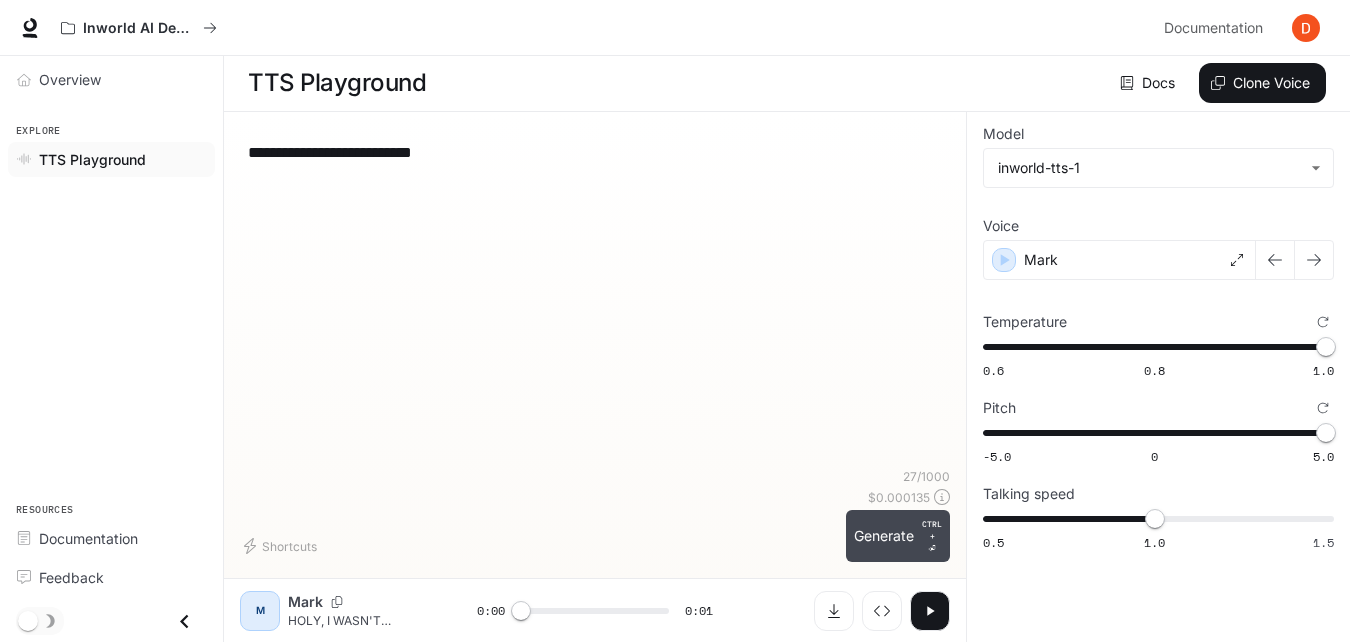 click on "Generate CTRL +  ⏎" at bounding box center (898, 536) 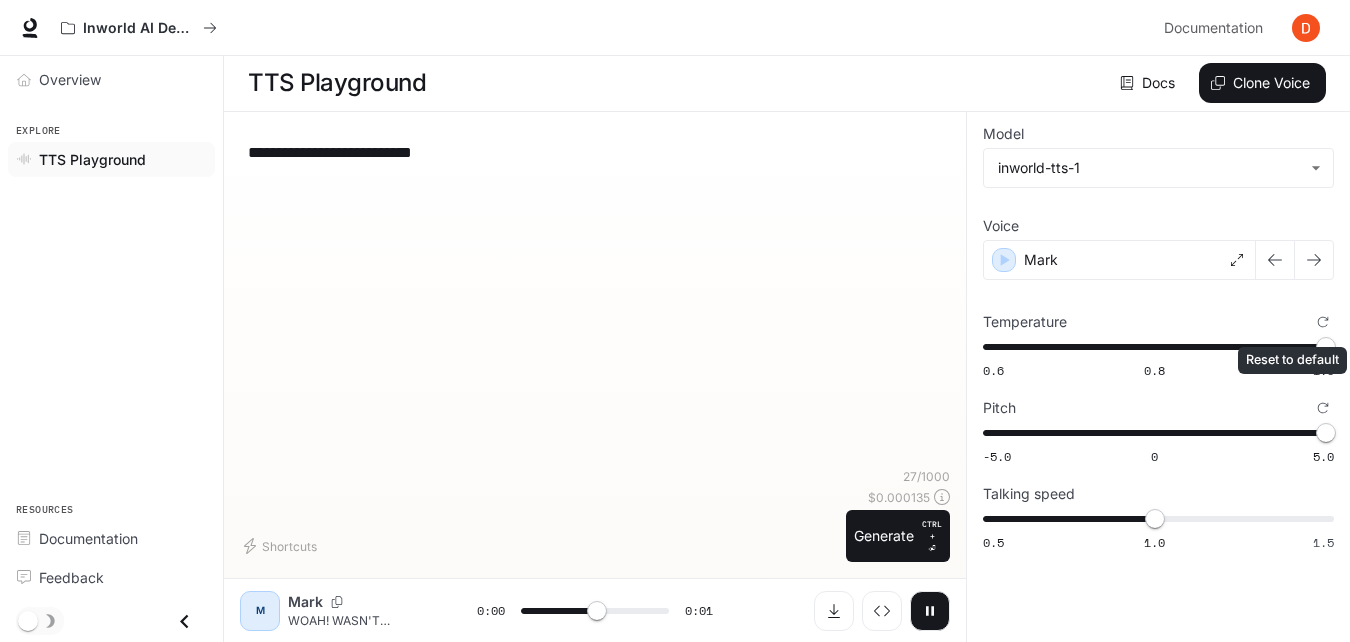 click on "Temperature" at bounding box center (1323, 322) 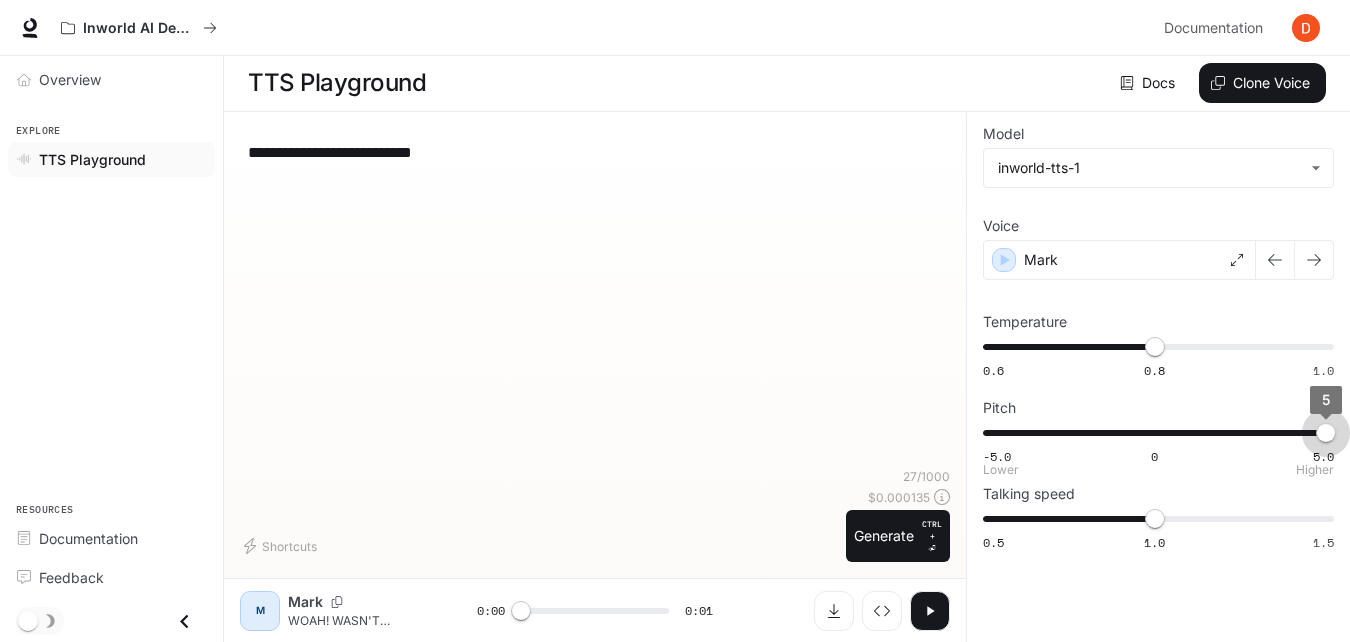 click on "5" at bounding box center (1326, 399) 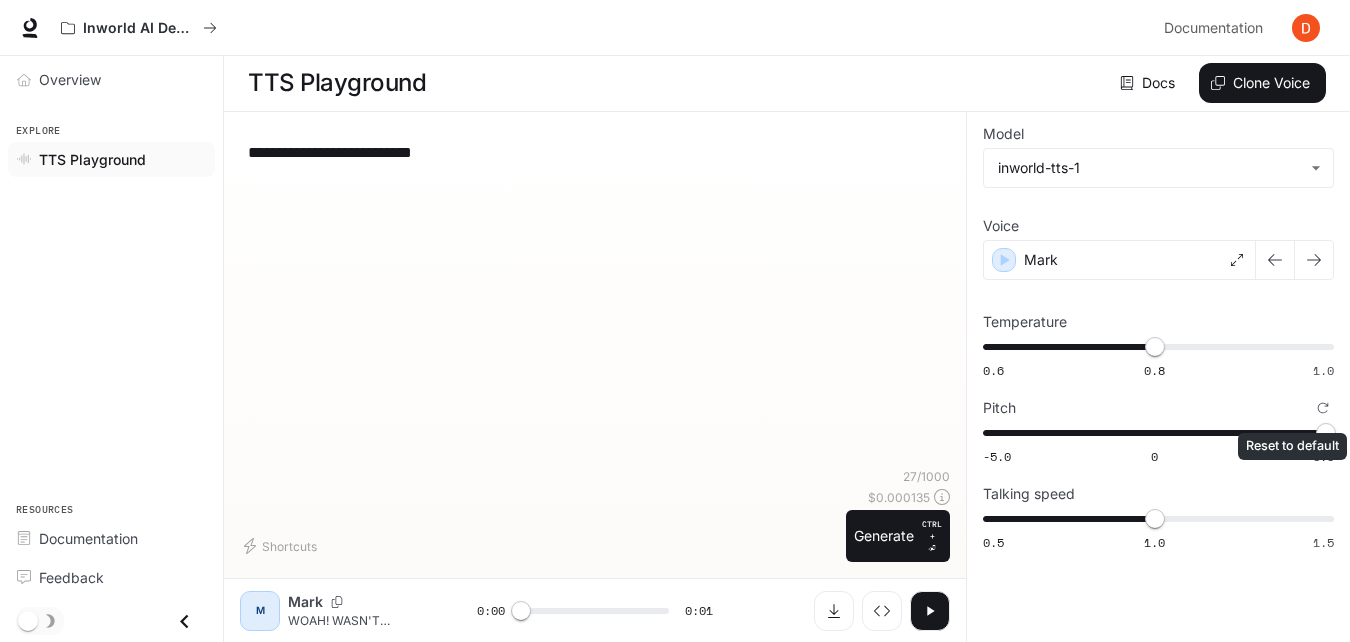 click 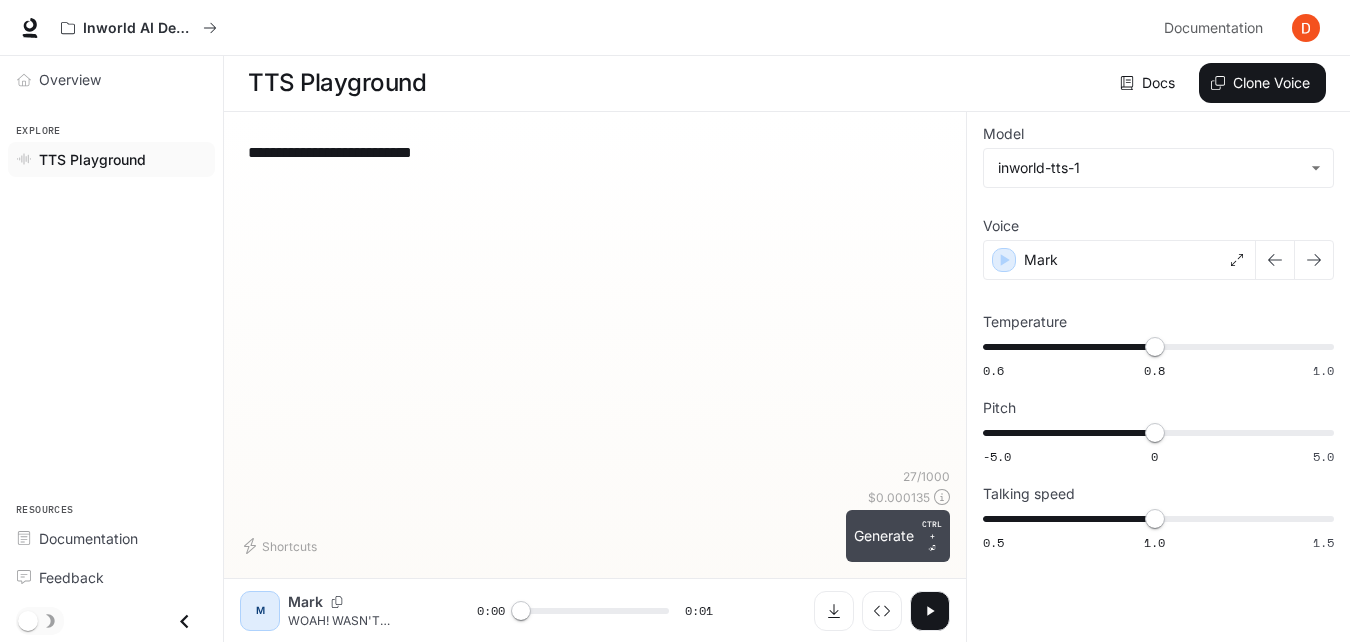 click on "CTRL +" at bounding box center (932, 530) 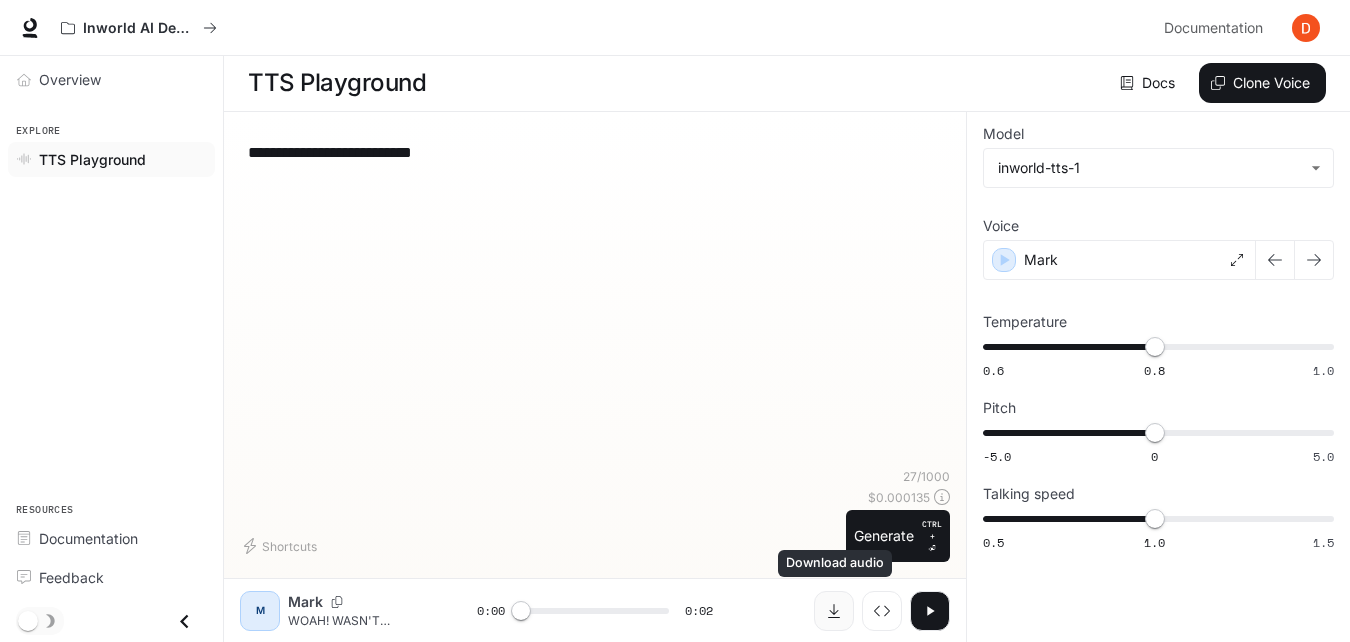 click 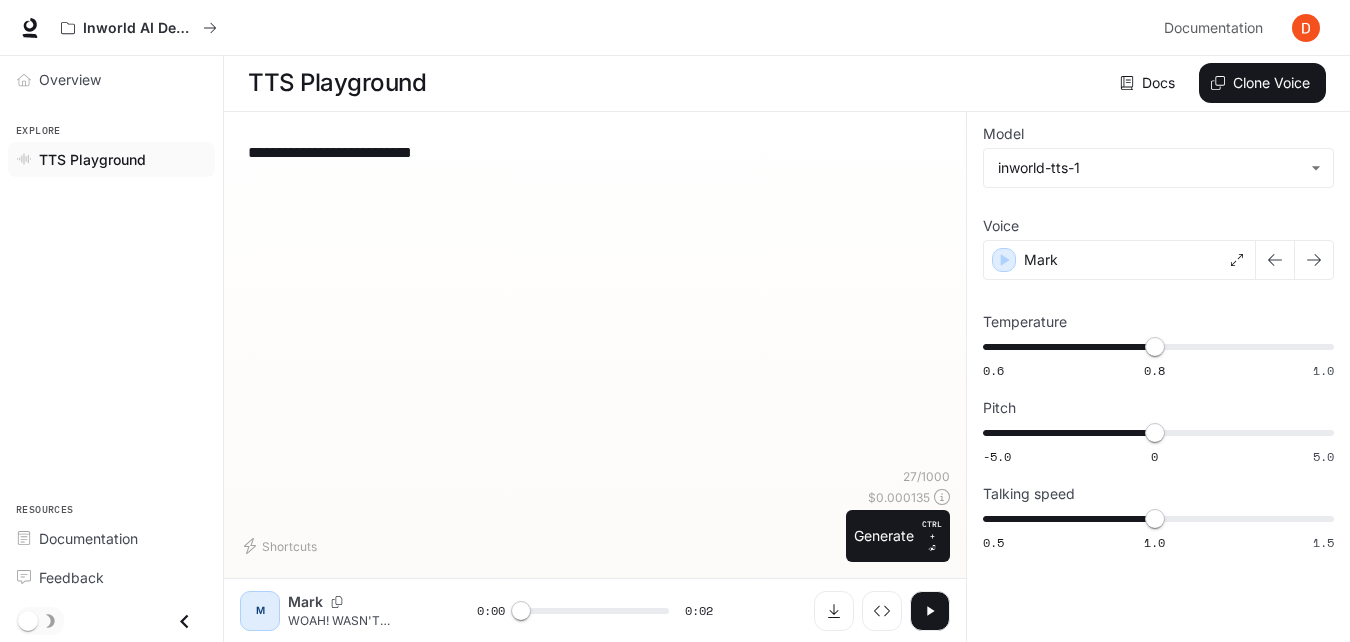 click on "**********" at bounding box center [595, 152] 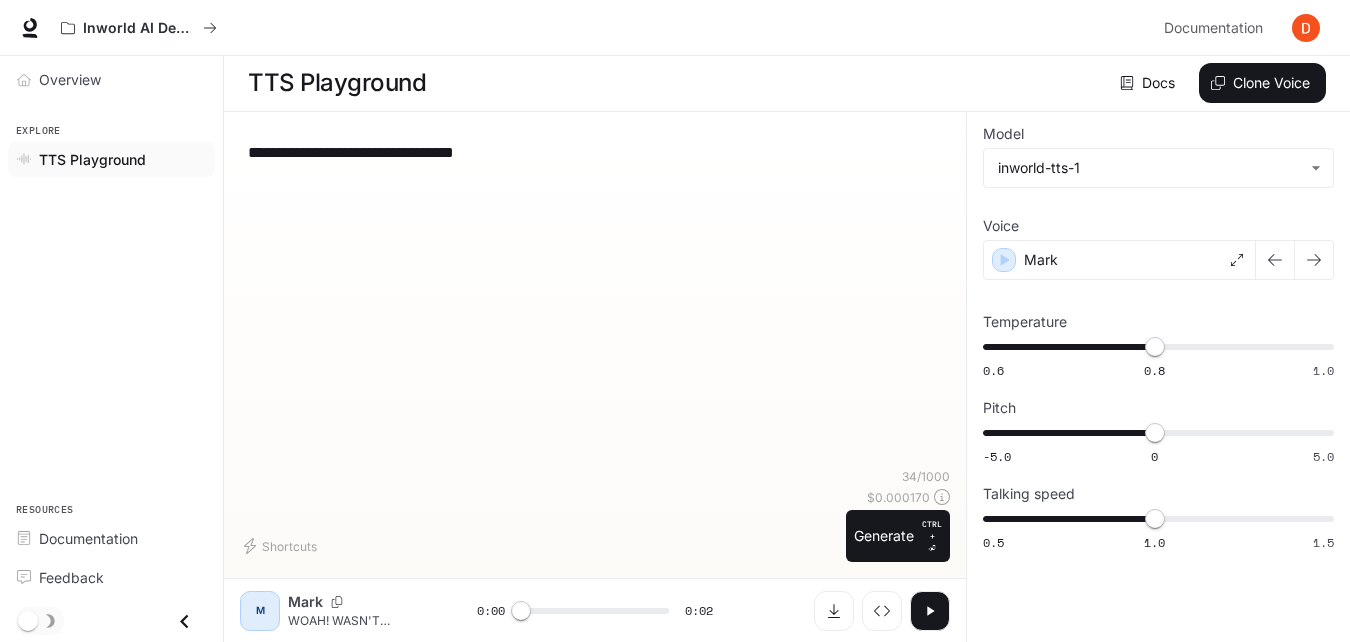 click on "**********" at bounding box center (595, 377) 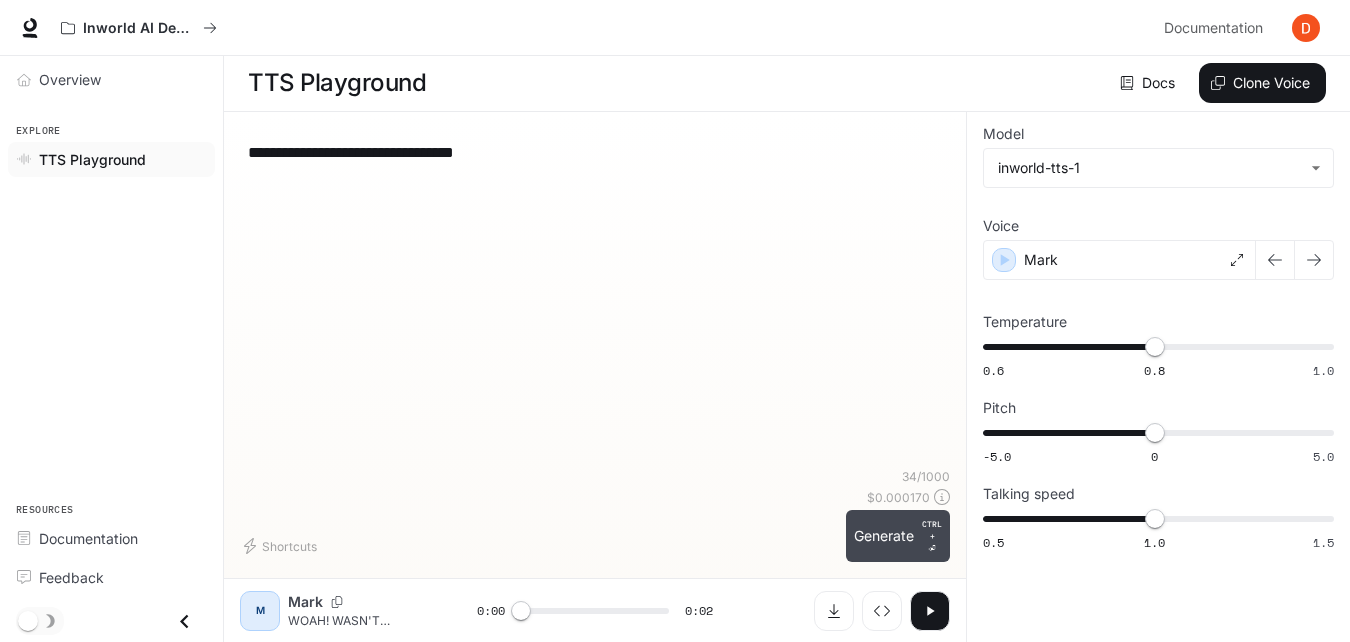 click on "Generate CTRL +  ⏎" at bounding box center [898, 536] 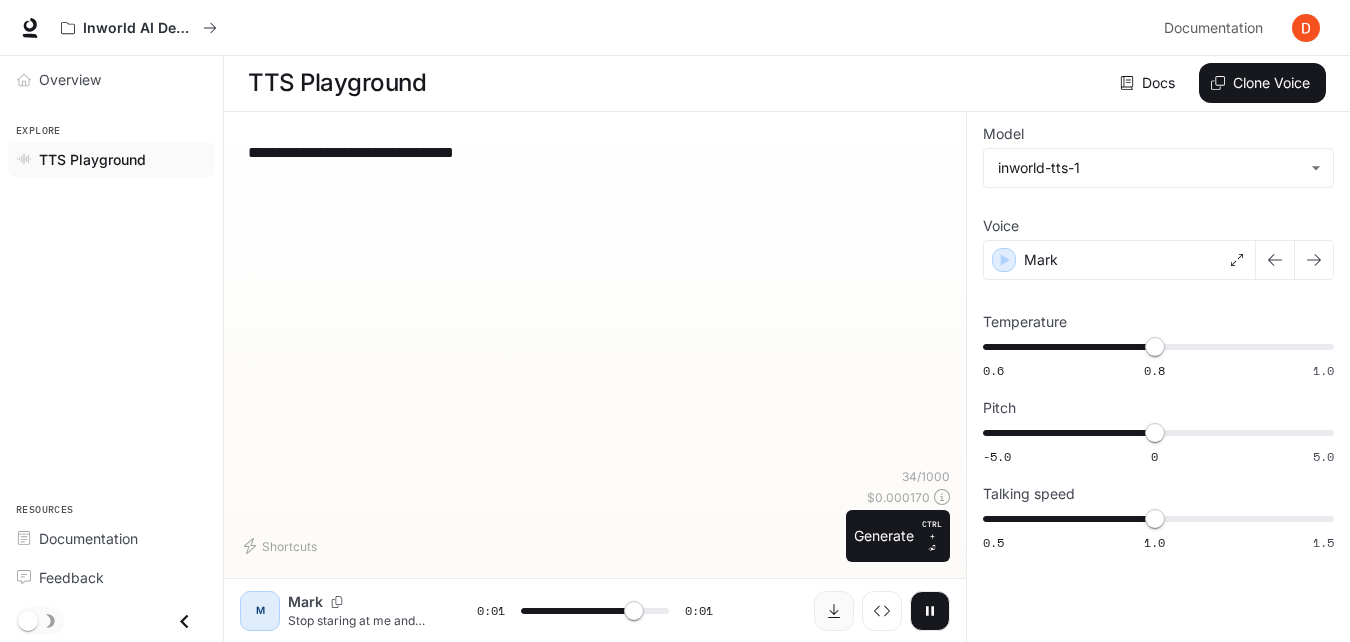 click at bounding box center (834, 611) 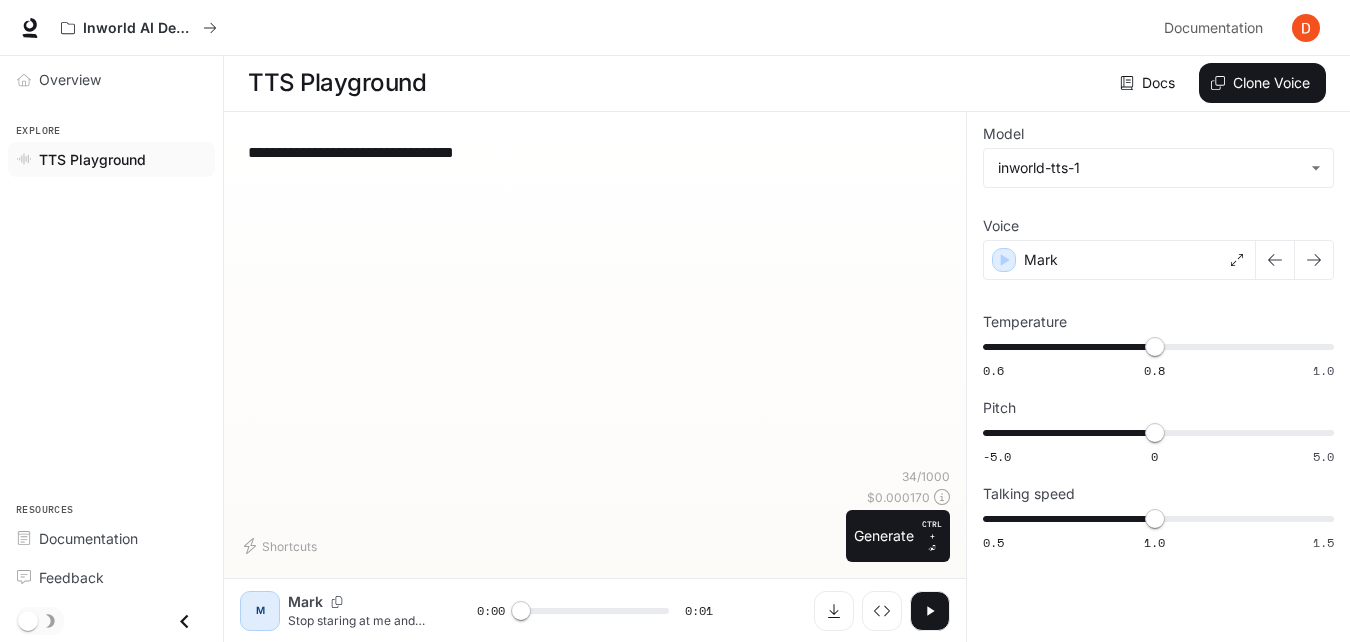 click on "**********" at bounding box center [595, 152] 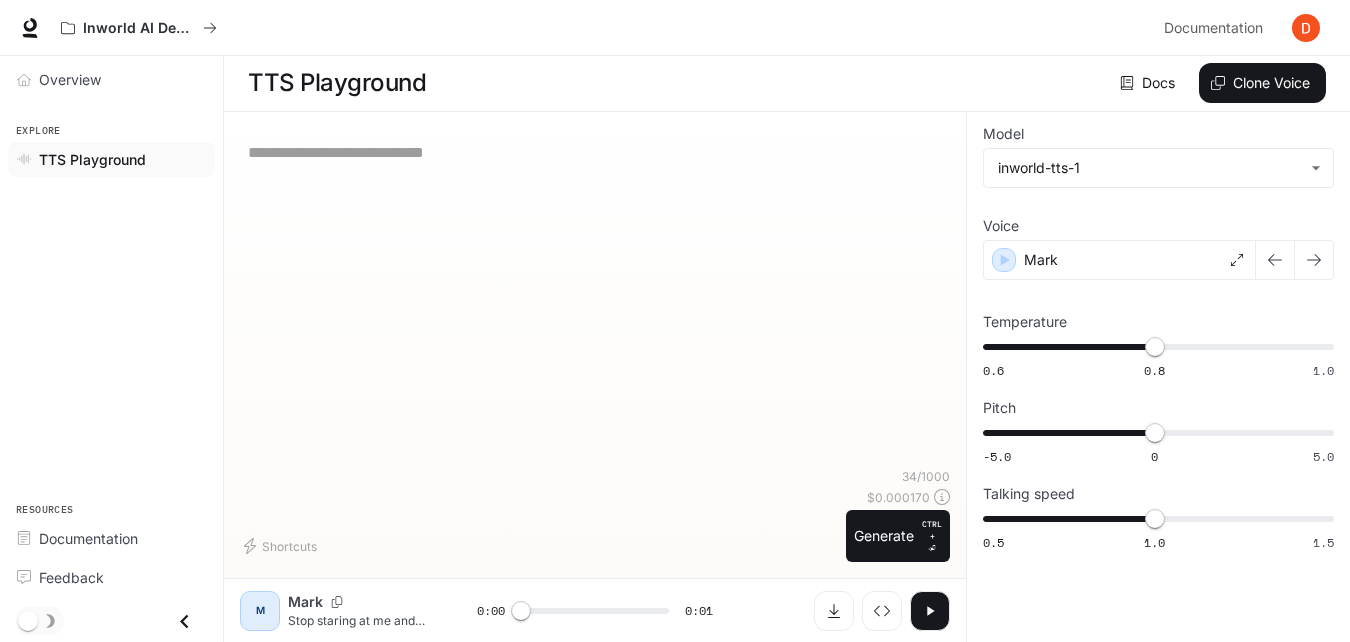 drag, startPoint x: 529, startPoint y: 151, endPoint x: 539, endPoint y: 150, distance: 10.049875 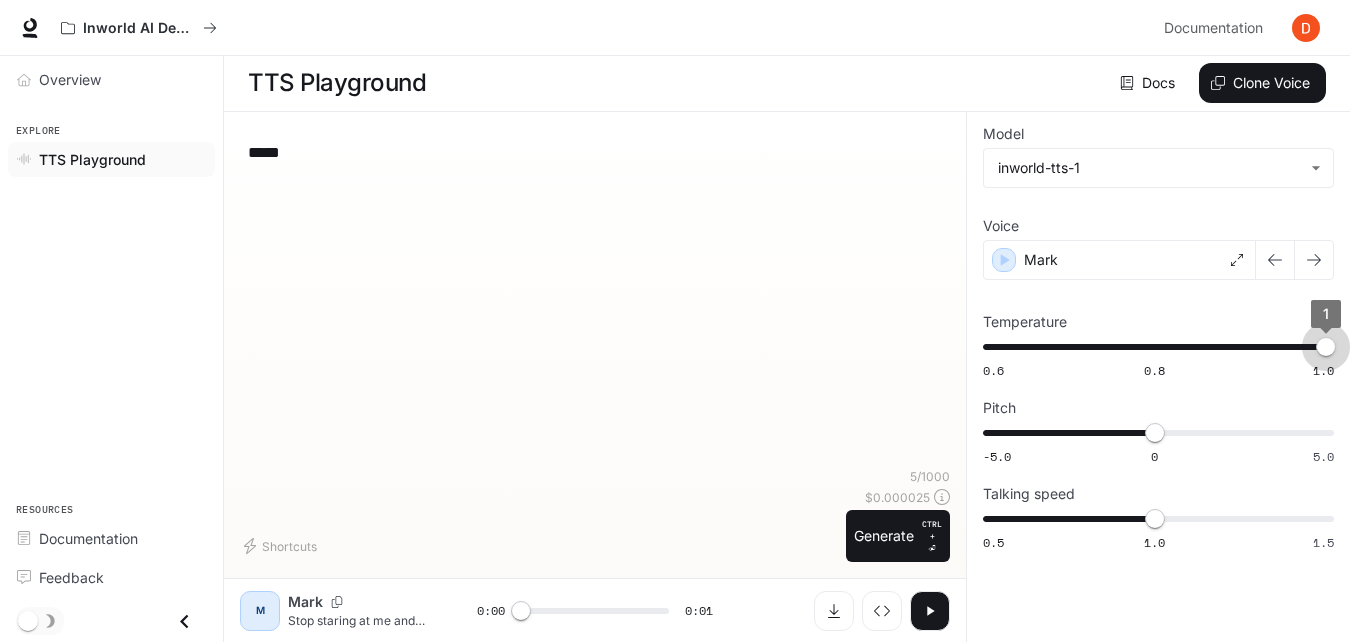 drag, startPoint x: 1161, startPoint y: 358, endPoint x: 1131, endPoint y: 404, distance: 54.91812 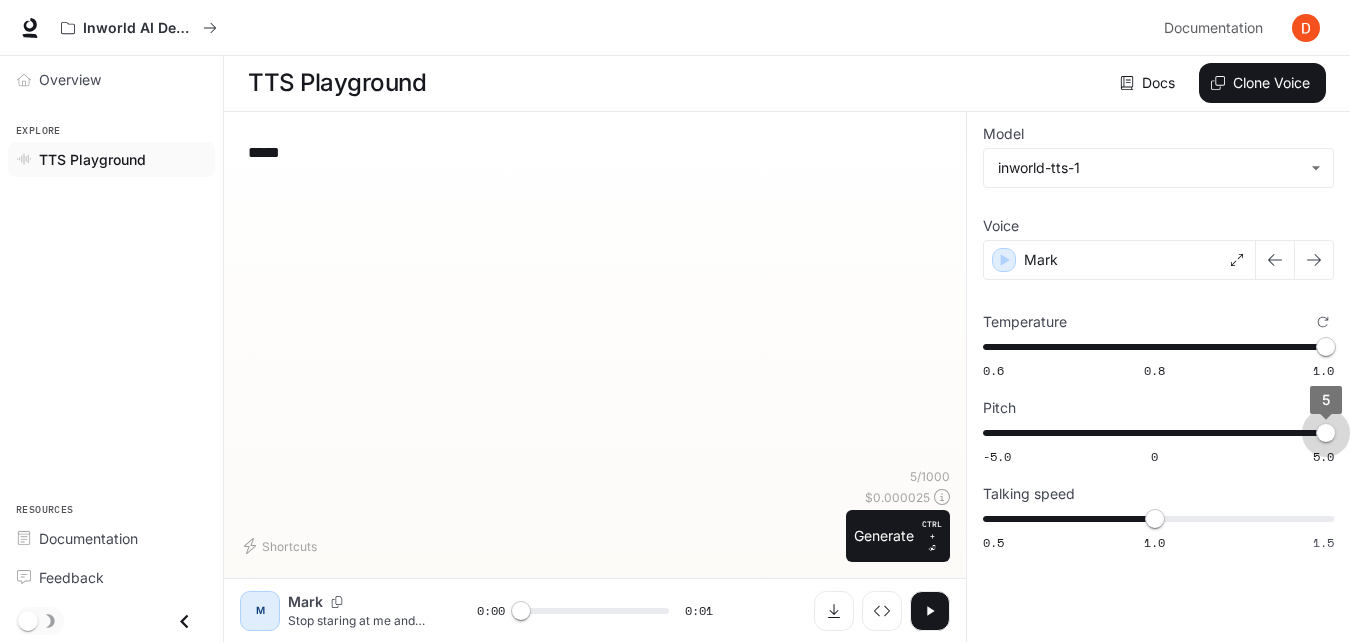 drag, startPoint x: 1157, startPoint y: 427, endPoint x: 1361, endPoint y: 451, distance: 205.4069 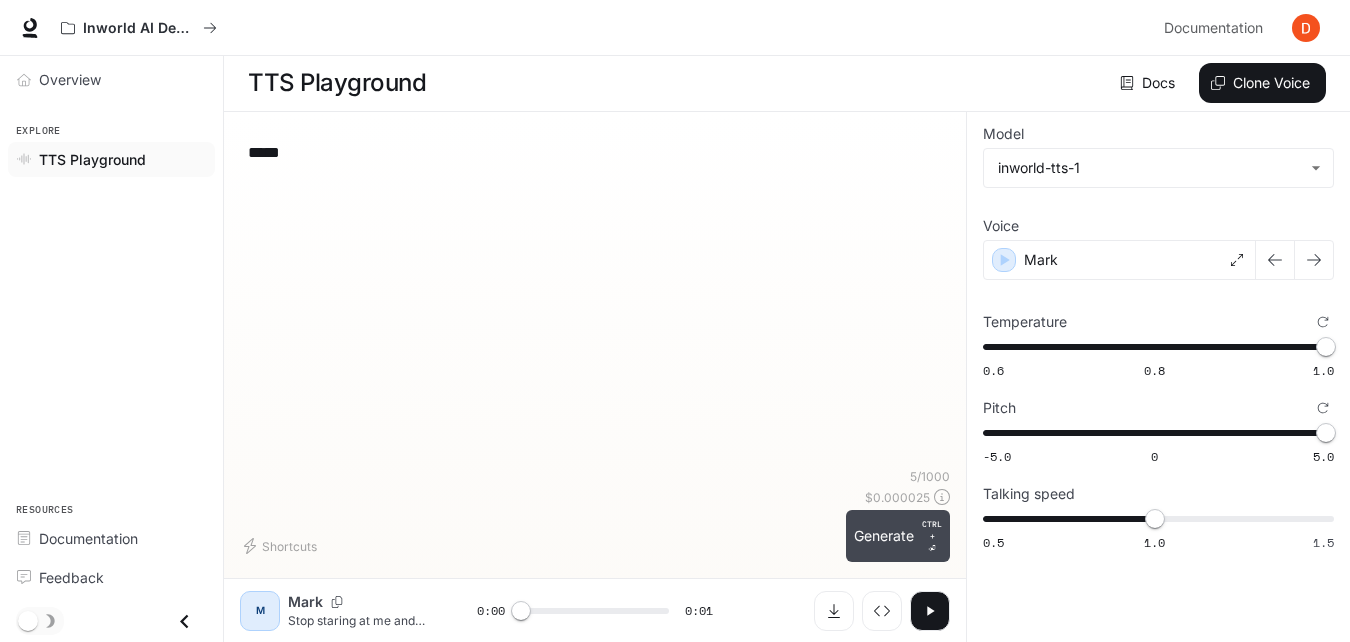 click on "Generate CTRL +  ⏎" at bounding box center (898, 536) 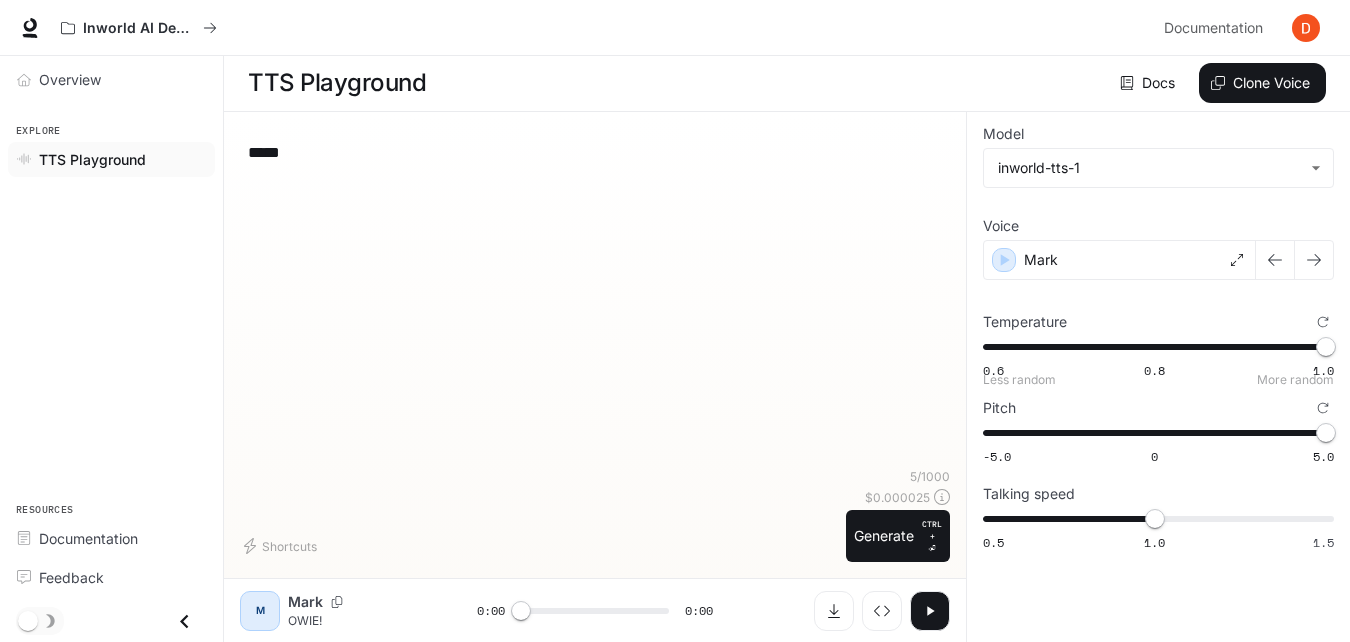 click on "**********" at bounding box center (1158, 377) 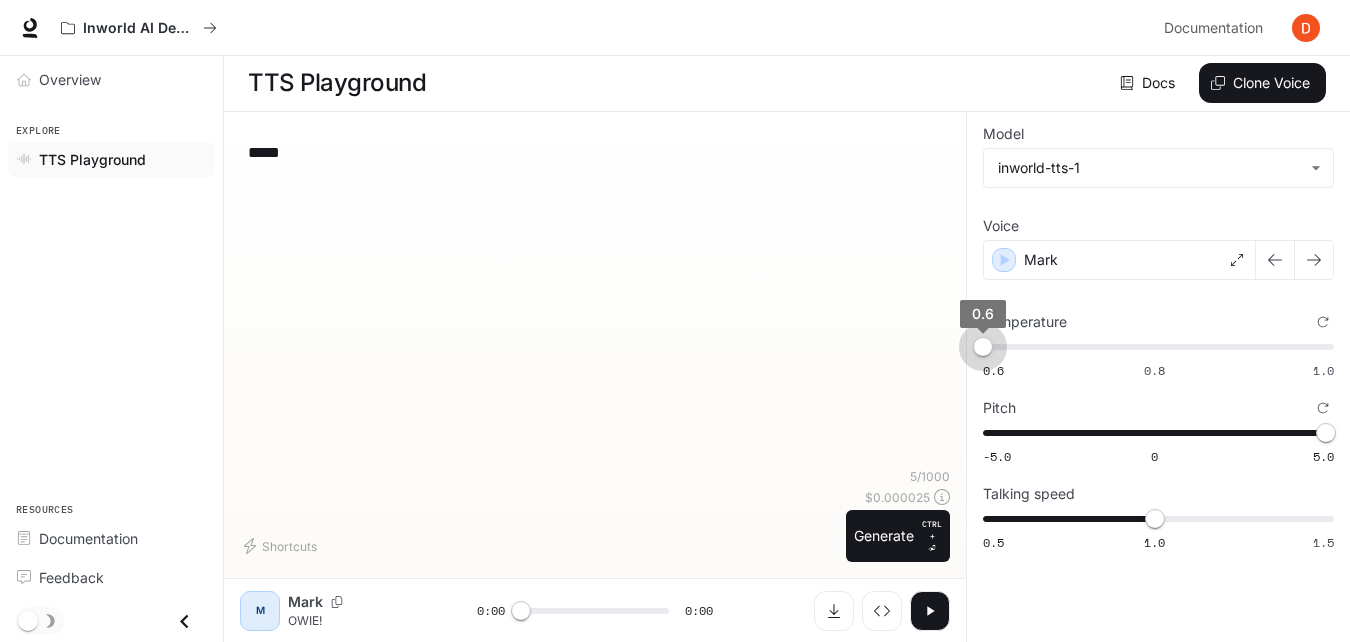 drag, startPoint x: 1323, startPoint y: 349, endPoint x: 758, endPoint y: 435, distance: 571.5076 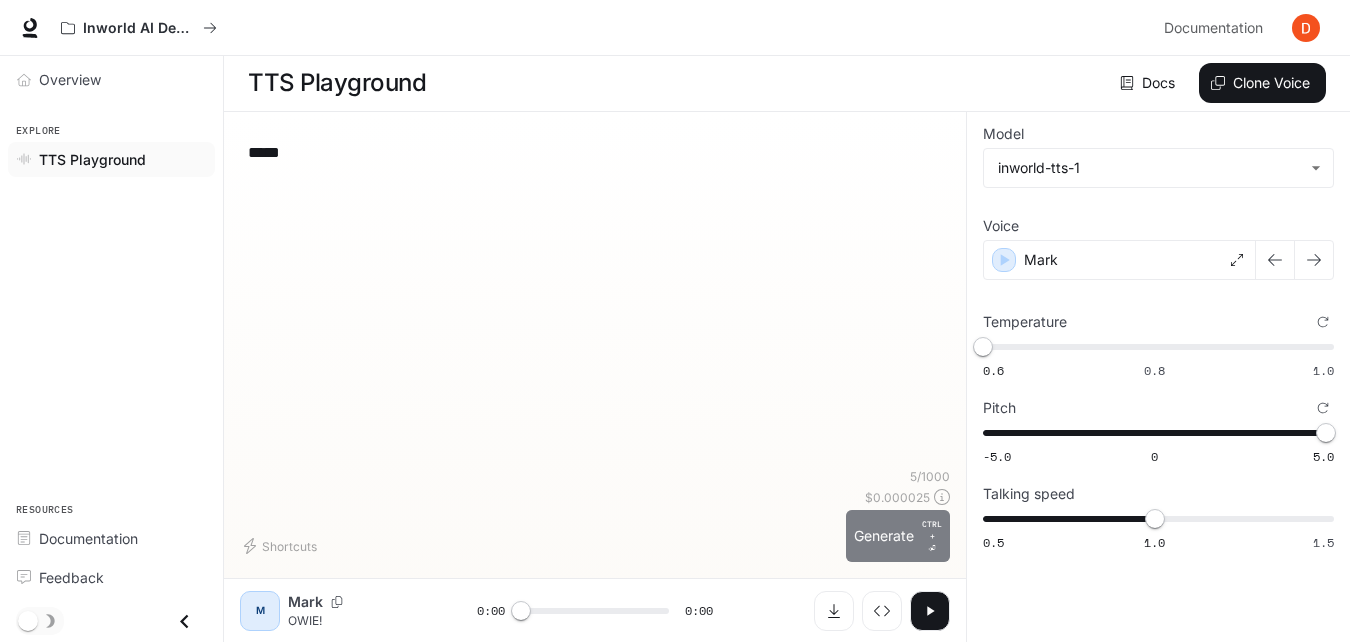 click on "Generate CTRL +  ⏎" at bounding box center [898, 536] 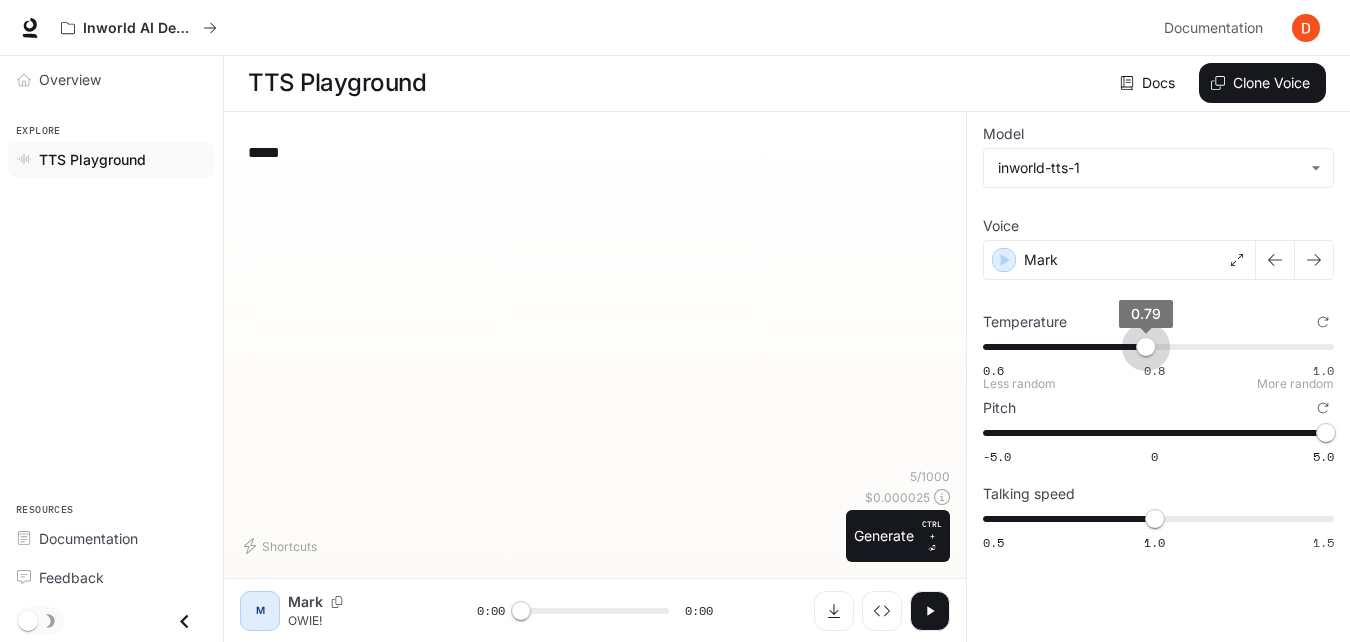 drag, startPoint x: 982, startPoint y: 350, endPoint x: 1149, endPoint y: 334, distance: 167.76471 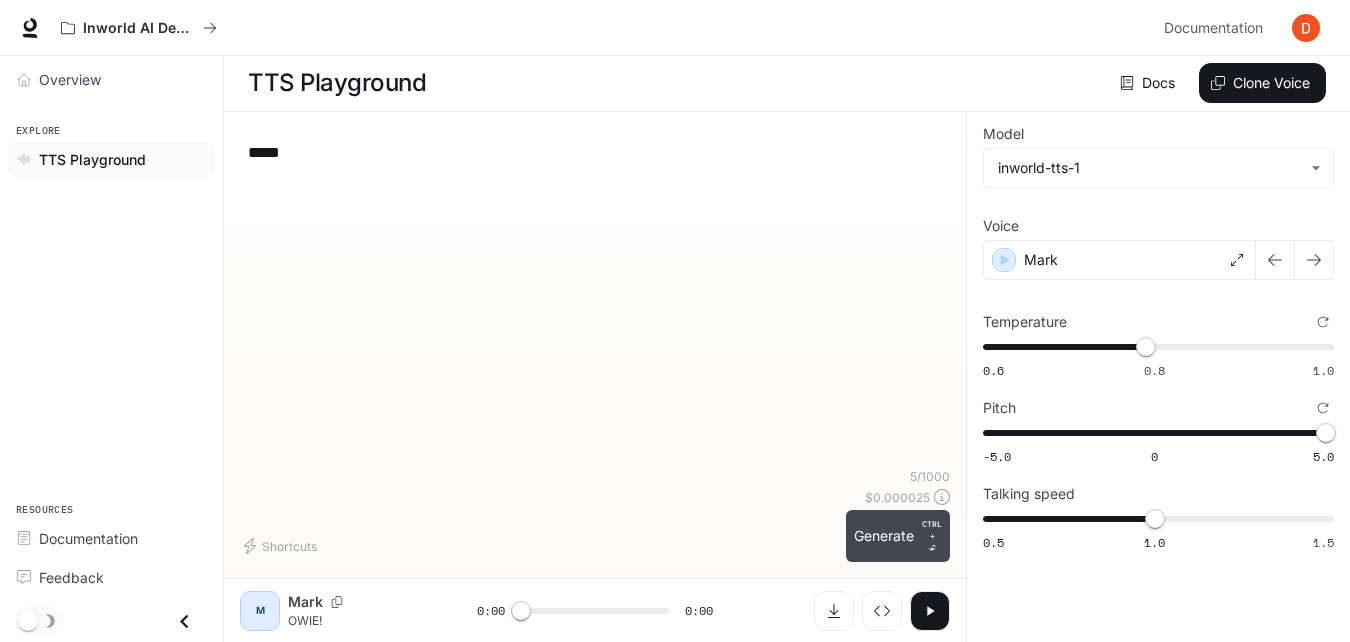 click on "Generate CTRL +  ⏎" at bounding box center [898, 536] 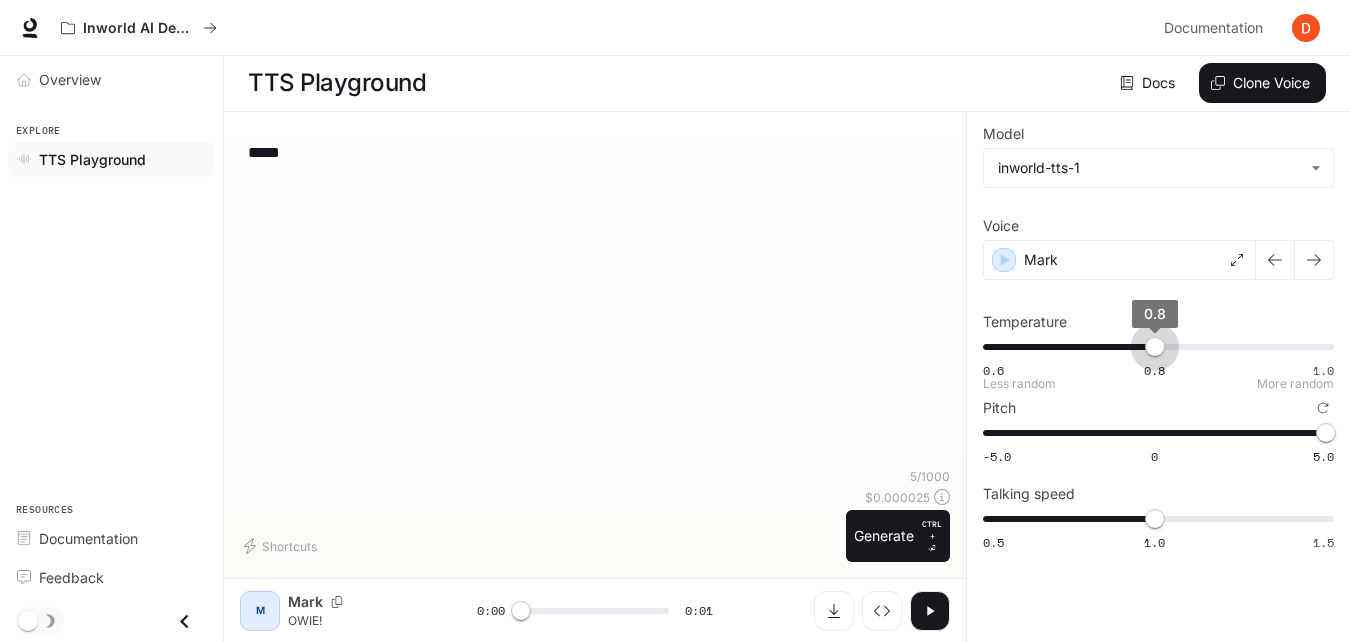 drag, startPoint x: 1139, startPoint y: 352, endPoint x: 1156, endPoint y: 354, distance: 17.117243 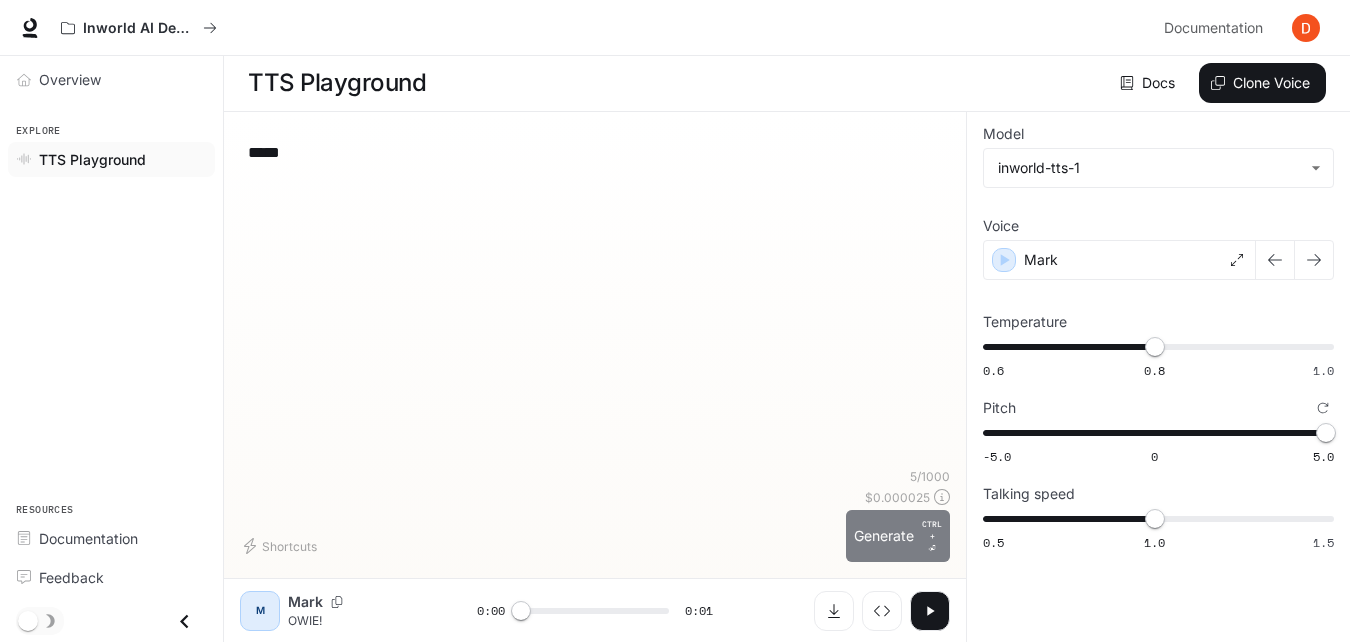 click on "Generate CTRL +  ⏎" at bounding box center (898, 536) 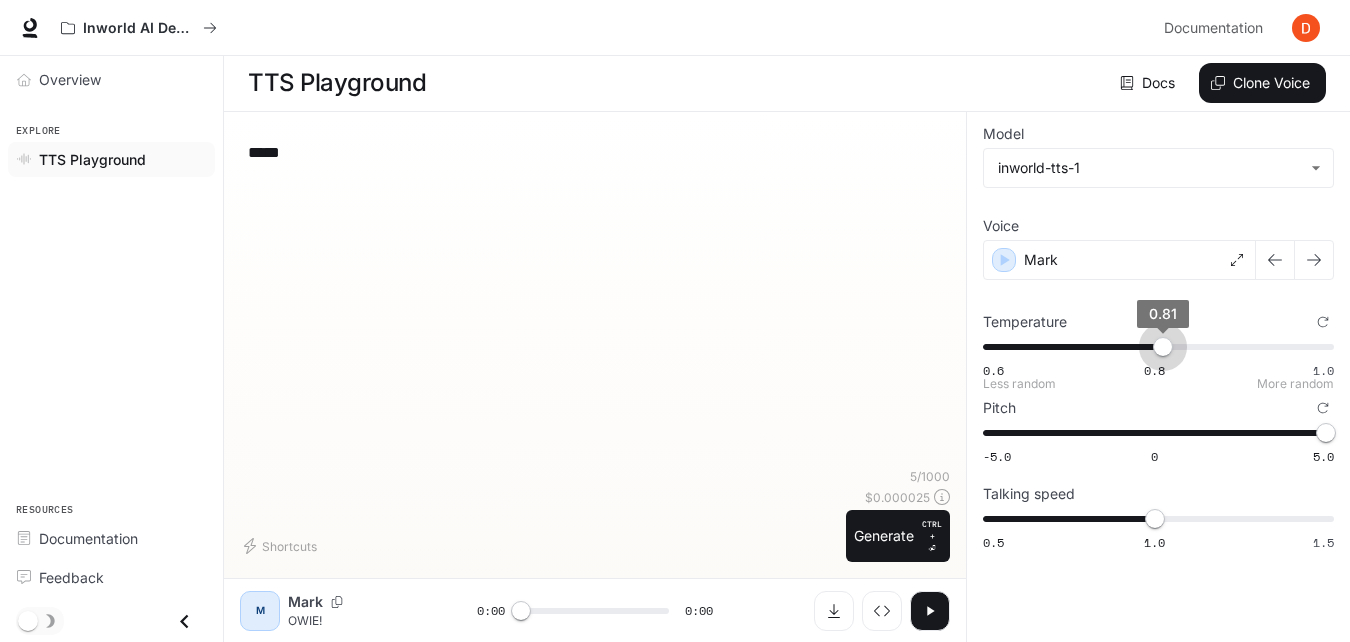 drag, startPoint x: 1165, startPoint y: 340, endPoint x: 1239, endPoint y: 347, distance: 74.330345 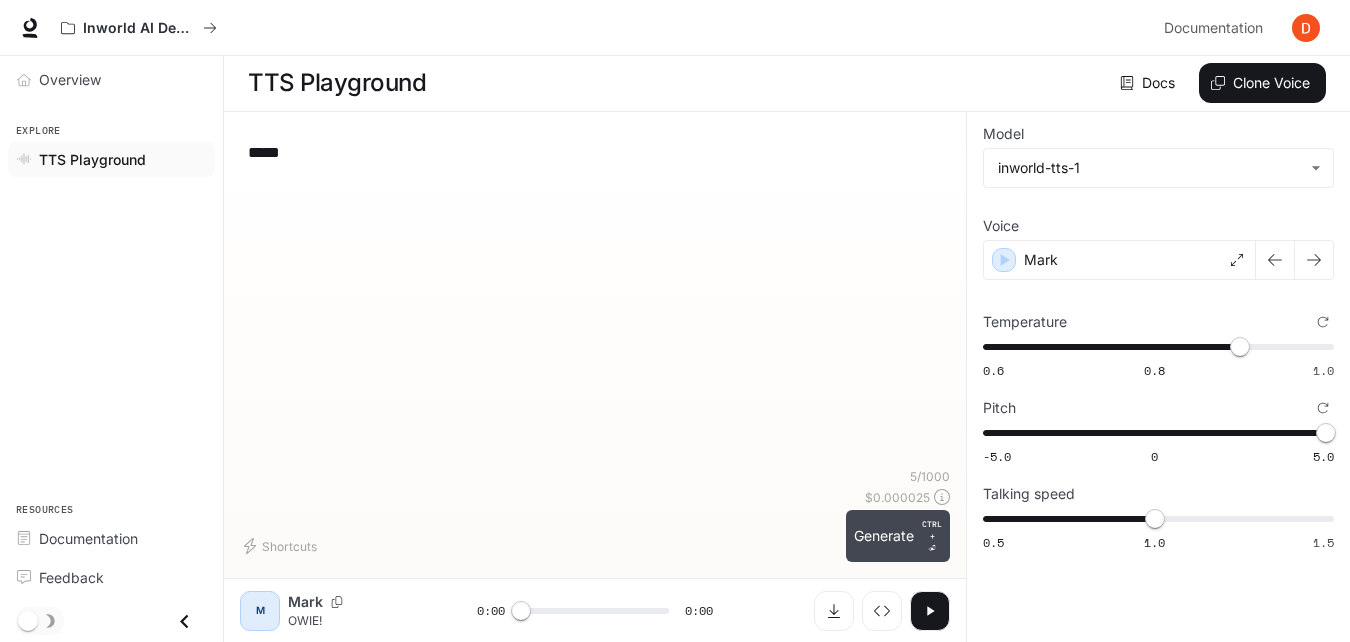 click on "Generate CTRL +  ⏎" at bounding box center [898, 536] 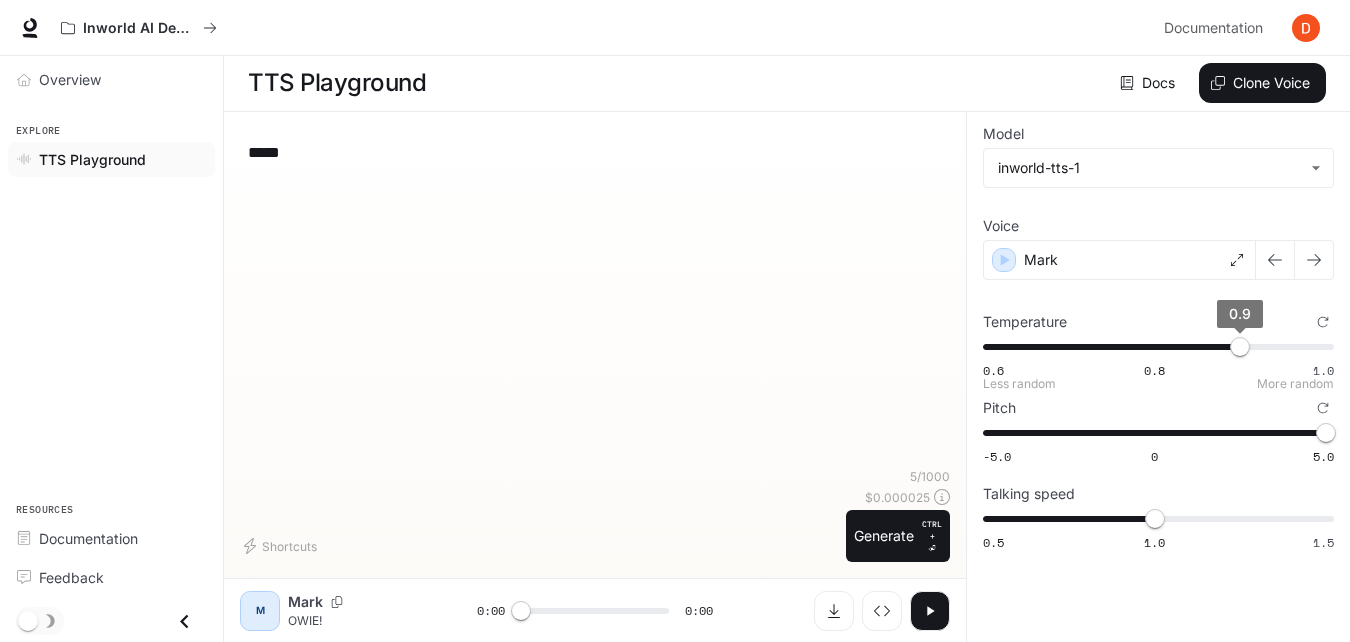 drag, startPoint x: 1230, startPoint y: 350, endPoint x: 1270, endPoint y: 344, distance: 40.4475 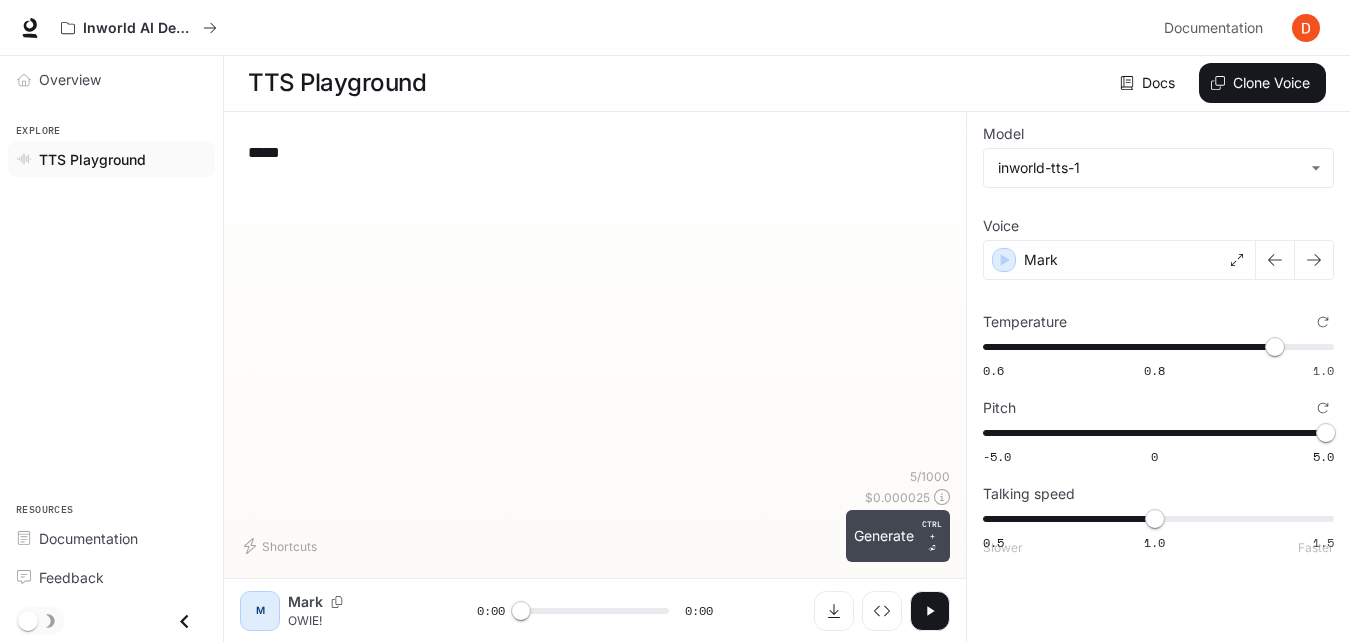 click on "Generate CTRL +  ⏎" at bounding box center (898, 536) 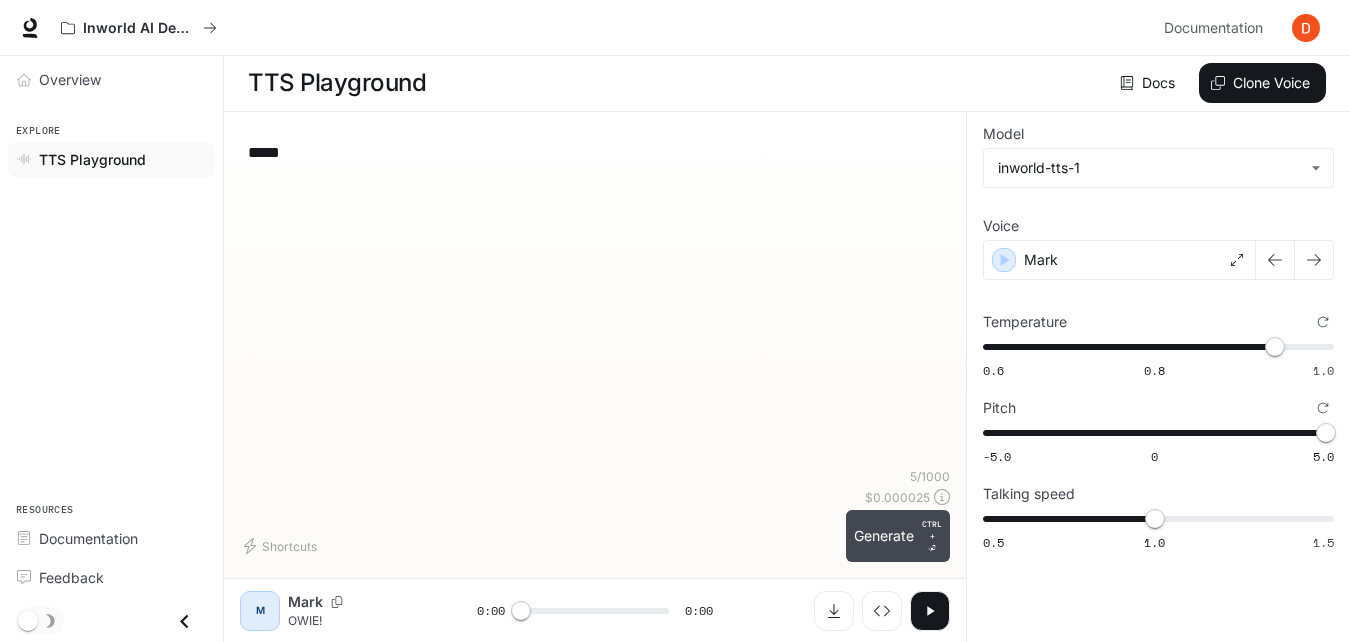 click on "Generate CTRL +  ⏎" at bounding box center (898, 536) 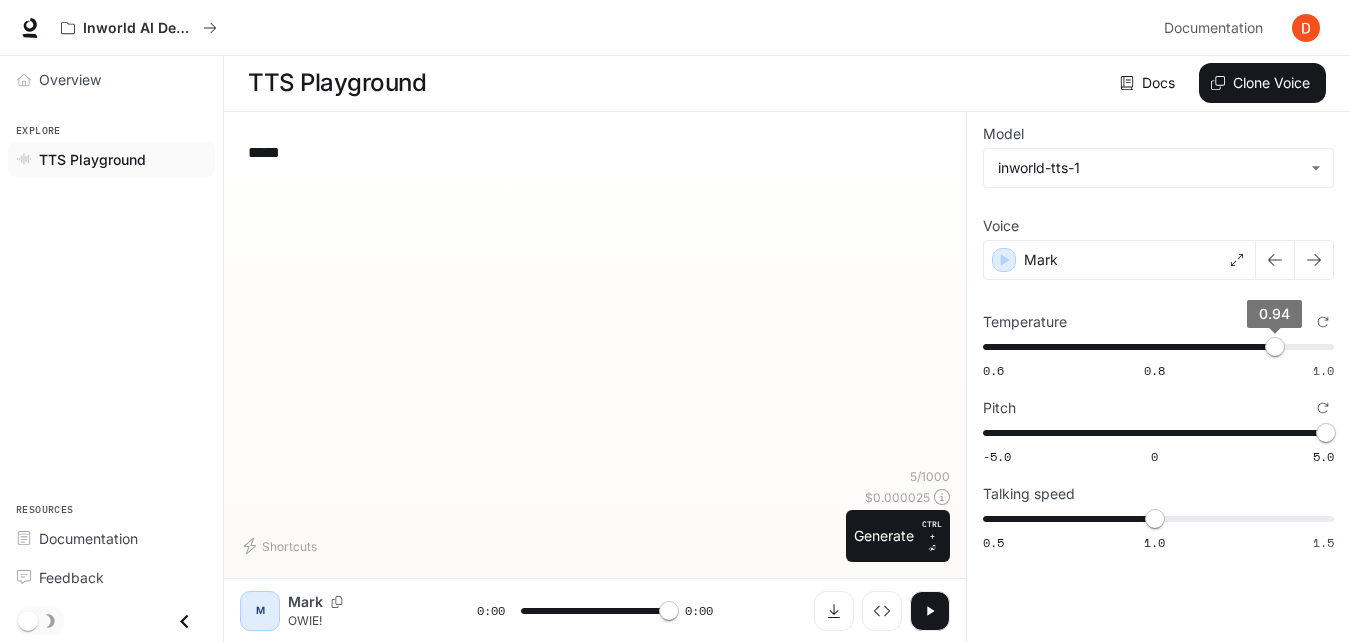 drag, startPoint x: 1268, startPoint y: 352, endPoint x: 1357, endPoint y: 359, distance: 89.27486 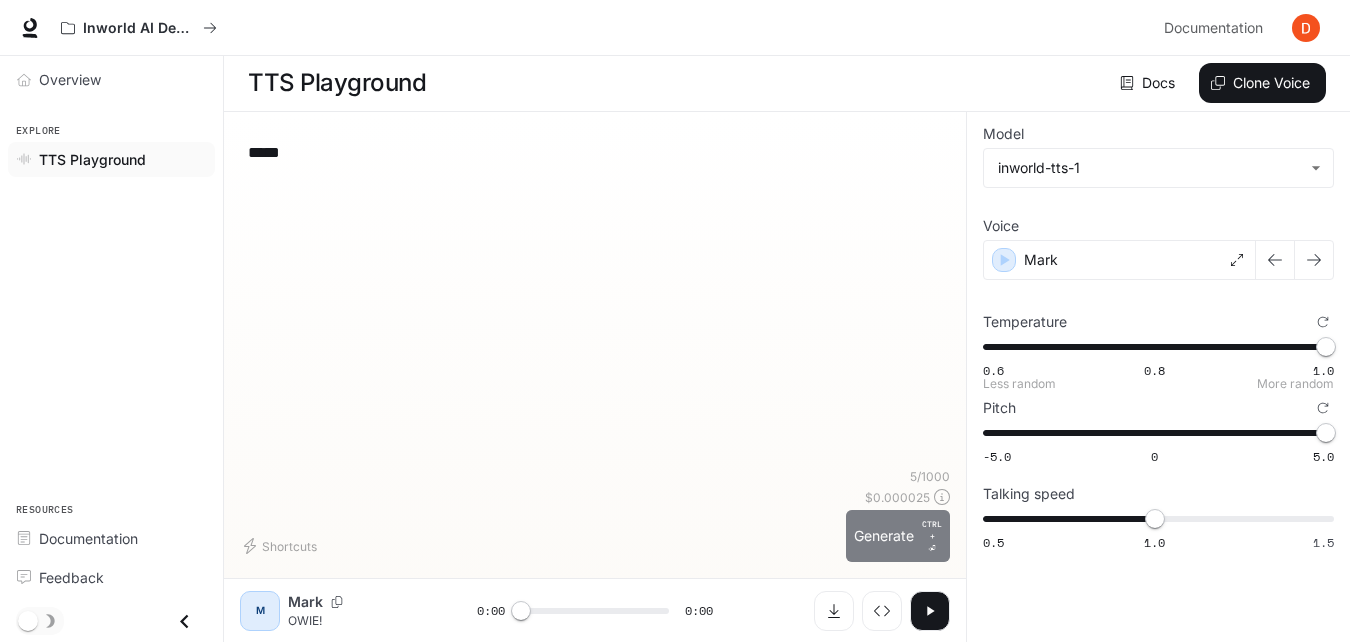 click on "Generate CTRL +  ⏎" at bounding box center [898, 536] 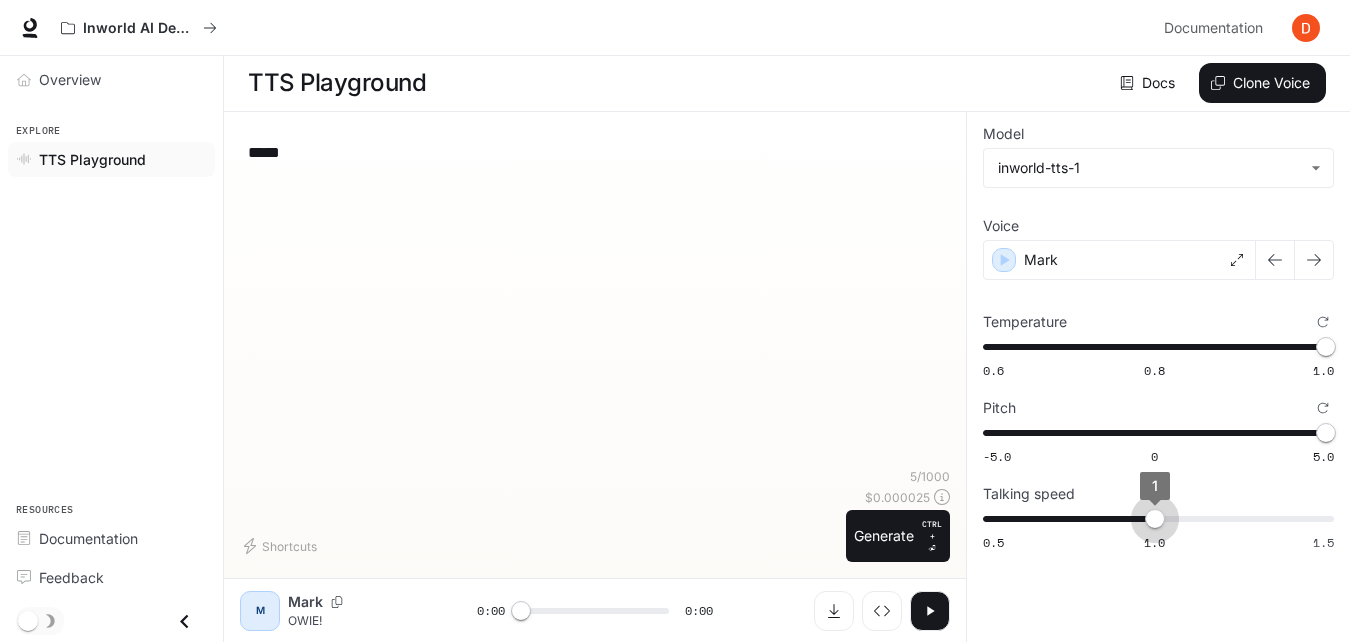 drag, startPoint x: 1161, startPoint y: 519, endPoint x: 1357, endPoint y: 528, distance: 196.20653 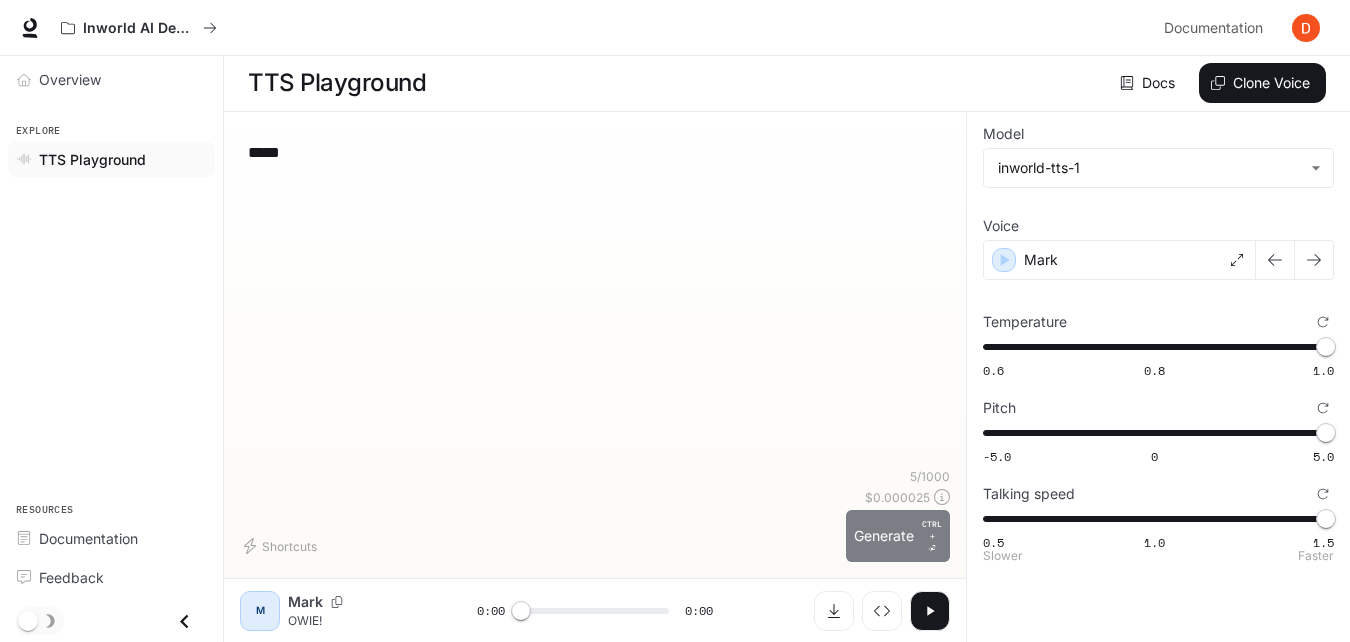 click on "Generate CTRL +  ⏎" at bounding box center (898, 536) 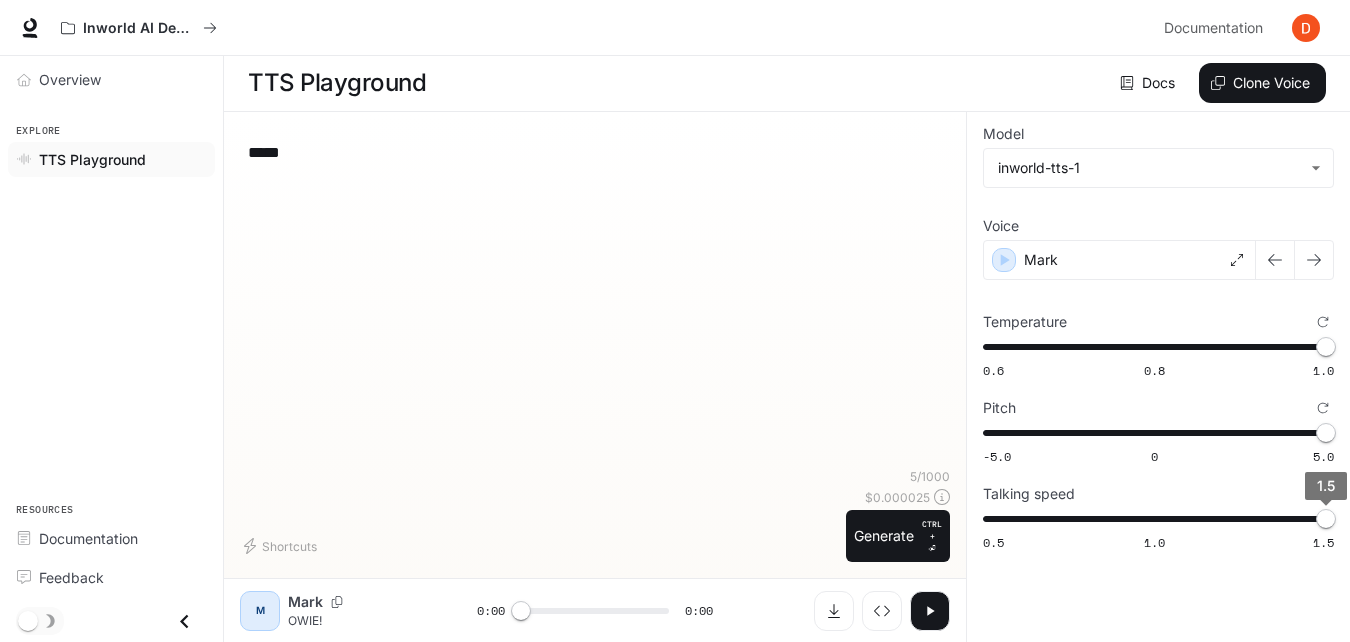 click on "1.5" at bounding box center [1326, 519] 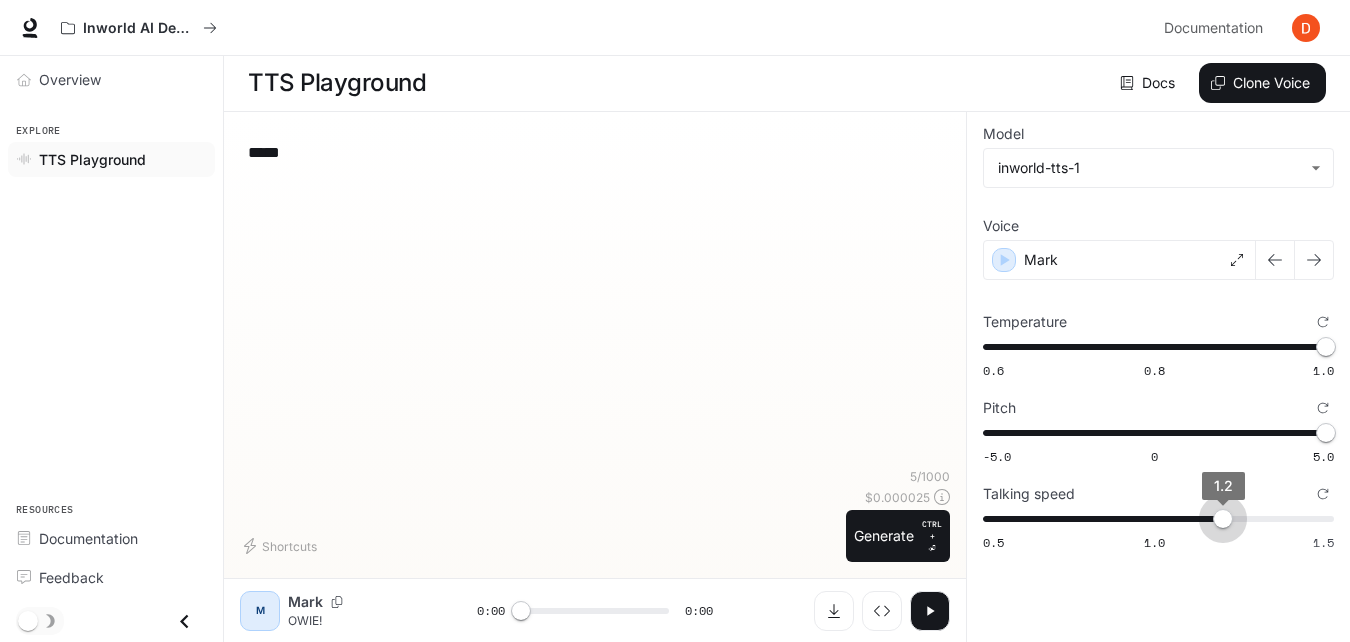 drag, startPoint x: 1324, startPoint y: 532, endPoint x: 1230, endPoint y: 554, distance: 96.540146 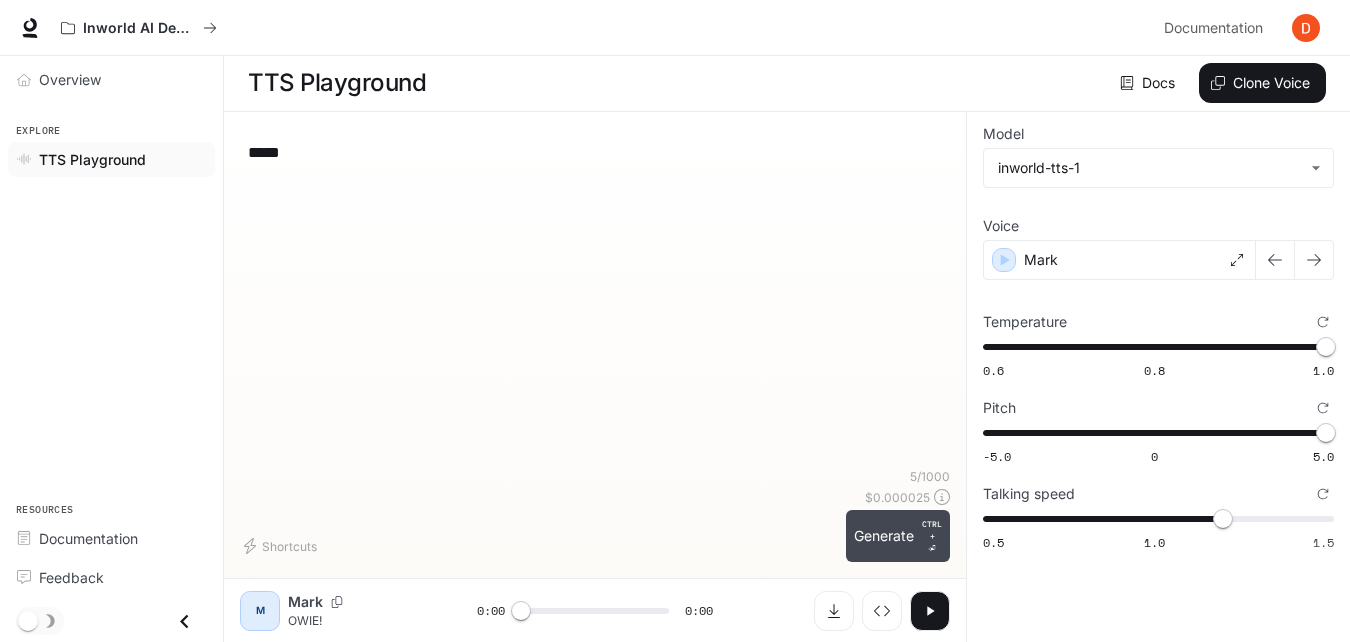 click on "Generate CTRL +  ⏎" at bounding box center (898, 536) 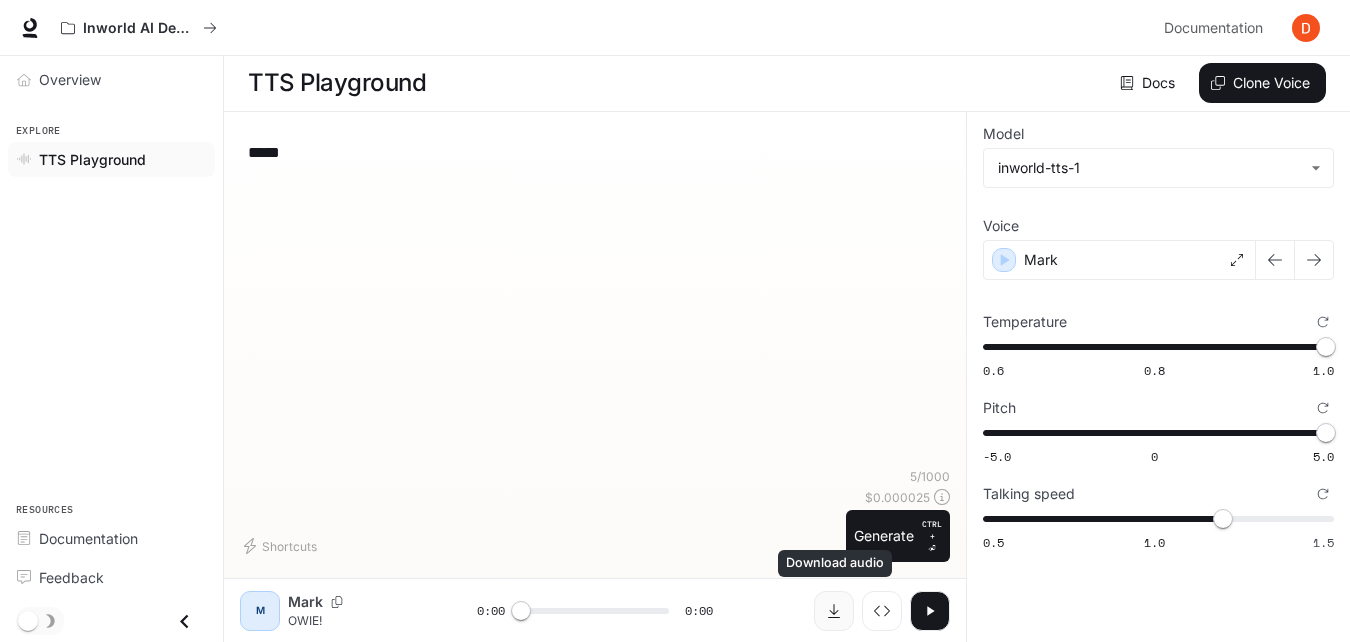 click 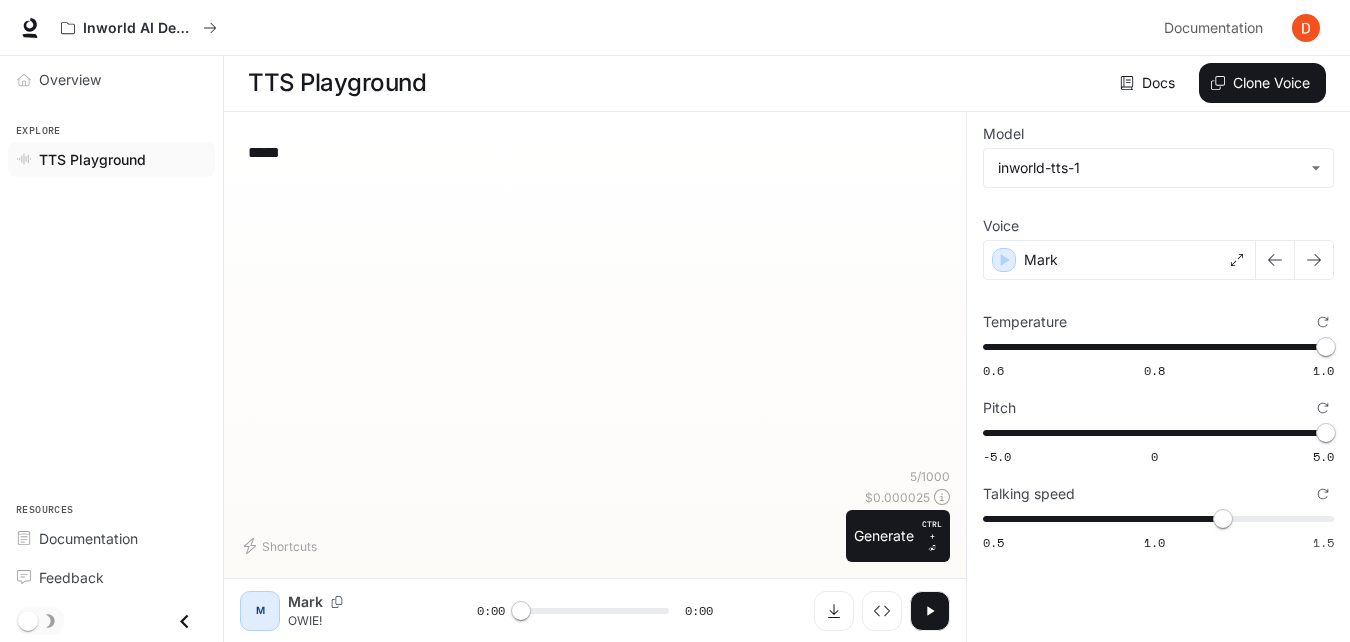 click on "*****" at bounding box center (595, 152) 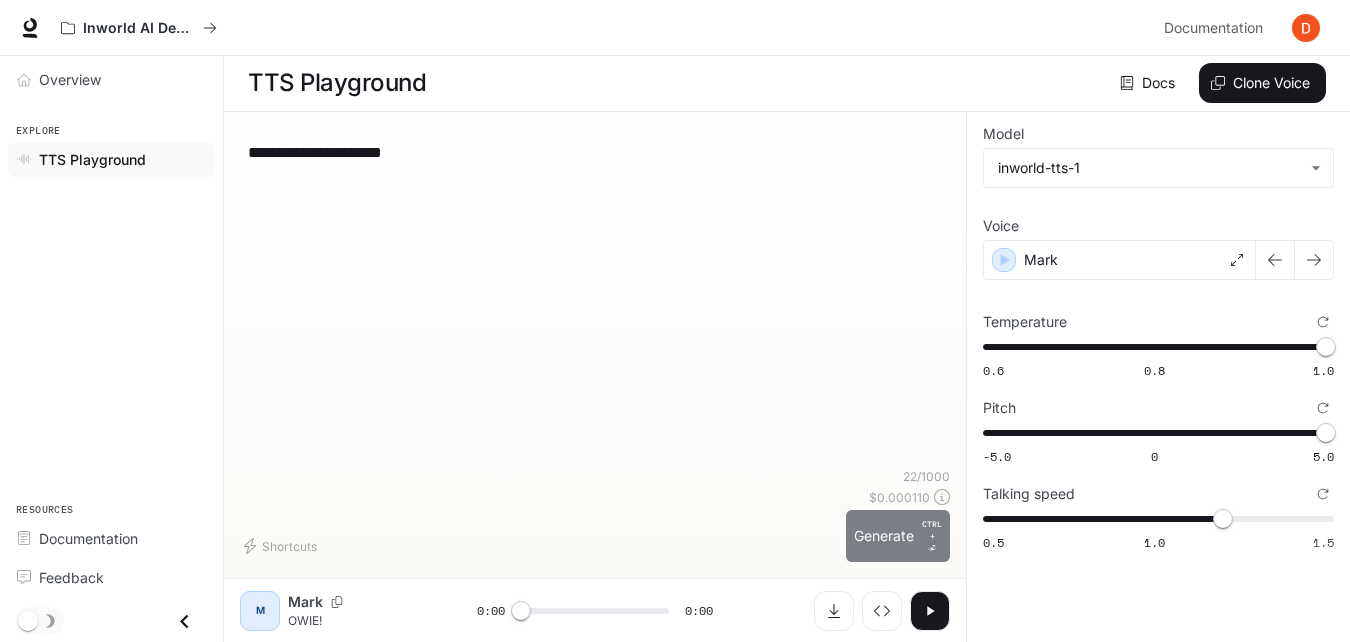 click on "Generate CTRL +  ⏎" at bounding box center [898, 536] 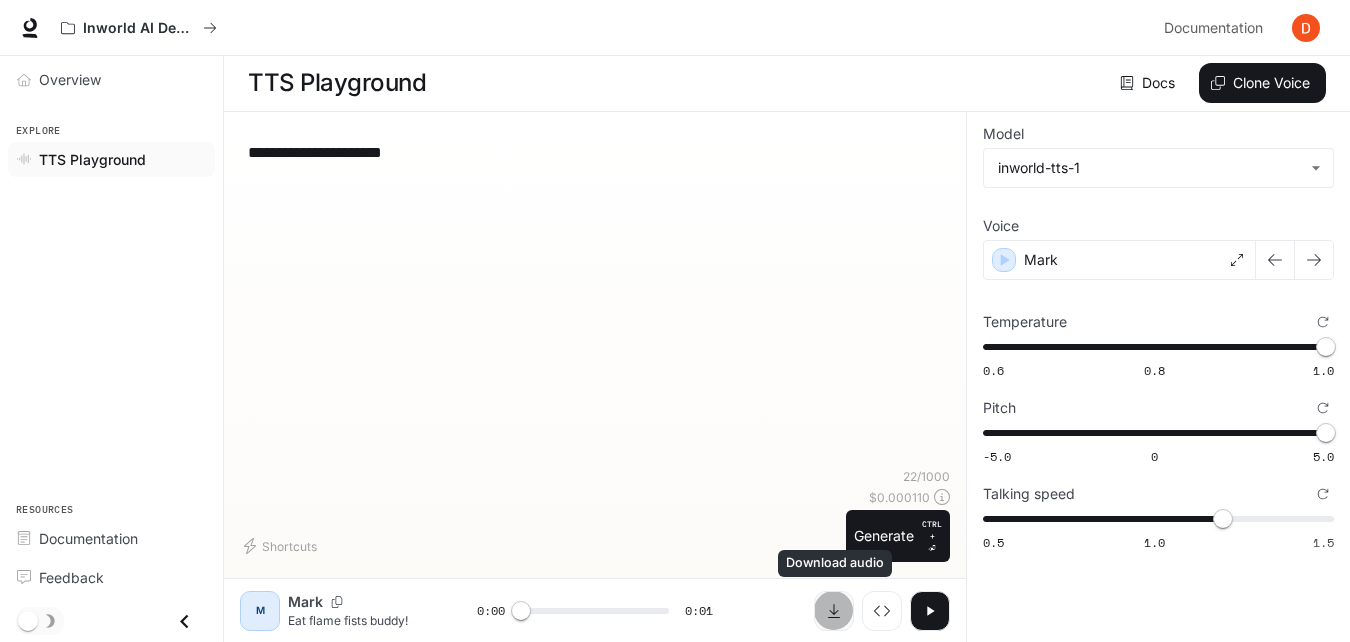 click at bounding box center (834, 611) 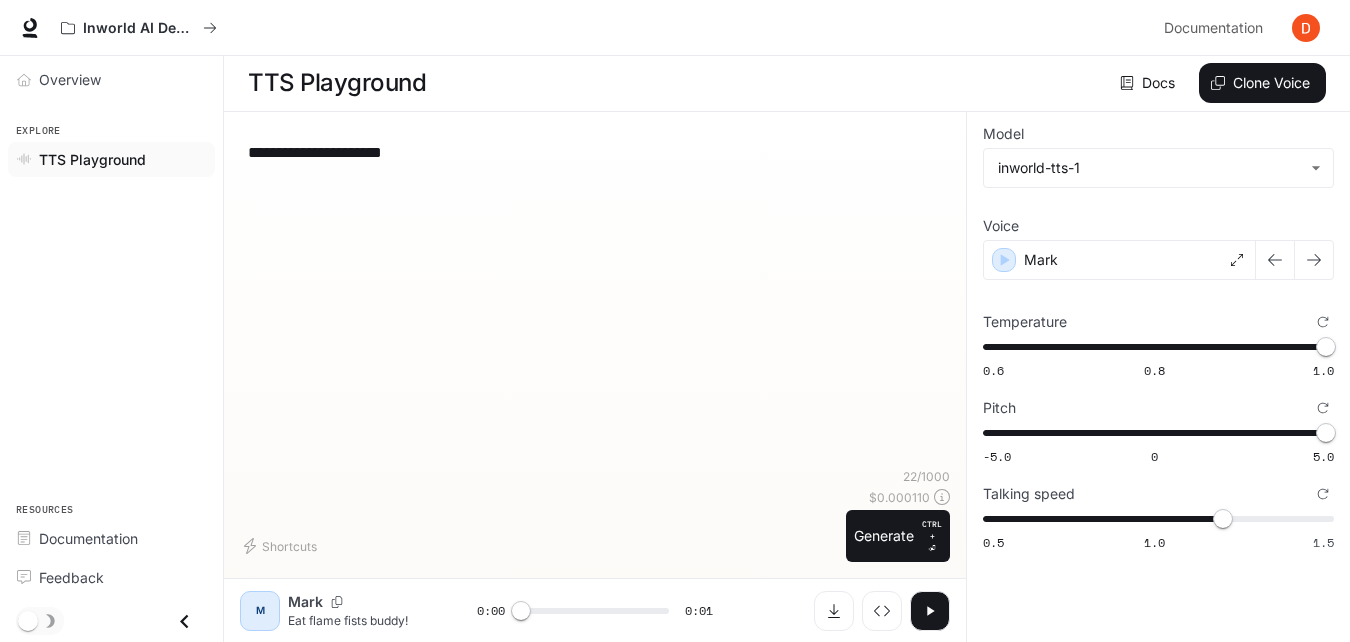 click on "**********" at bounding box center [595, 152] 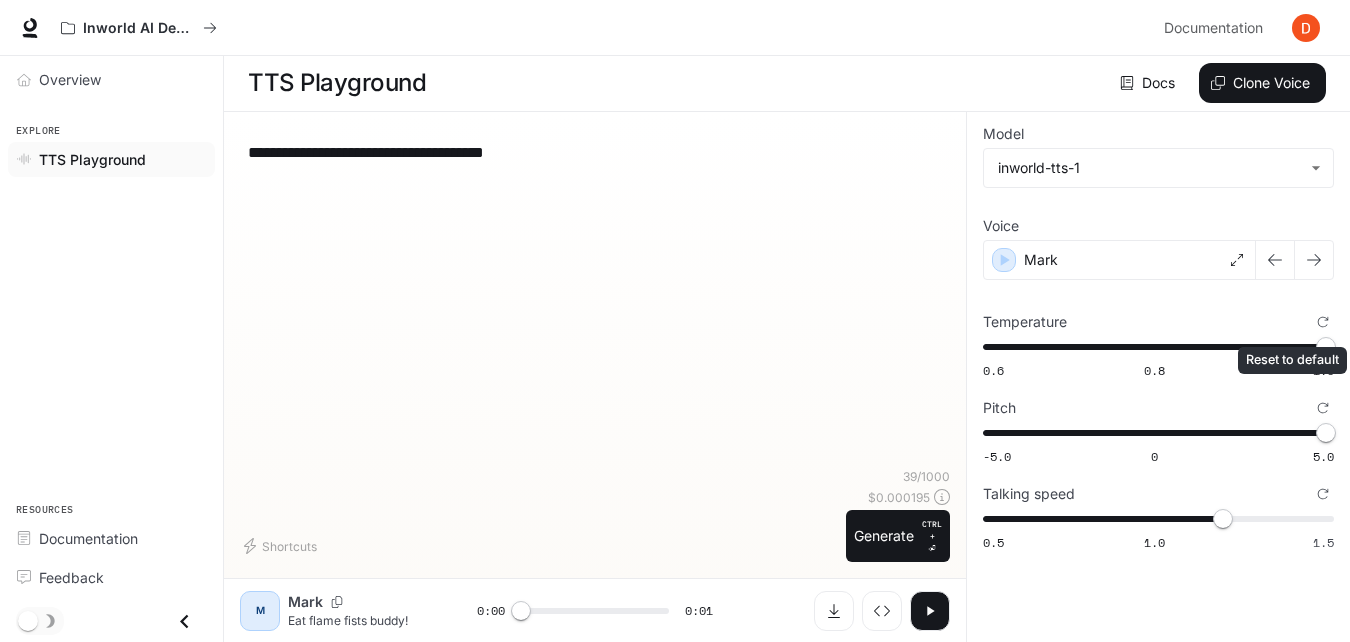 click 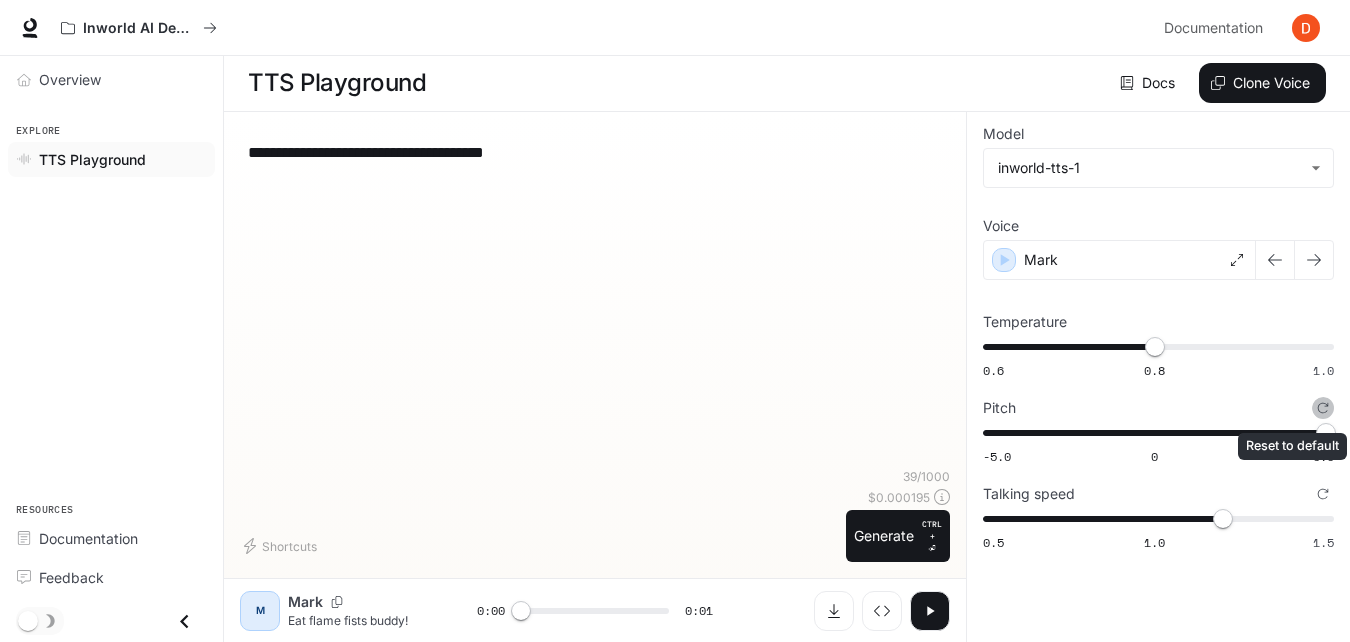 click on "Pitch" at bounding box center [1323, 408] 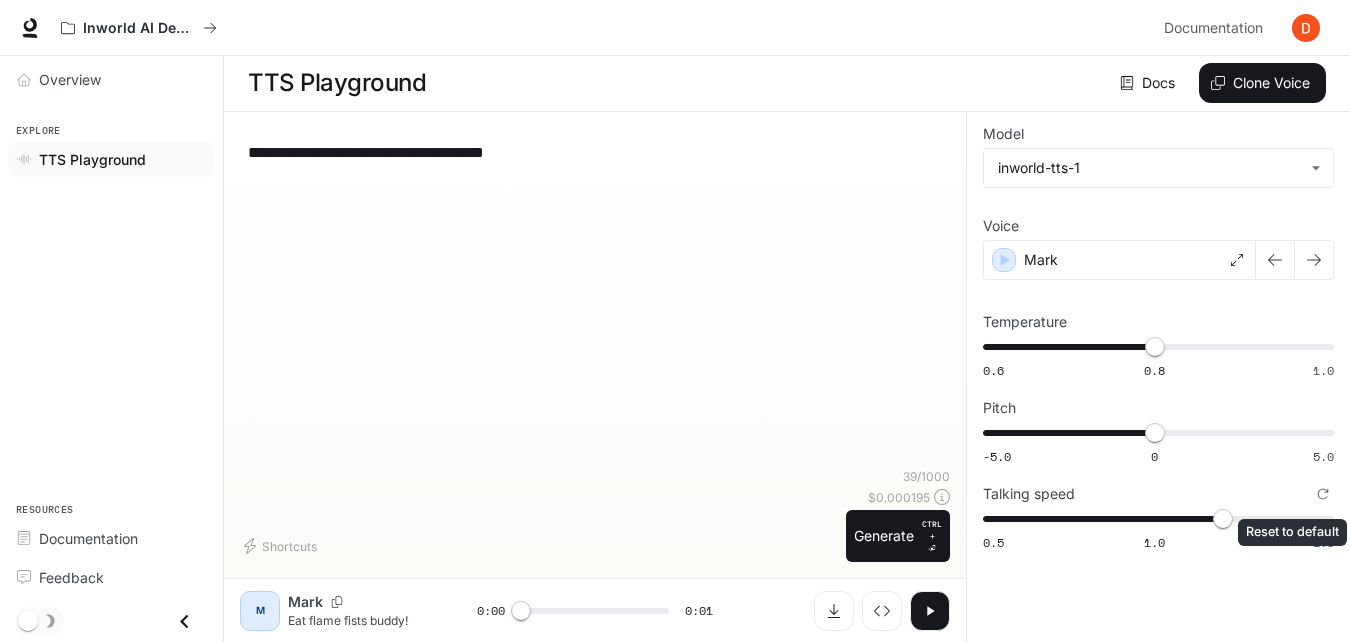 click on "Talking speed" at bounding box center [1323, 494] 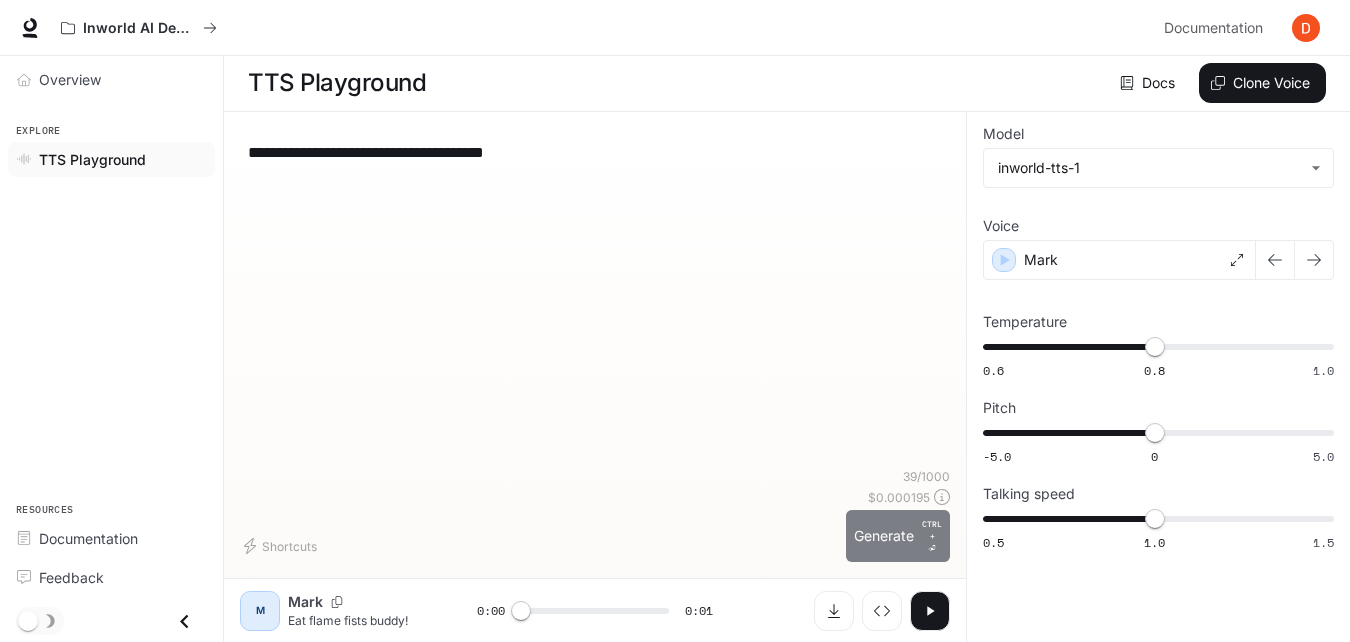 click on "Generate CTRL +  ⏎" at bounding box center (898, 536) 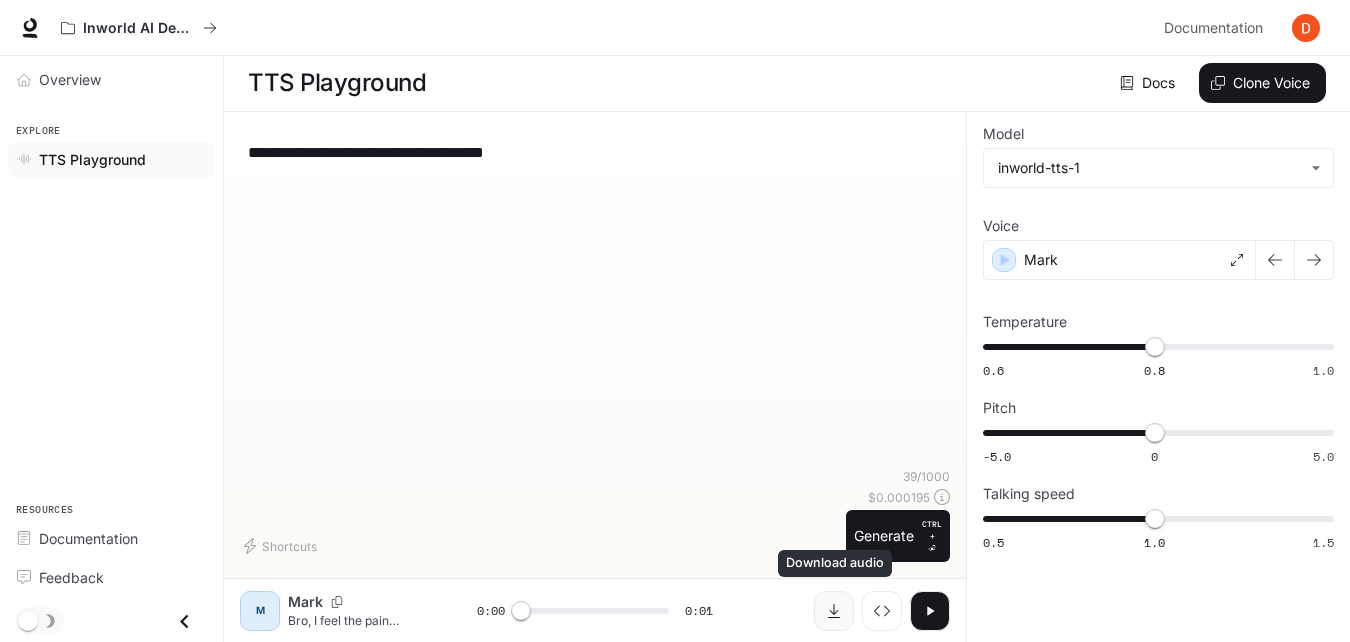 click 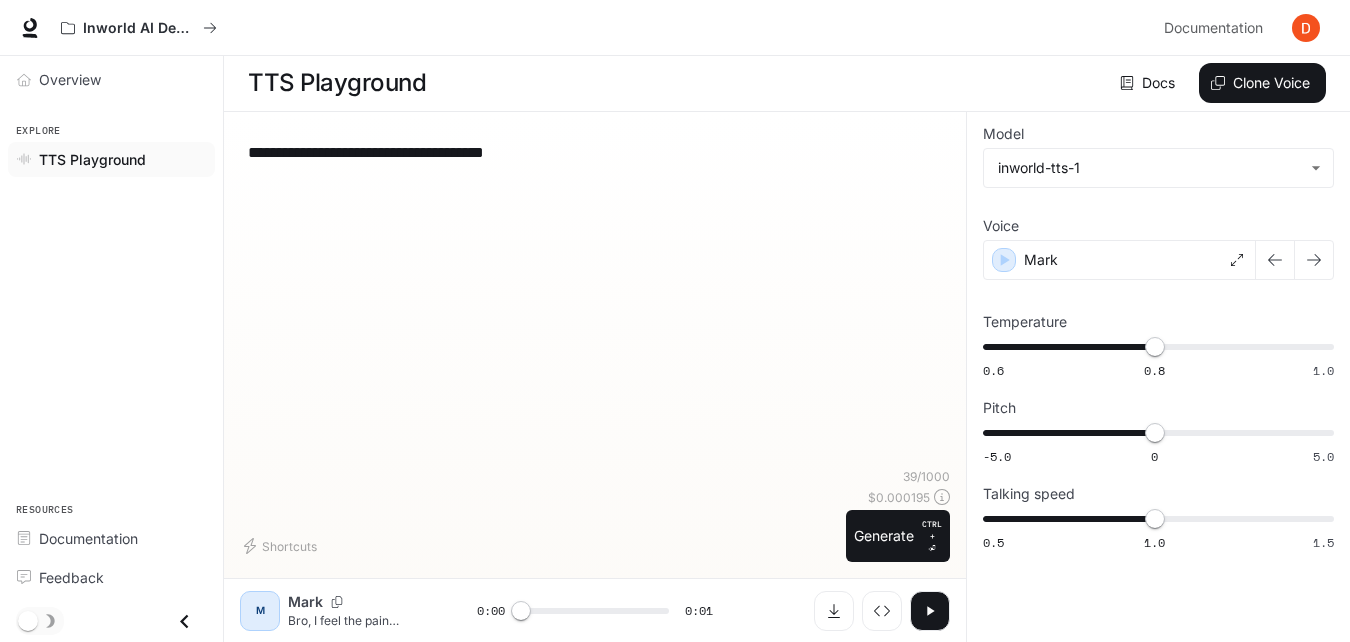 click on "**********" at bounding box center [595, 152] 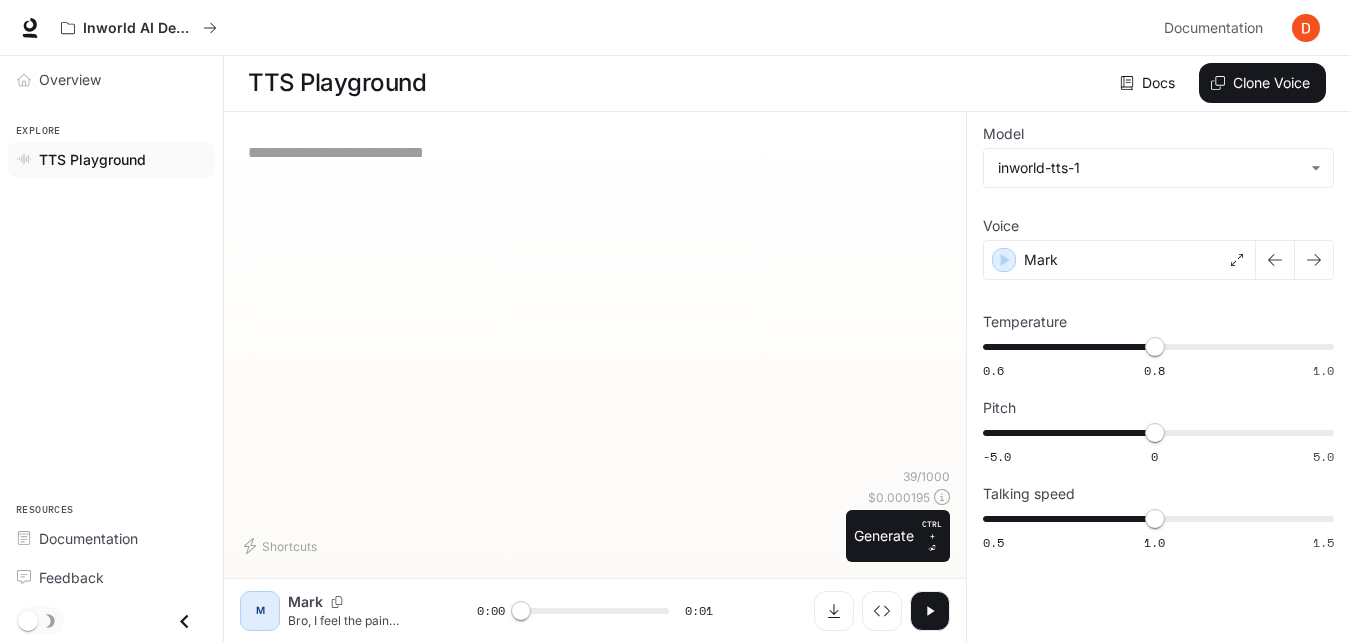 click on "**********" at bounding box center [595, 152] 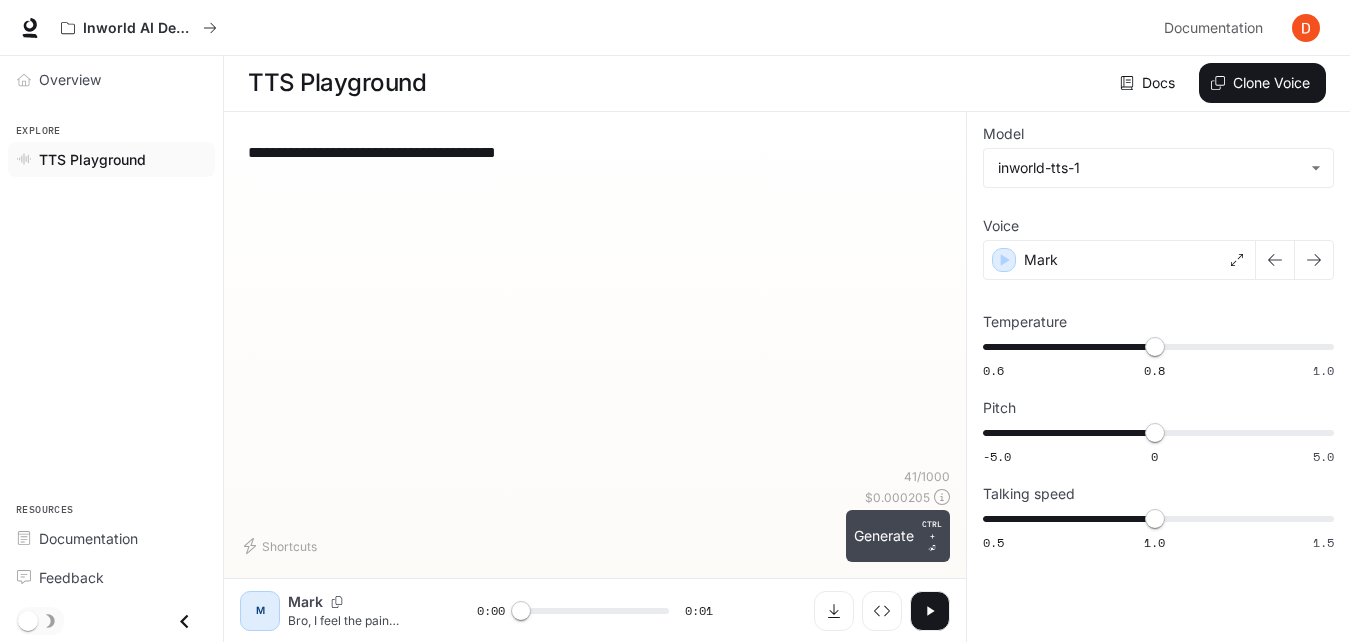 click on "CTRL +  ⏎" at bounding box center (932, 536) 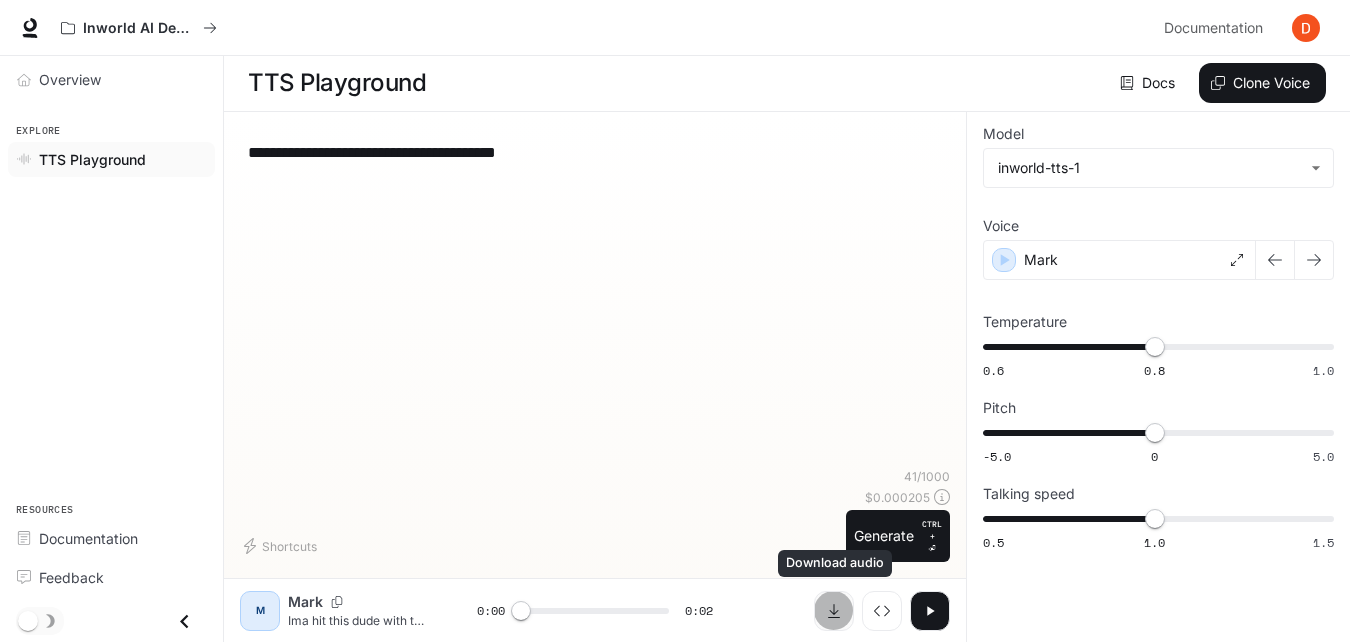 click 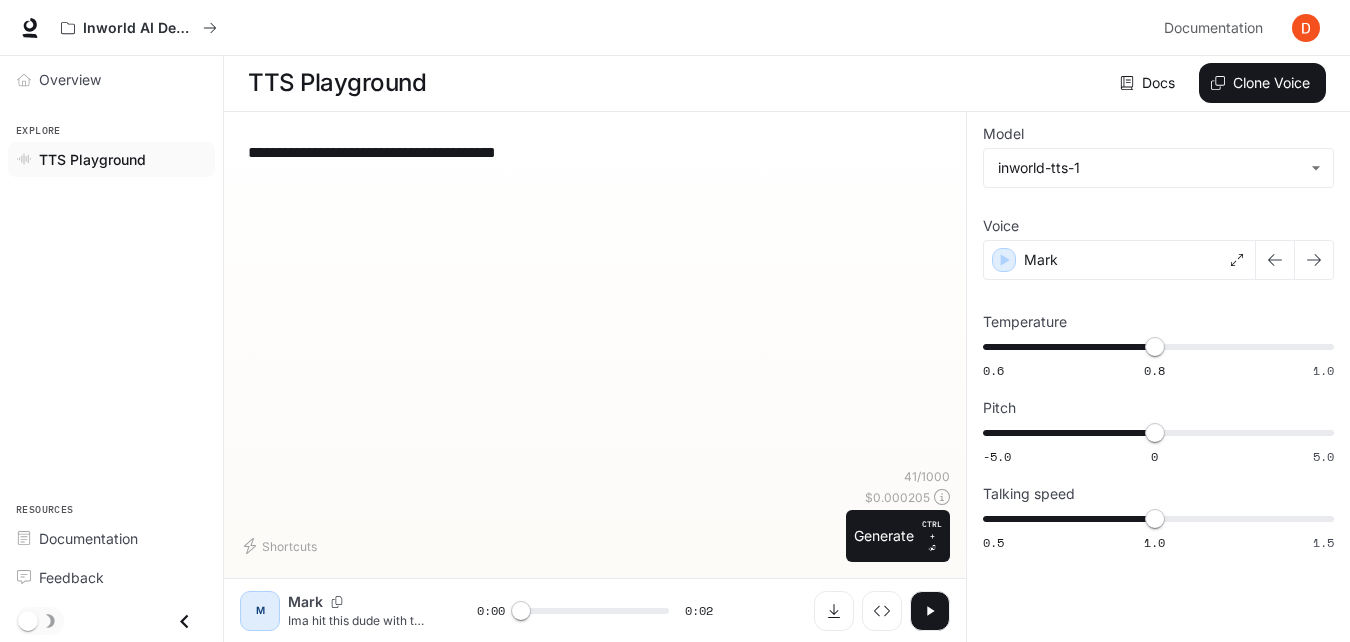 click on "**********" at bounding box center [595, 152] 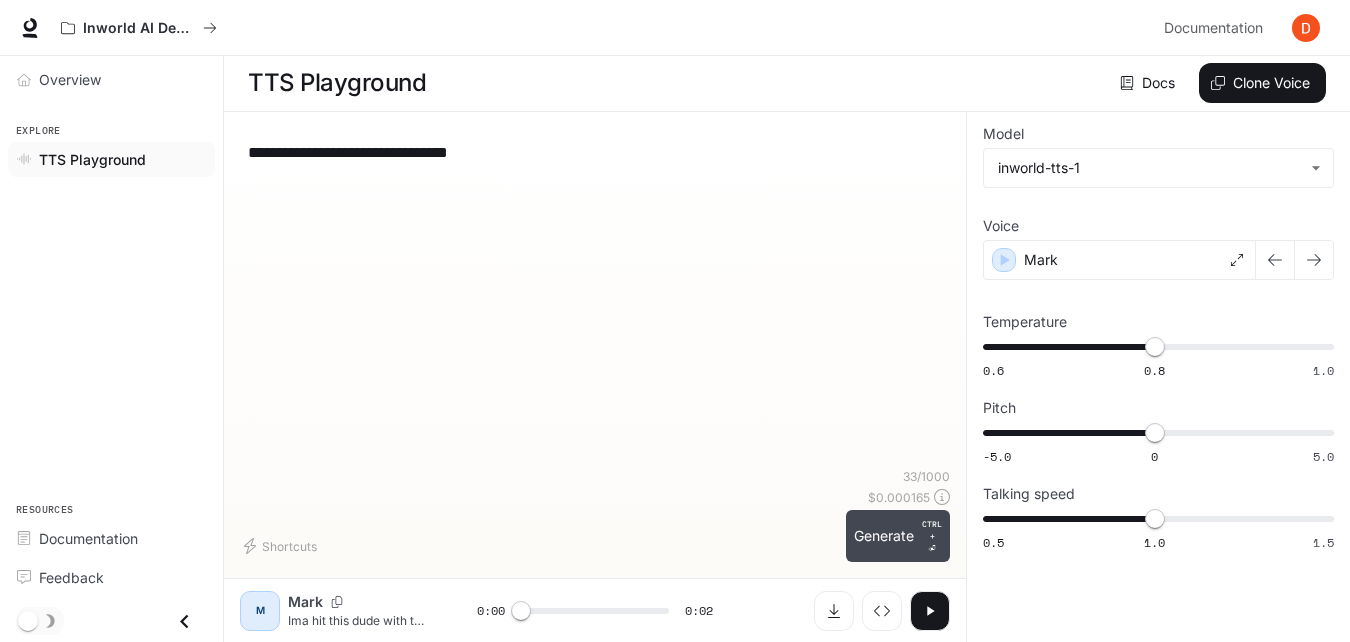 click on "Generate CTRL +  ⏎" at bounding box center (898, 536) 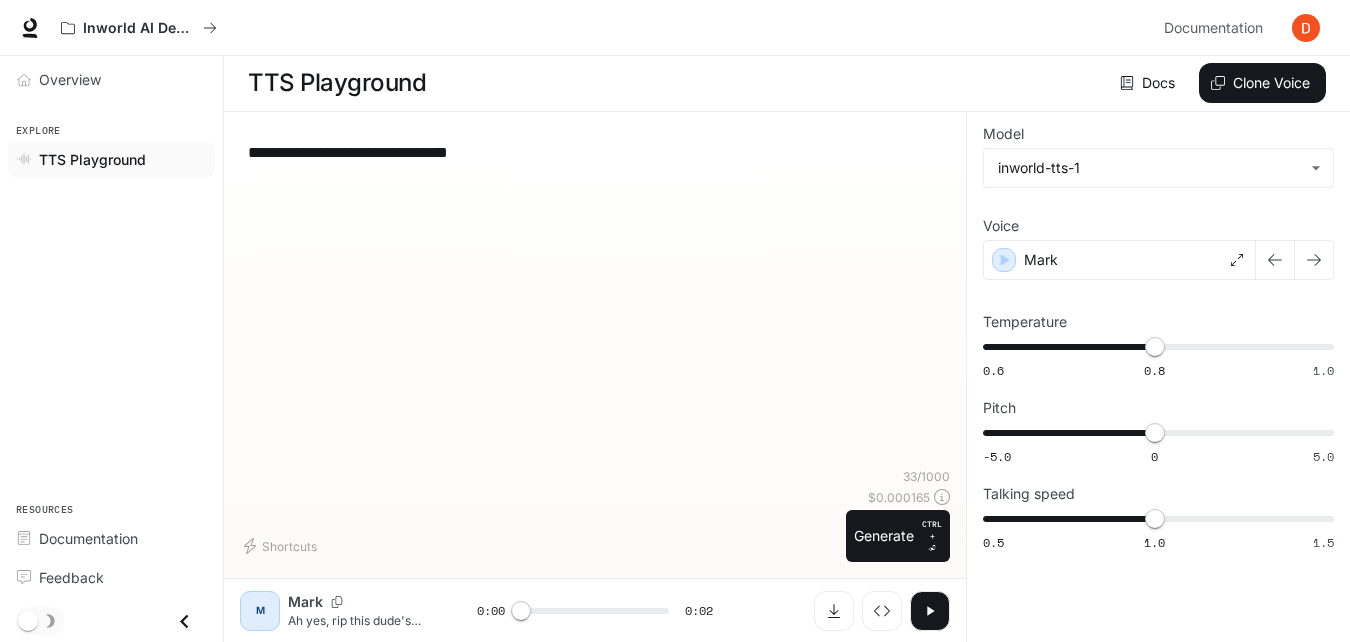click on "**********" at bounding box center (595, 377) 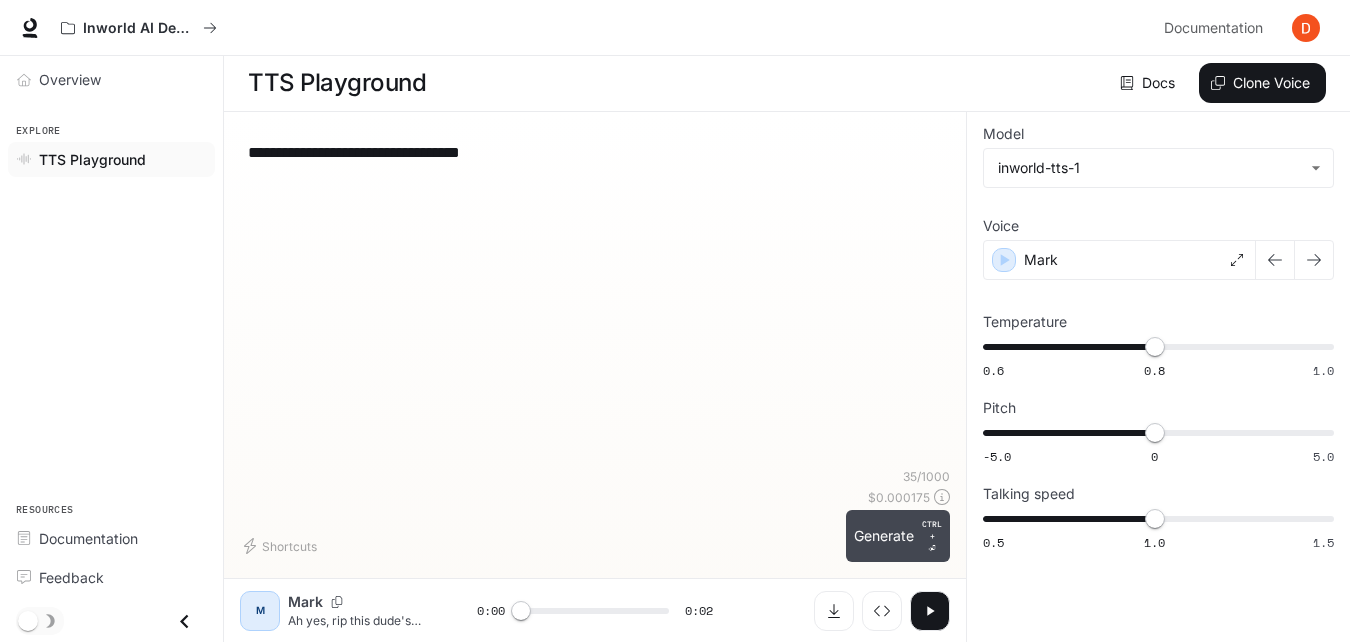 click on "Generate CTRL +  ⏎" at bounding box center [898, 536] 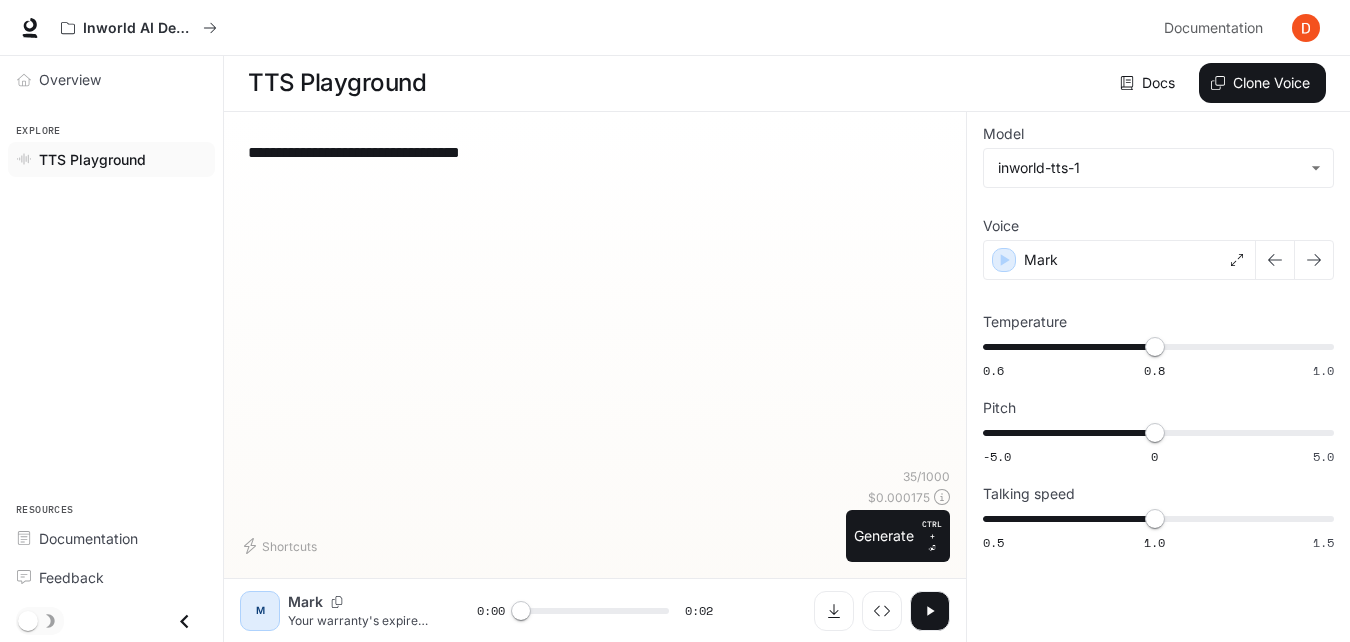 click on "**********" at bounding box center [595, 152] 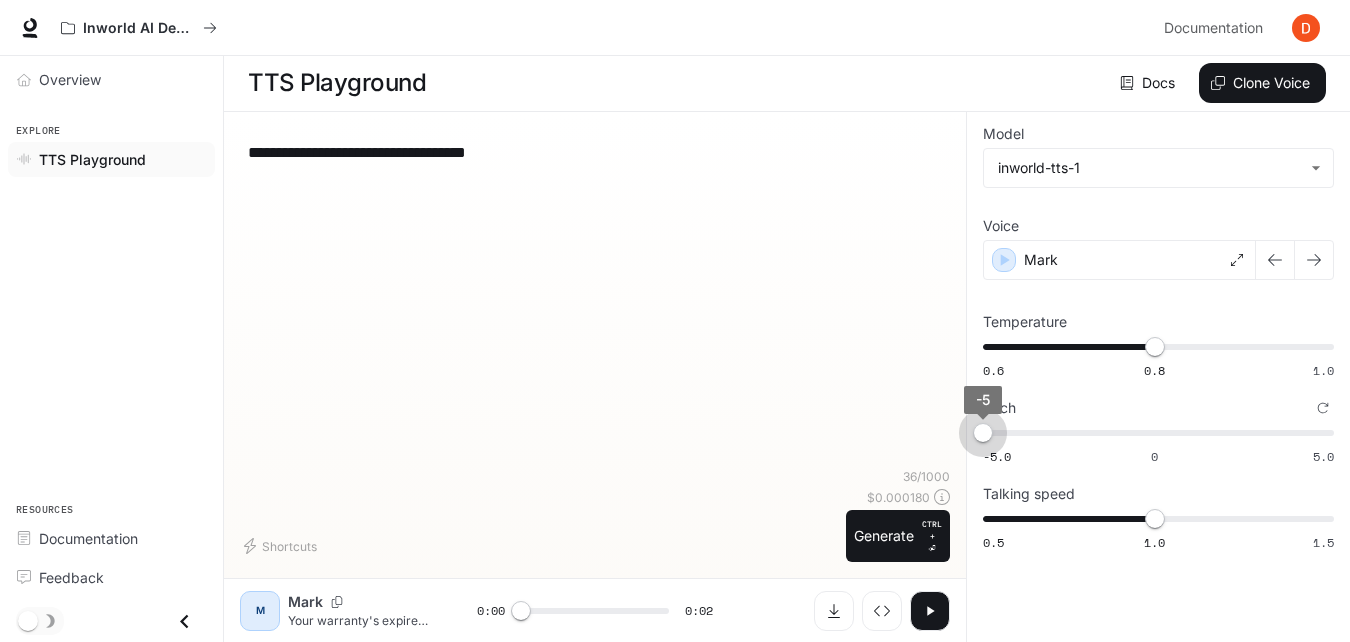 drag, startPoint x: 1158, startPoint y: 437, endPoint x: 857, endPoint y: 459, distance: 301.80292 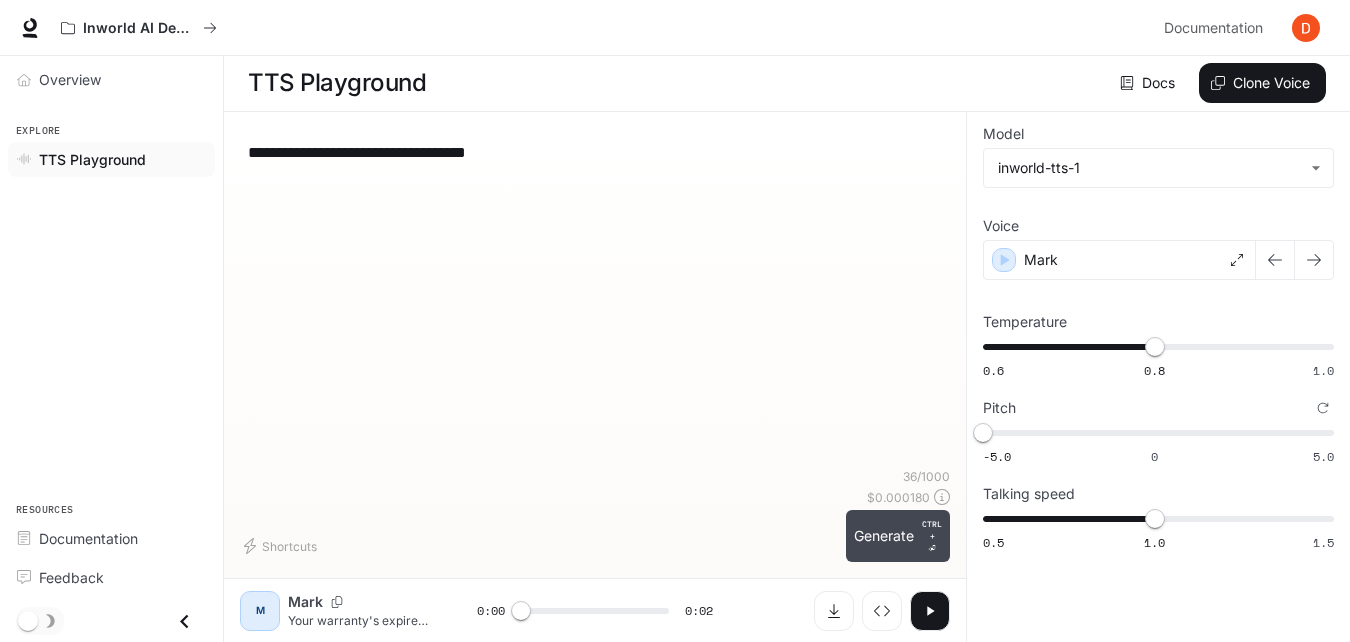click on "Generate CTRL +  ⏎" at bounding box center (898, 536) 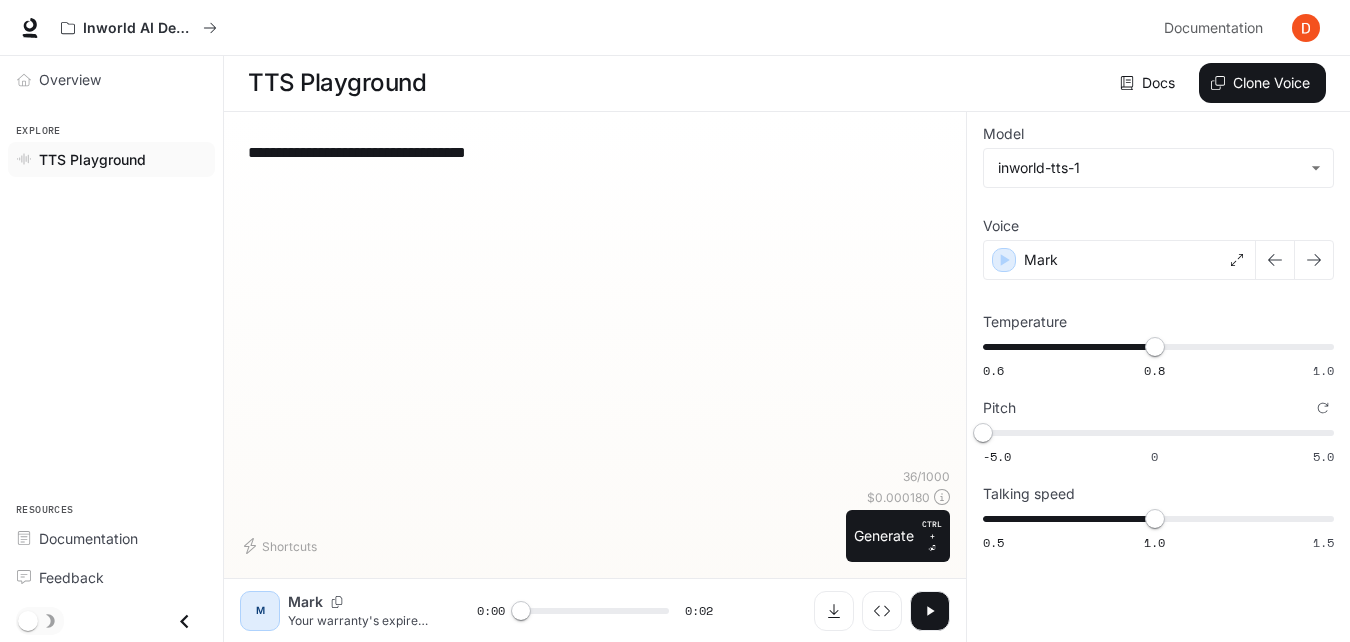 click on "**********" at bounding box center (595, 152) 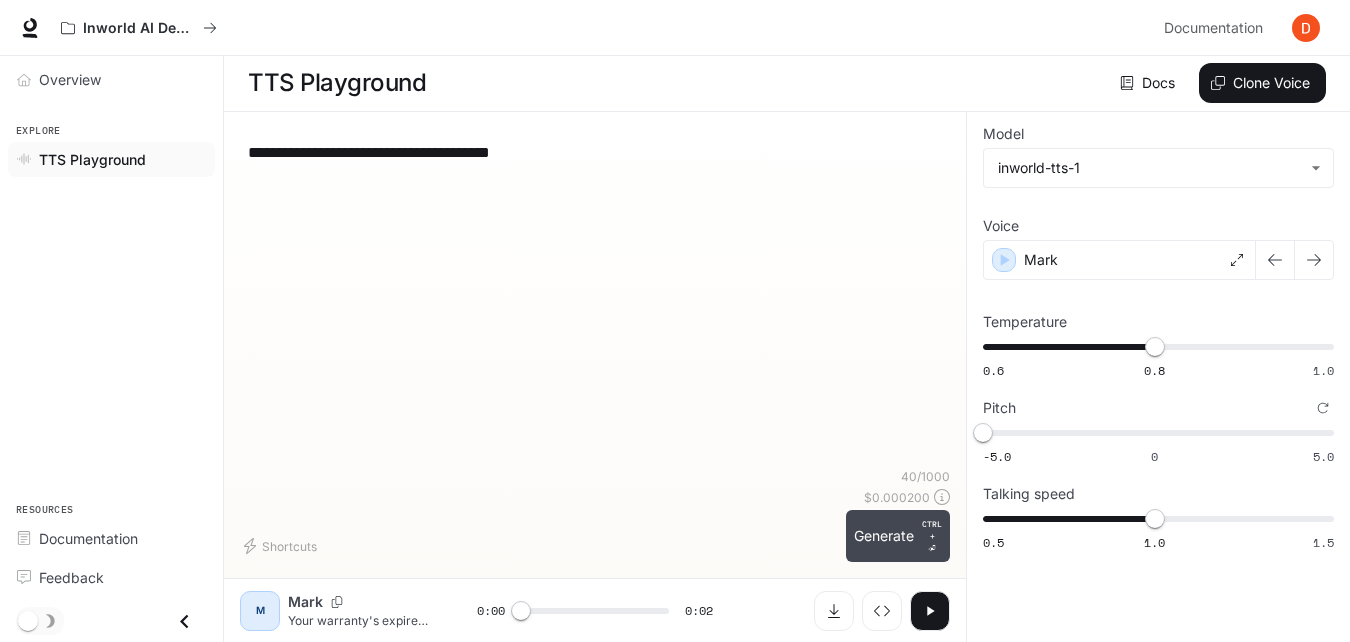 click on "Generate CTRL +  ⏎" at bounding box center (898, 536) 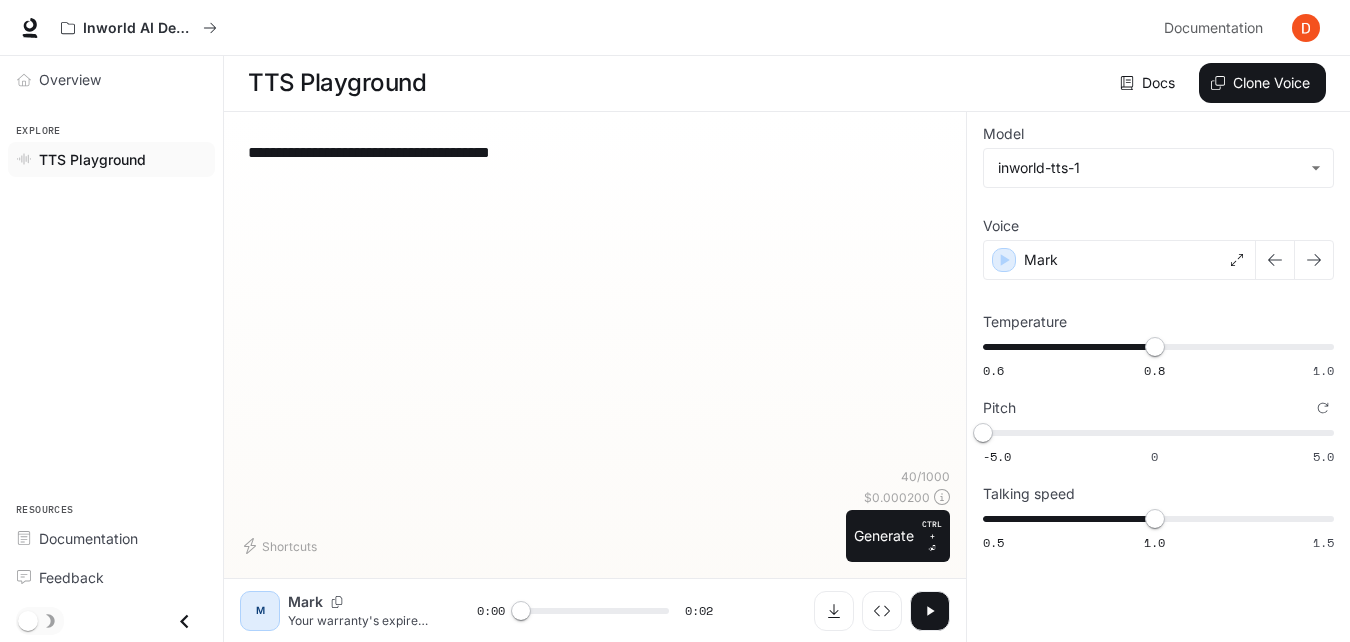 click on "**********" at bounding box center [595, 152] 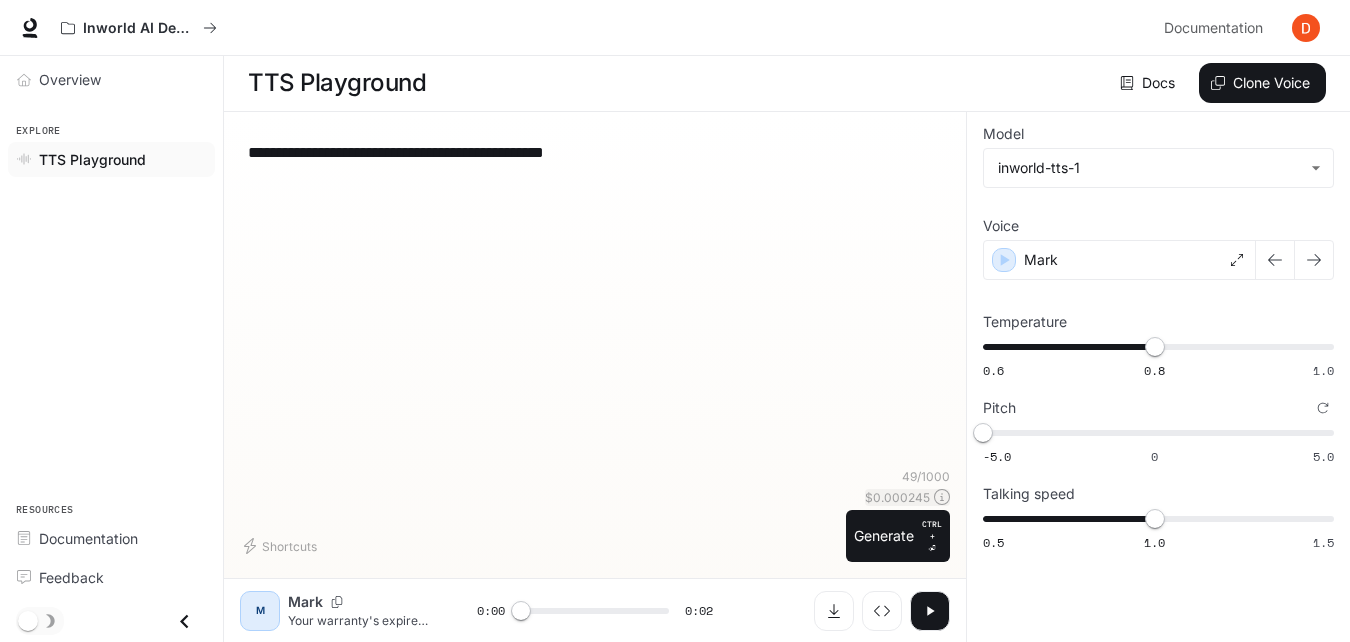click on "$ 0.000245" at bounding box center (897, 497) 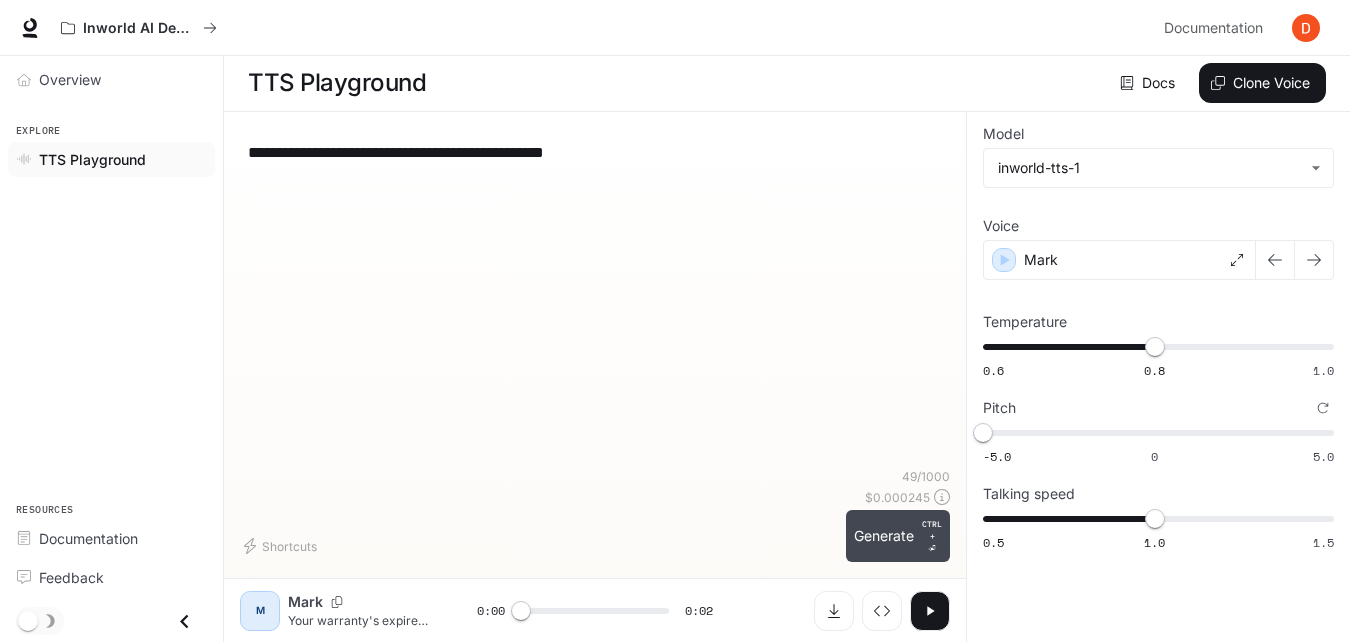 click on "Generate CTRL +  ⏎" at bounding box center [898, 536] 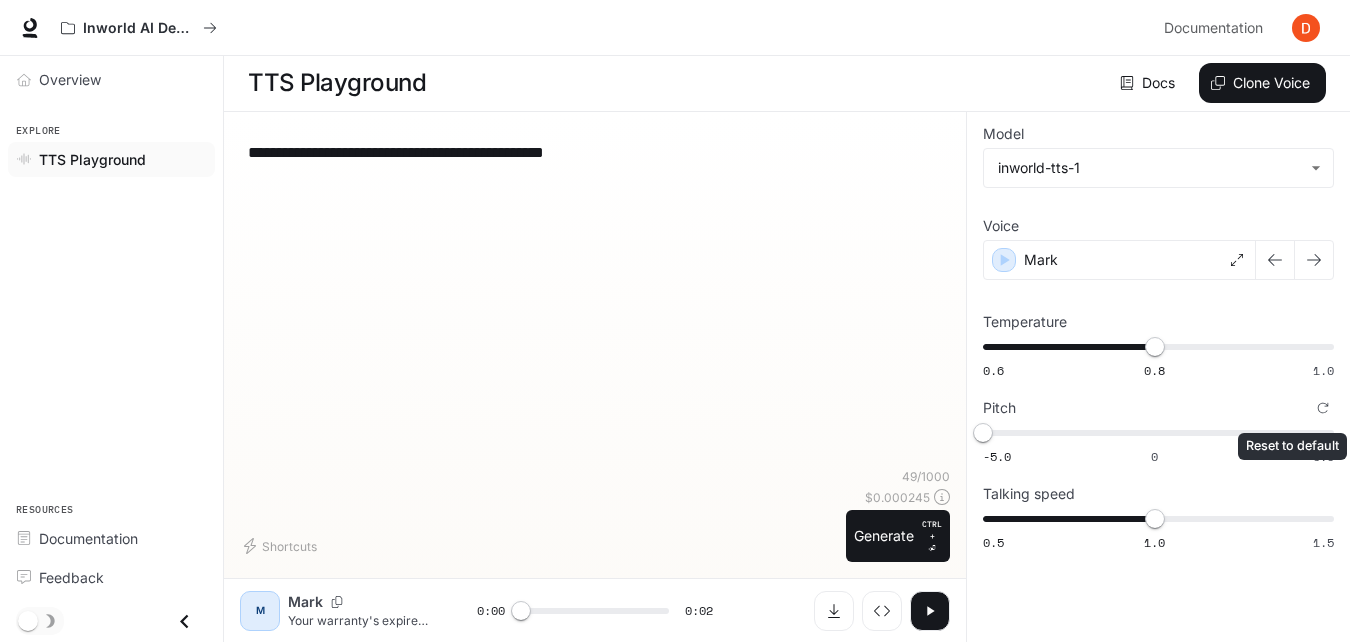 click 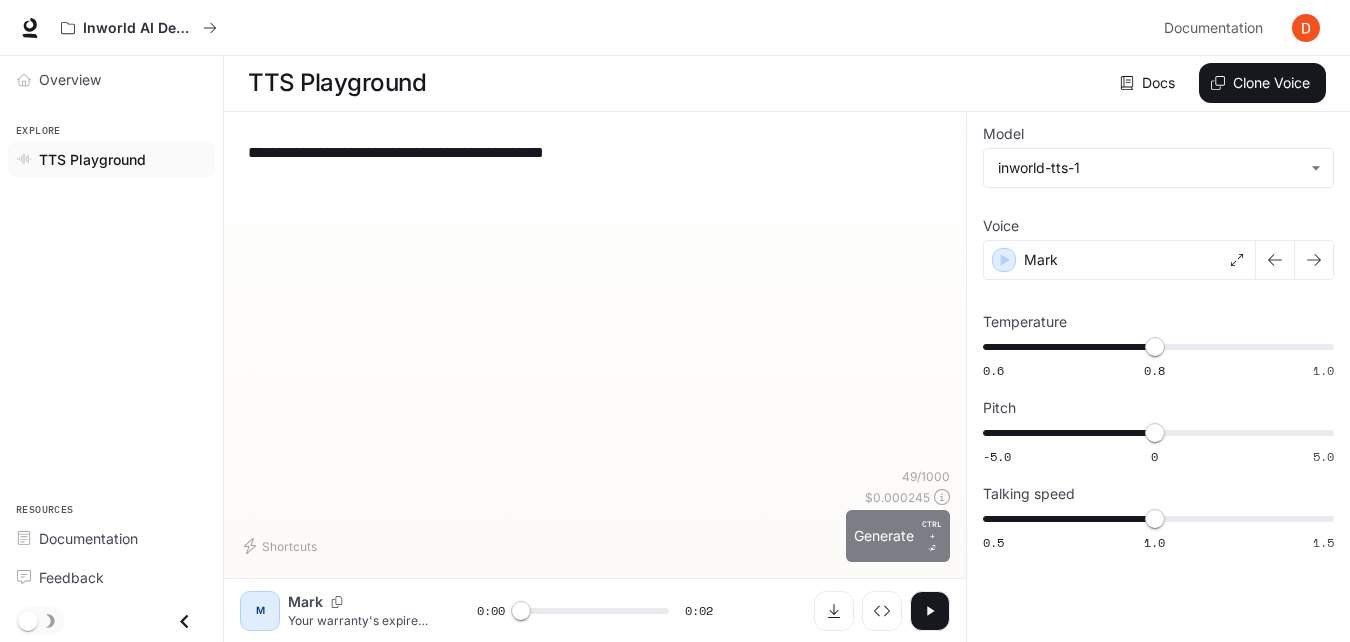 click on "Generate CTRL +  ⏎" at bounding box center [898, 536] 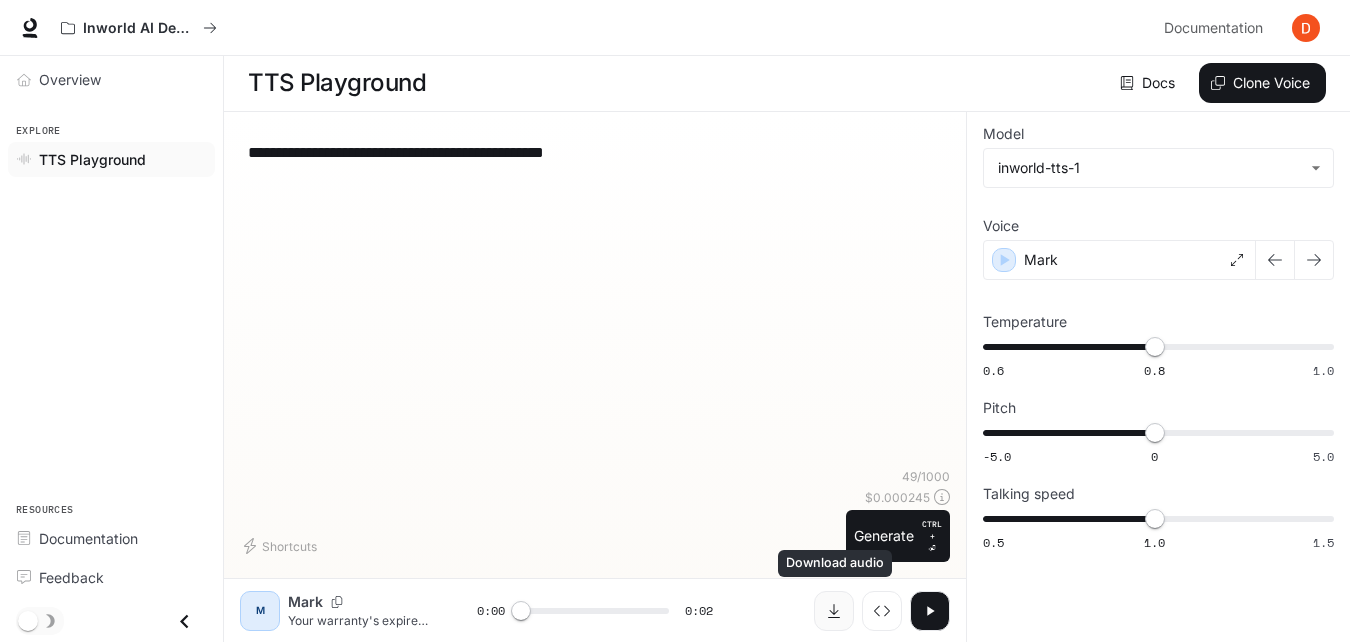click at bounding box center [834, 611] 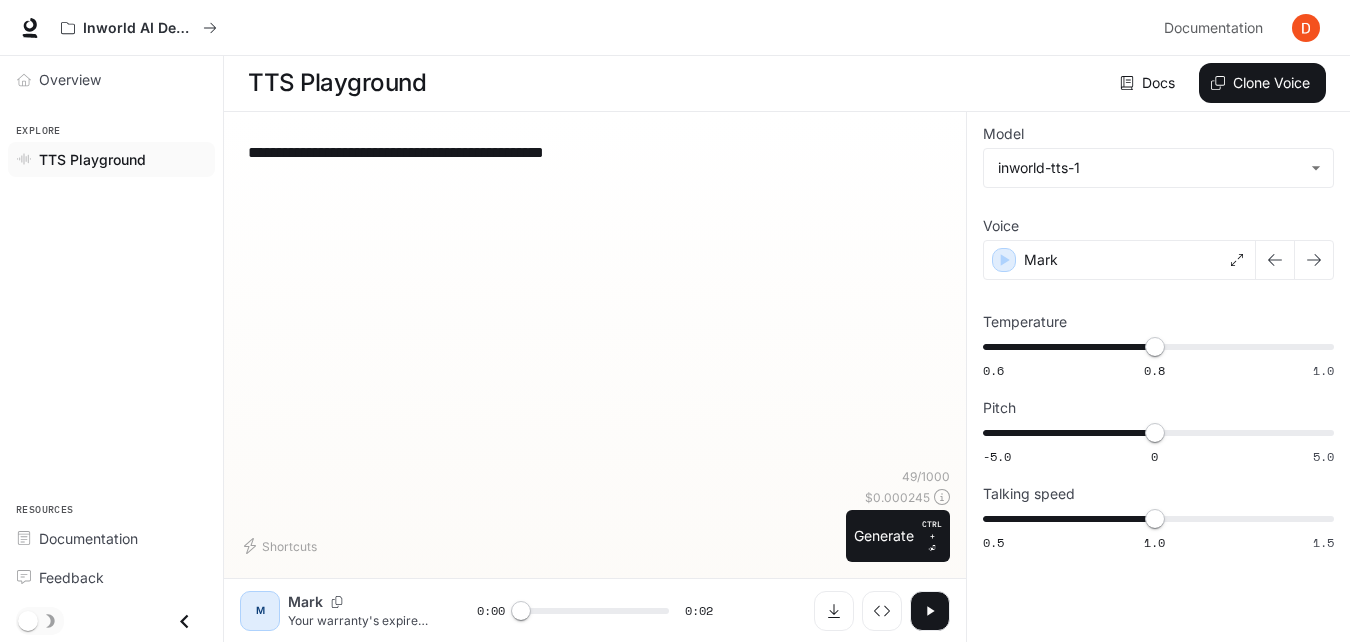 click on "**********" at bounding box center (595, 298) 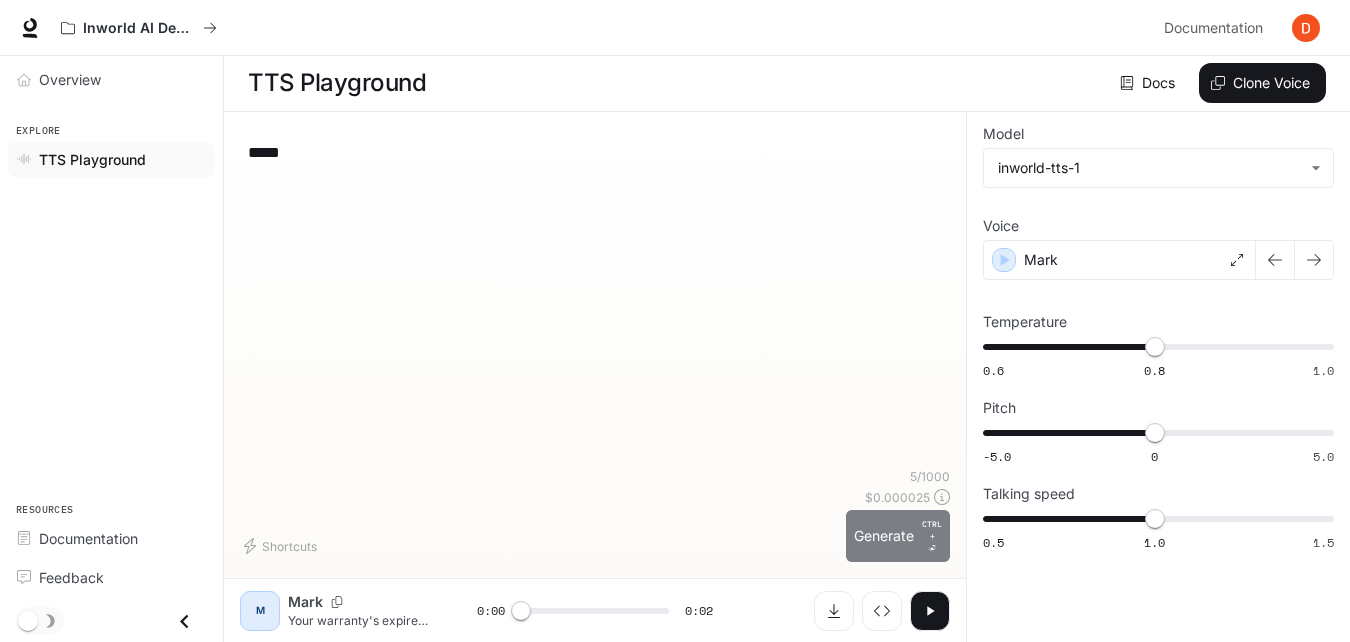 click on "Generate CTRL +  ⏎" at bounding box center [898, 536] 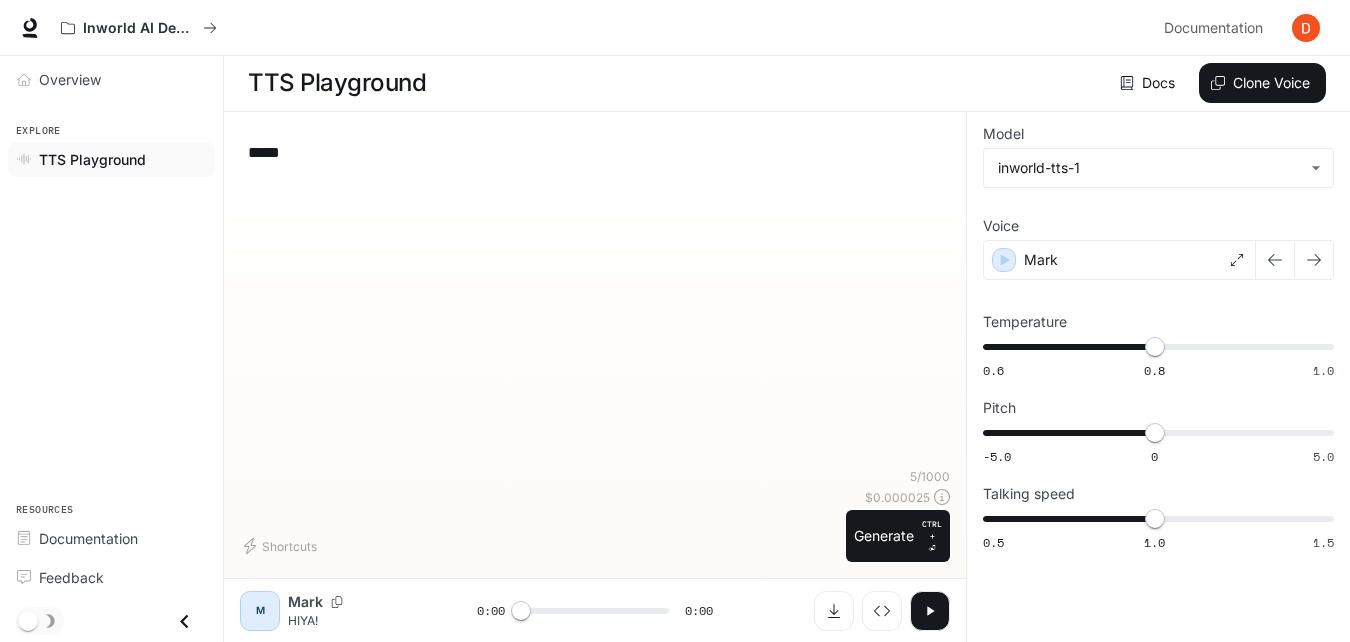 click on "***** * ​" at bounding box center [595, 152] 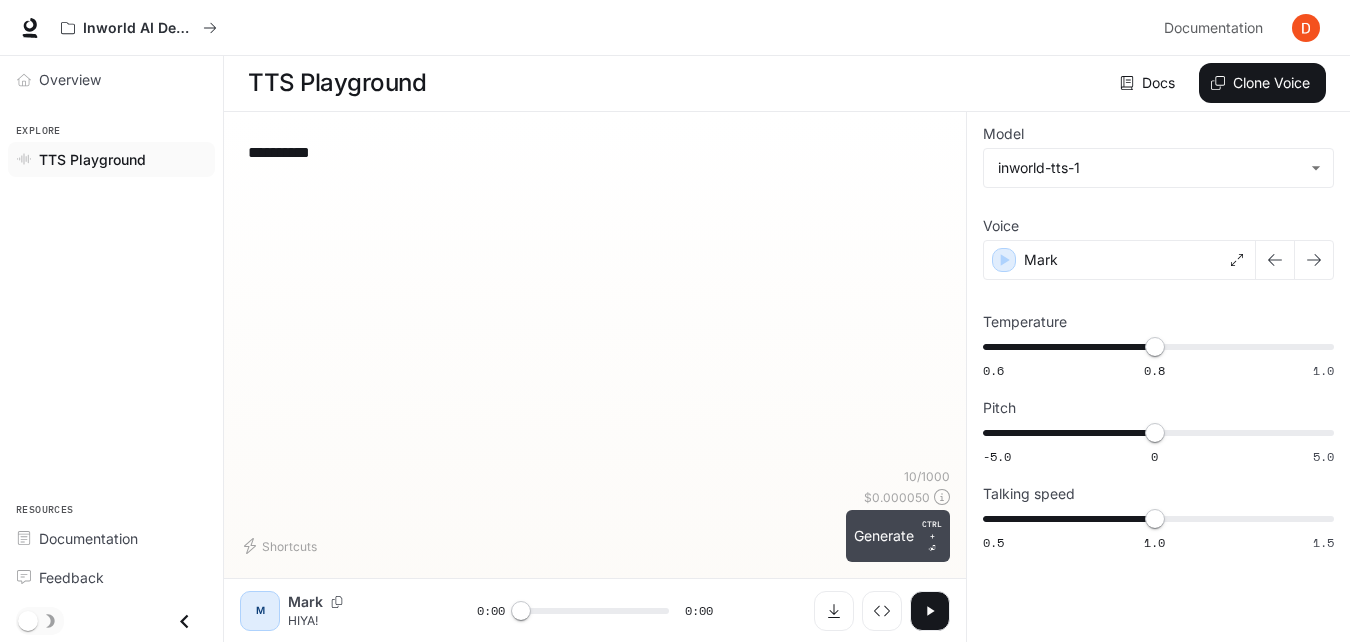 click on "Generate CTRL +  ⏎" at bounding box center (898, 536) 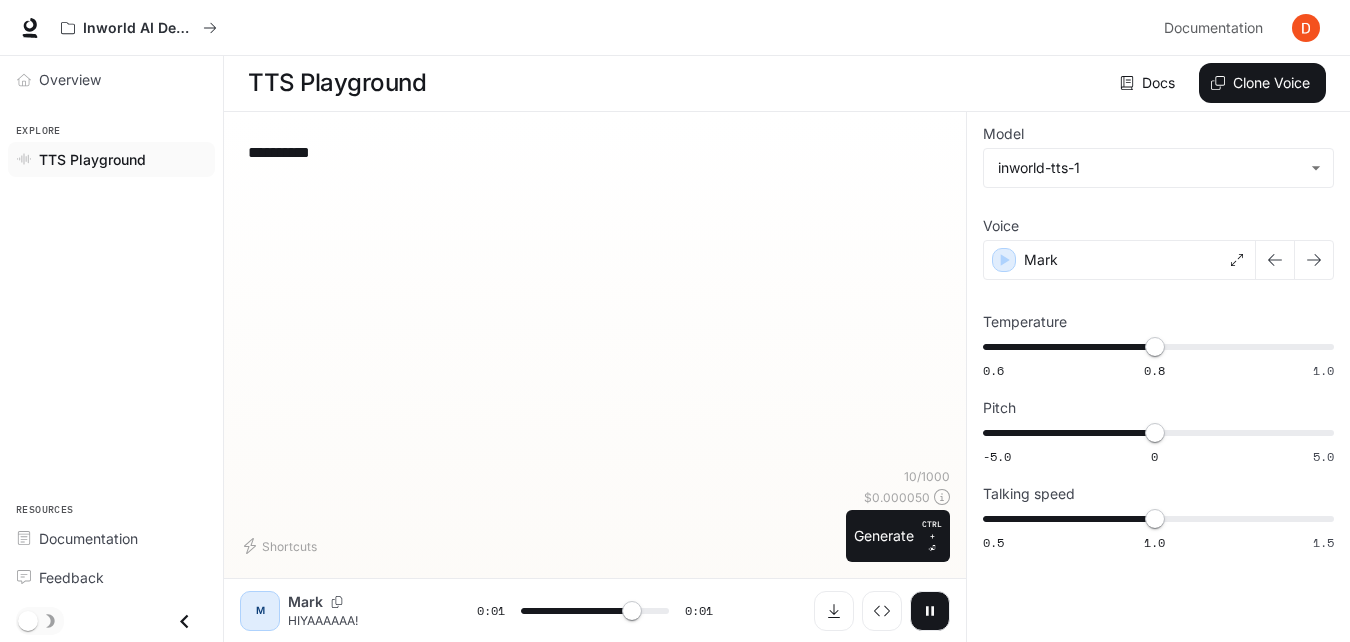 click on "**********" at bounding box center (595, 152) 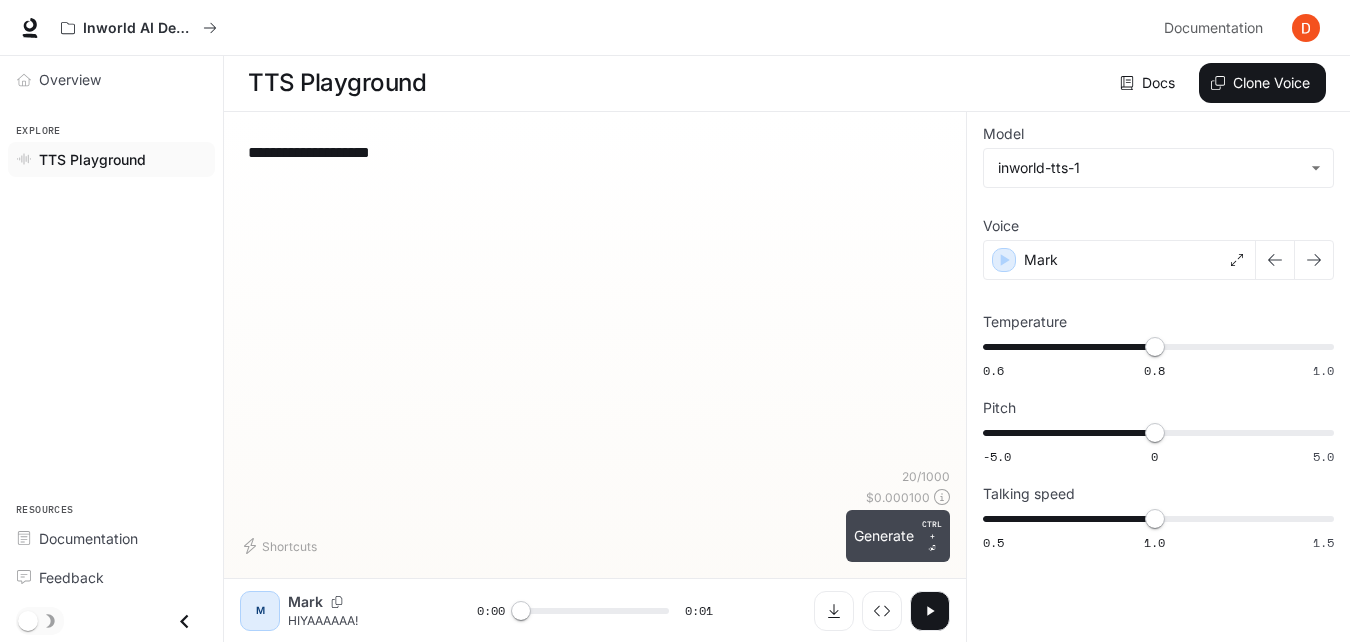 click on "Generate CTRL +  ⏎" at bounding box center (898, 536) 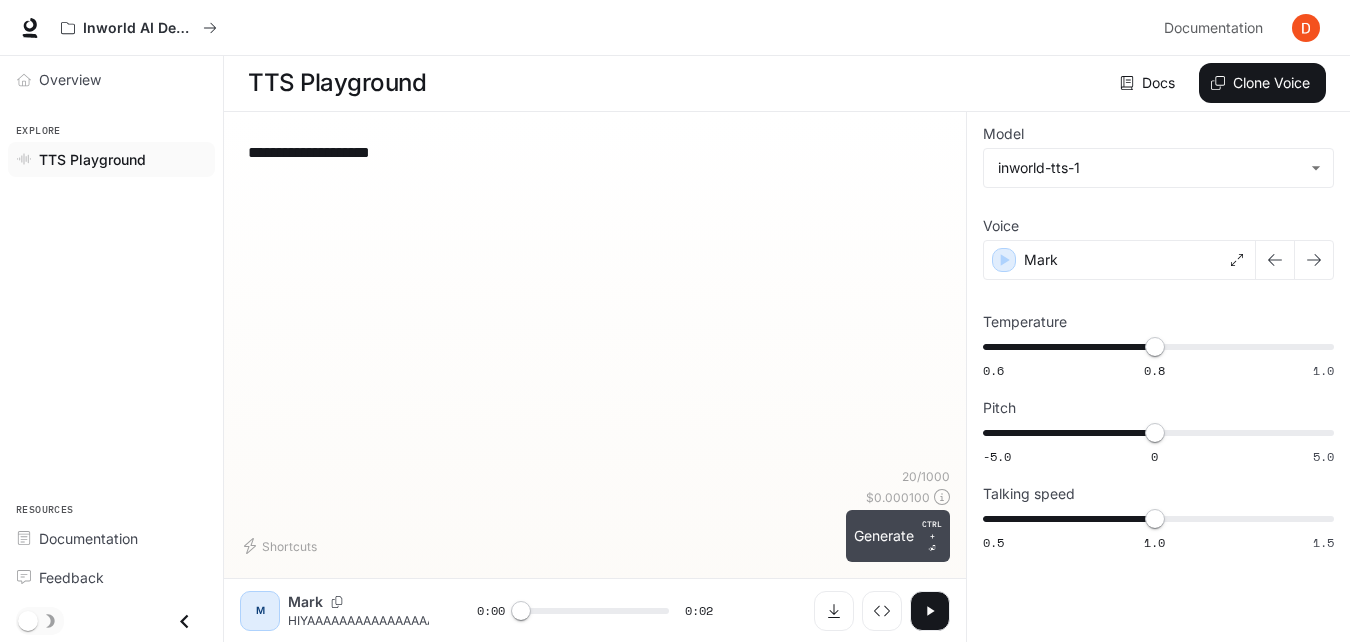 click on "Generate CTRL +  ⏎" at bounding box center (898, 536) 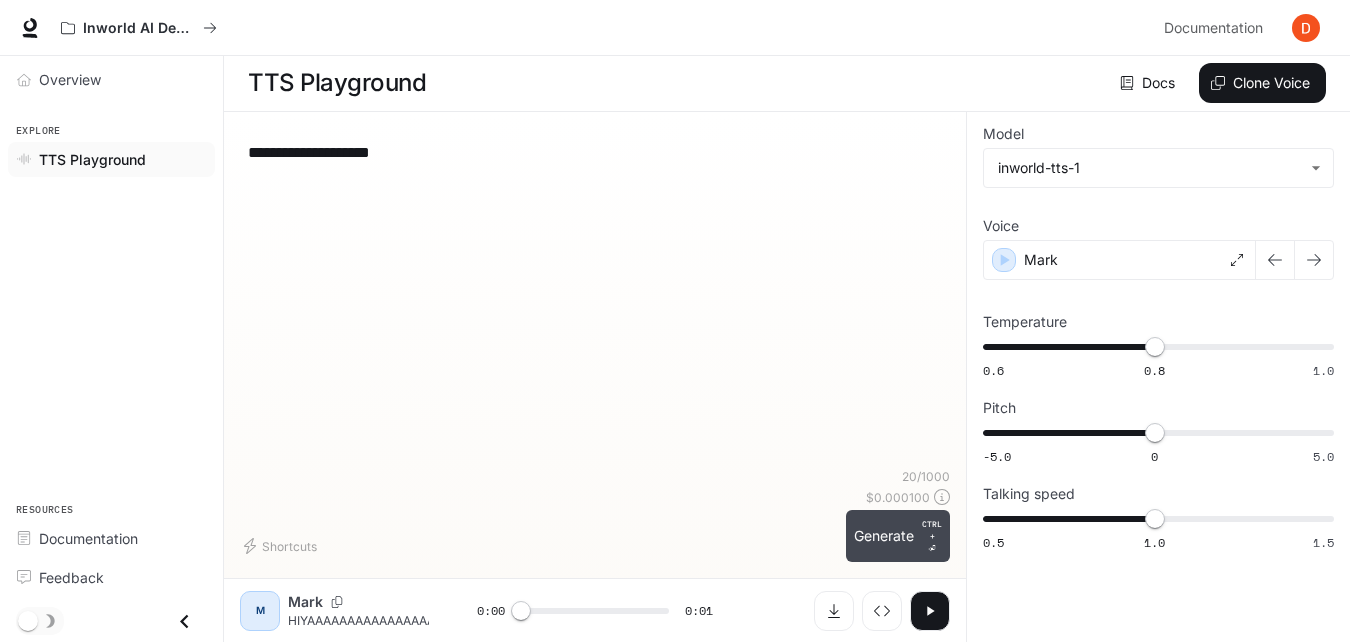 click on "Generate CTRL +  ⏎" at bounding box center [898, 536] 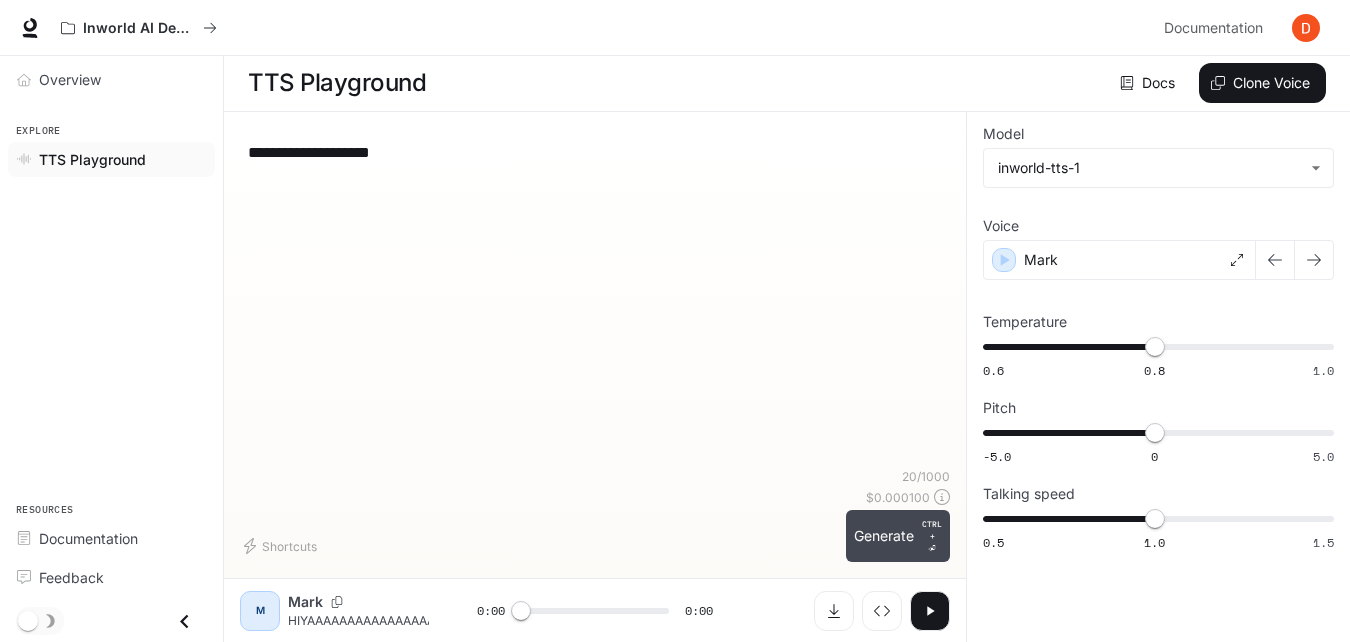 click on "Generate CTRL +  ⏎" at bounding box center (898, 536) 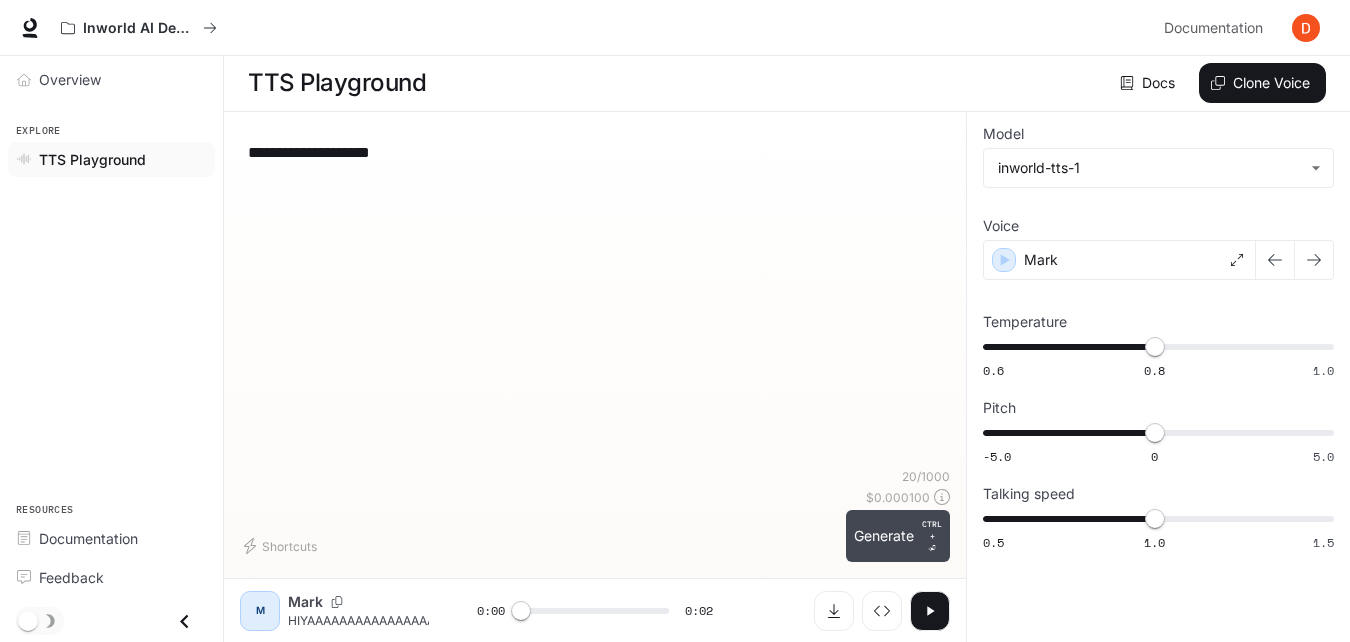 click on "Generate CTRL +  ⏎" at bounding box center [898, 536] 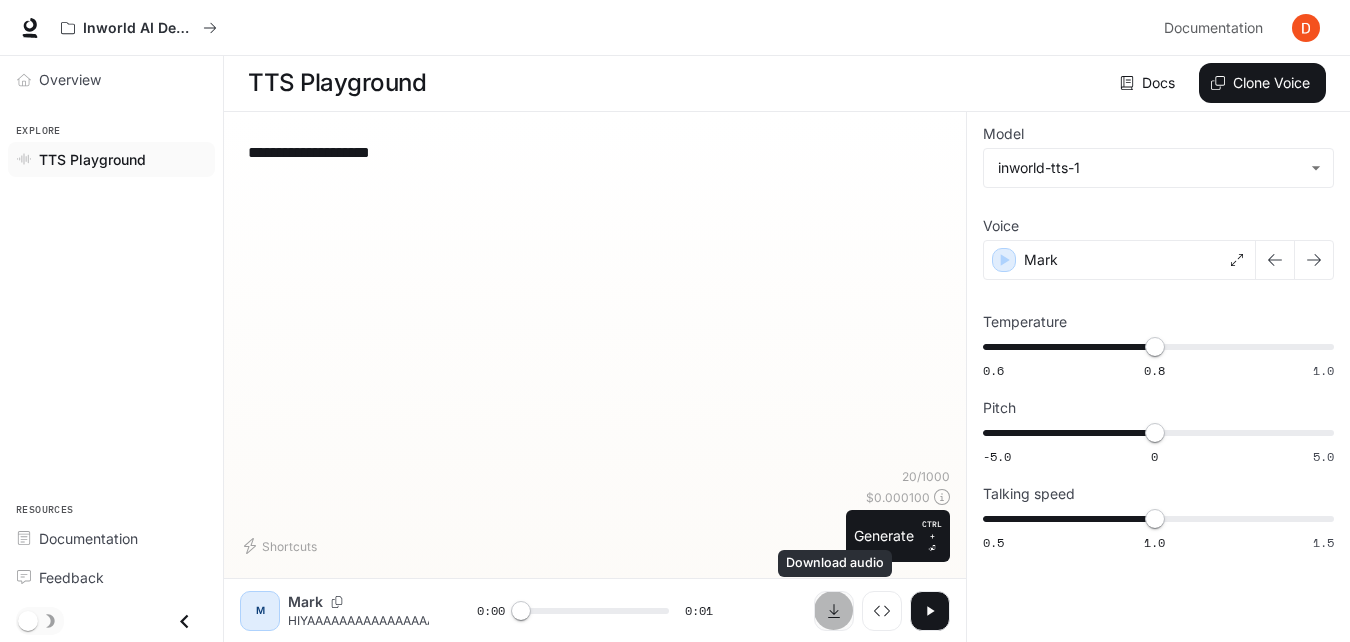 click 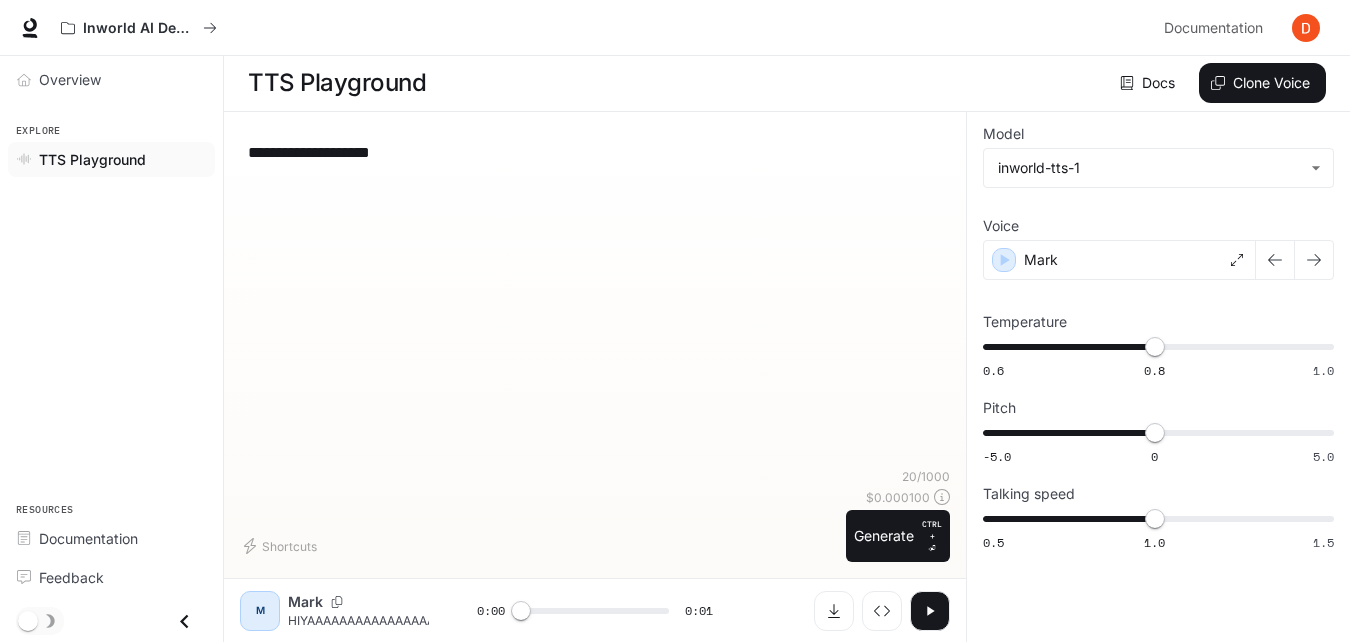 click on "**********" at bounding box center [595, 152] 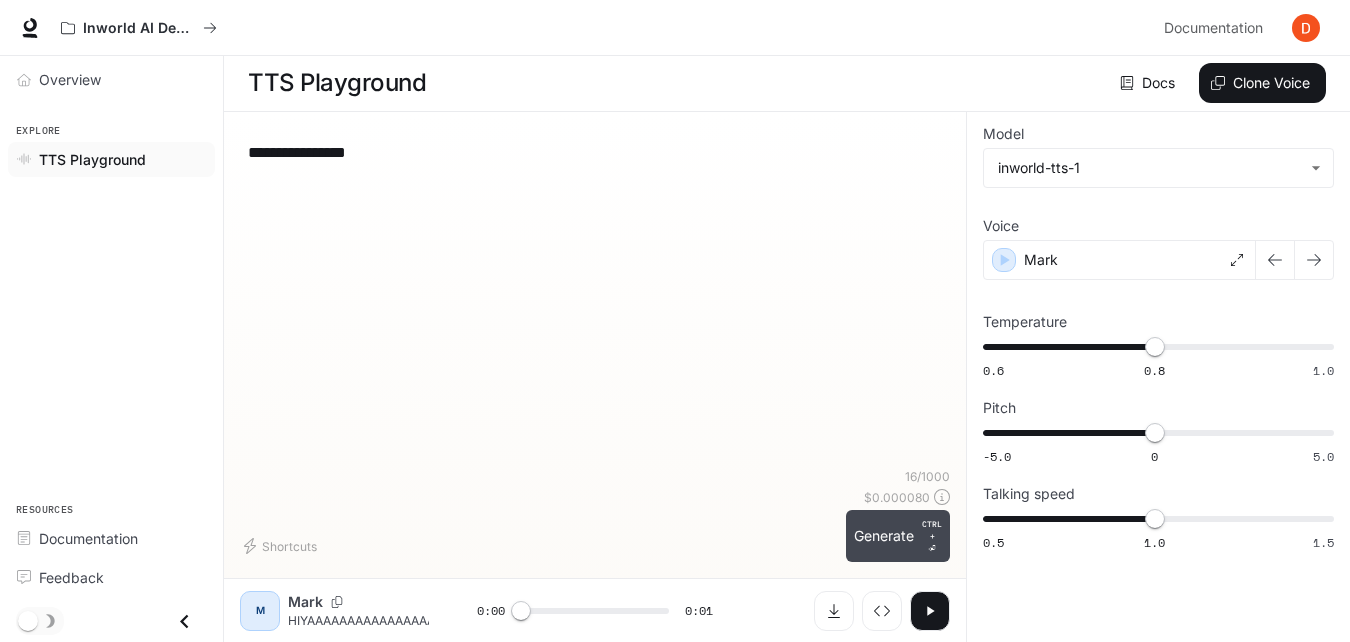 click on "Generate CTRL +  ⏎" at bounding box center (898, 536) 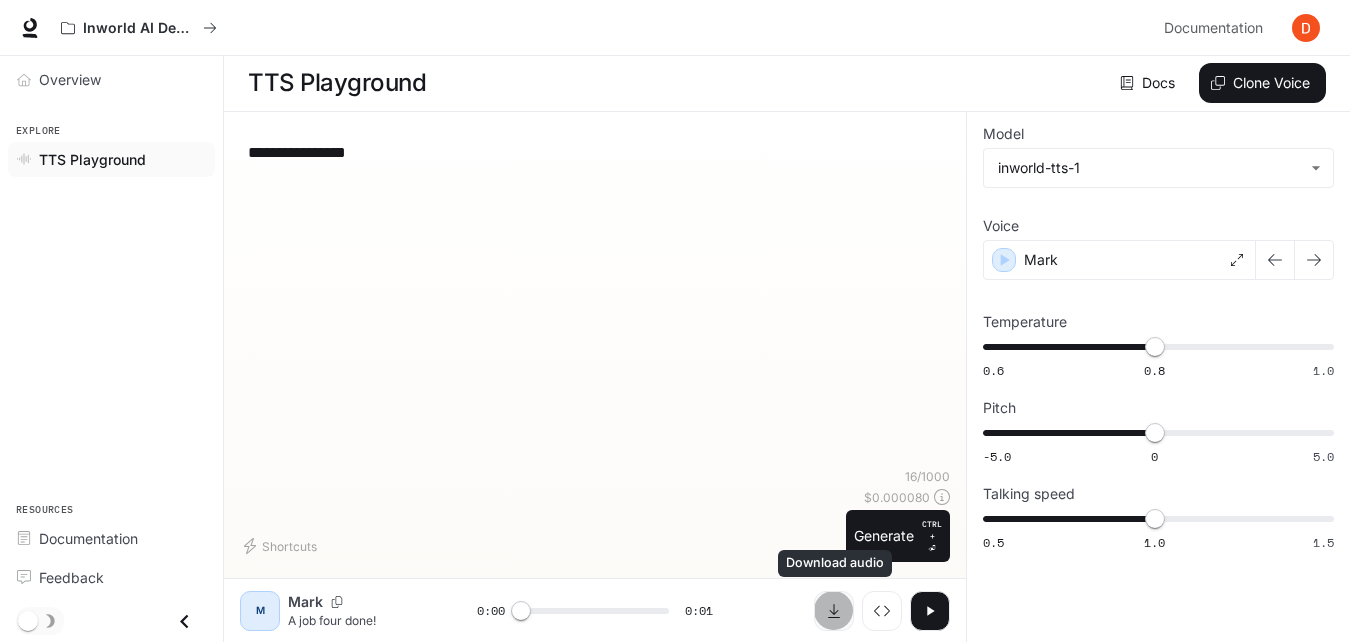 click at bounding box center (834, 611) 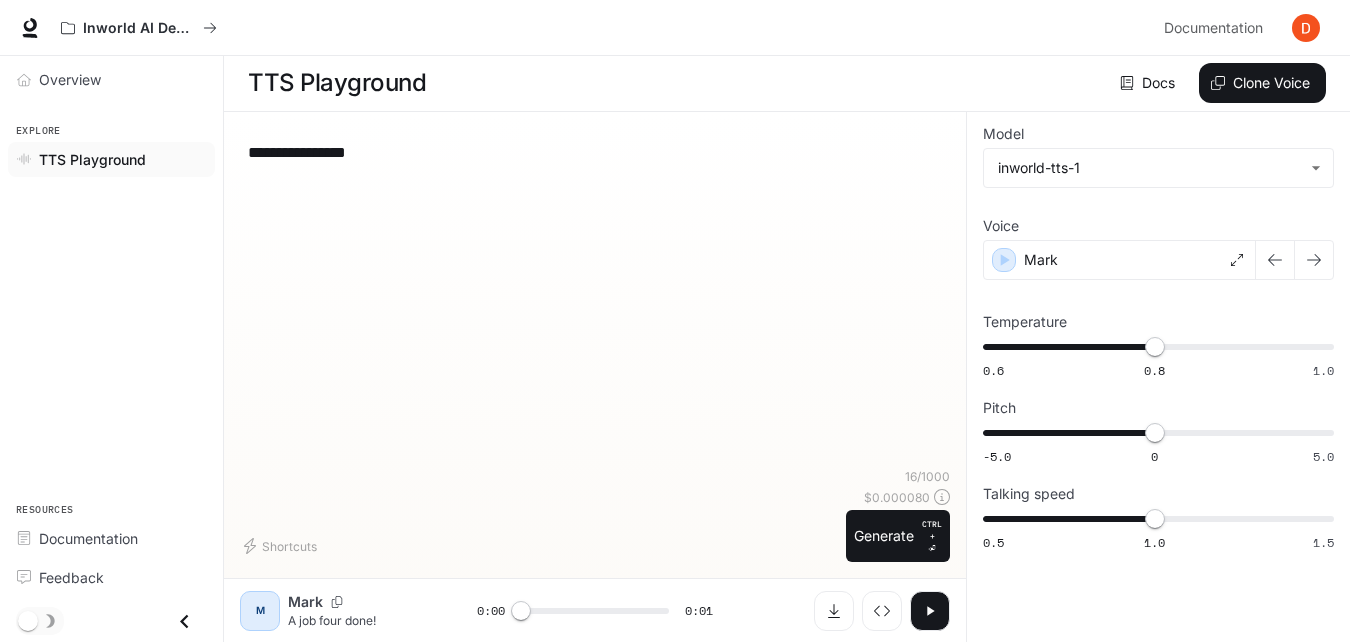 click on "**********" at bounding box center (595, 152) 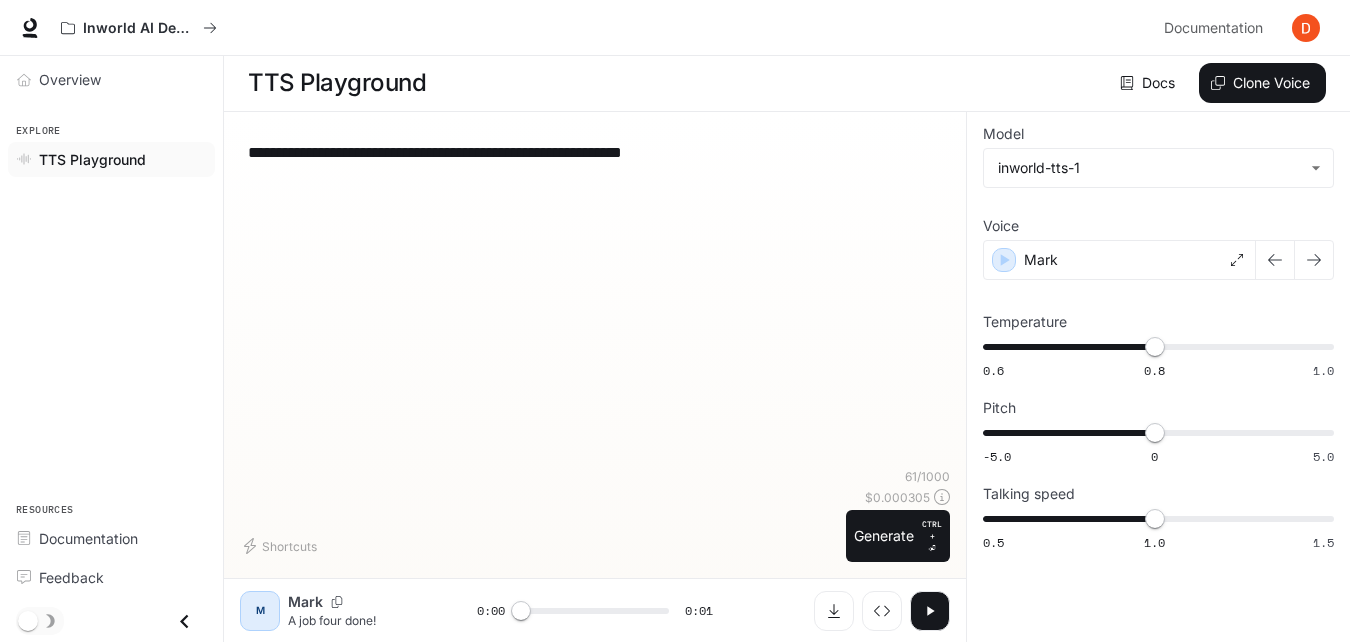 click on "**********" at bounding box center [595, 152] 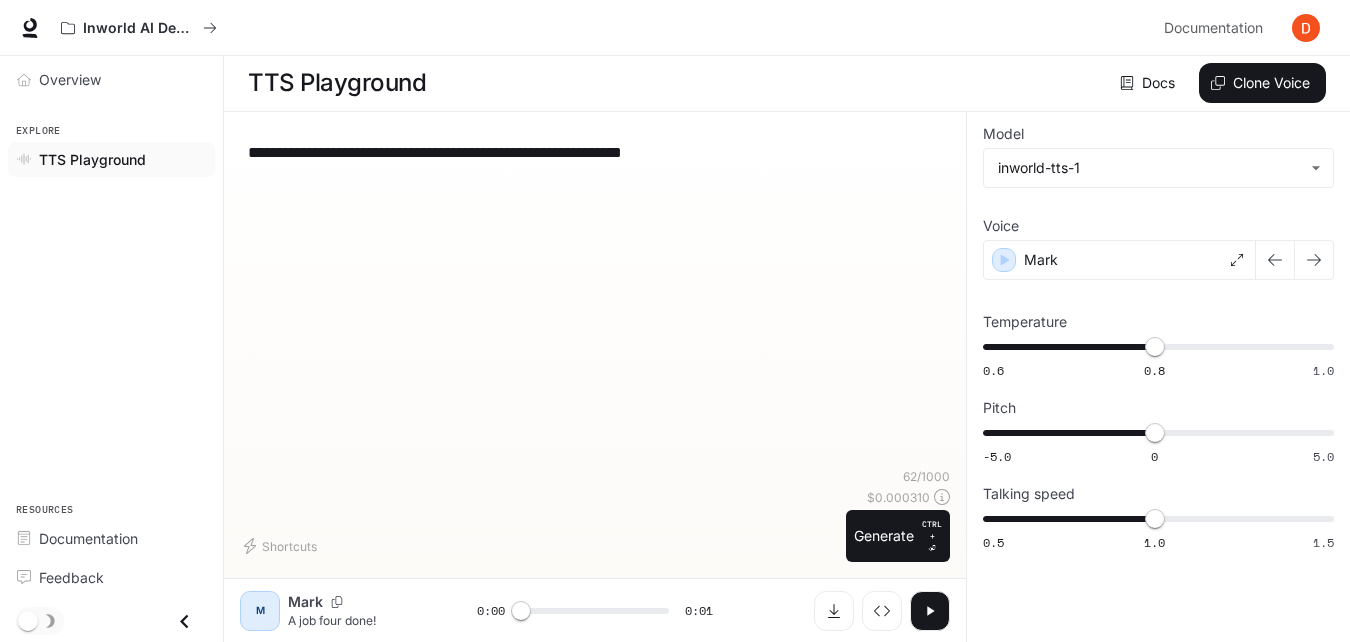 click on "**********" at bounding box center [595, 152] 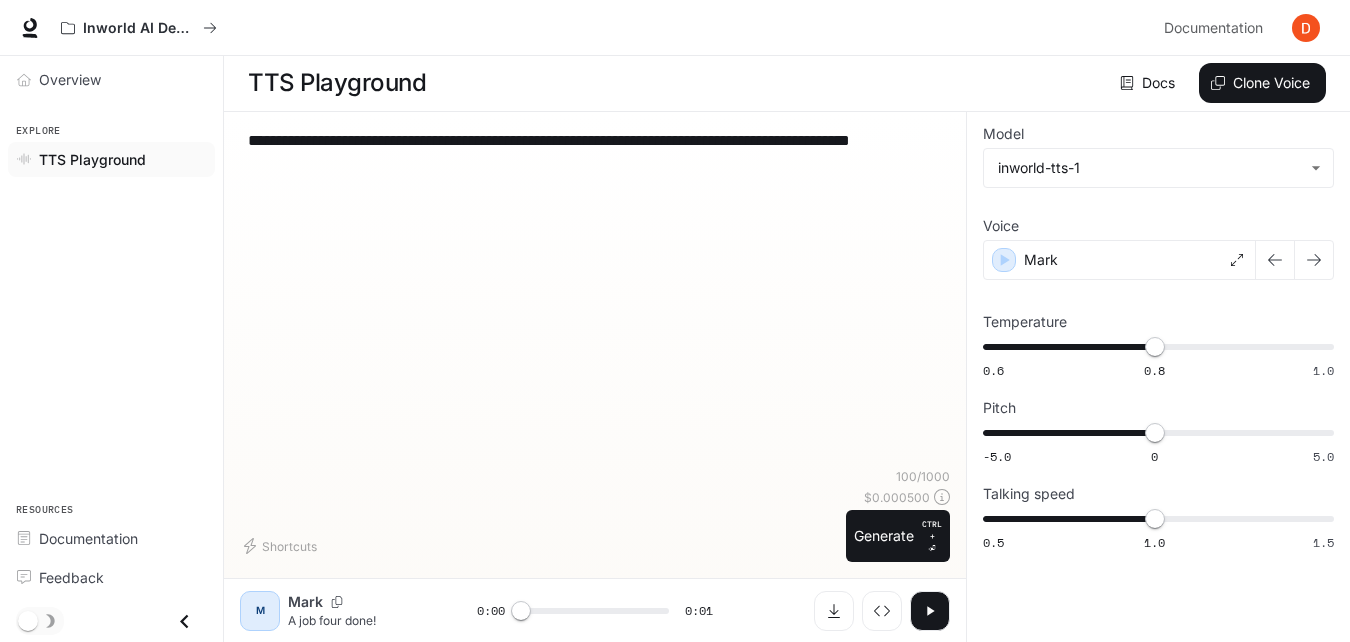 click on "**********" at bounding box center (595, 298) 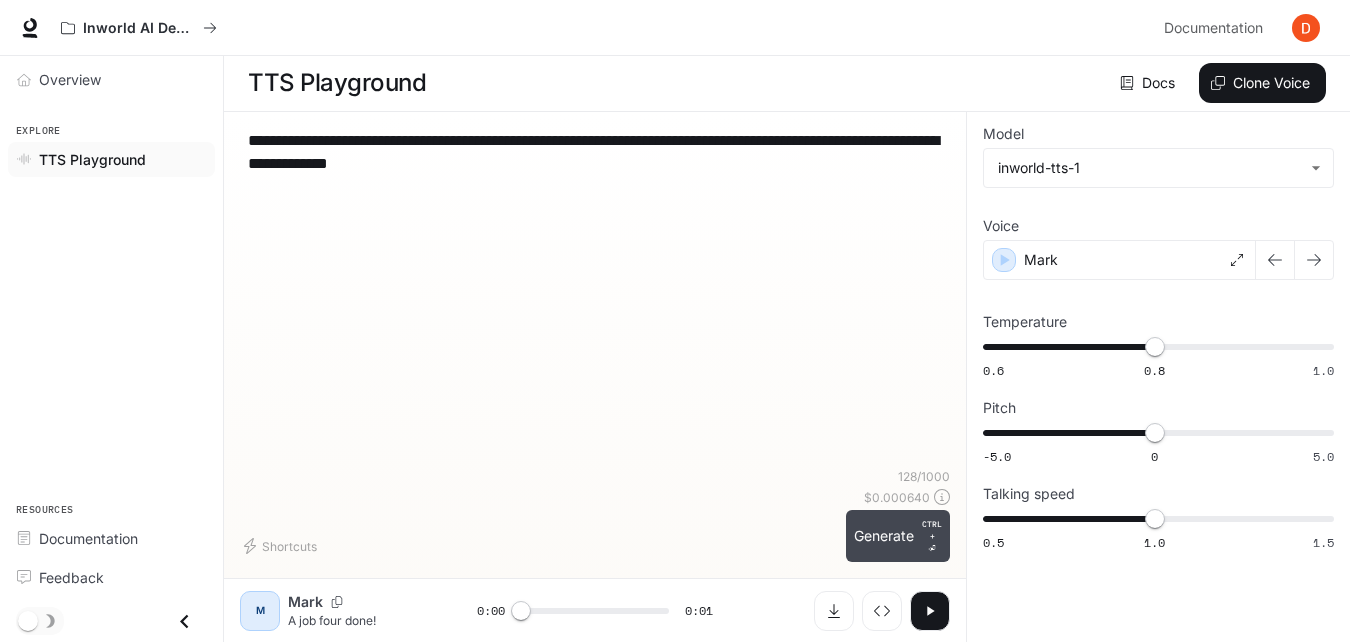 click on "Generate CTRL +  ⏎" at bounding box center (898, 536) 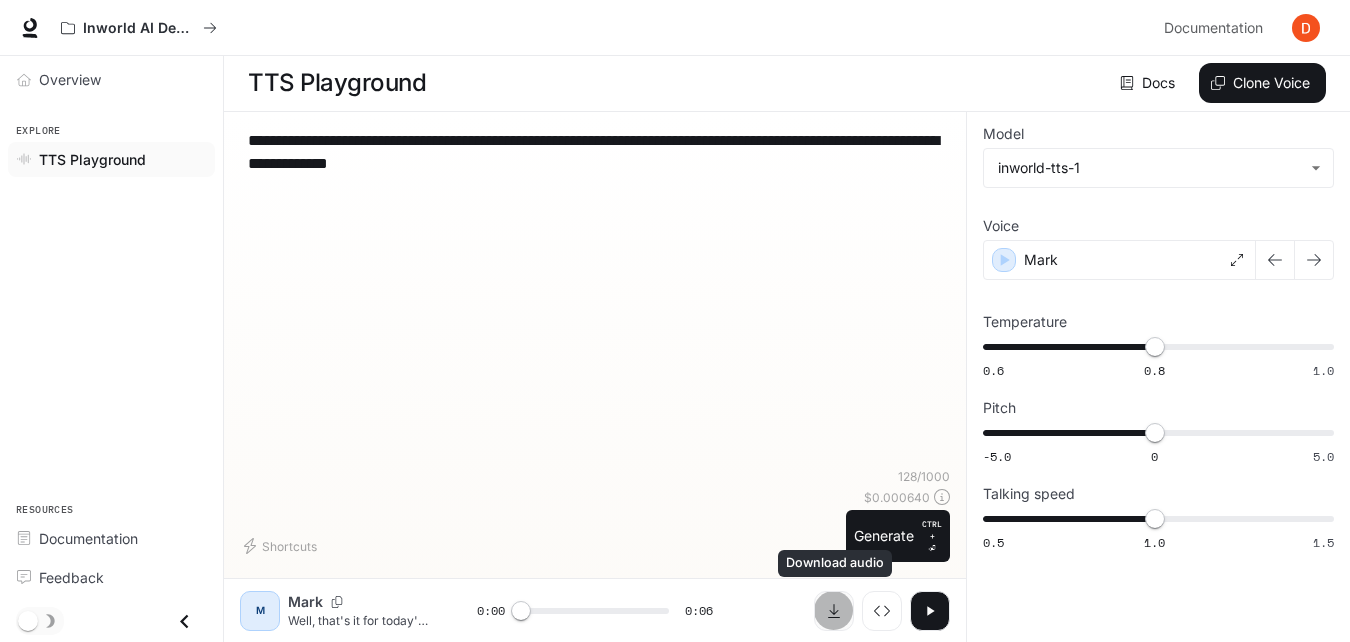 click 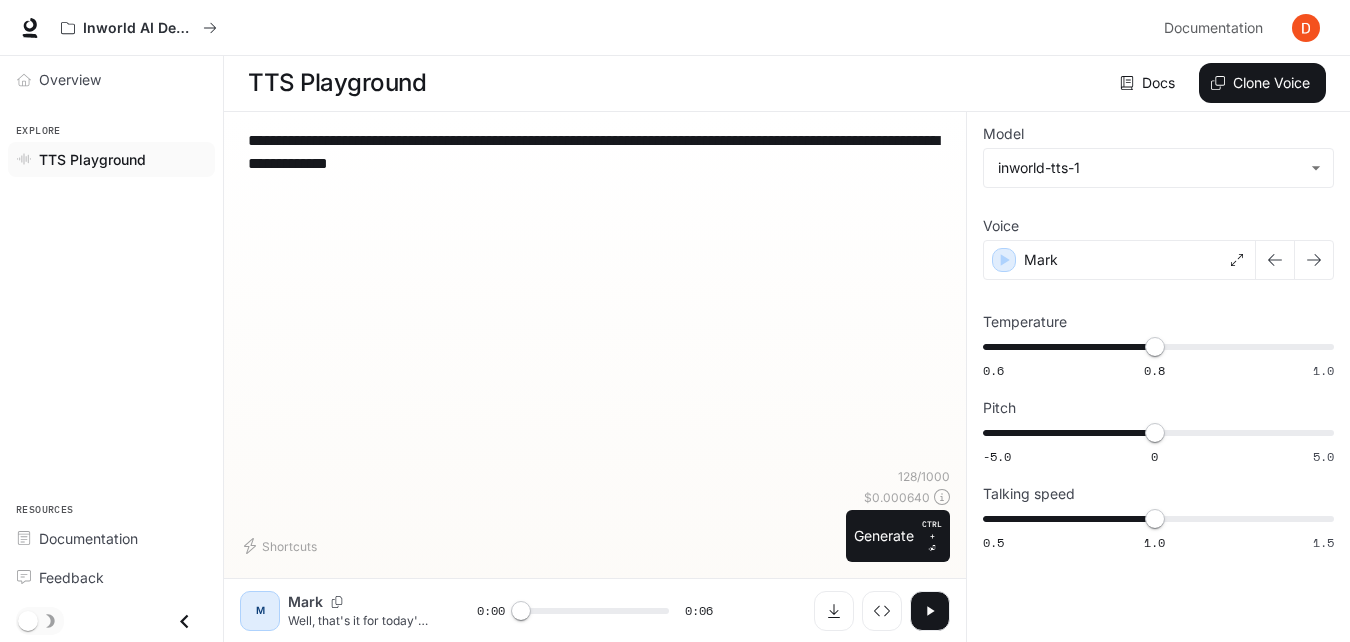 click on "**********" at bounding box center [595, 152] 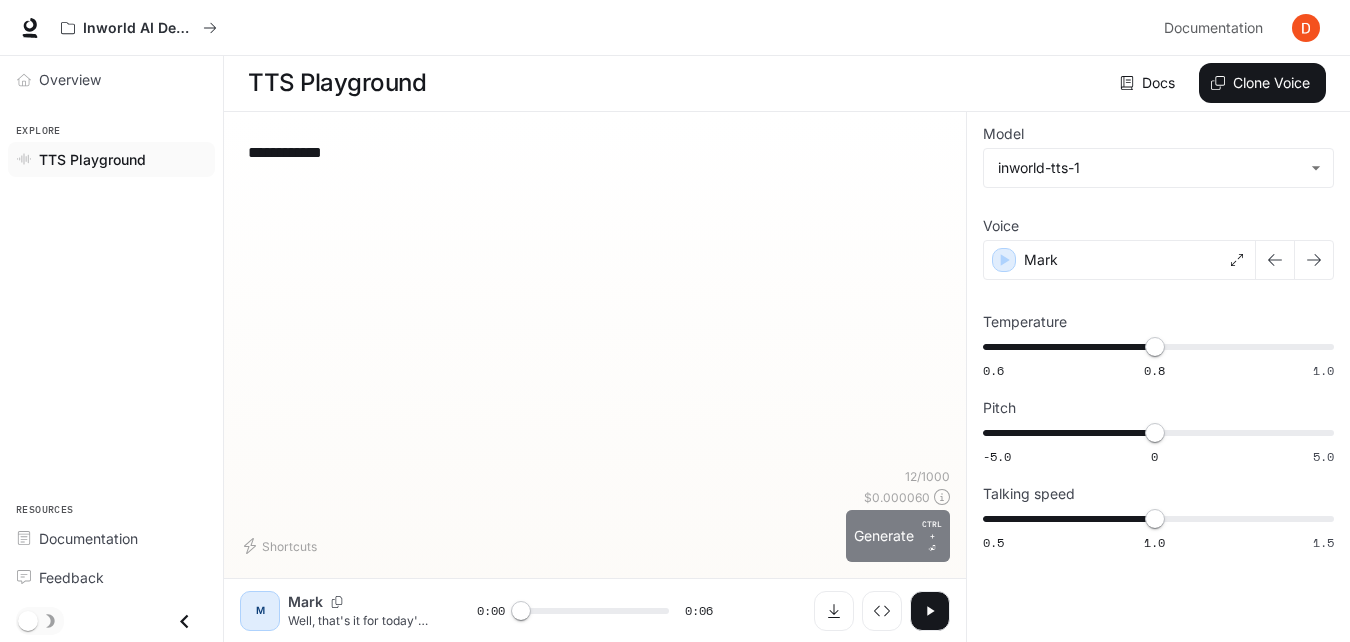 click on "Generate CTRL +  ⏎" at bounding box center [898, 536] 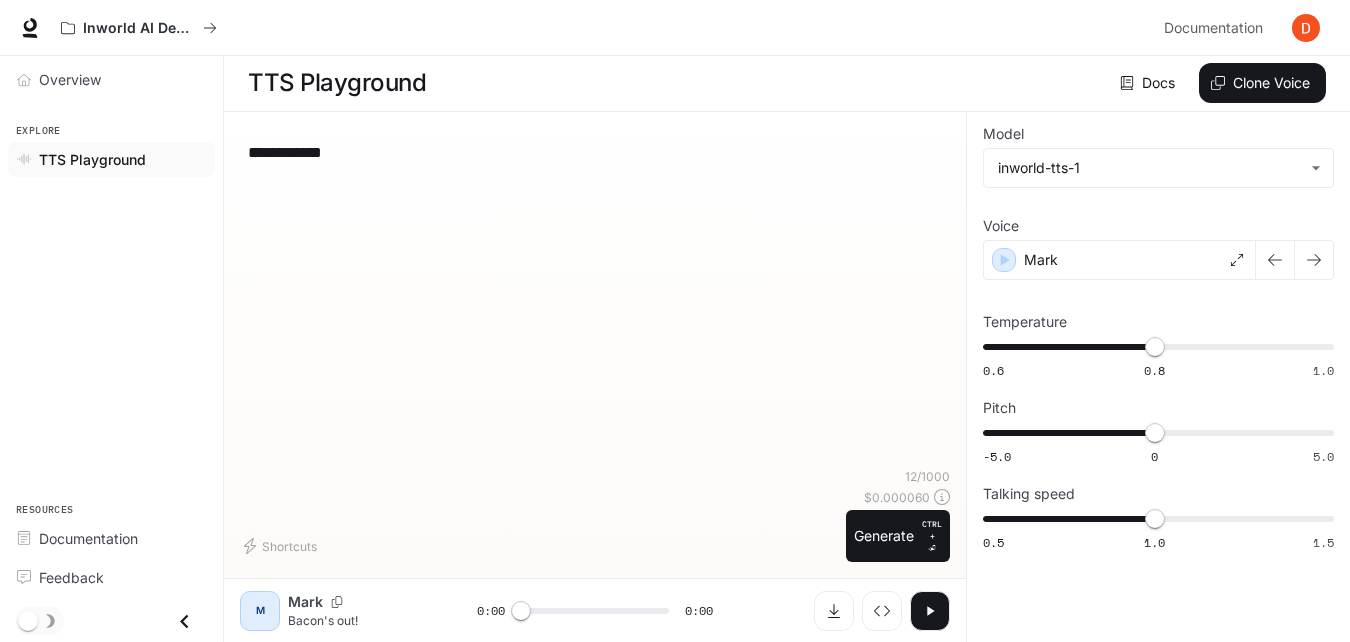 click on "**********" at bounding box center [595, 152] 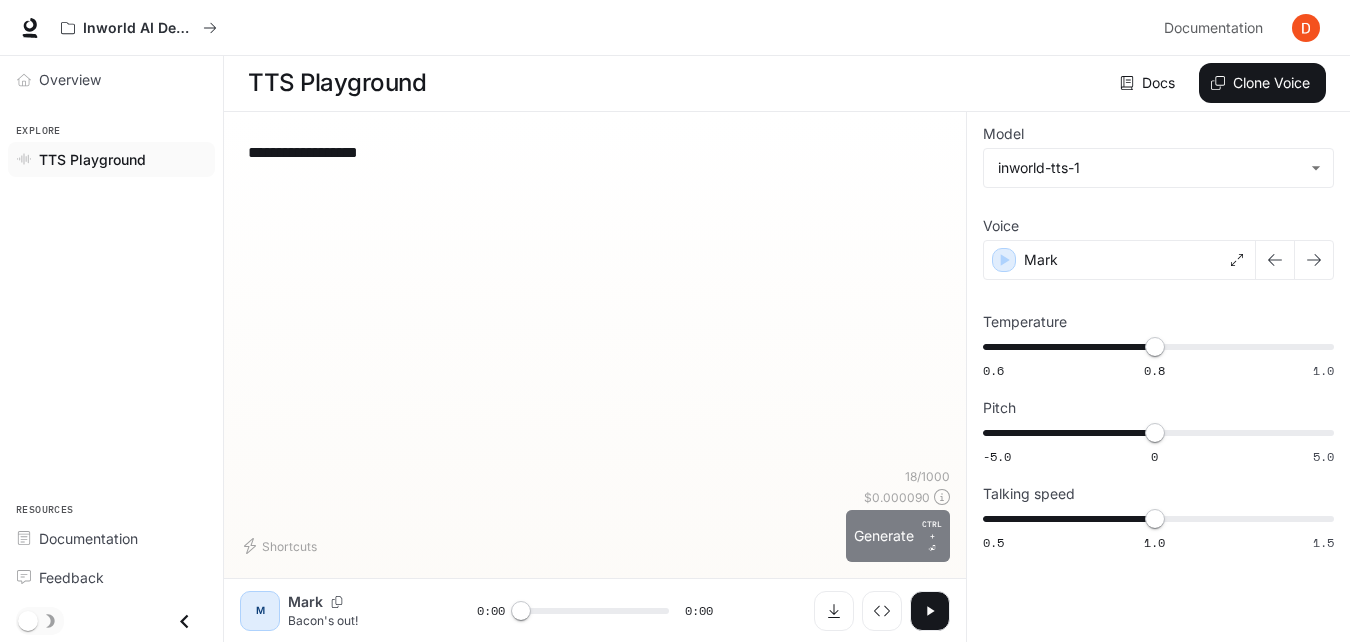 click on "Generate CTRL +  ⏎" at bounding box center (898, 536) 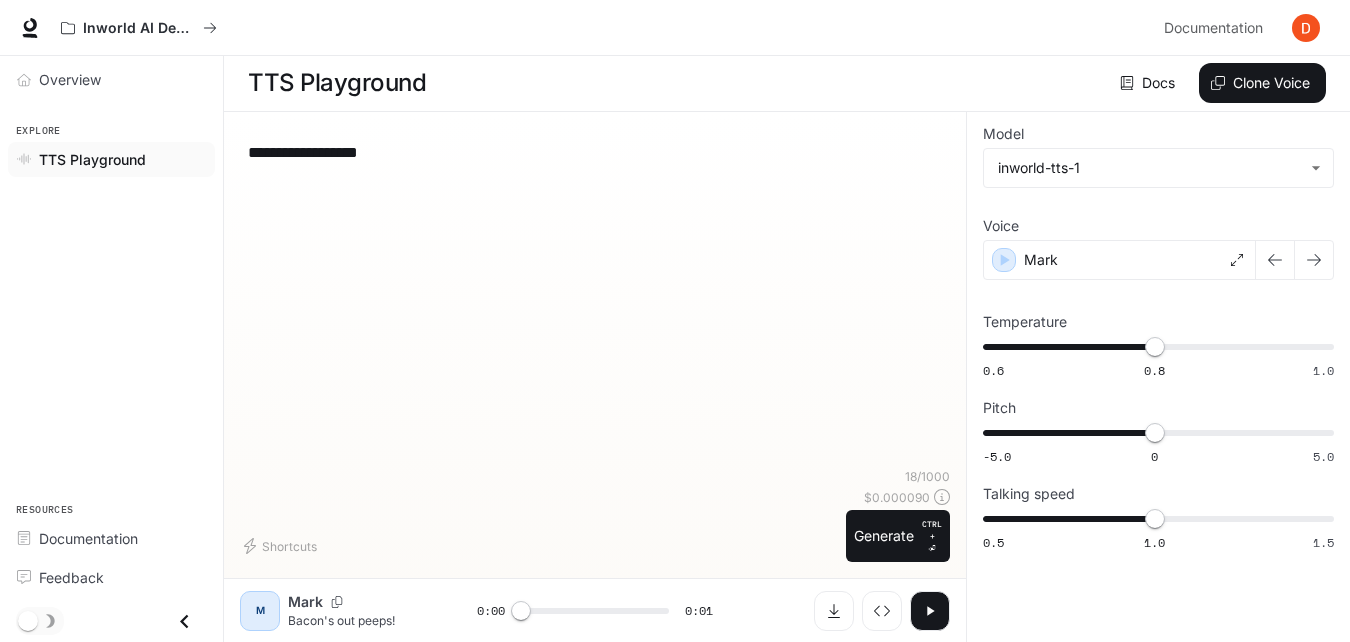 click on "**********" at bounding box center (595, 152) 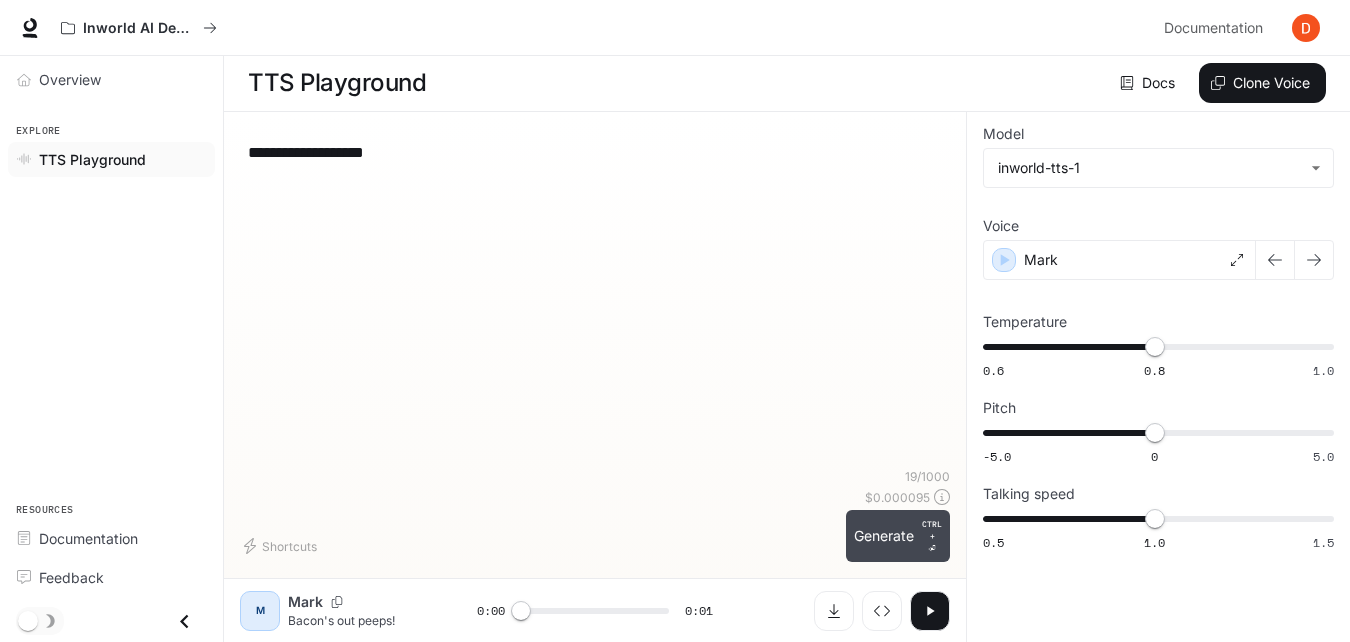 click on "Generate CTRL +  ⏎" at bounding box center [898, 536] 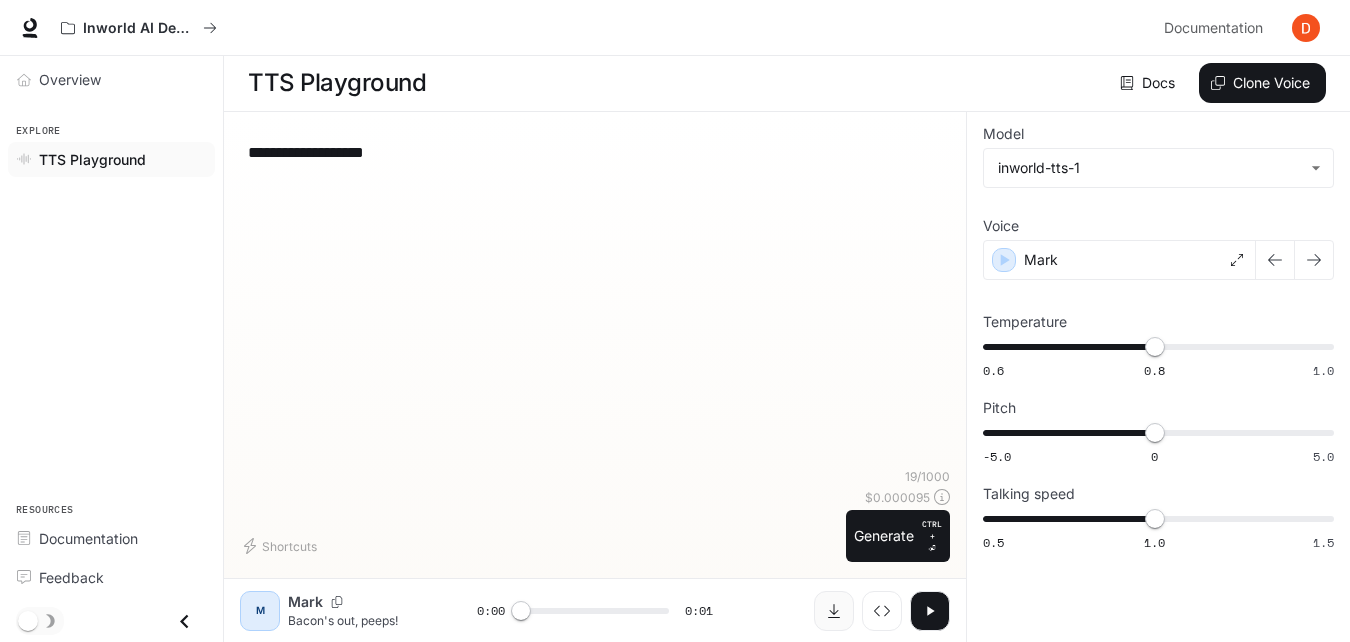 click 